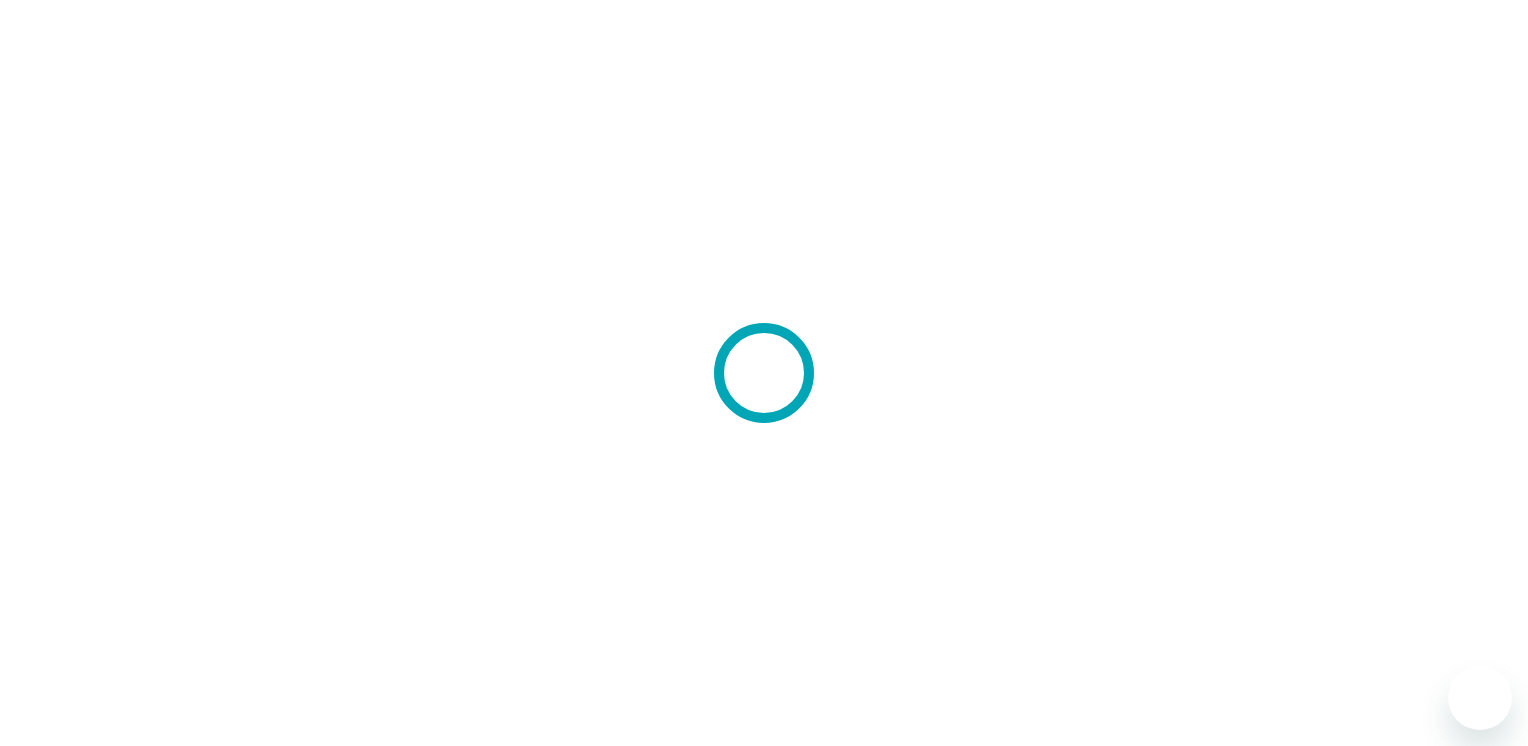 scroll, scrollTop: 0, scrollLeft: 0, axis: both 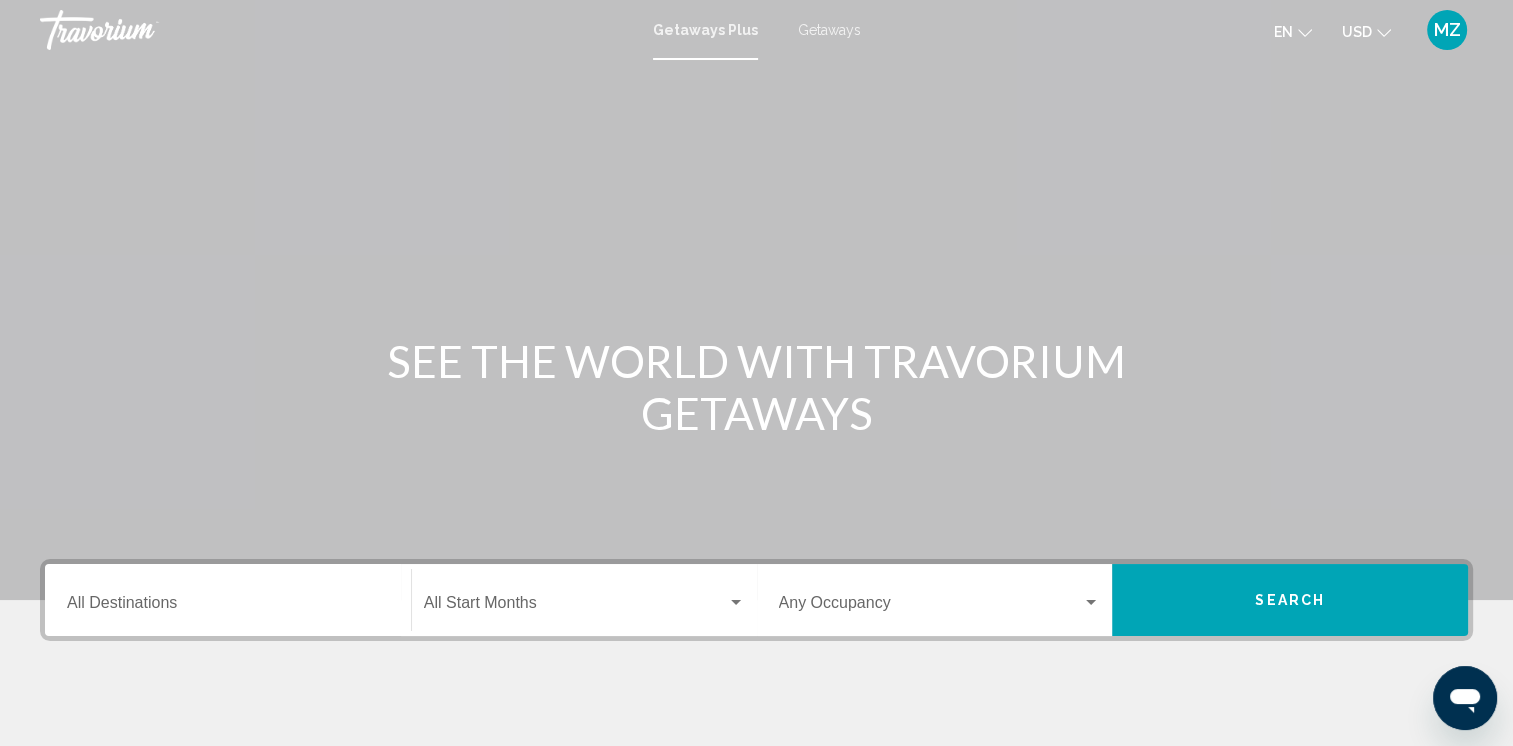 click on "USD
USD ($) MXN (Mex$) CAD (Can$) GBP (£) EUR (€) AUD (A$) NZD (NZ$) CNY (CN¥)" 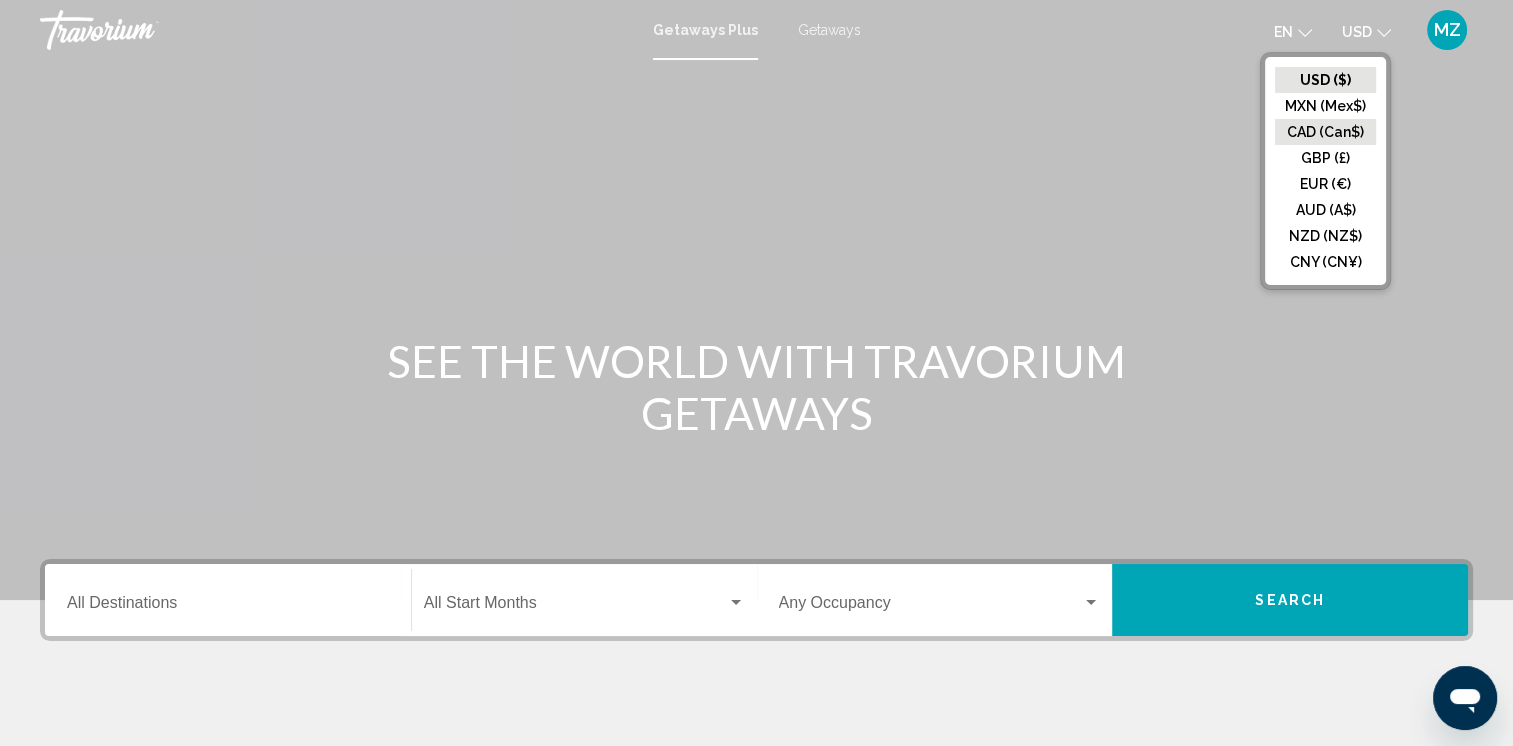 click on "CAD (Can$)" 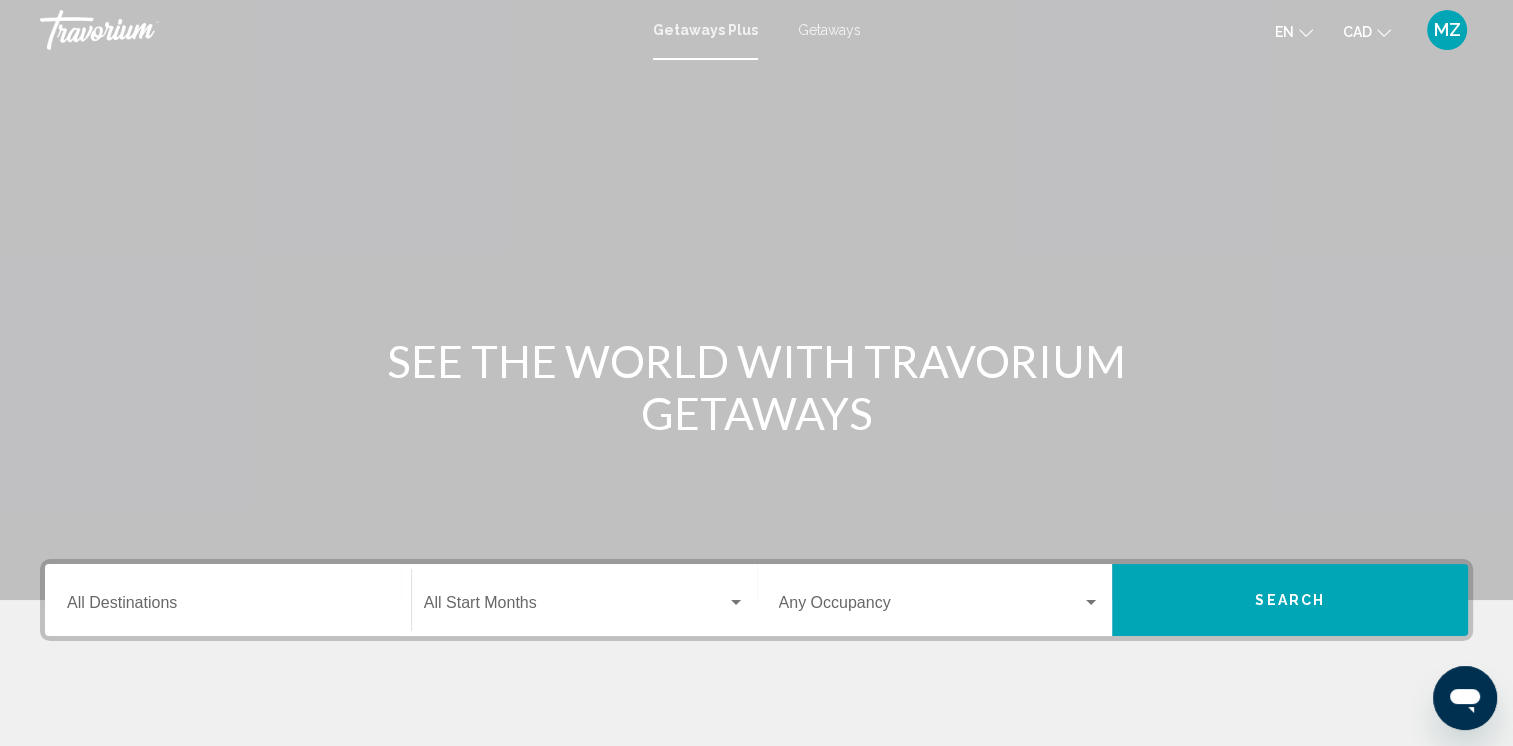 click on "Destination All Destinations" at bounding box center [228, 600] 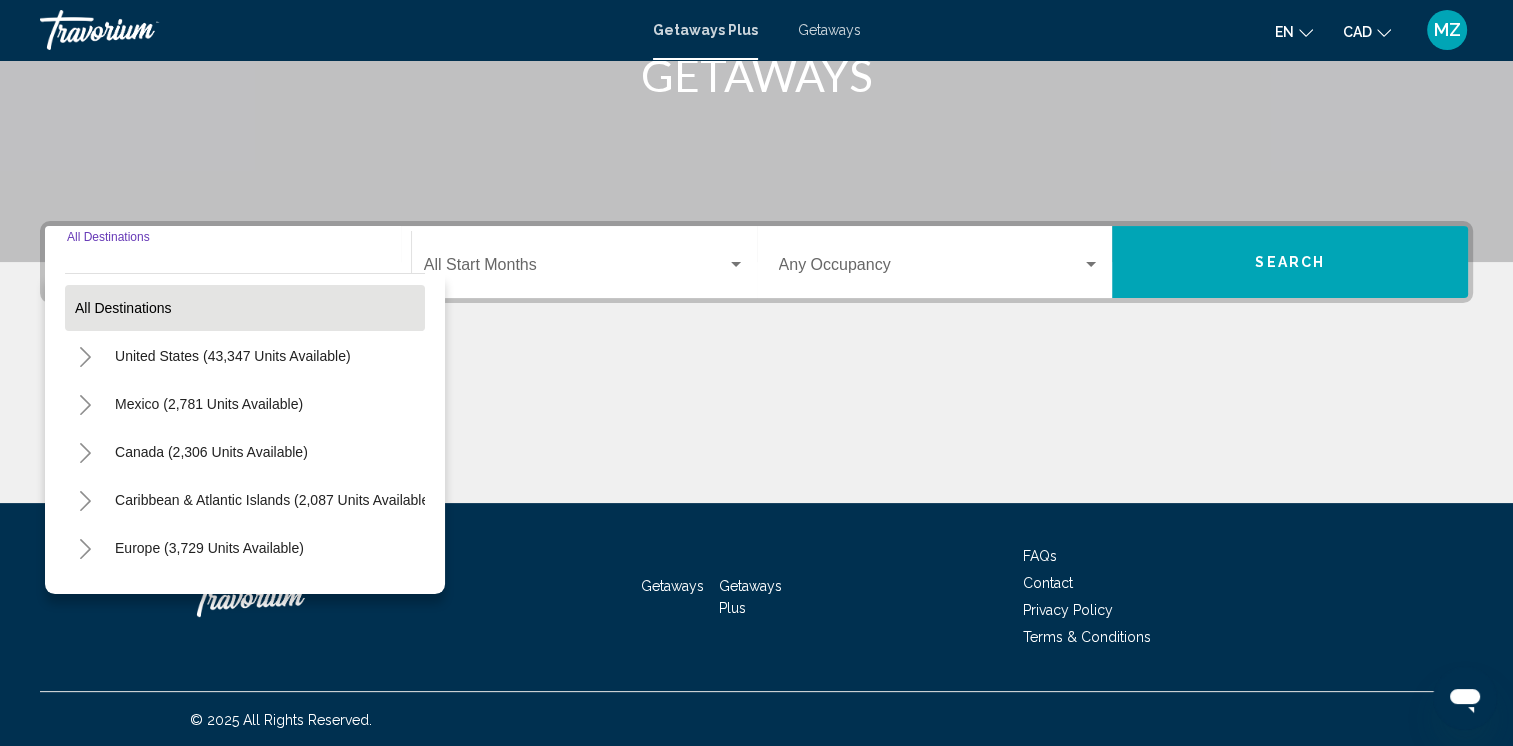 scroll, scrollTop: 339, scrollLeft: 0, axis: vertical 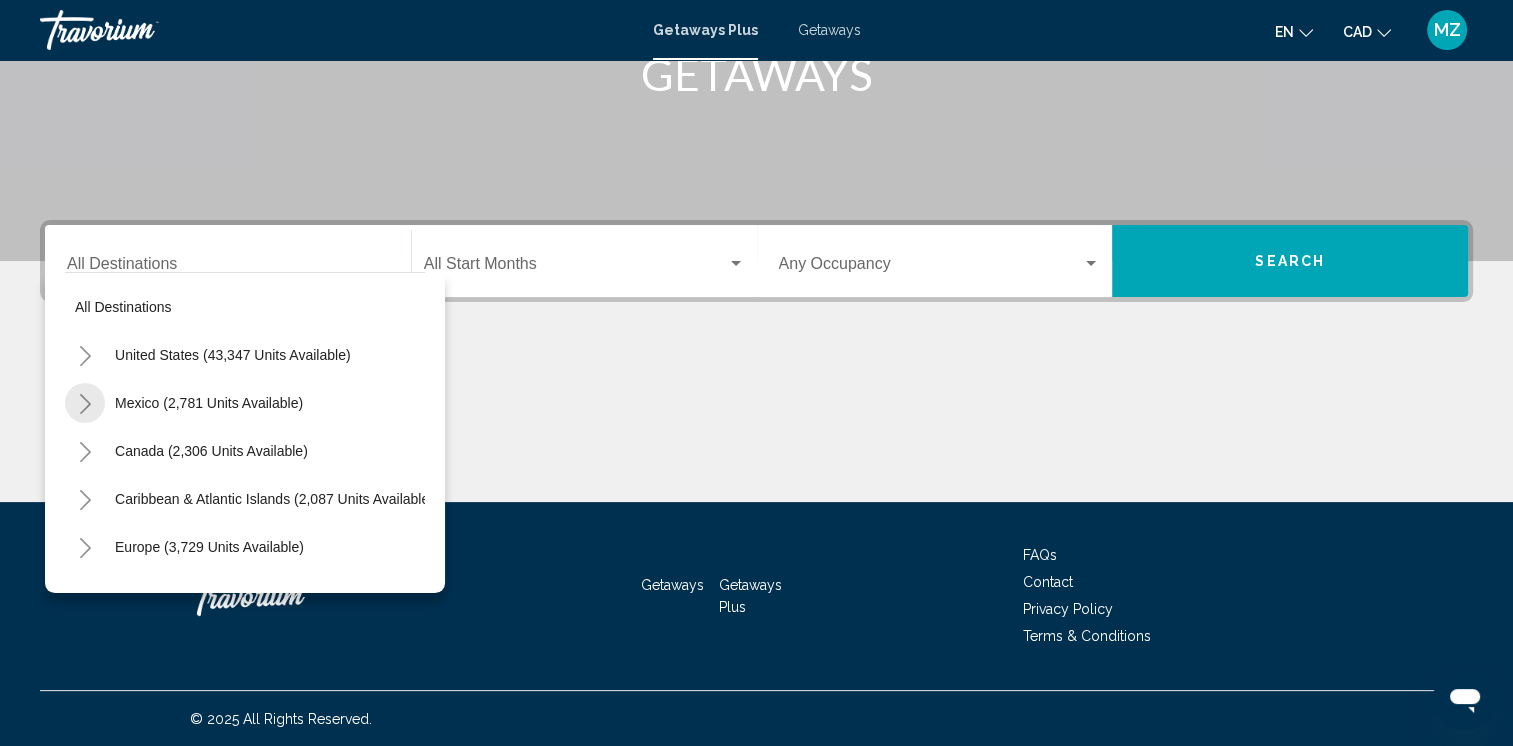 click 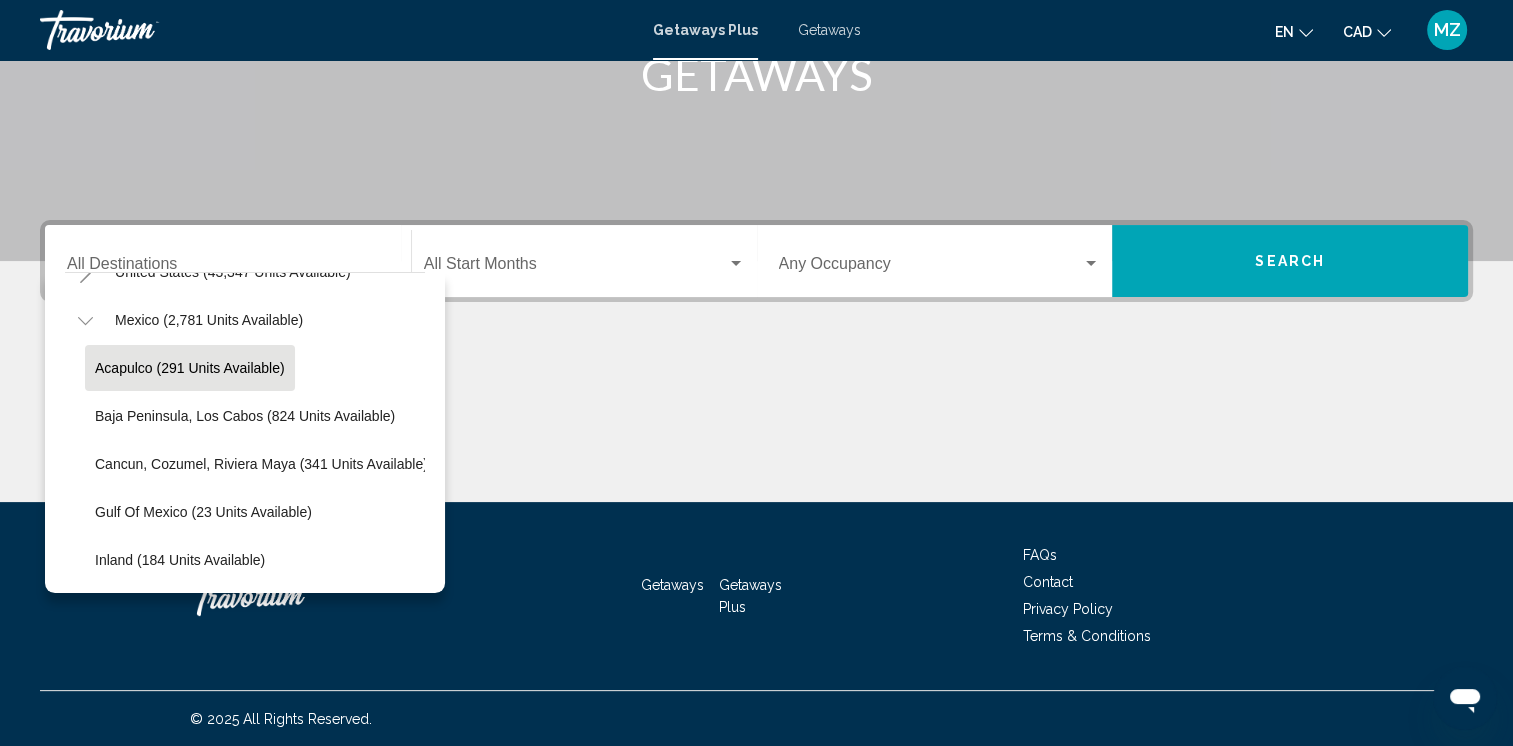 scroll, scrollTop: 200, scrollLeft: 0, axis: vertical 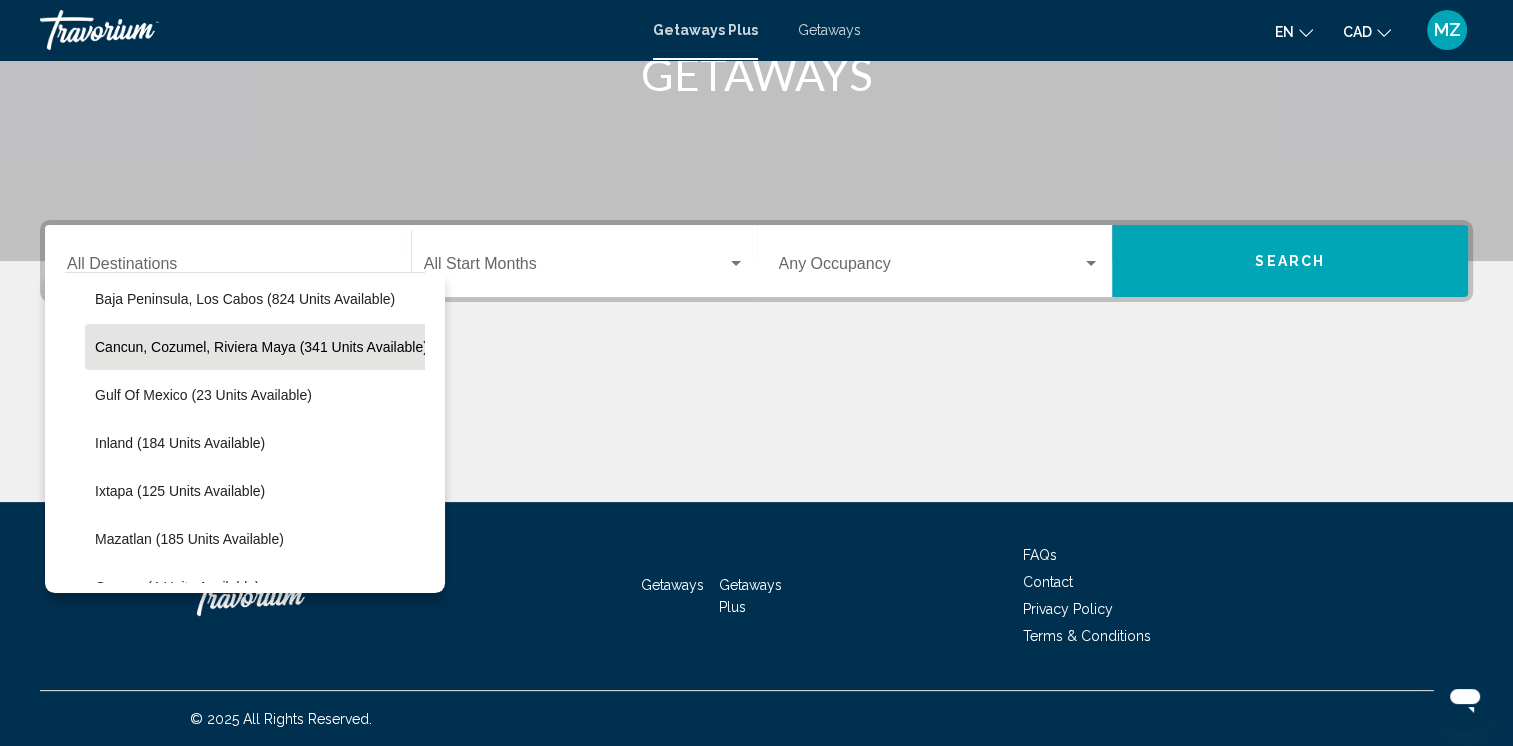 click on "Cancun, Cozumel, Riviera Maya (341 units available)" 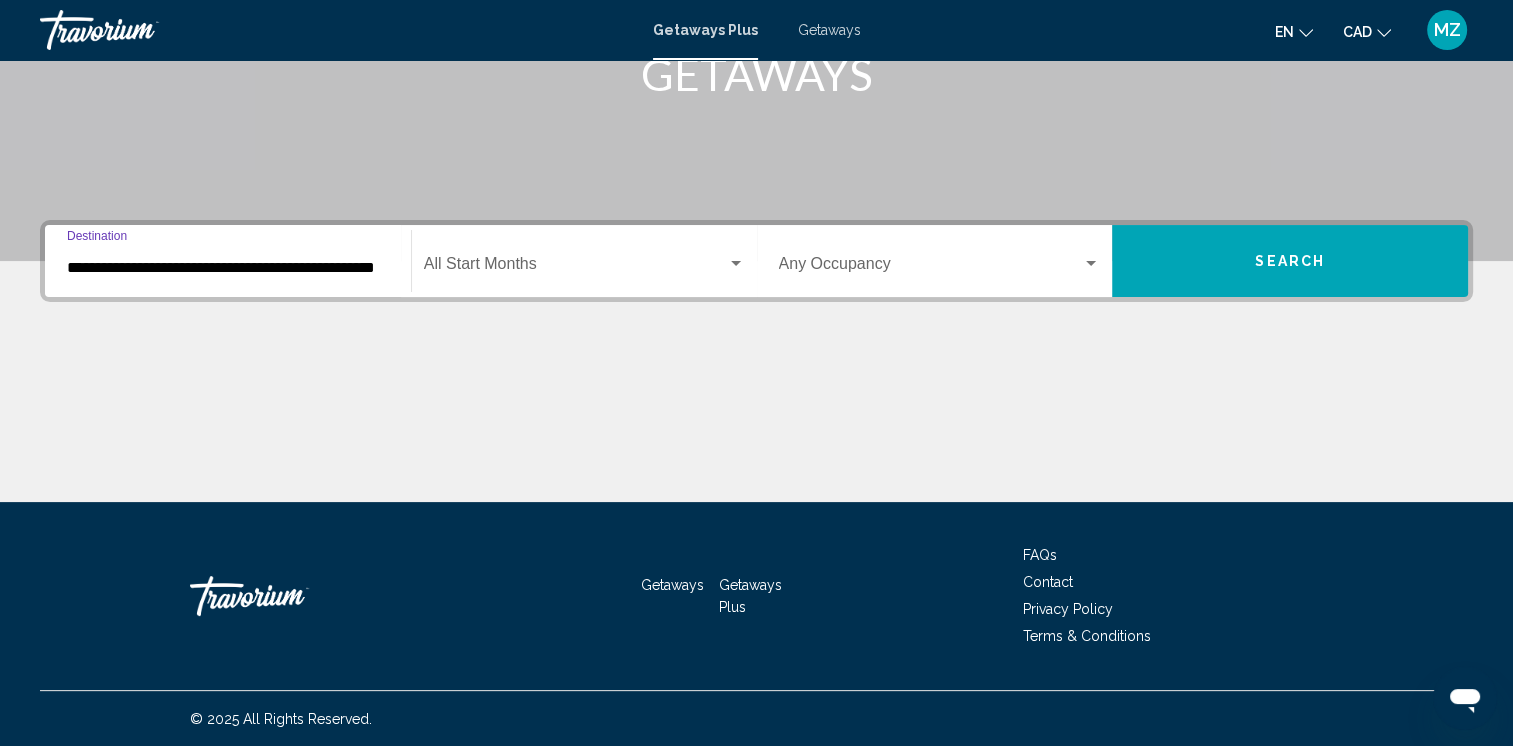 click at bounding box center [575, 268] 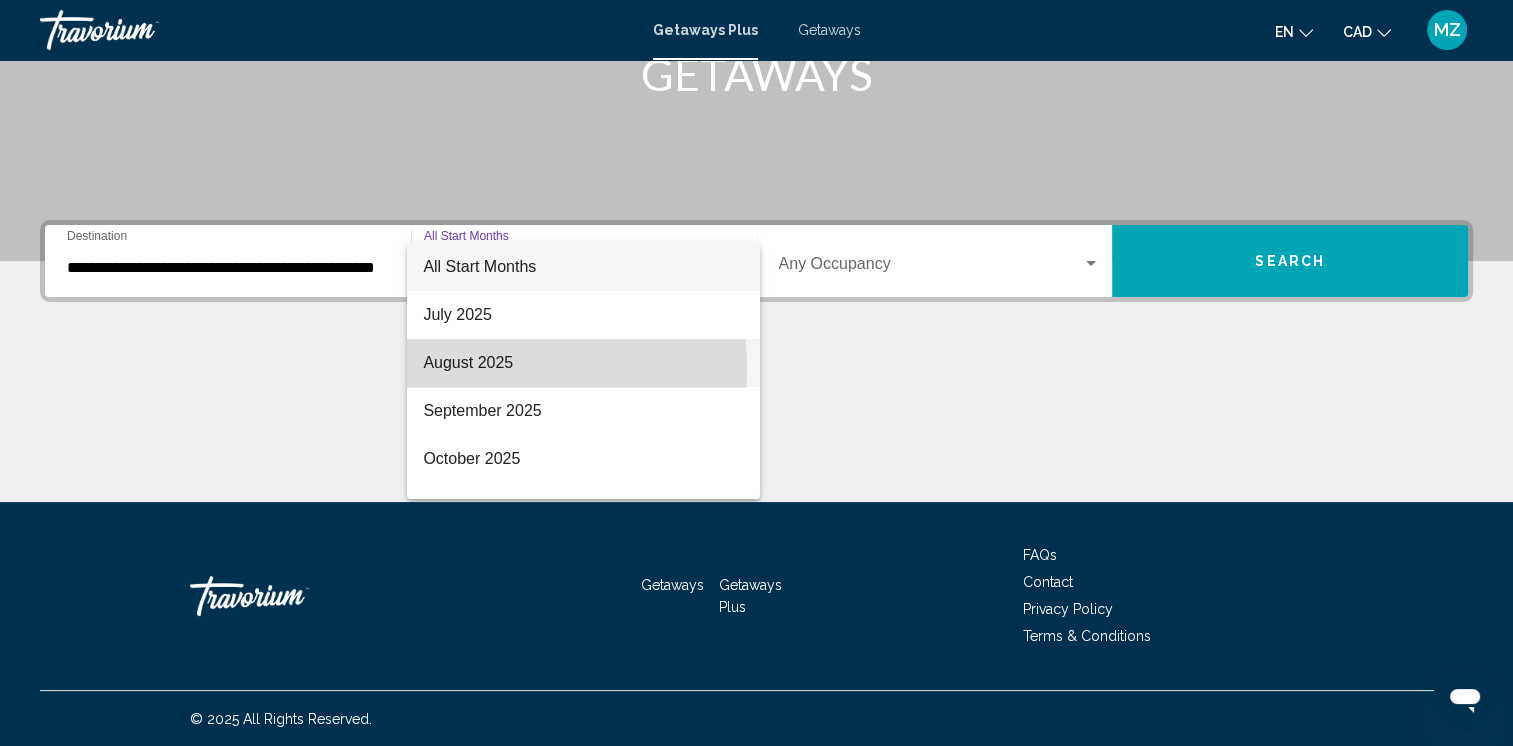 click on "August 2025" at bounding box center (583, 363) 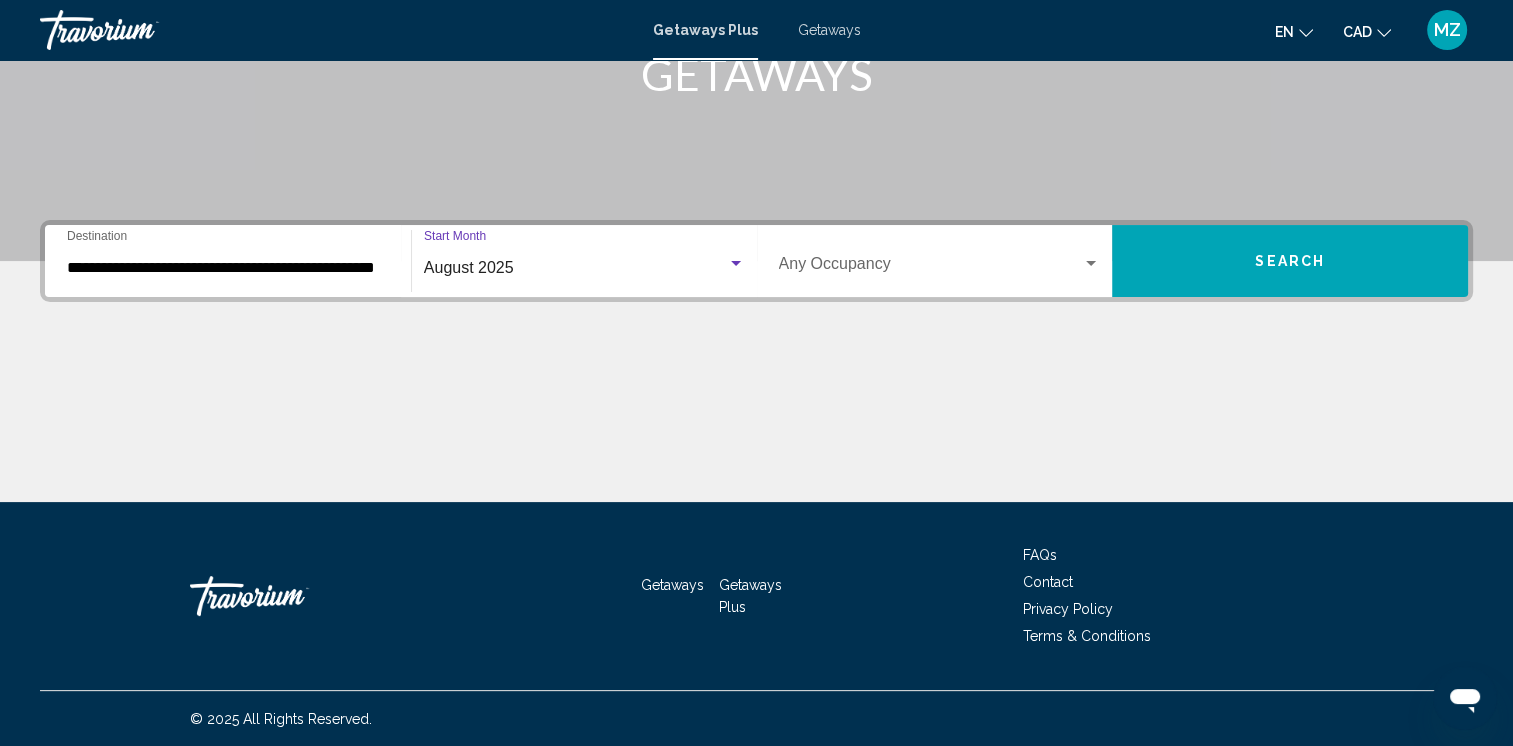 click on "Search" at bounding box center [1290, 261] 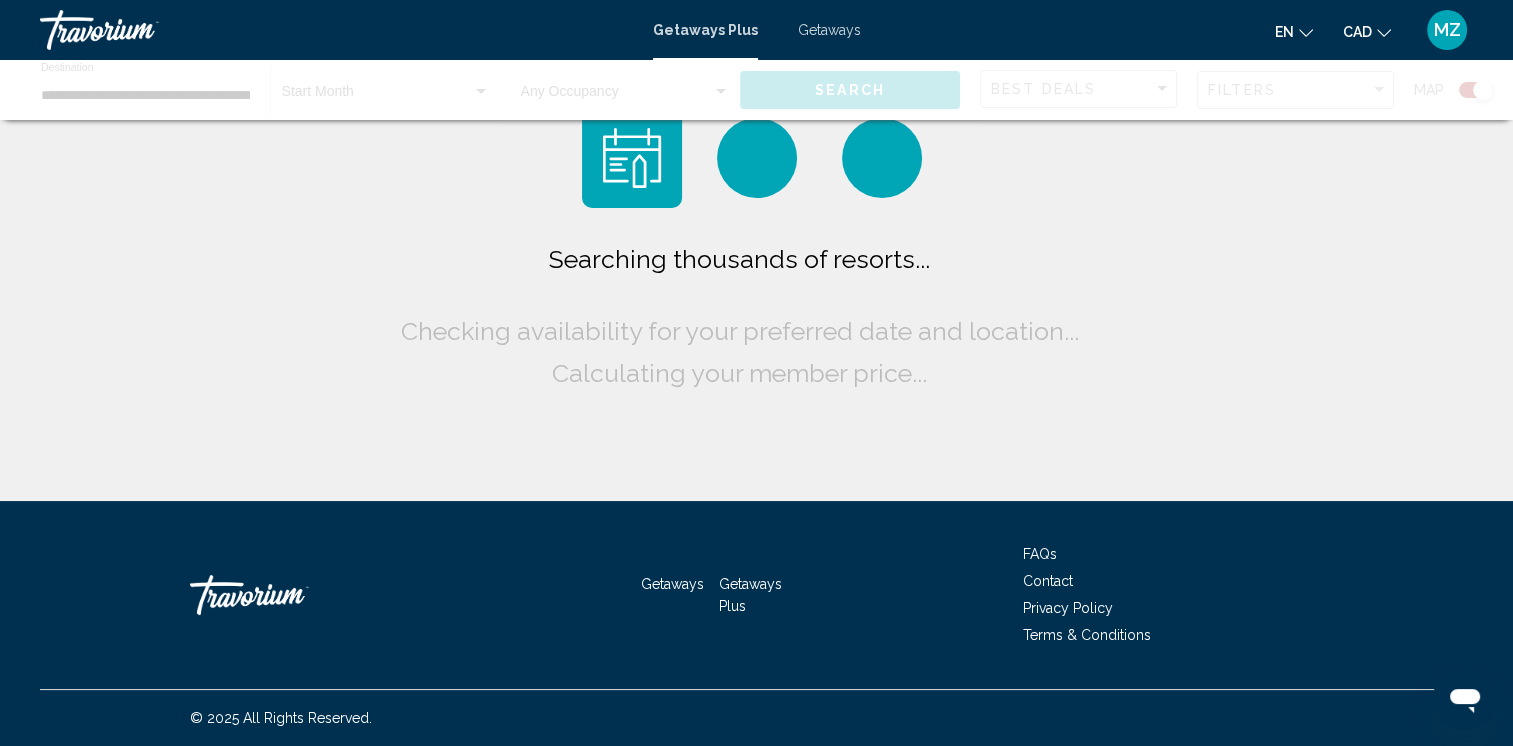 scroll, scrollTop: 0, scrollLeft: 0, axis: both 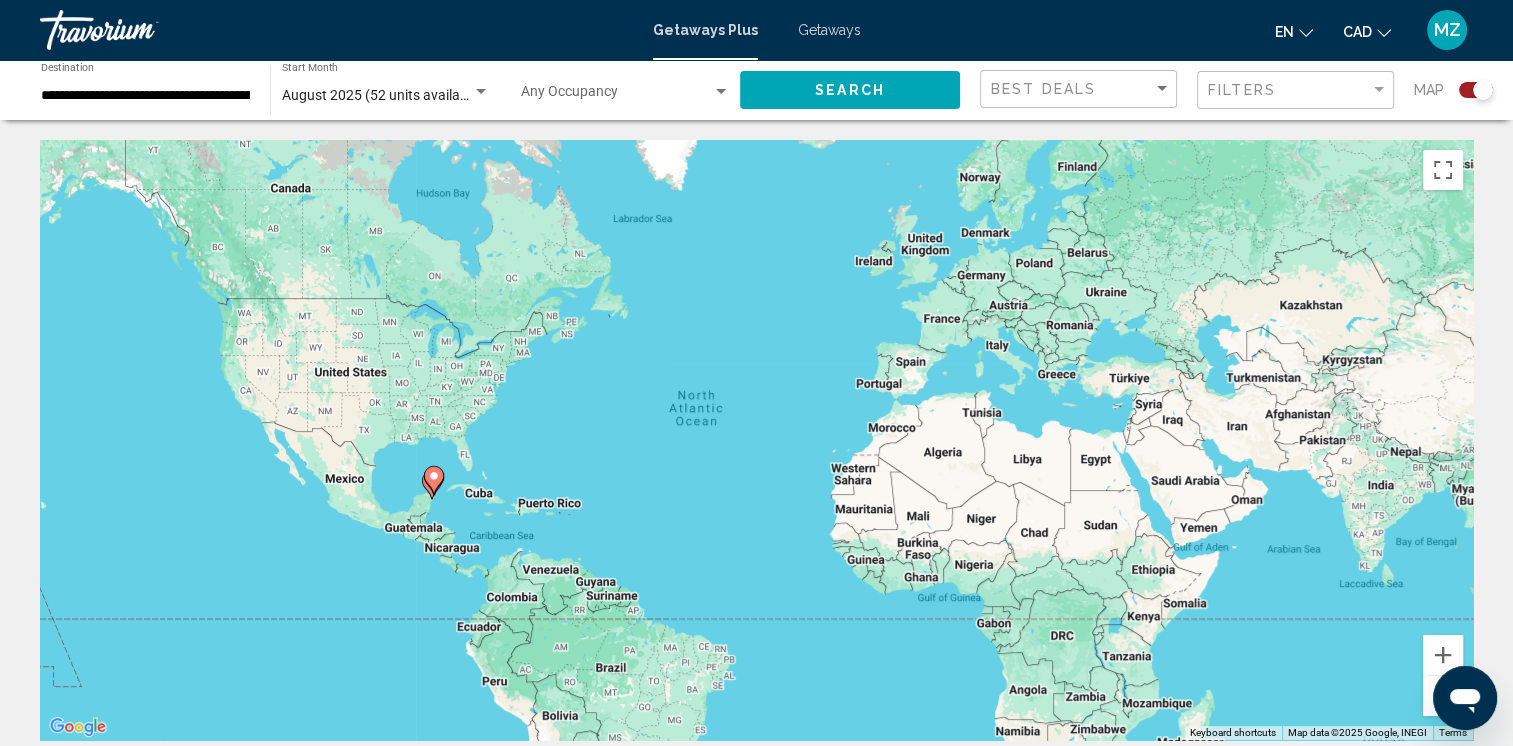 click on "Getaways" at bounding box center (829, 30) 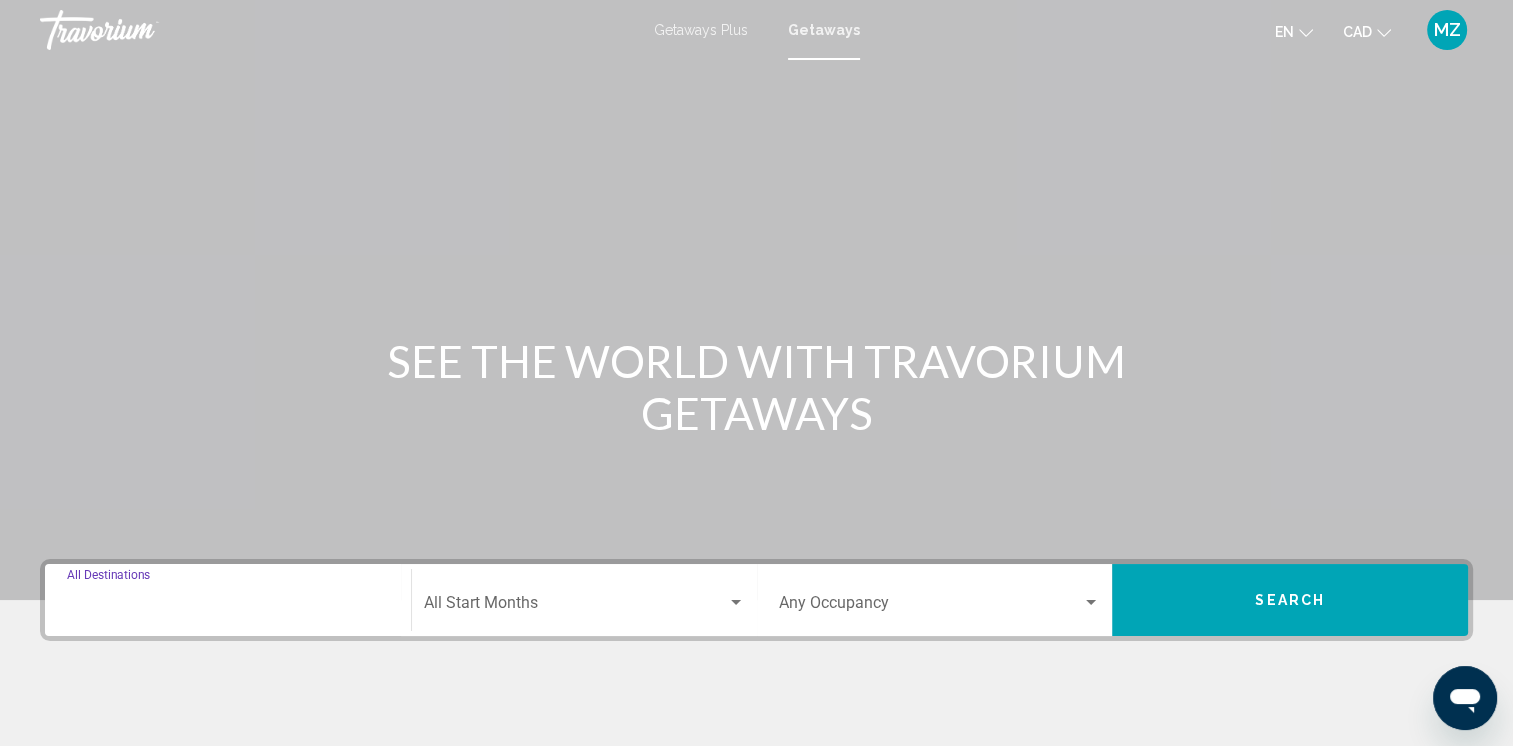 click on "Destination All Destinations" at bounding box center [228, 607] 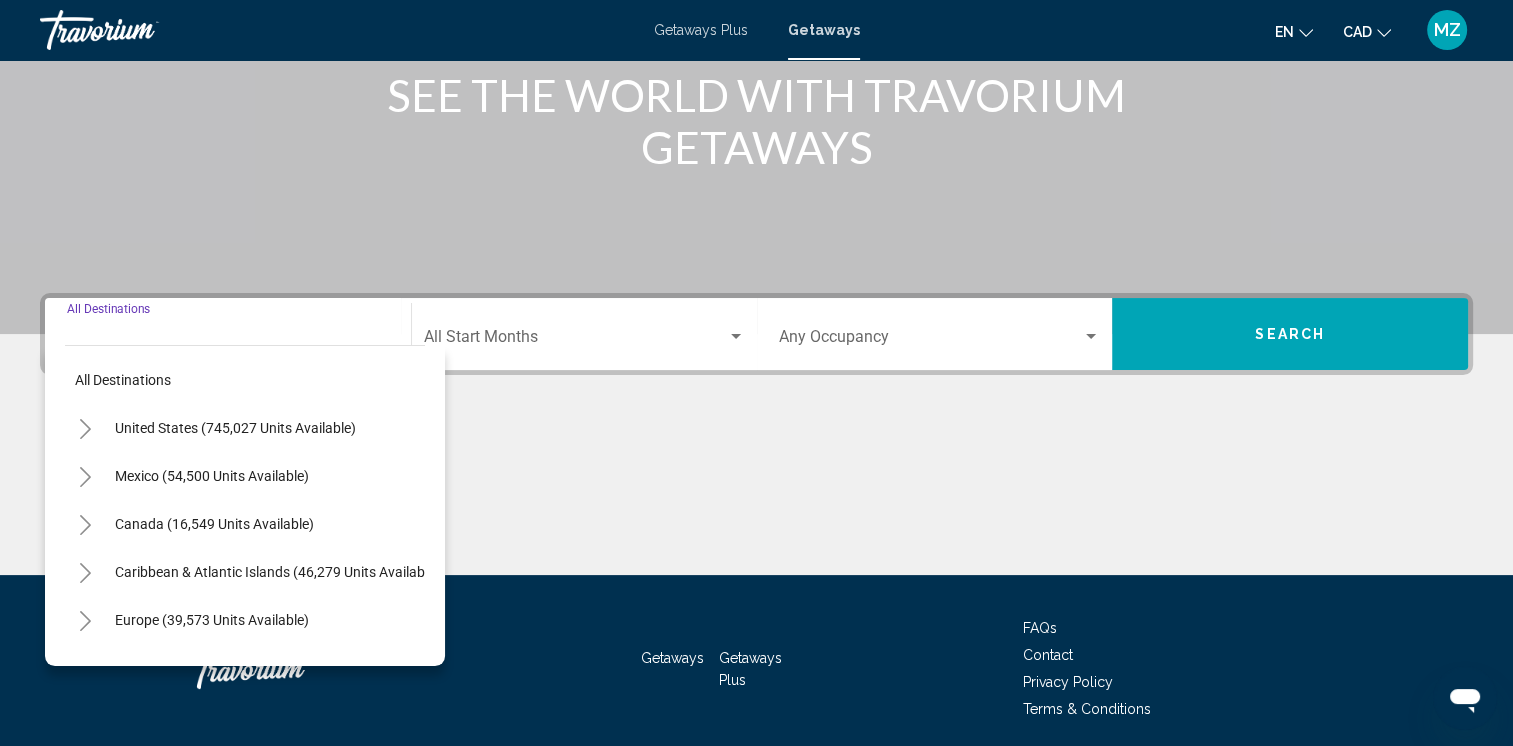 scroll, scrollTop: 339, scrollLeft: 0, axis: vertical 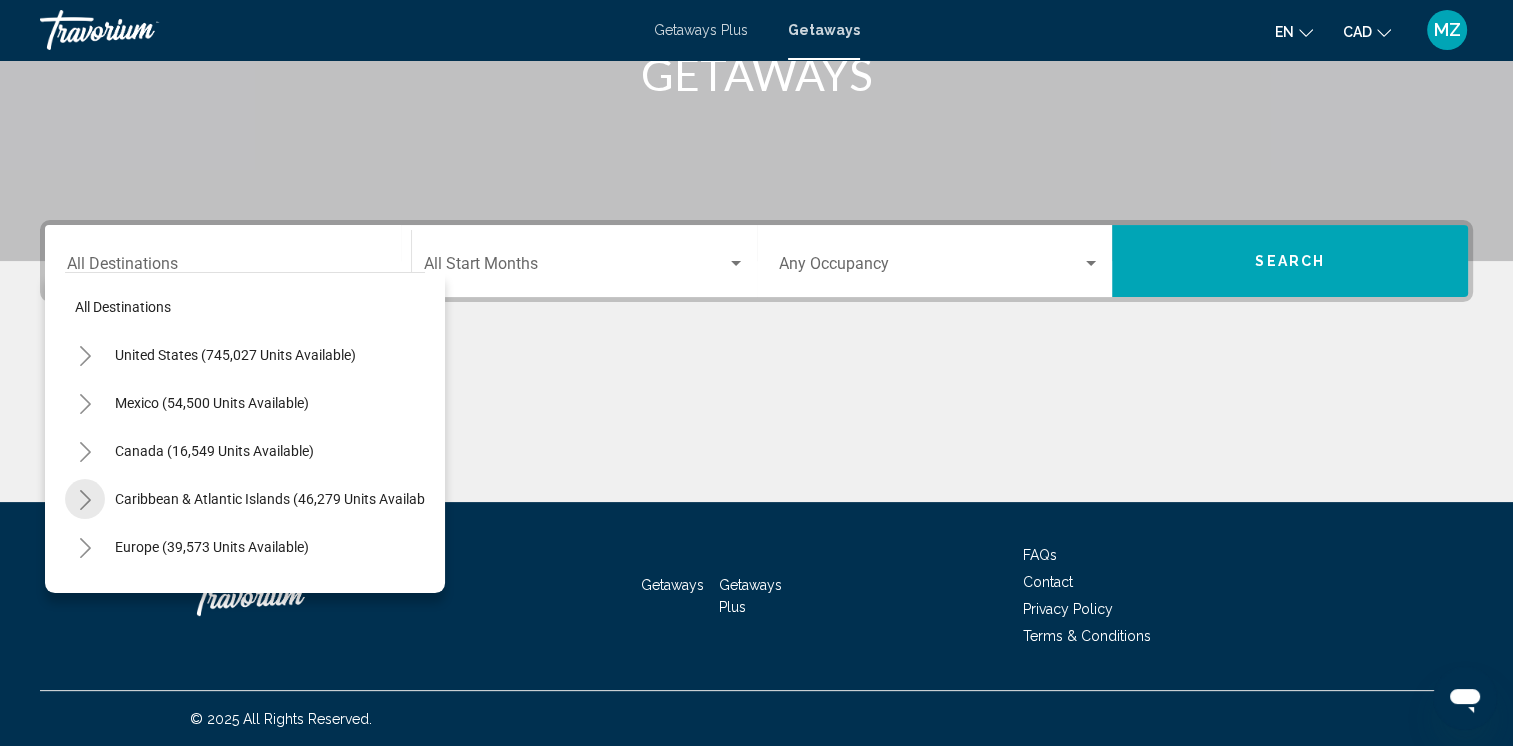 click 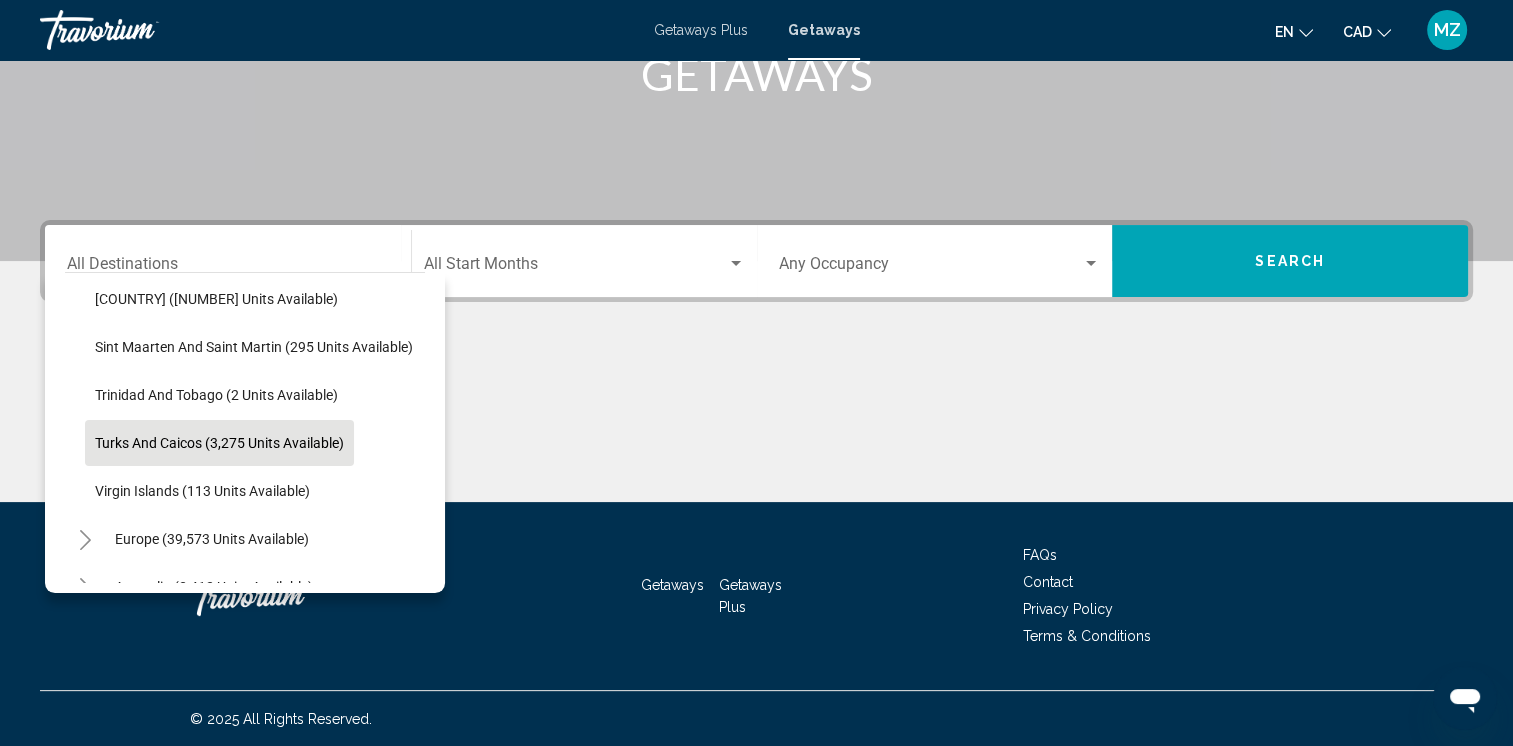 scroll, scrollTop: 600, scrollLeft: 0, axis: vertical 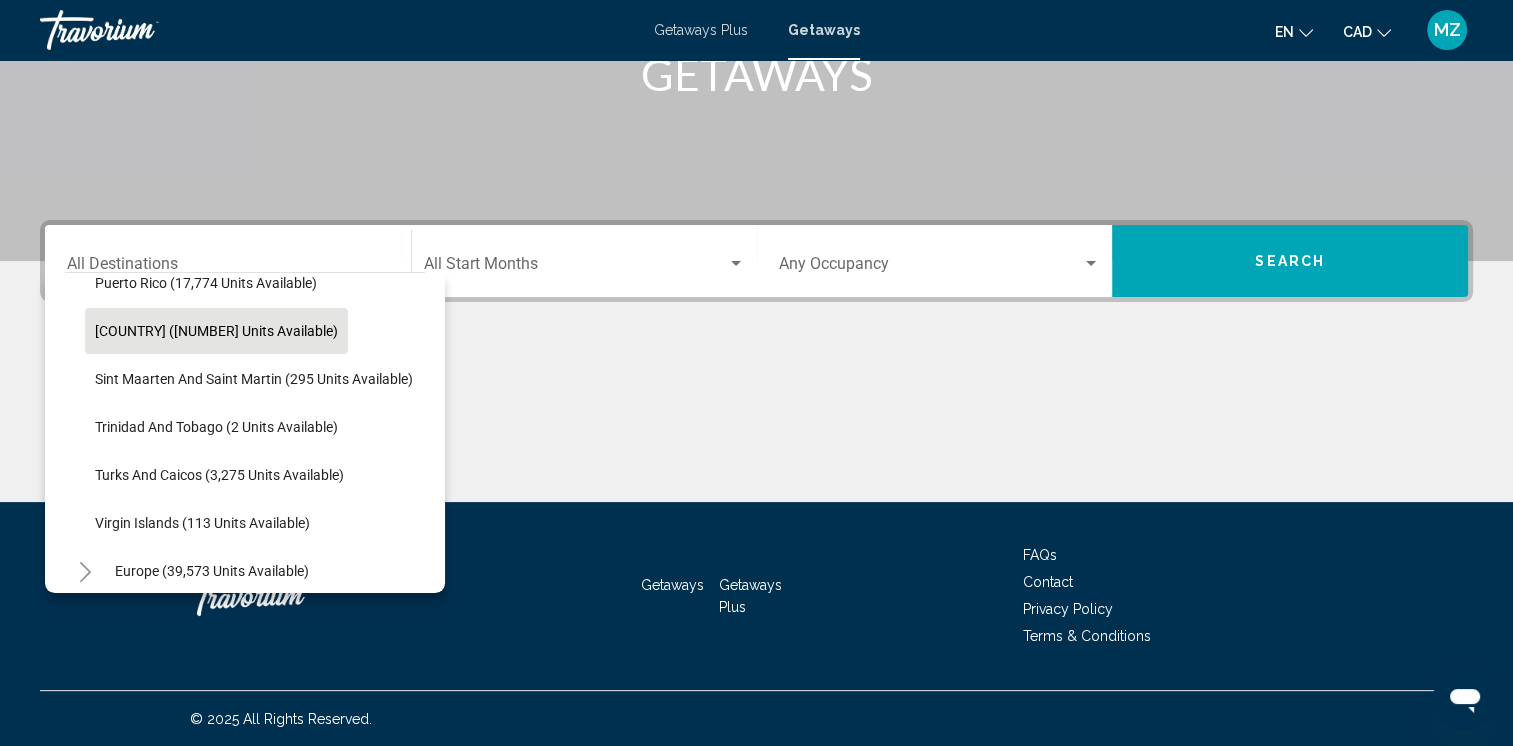 click on "[COUNTRY] ([NUMBER] units available)" 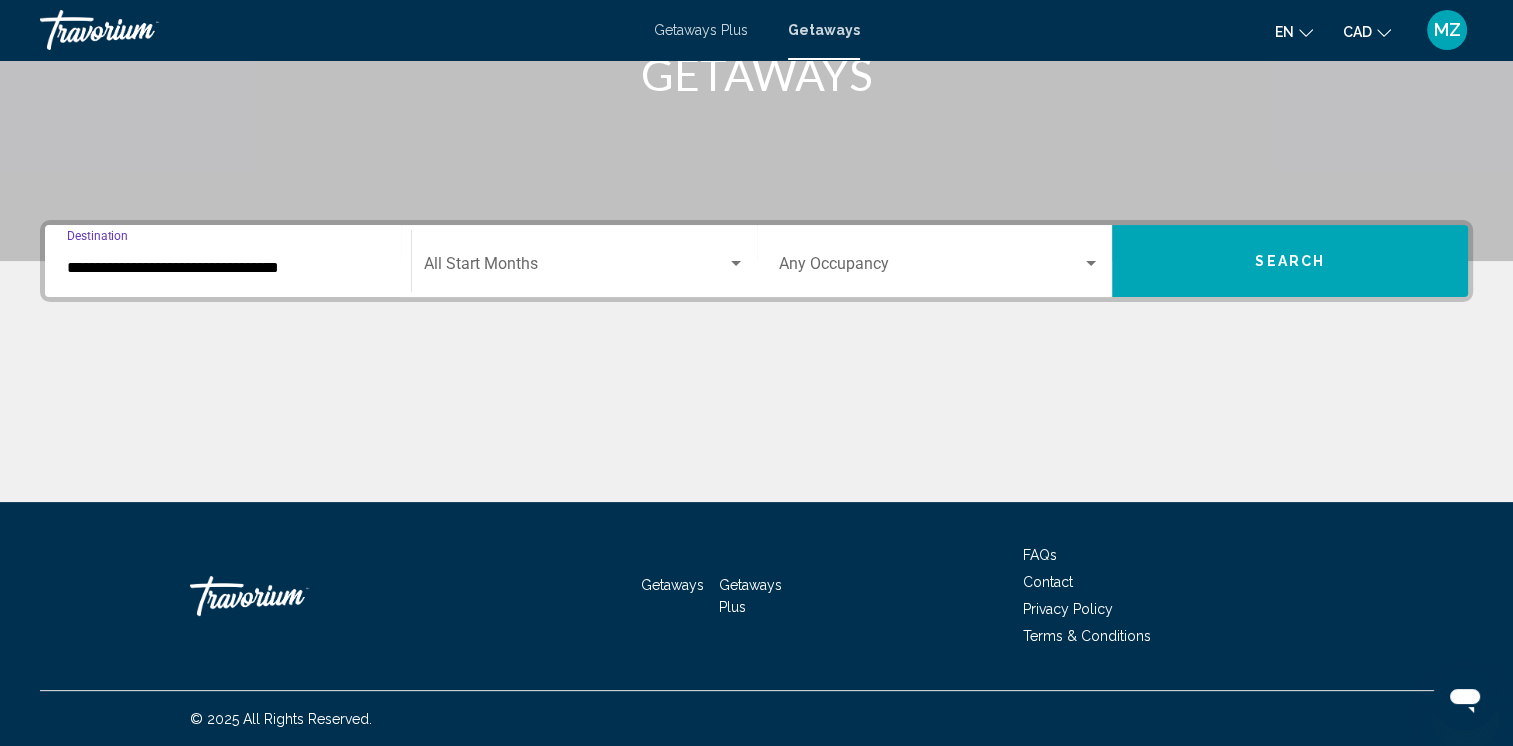 click at bounding box center [575, 268] 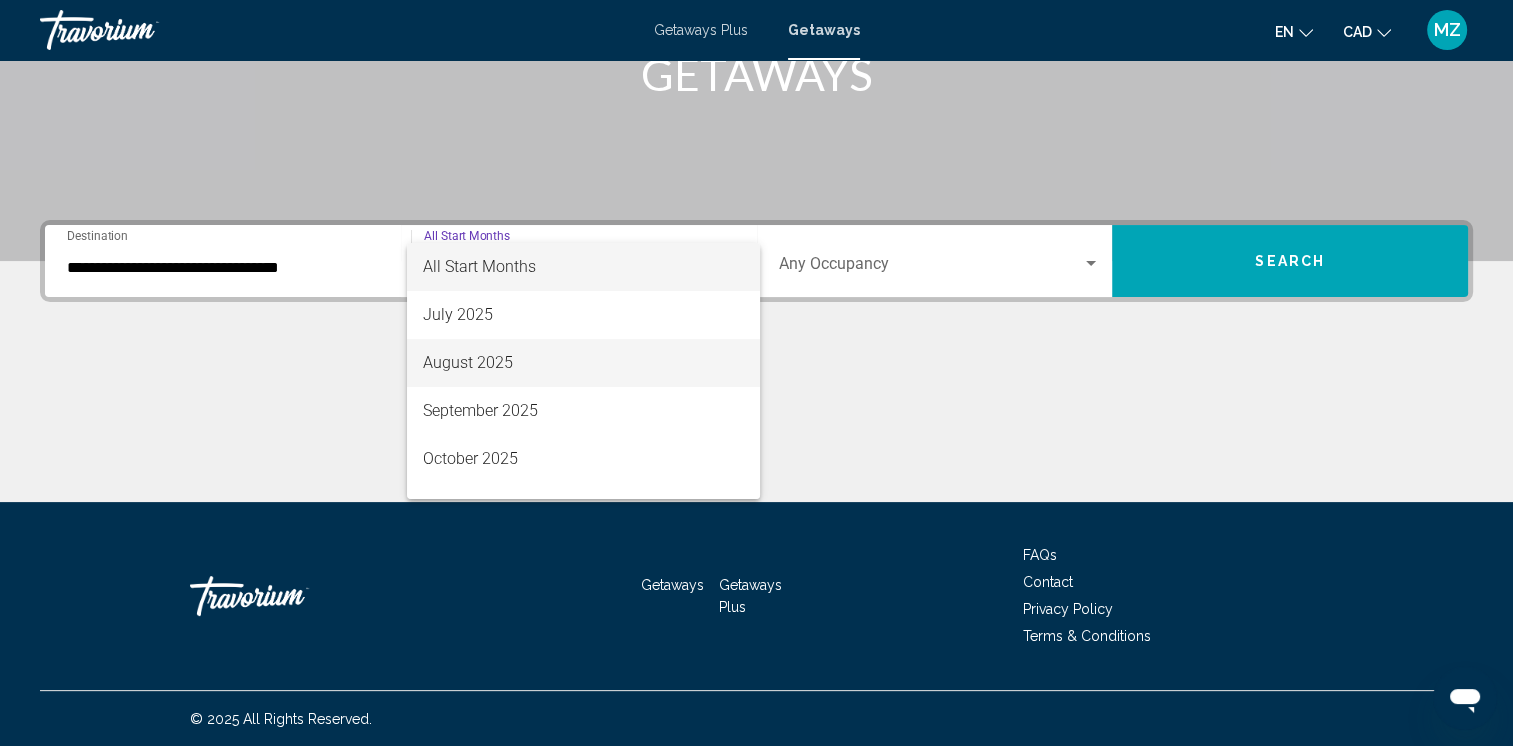 click on "August 2025" at bounding box center [583, 363] 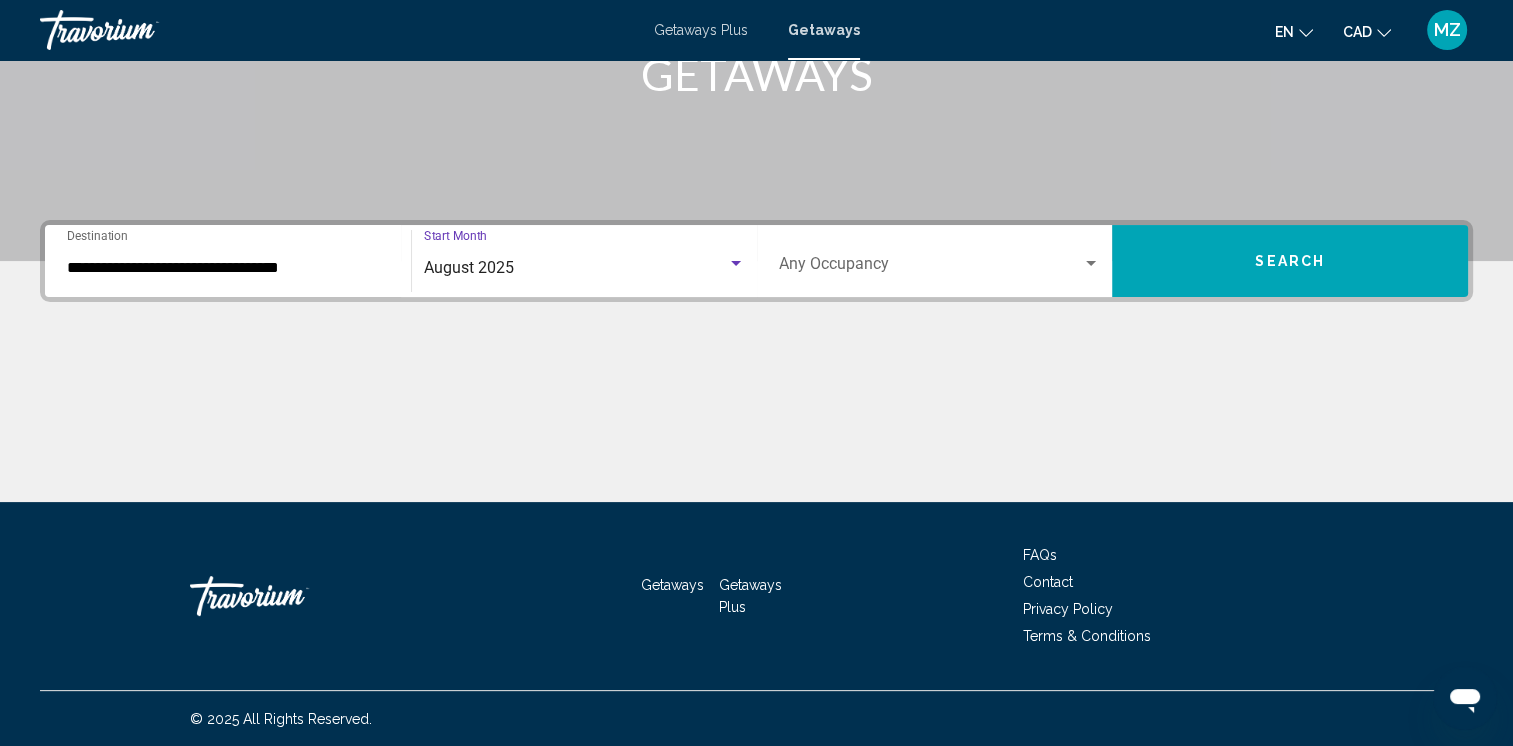 click on "Search" at bounding box center [1290, 262] 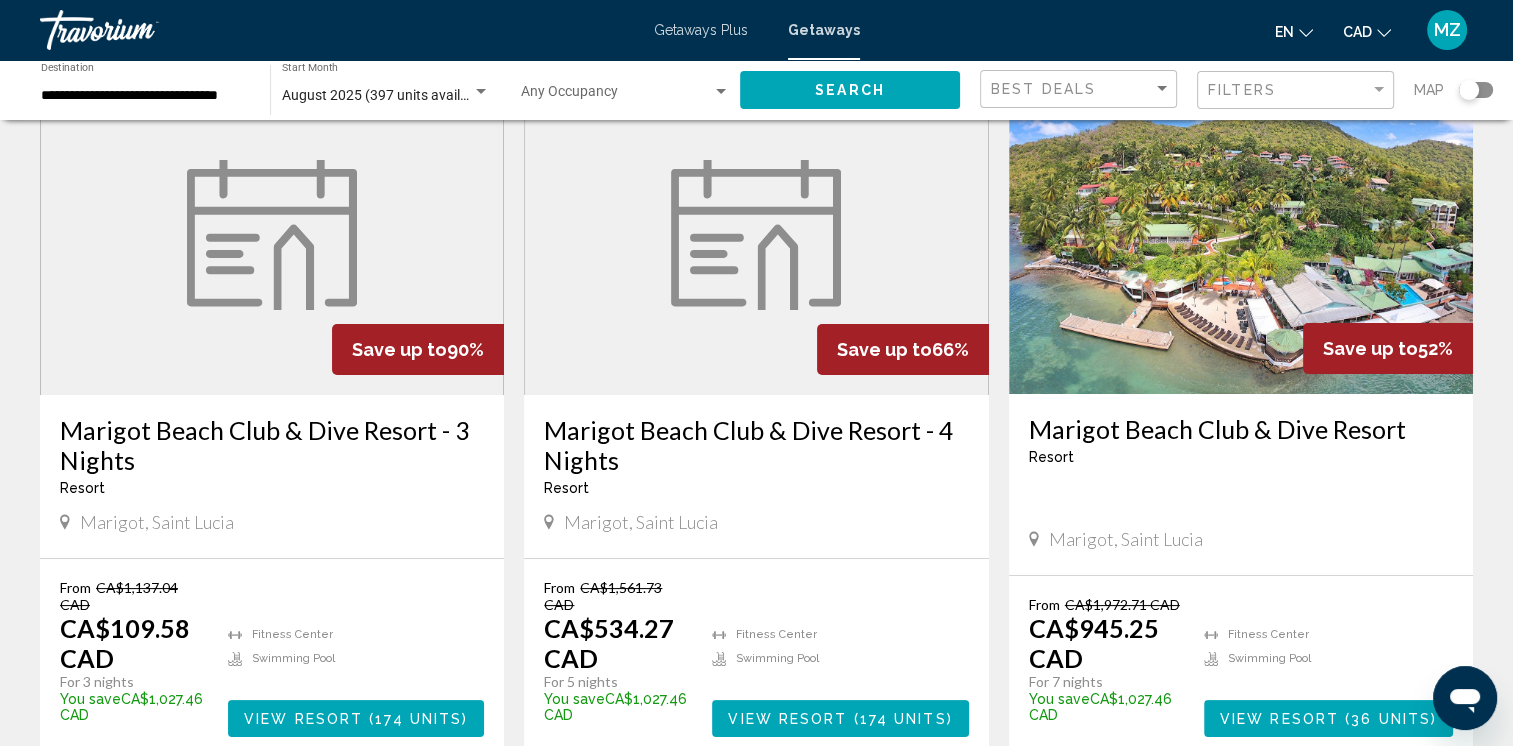 scroll, scrollTop: 0, scrollLeft: 0, axis: both 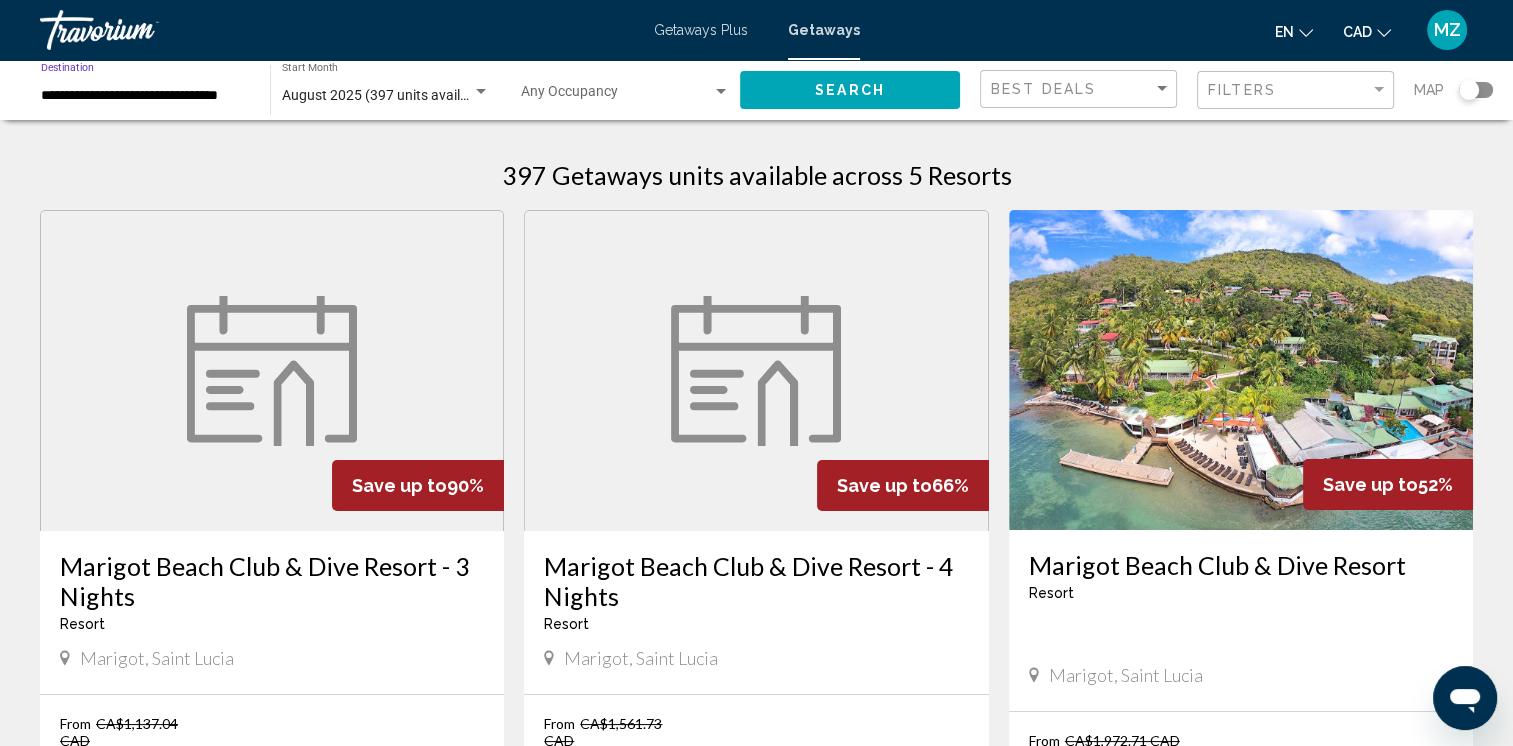 click on "**********" at bounding box center [145, 96] 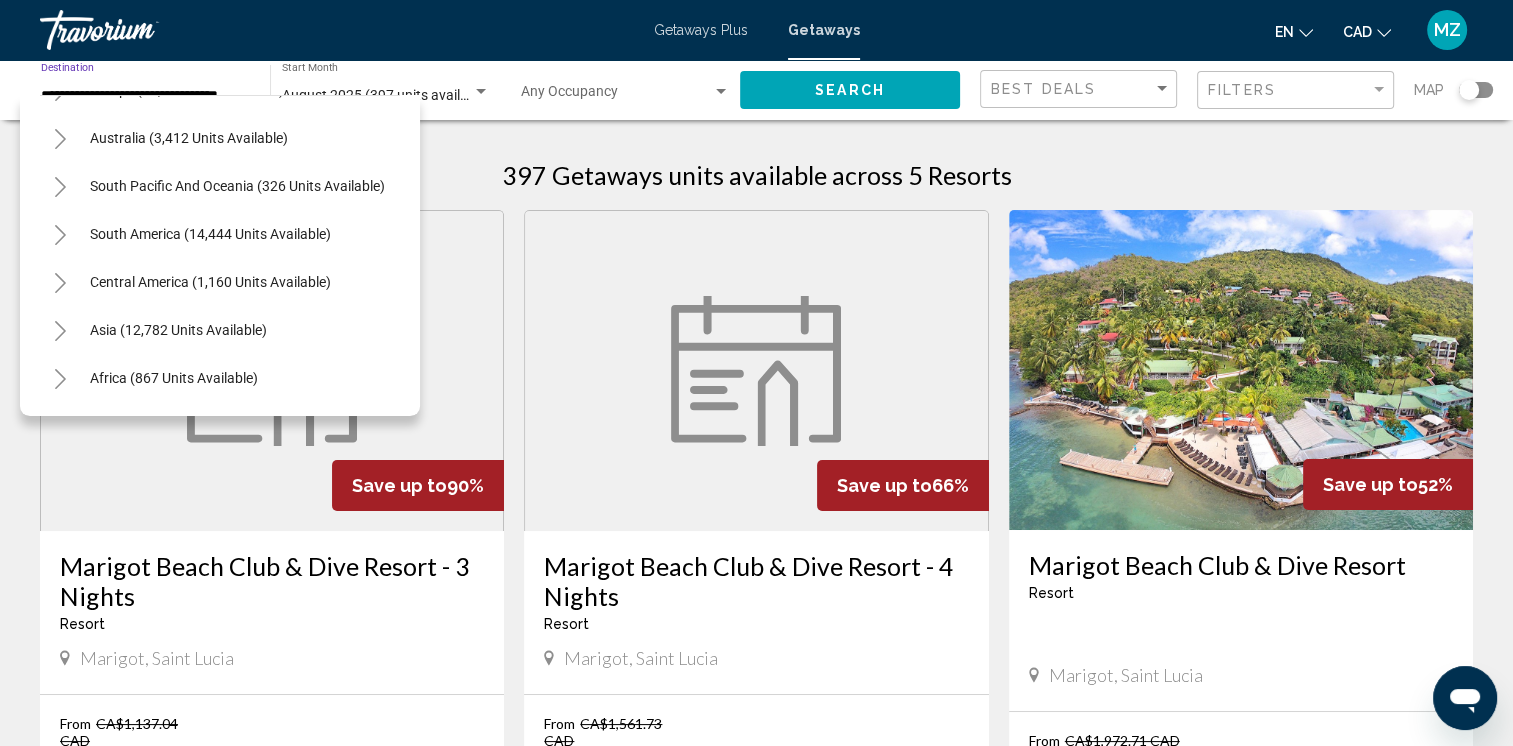 scroll, scrollTop: 910, scrollLeft: 0, axis: vertical 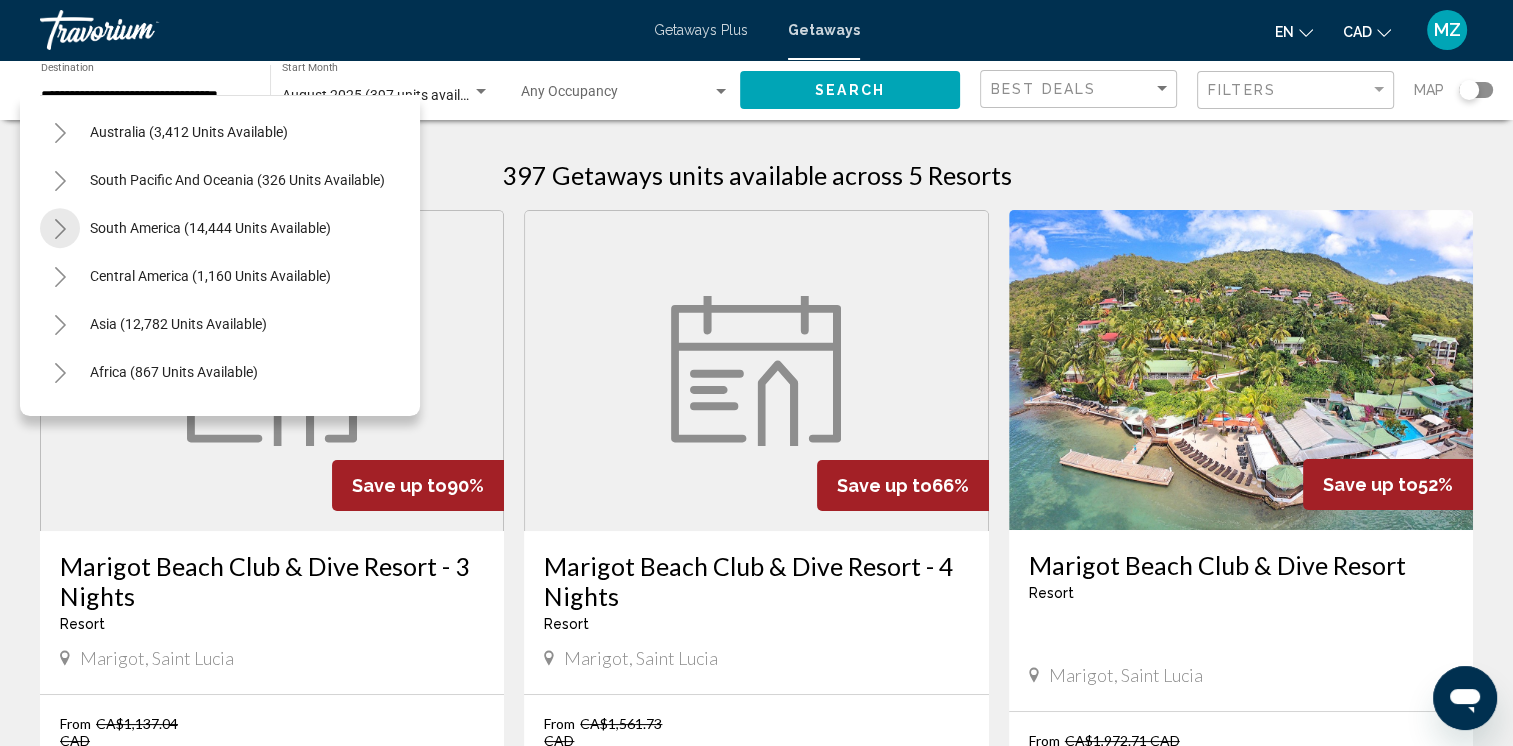 click 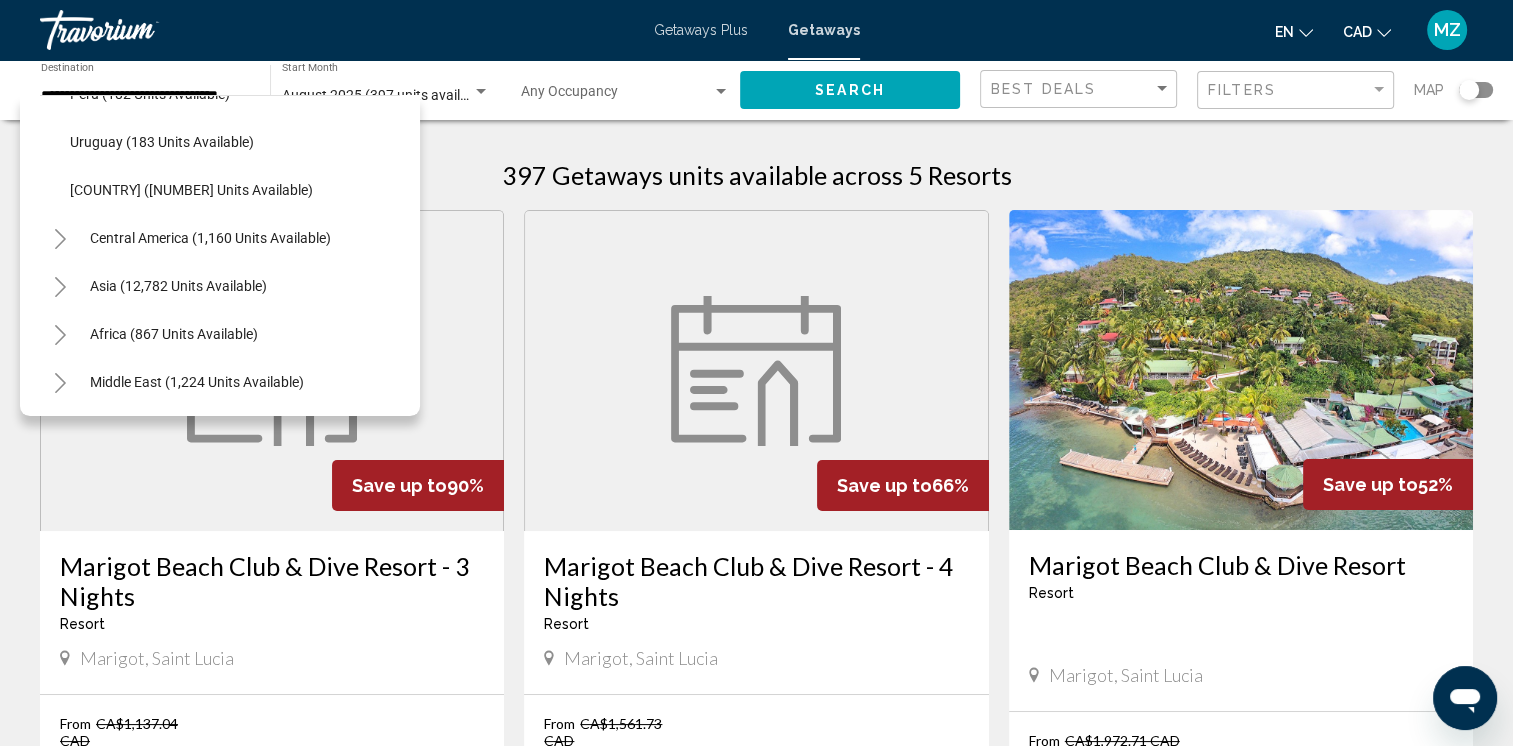 scroll, scrollTop: 1347, scrollLeft: 0, axis: vertical 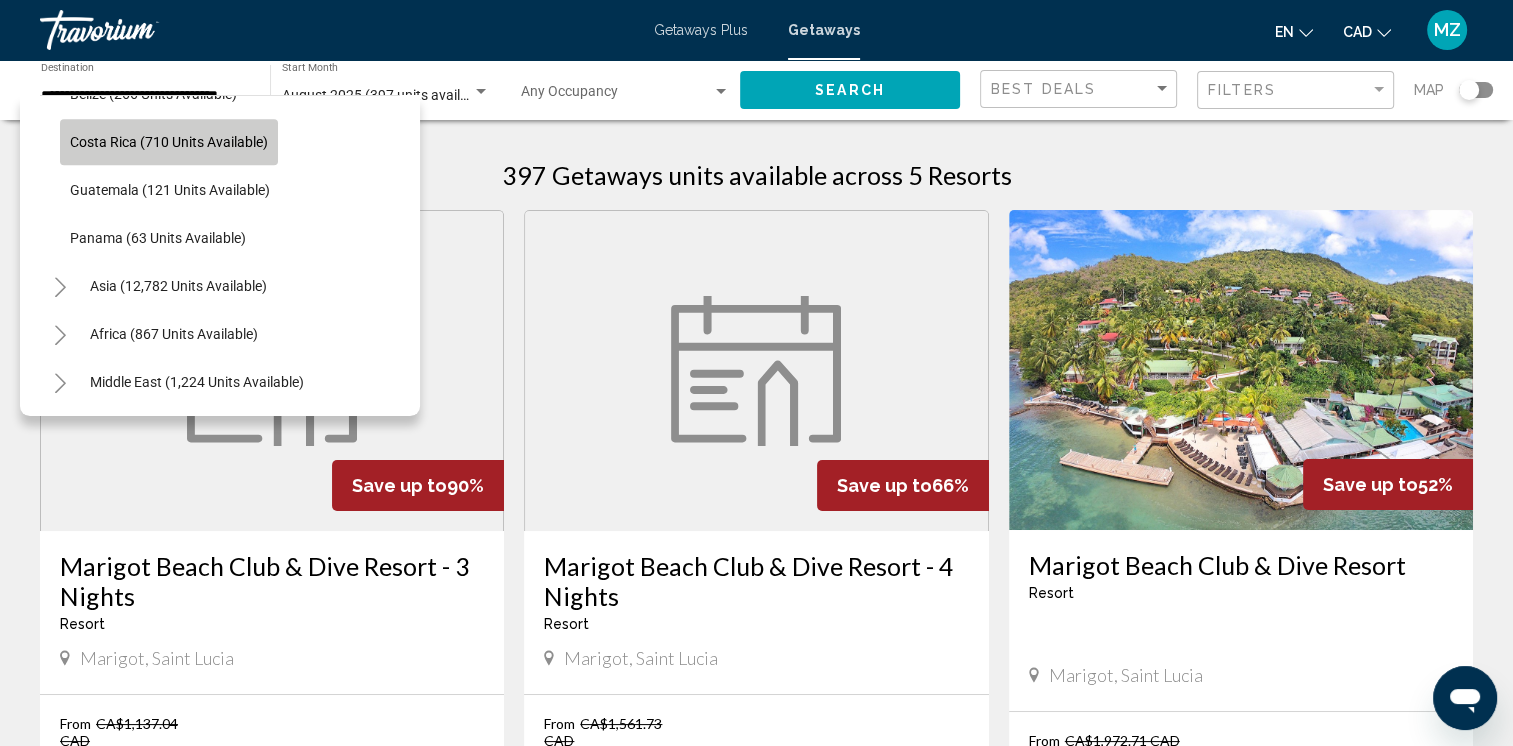 click on "Costa Rica (710 units available)" 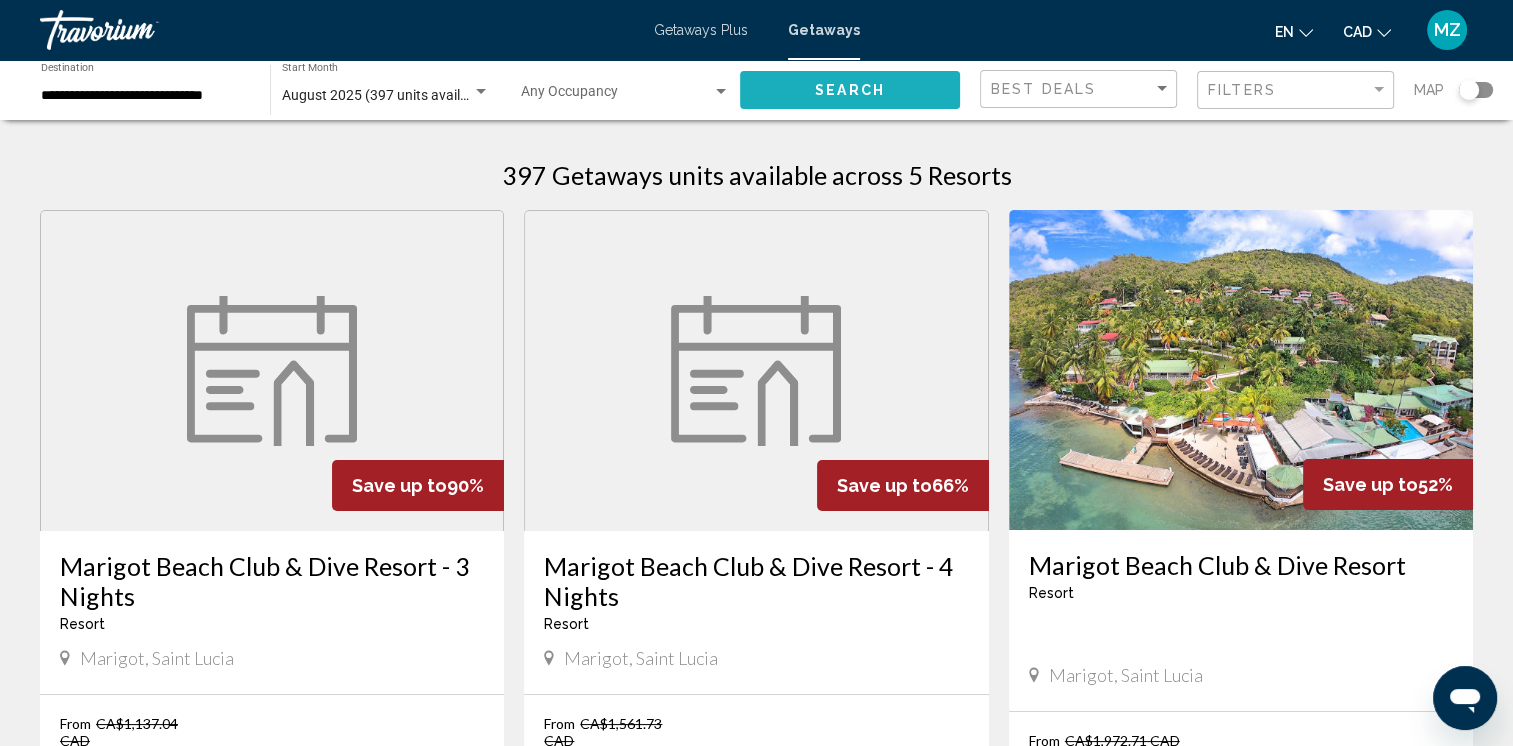click on "Search" 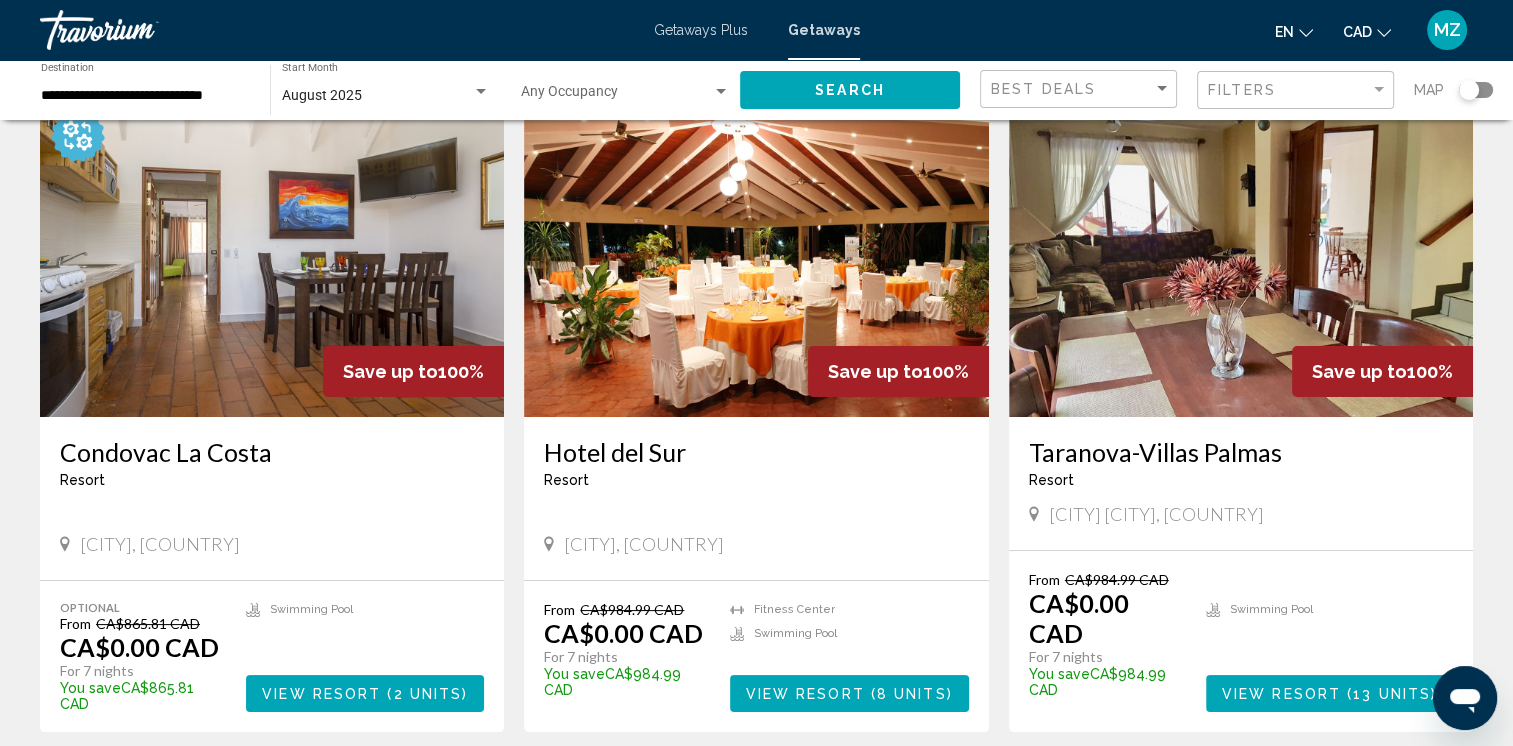 scroll, scrollTop: 200, scrollLeft: 0, axis: vertical 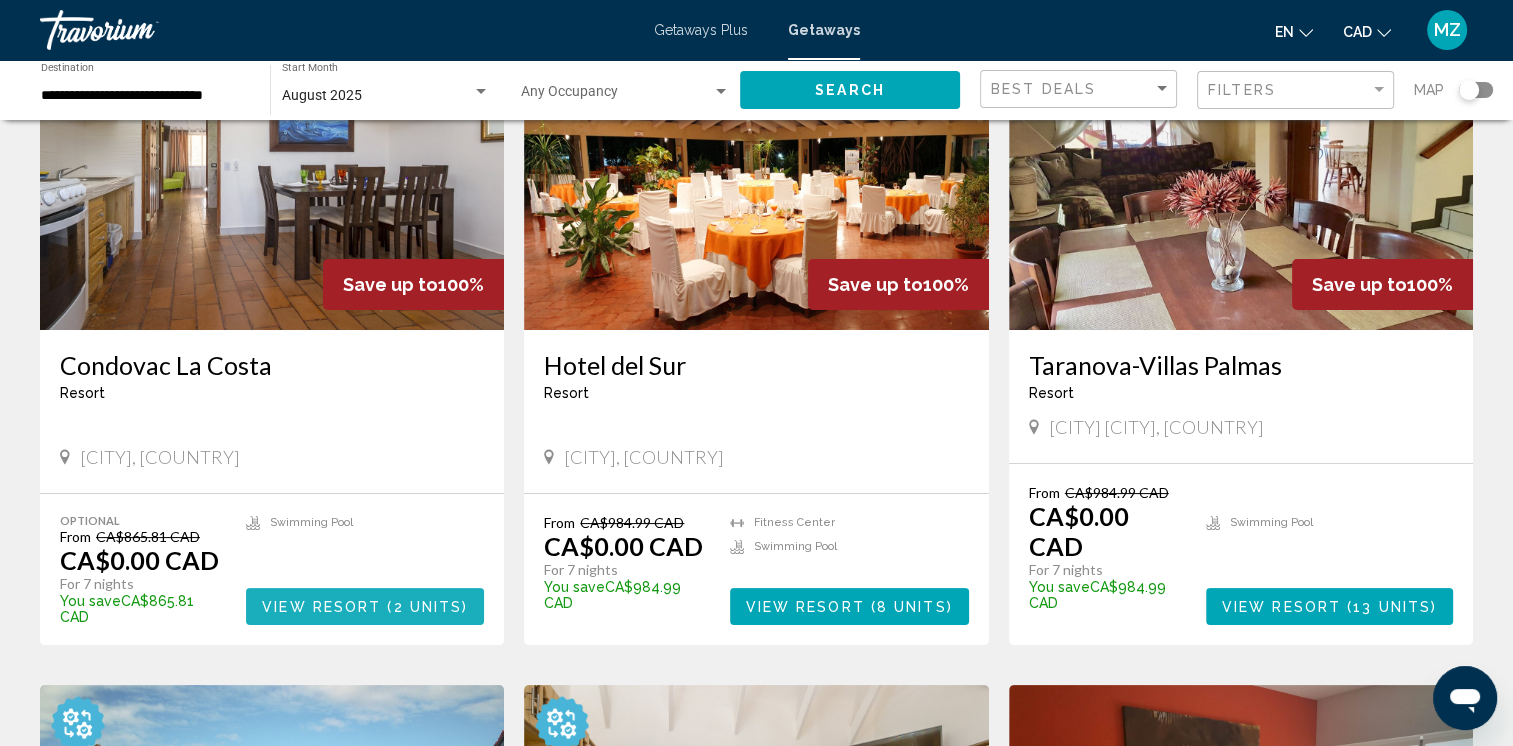 click on "View Resort" at bounding box center [321, 607] 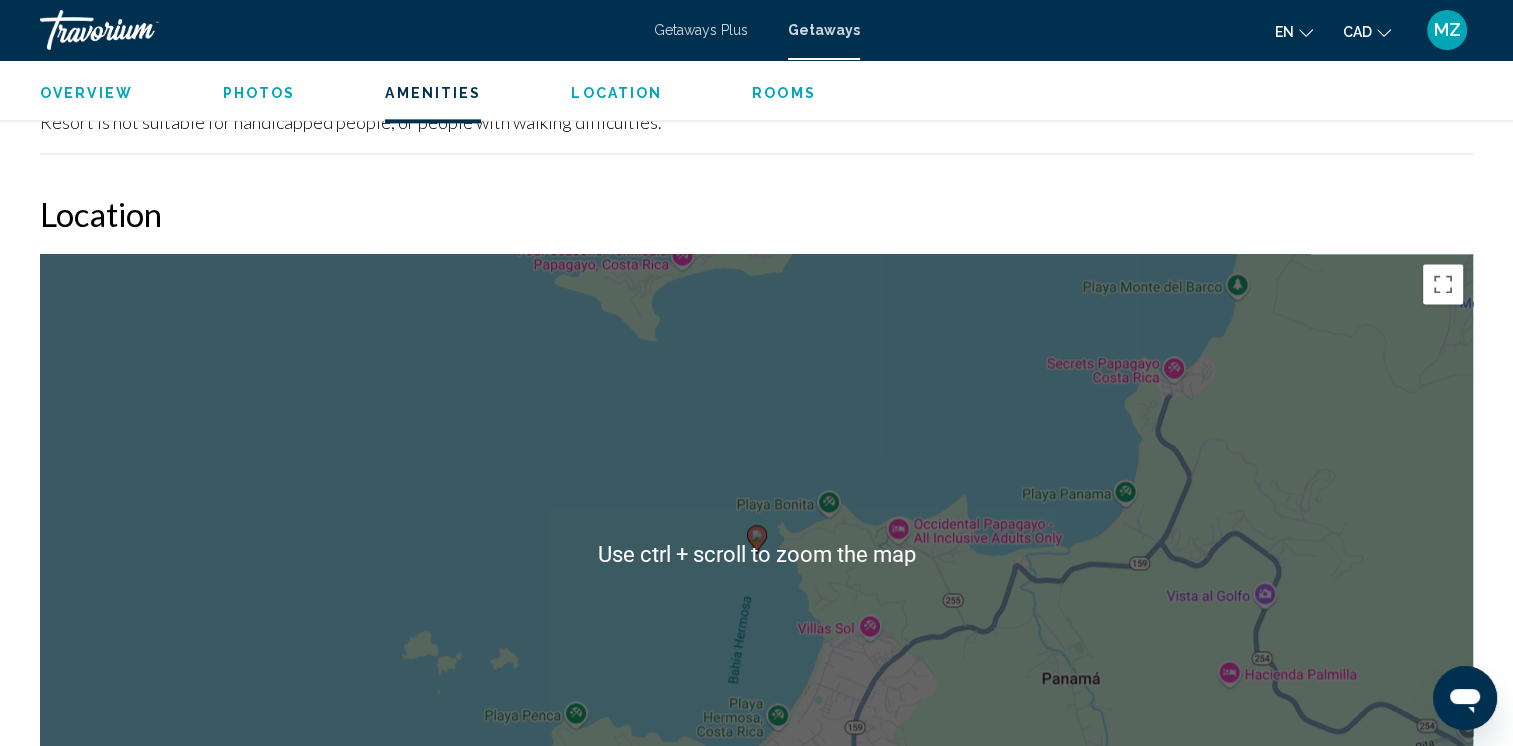 scroll, scrollTop: 2700, scrollLeft: 0, axis: vertical 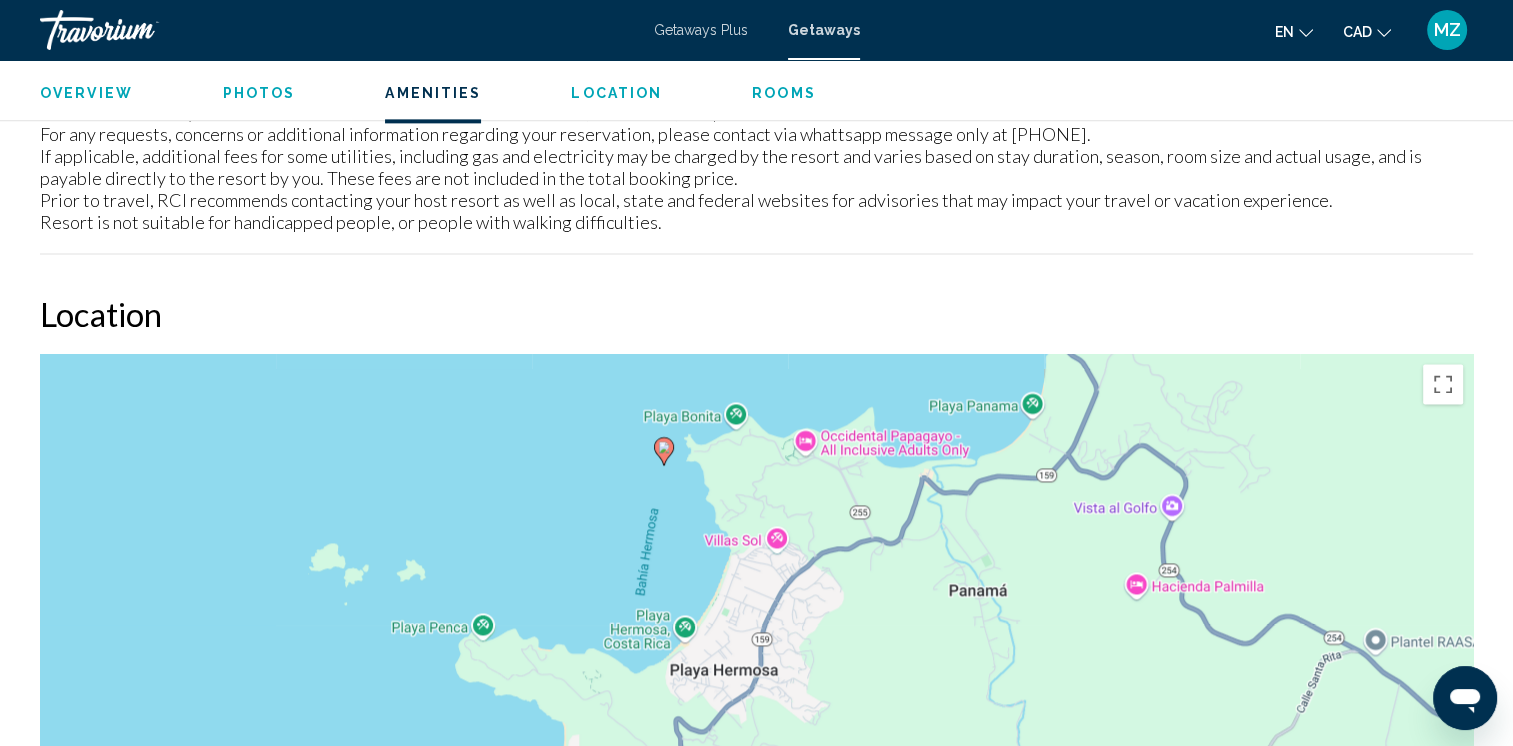 drag, startPoint x: 1125, startPoint y: 607, endPoint x: 972, endPoint y: 318, distance: 327.00153 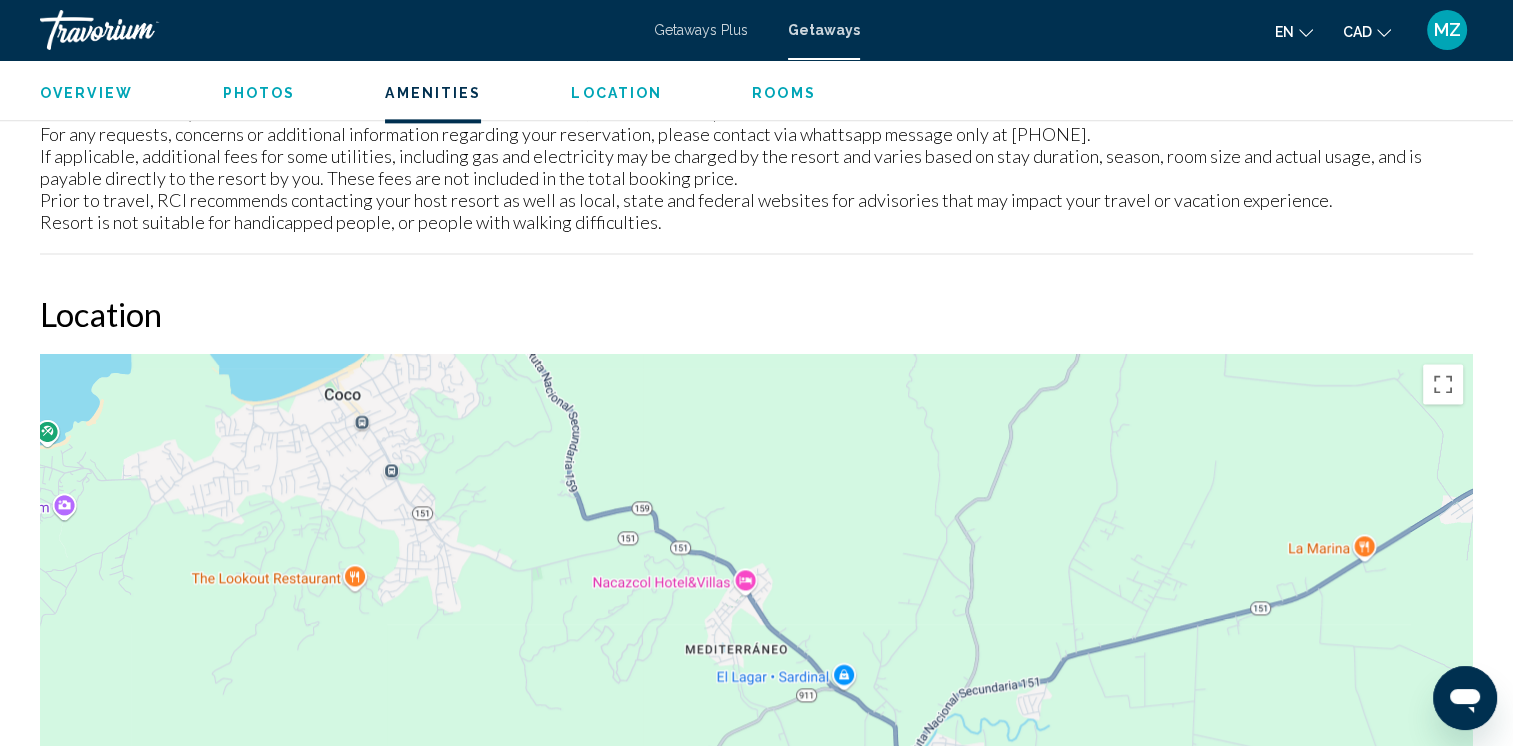 drag, startPoint x: 1020, startPoint y: 526, endPoint x: 1002, endPoint y: 206, distance: 320.50586 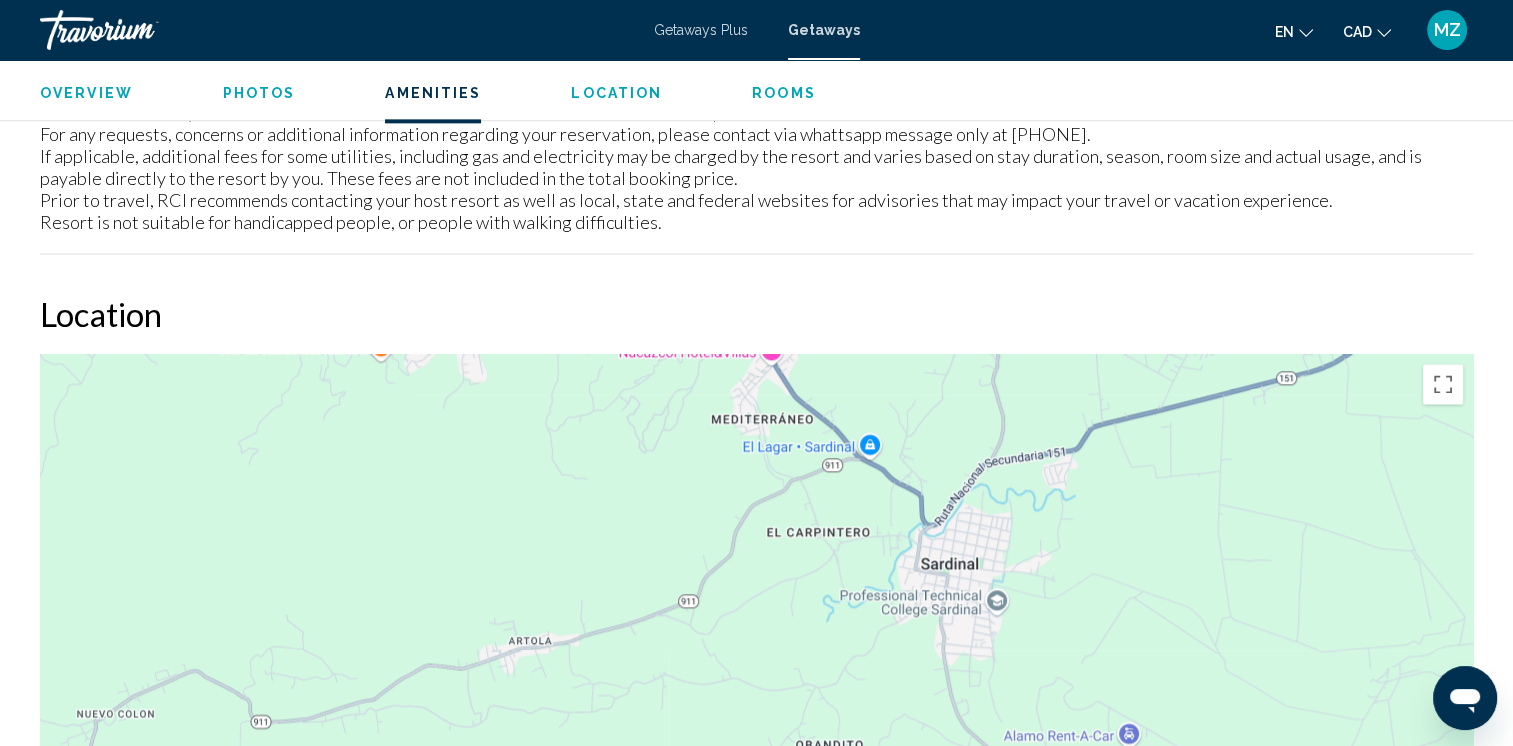 drag, startPoint x: 1090, startPoint y: 579, endPoint x: 1092, endPoint y: 342, distance: 237.00844 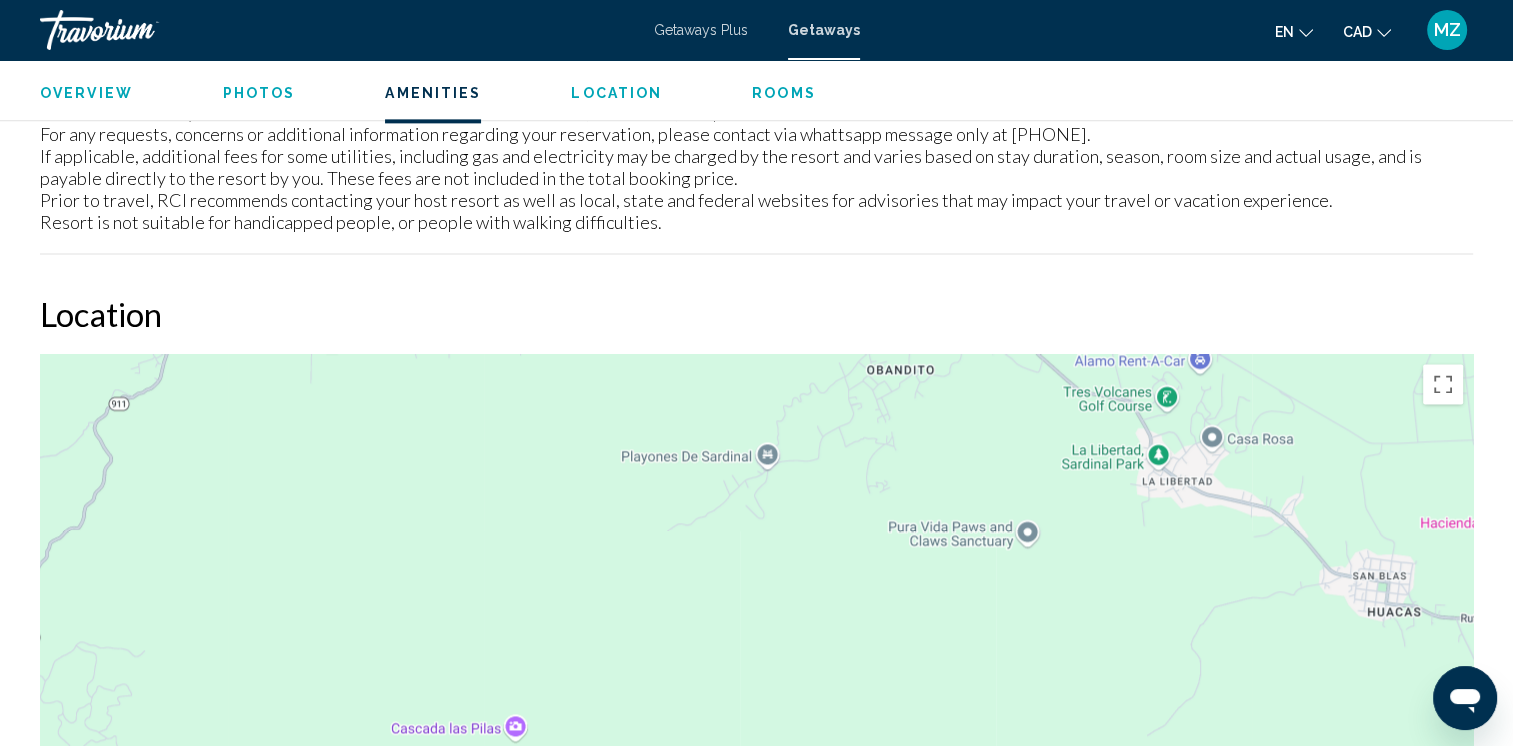 drag, startPoint x: 1066, startPoint y: 607, endPoint x: 1115, endPoint y: 257, distance: 353.41336 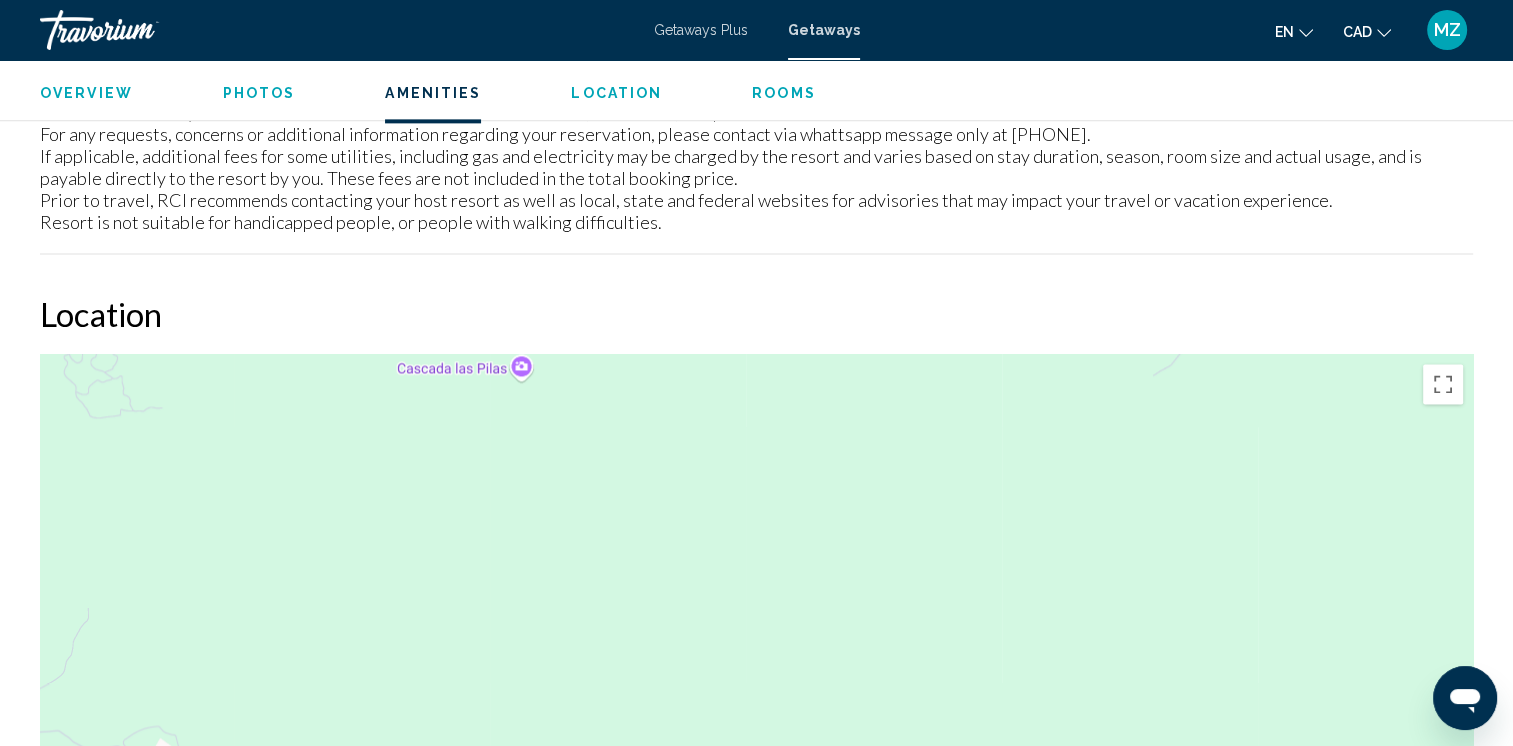 drag, startPoint x: 1098, startPoint y: 584, endPoint x: 1086, endPoint y: 247, distance: 337.2136 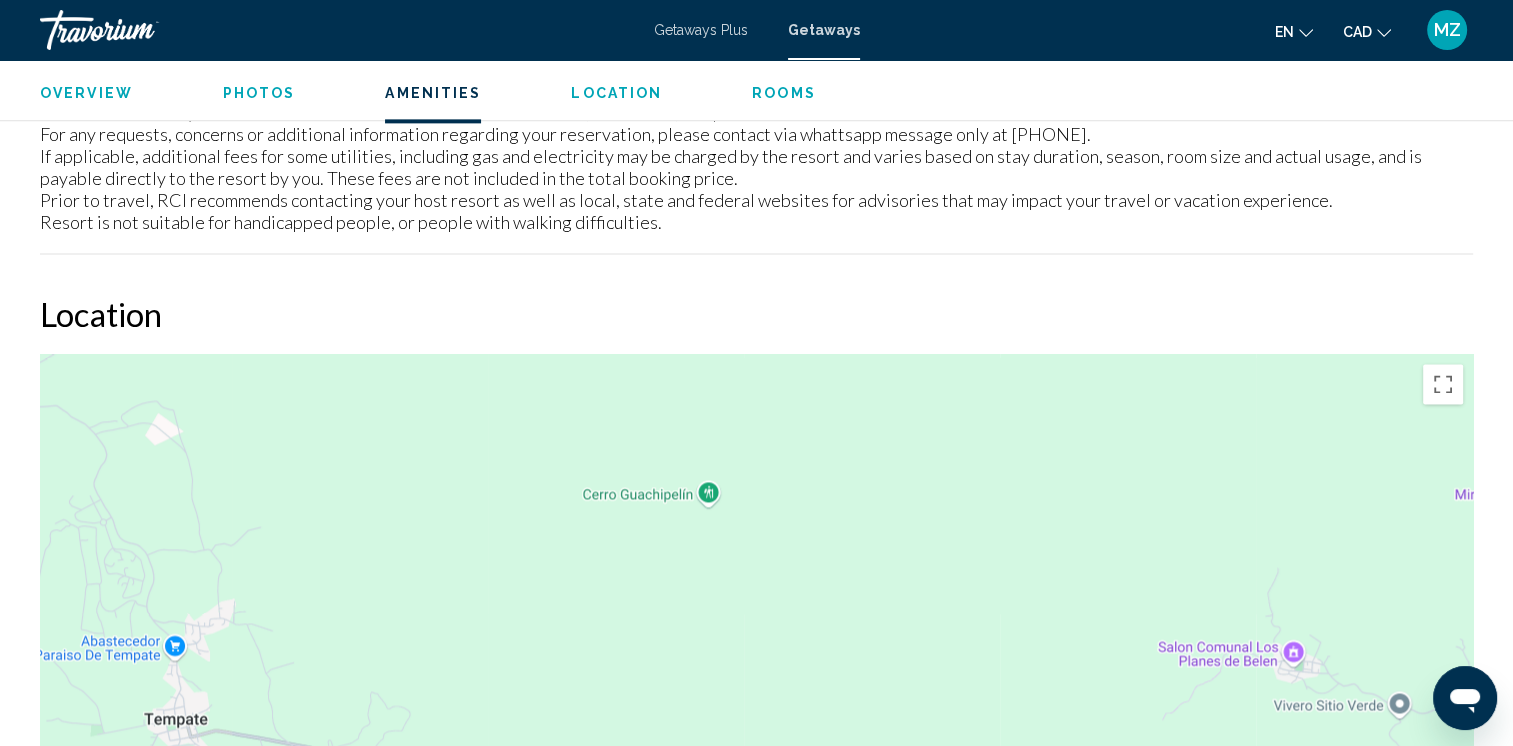 drag, startPoint x: 1016, startPoint y: 572, endPoint x: 1173, endPoint y: 149, distance: 451.1962 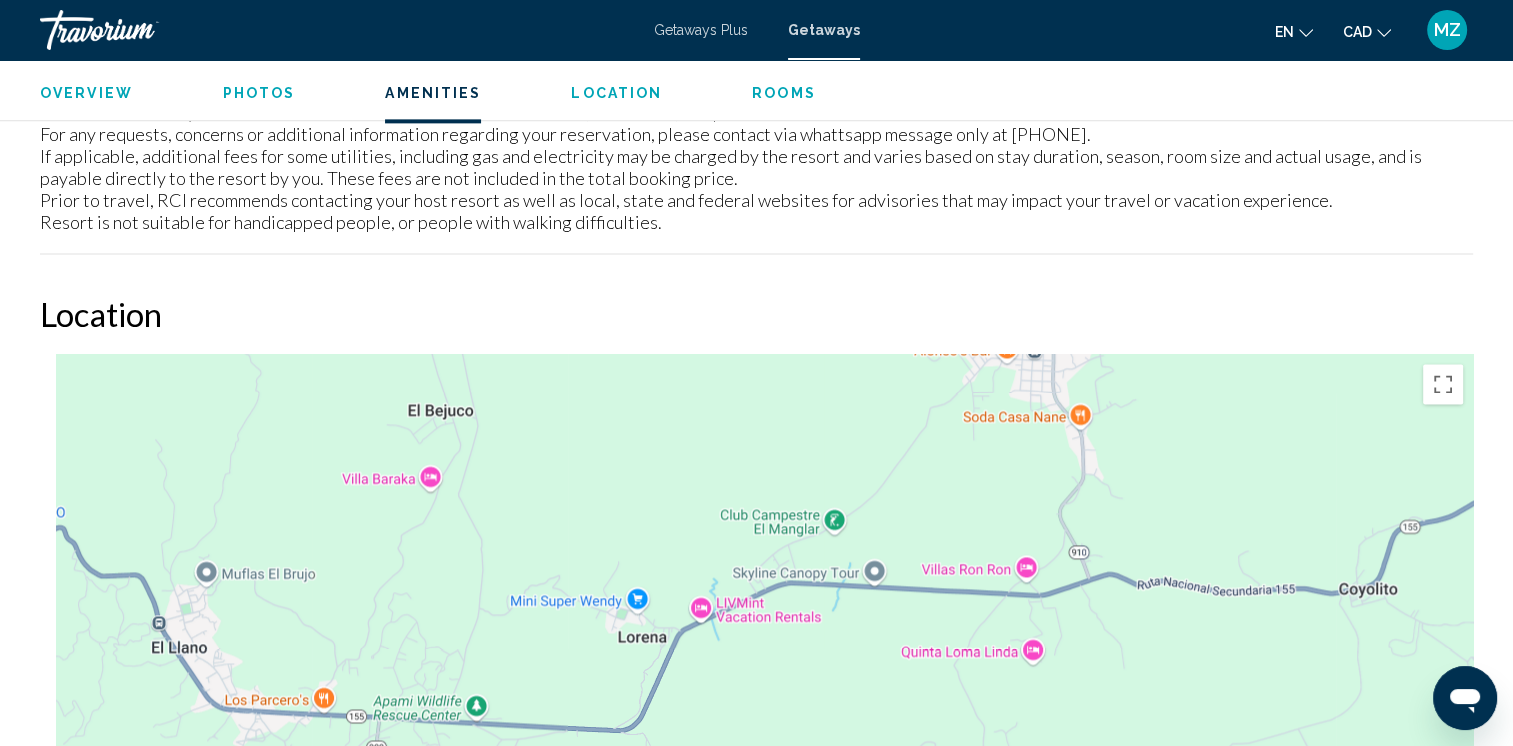 drag, startPoint x: 1098, startPoint y: 422, endPoint x: 1101, endPoint y: 298, distance: 124.036285 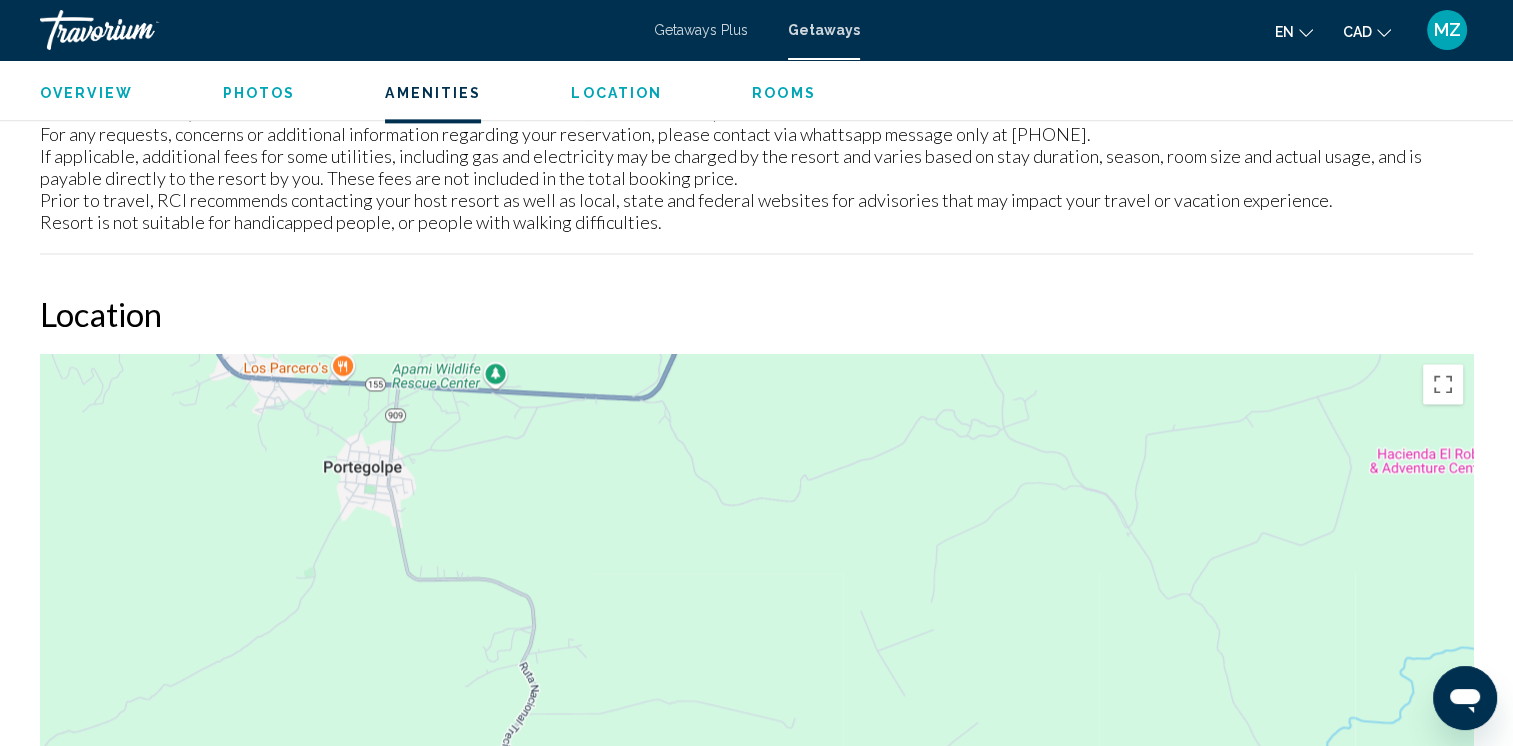 drag, startPoint x: 1049, startPoint y: 624, endPoint x: 1104, endPoint y: 402, distance: 228.71161 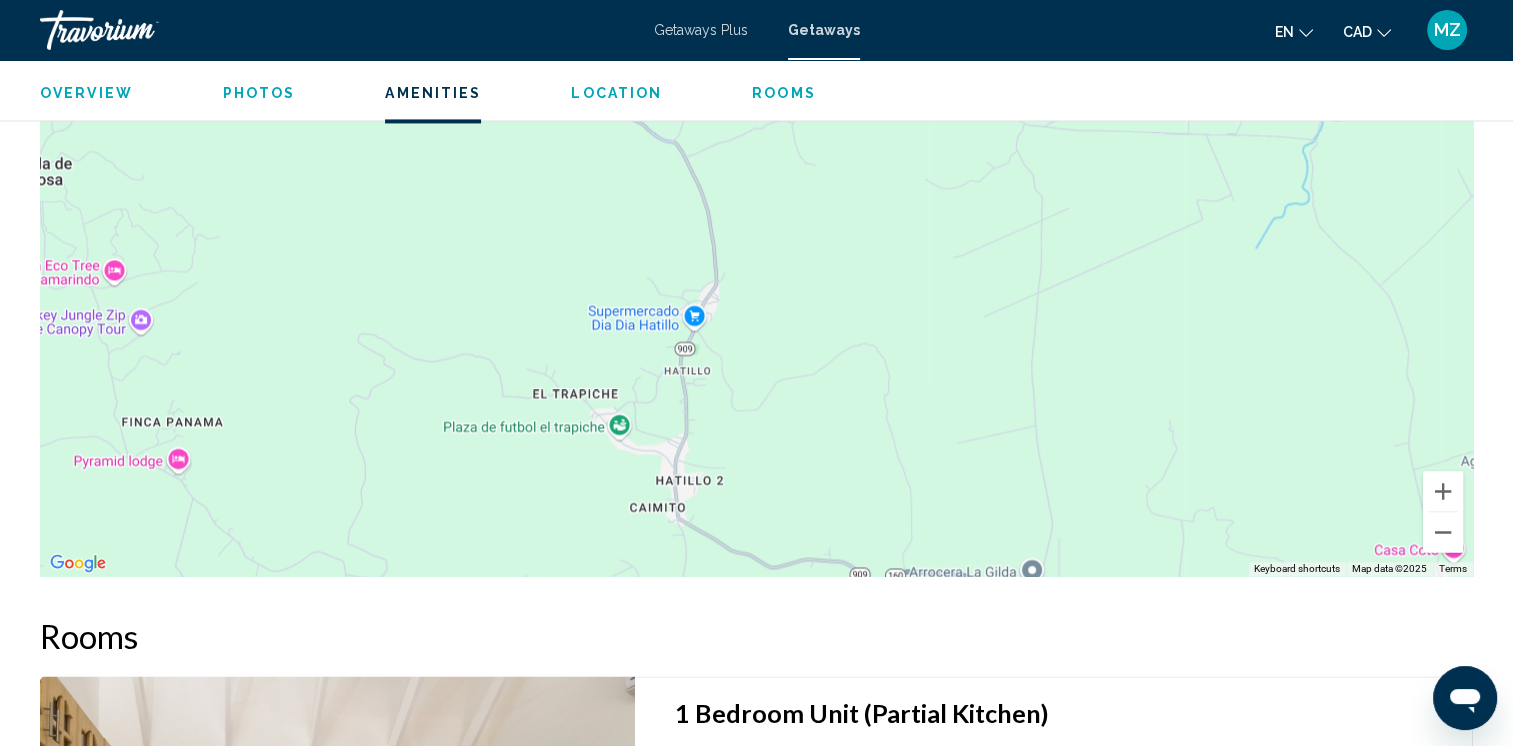 scroll, scrollTop: 3100, scrollLeft: 0, axis: vertical 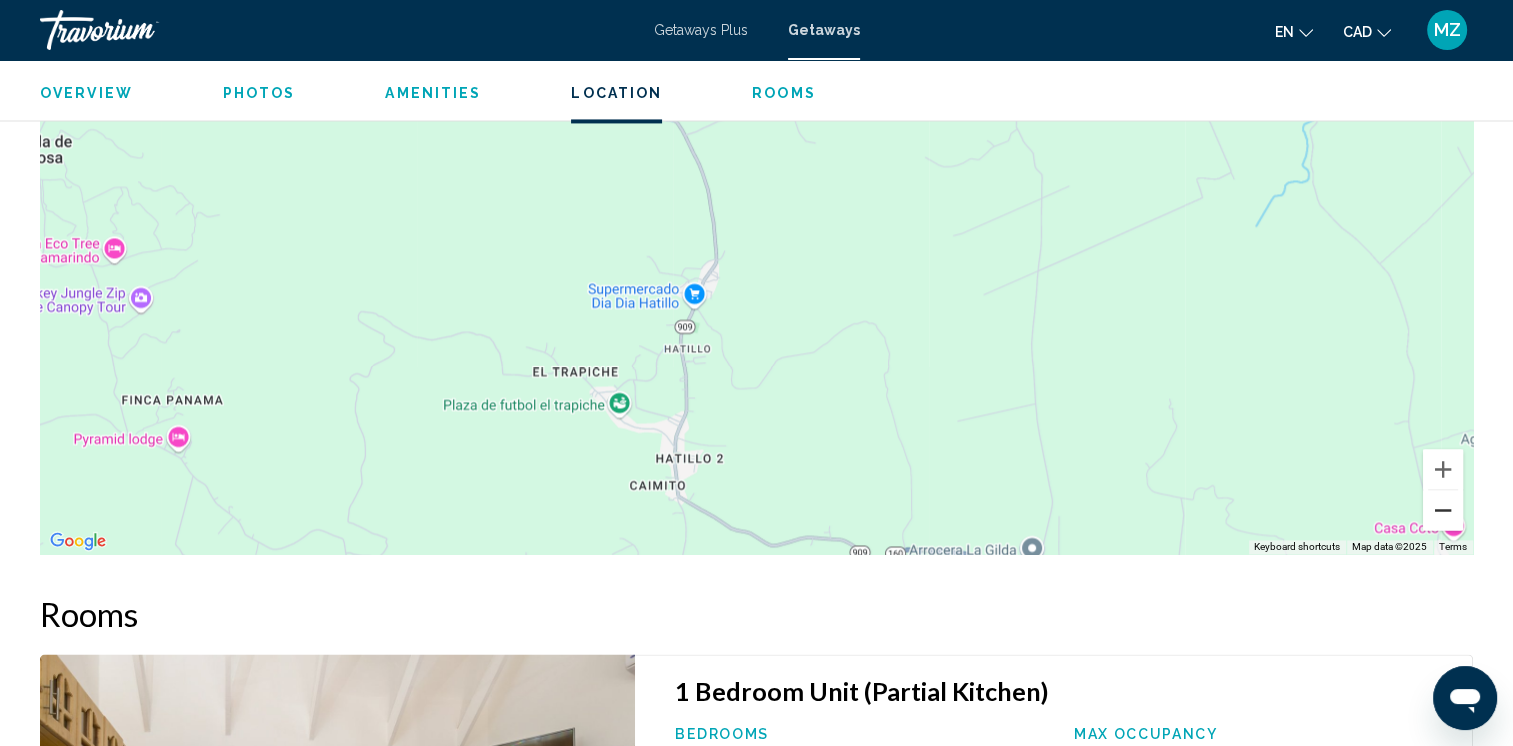 click at bounding box center [1443, 510] 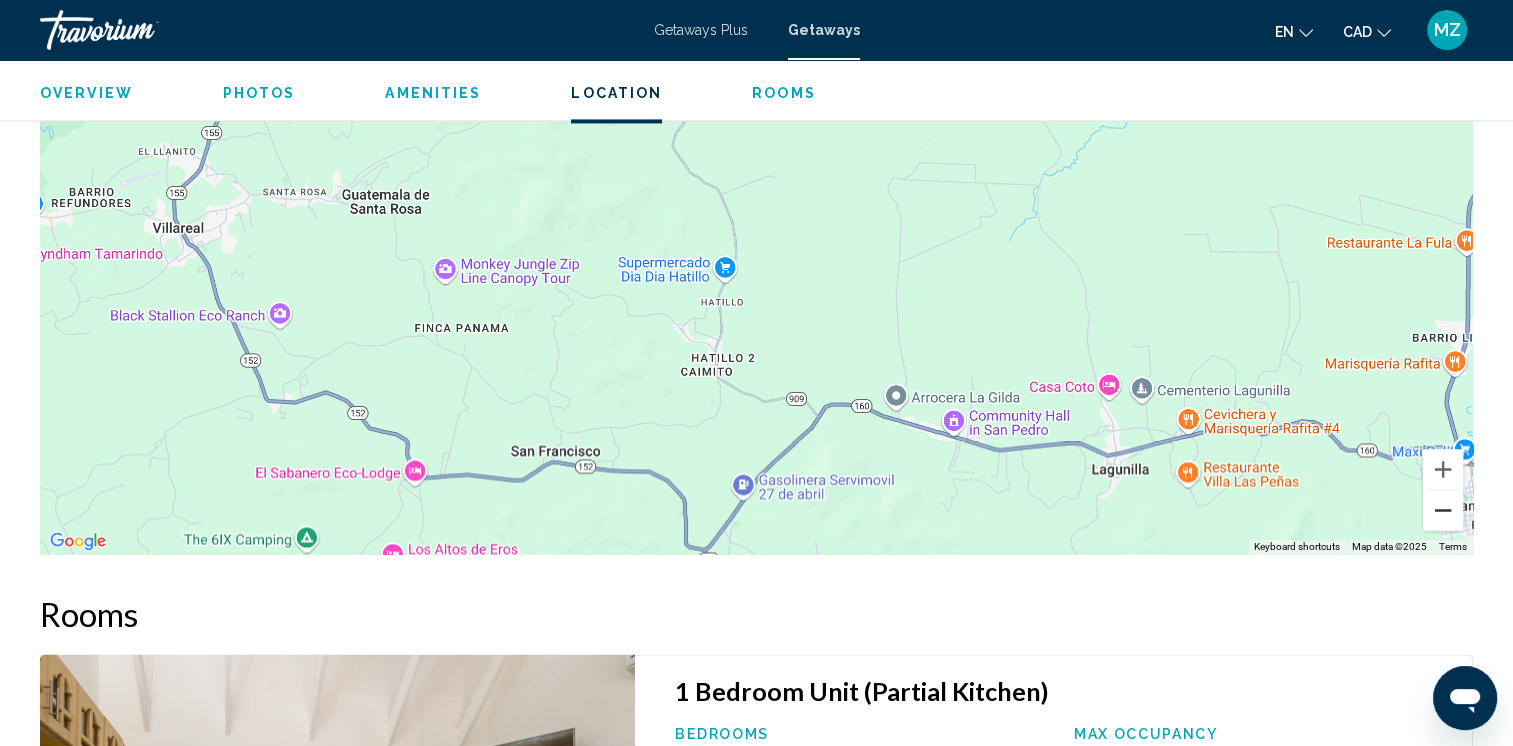 click at bounding box center (1443, 510) 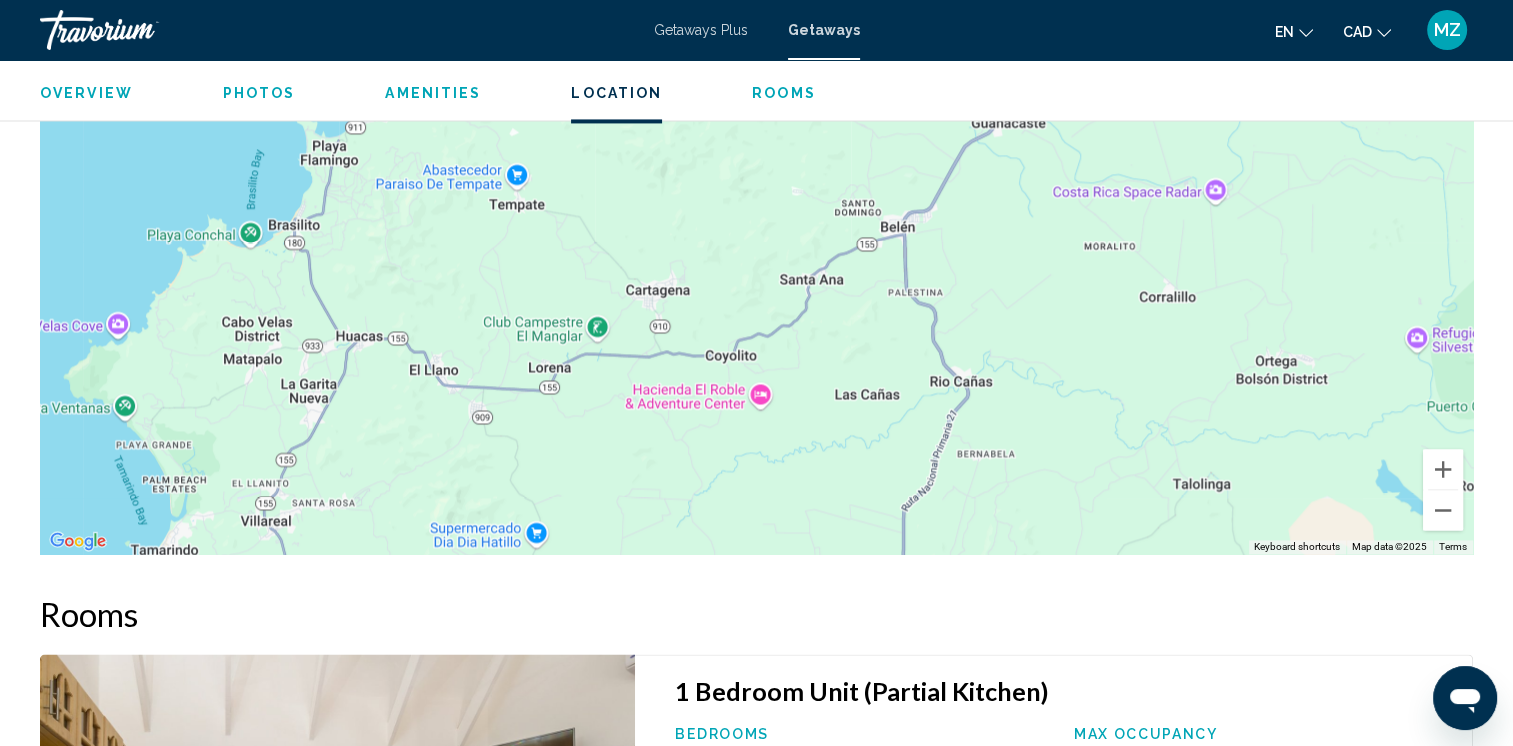 drag, startPoint x: 857, startPoint y: 427, endPoint x: 747, endPoint y: 458, distance: 114.28473 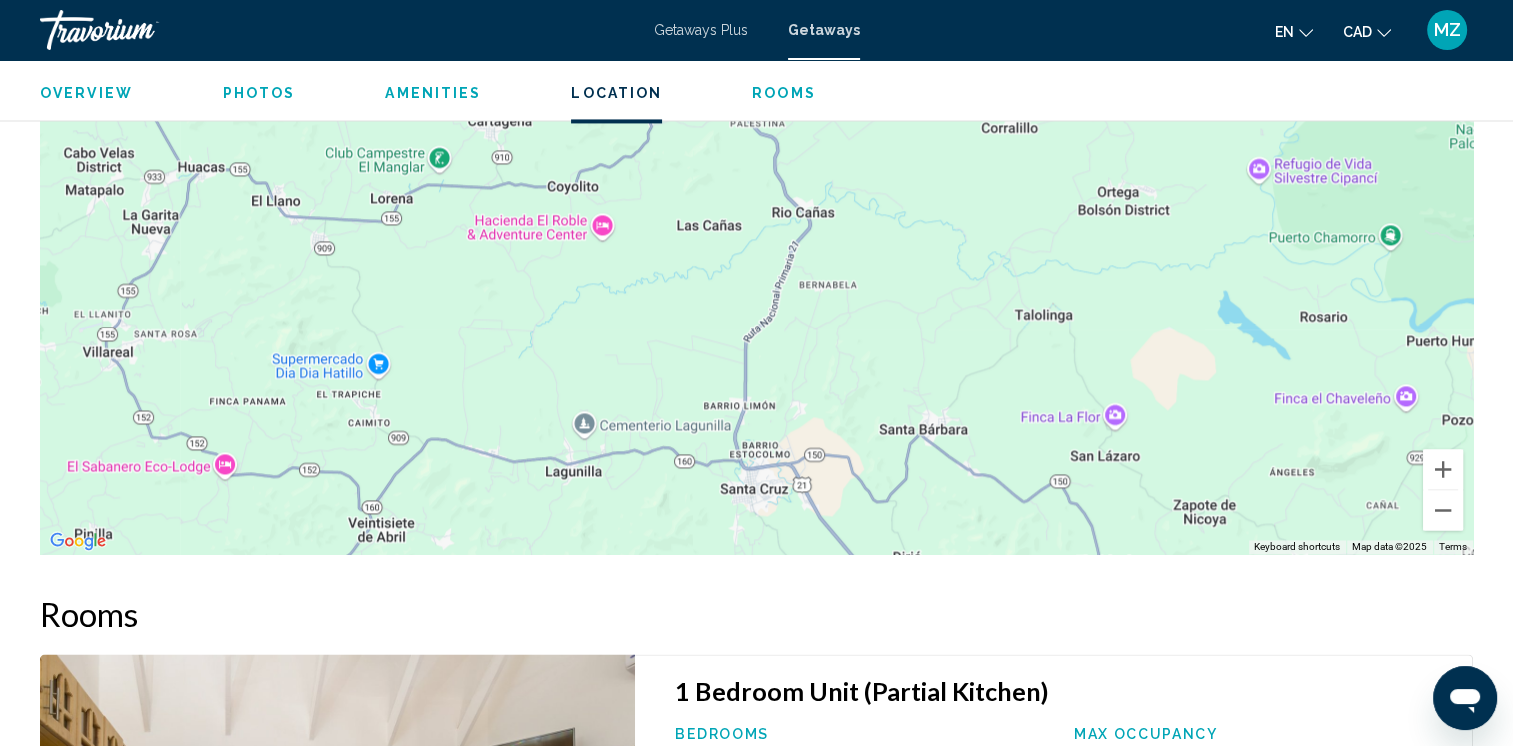drag, startPoint x: 1038, startPoint y: 422, endPoint x: 974, endPoint y: -10, distance: 436.715 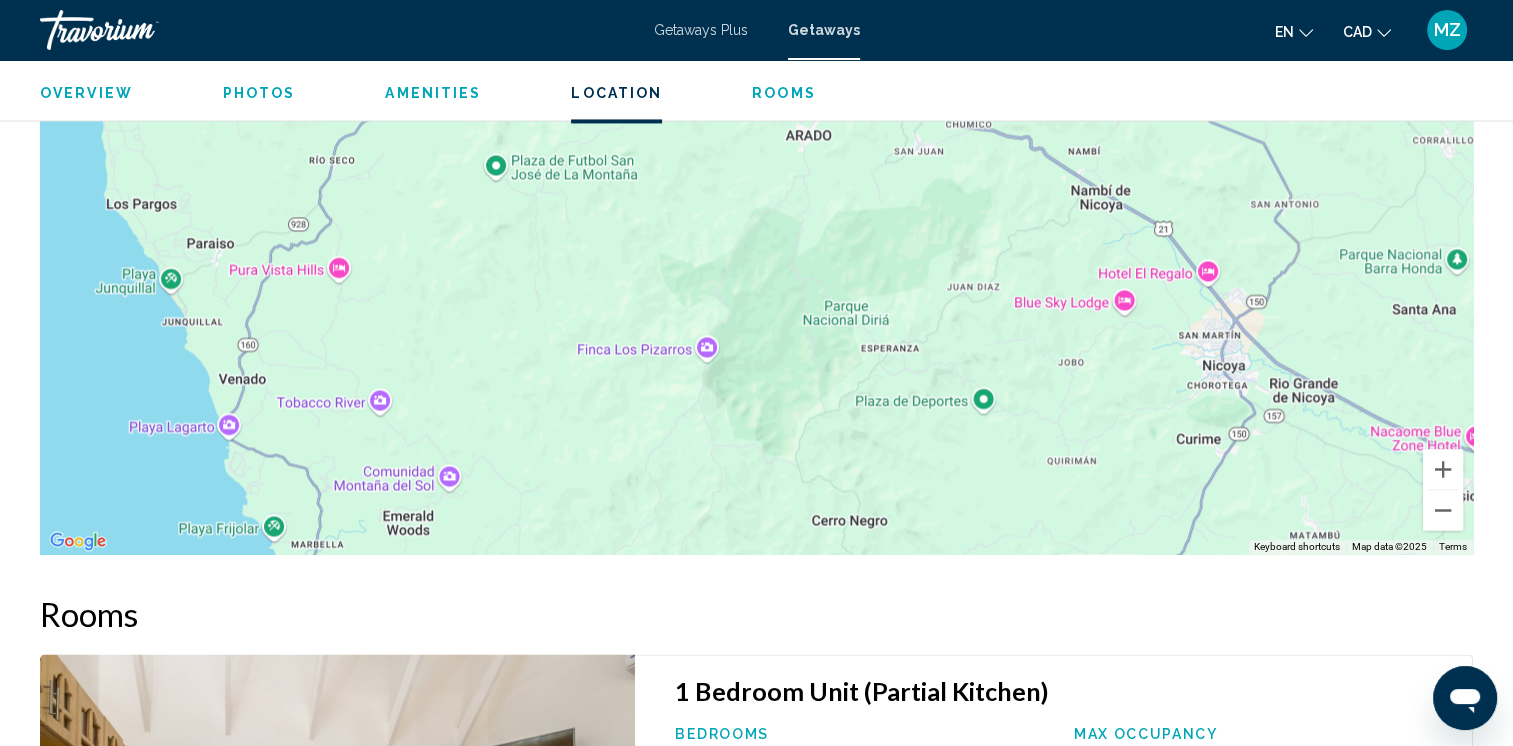 drag, startPoint x: 935, startPoint y: 393, endPoint x: 992, endPoint y: 138, distance: 261.29294 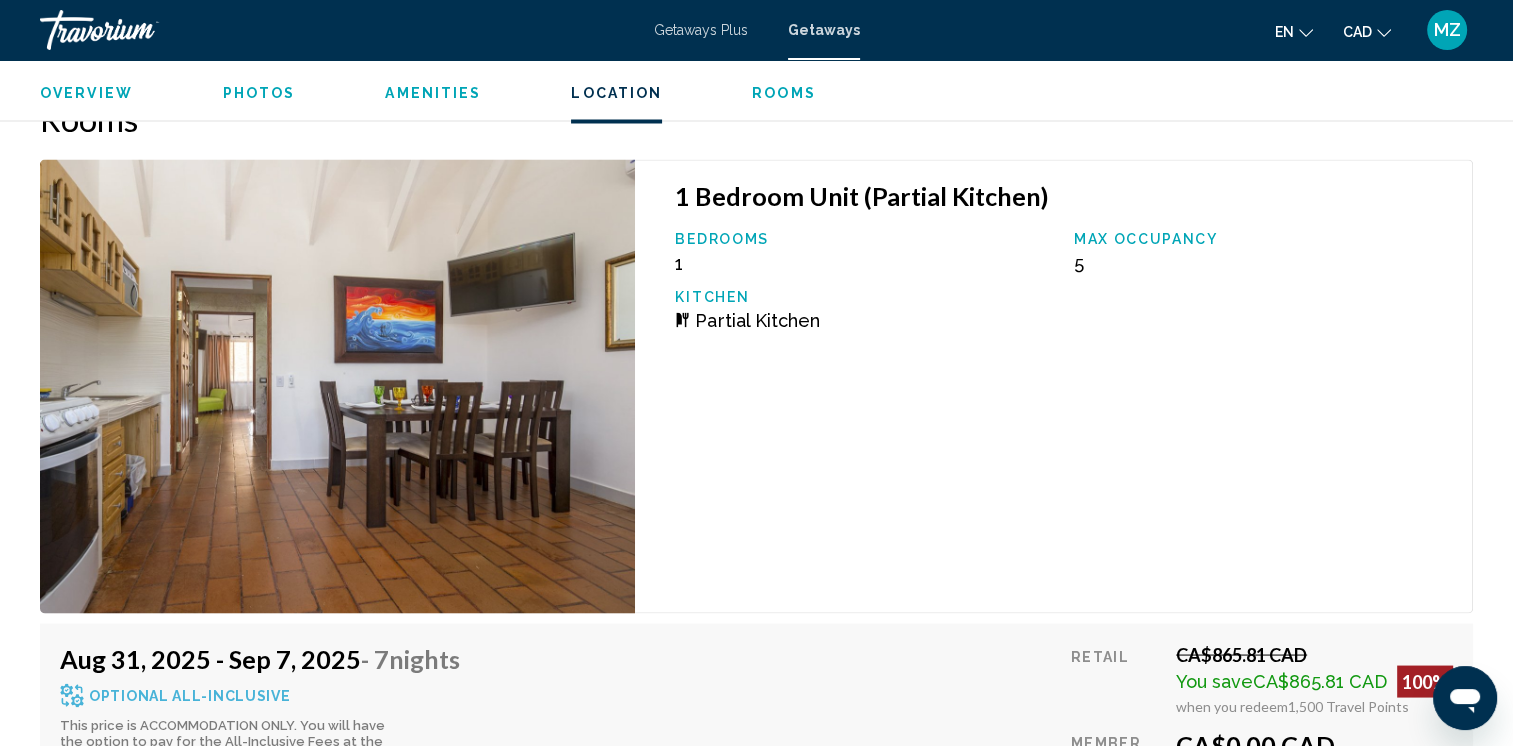 scroll, scrollTop: 3800, scrollLeft: 0, axis: vertical 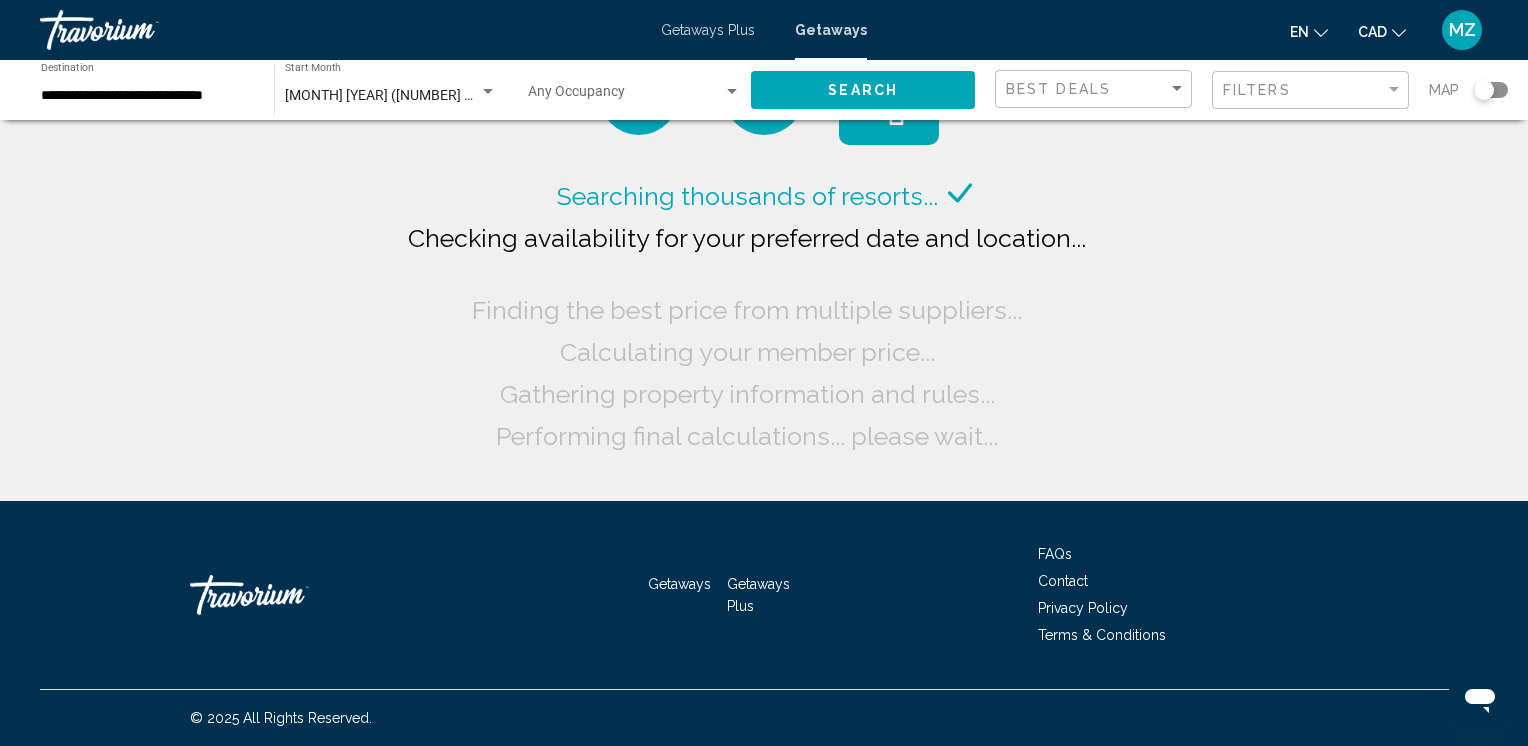 click on "**********" 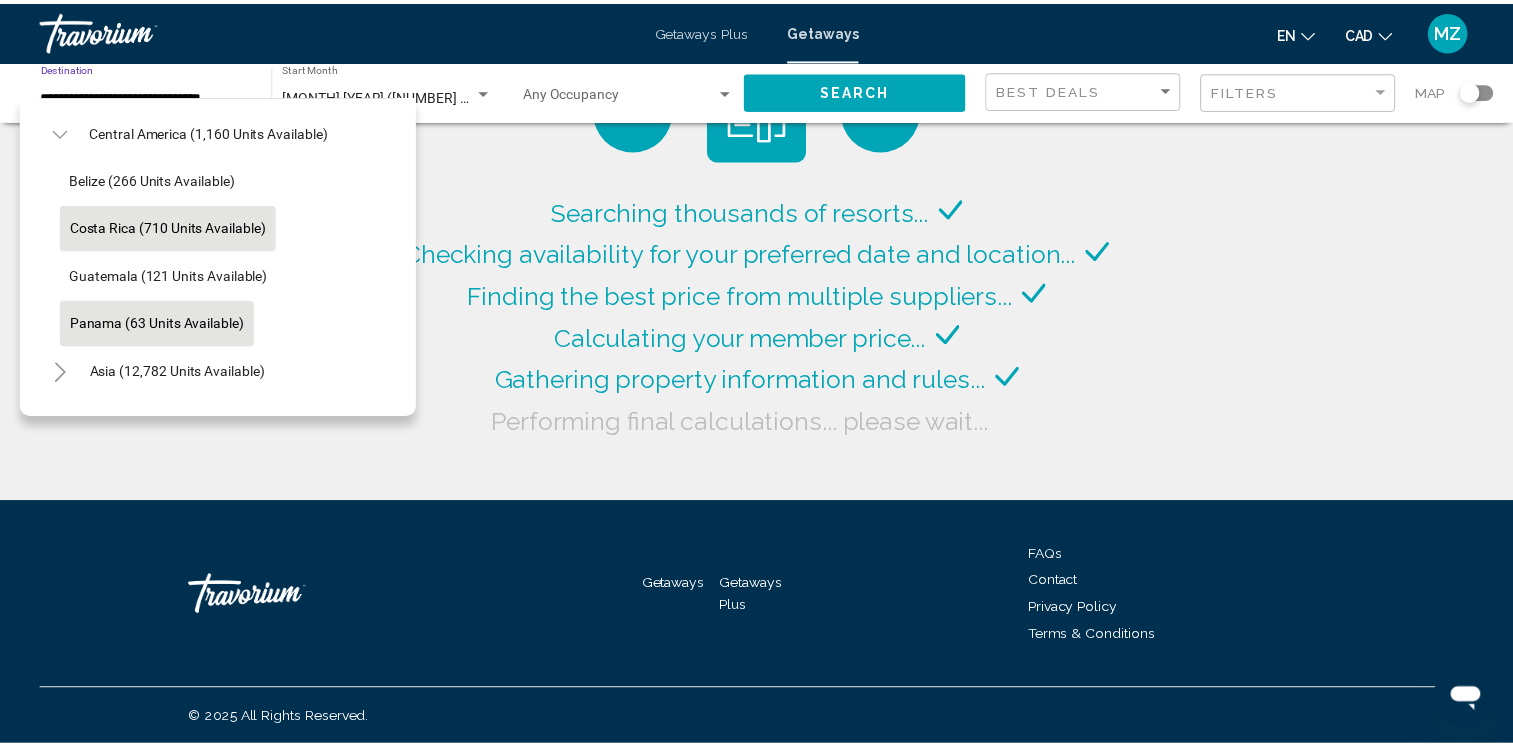 scroll, scrollTop: 231, scrollLeft: 0, axis: vertical 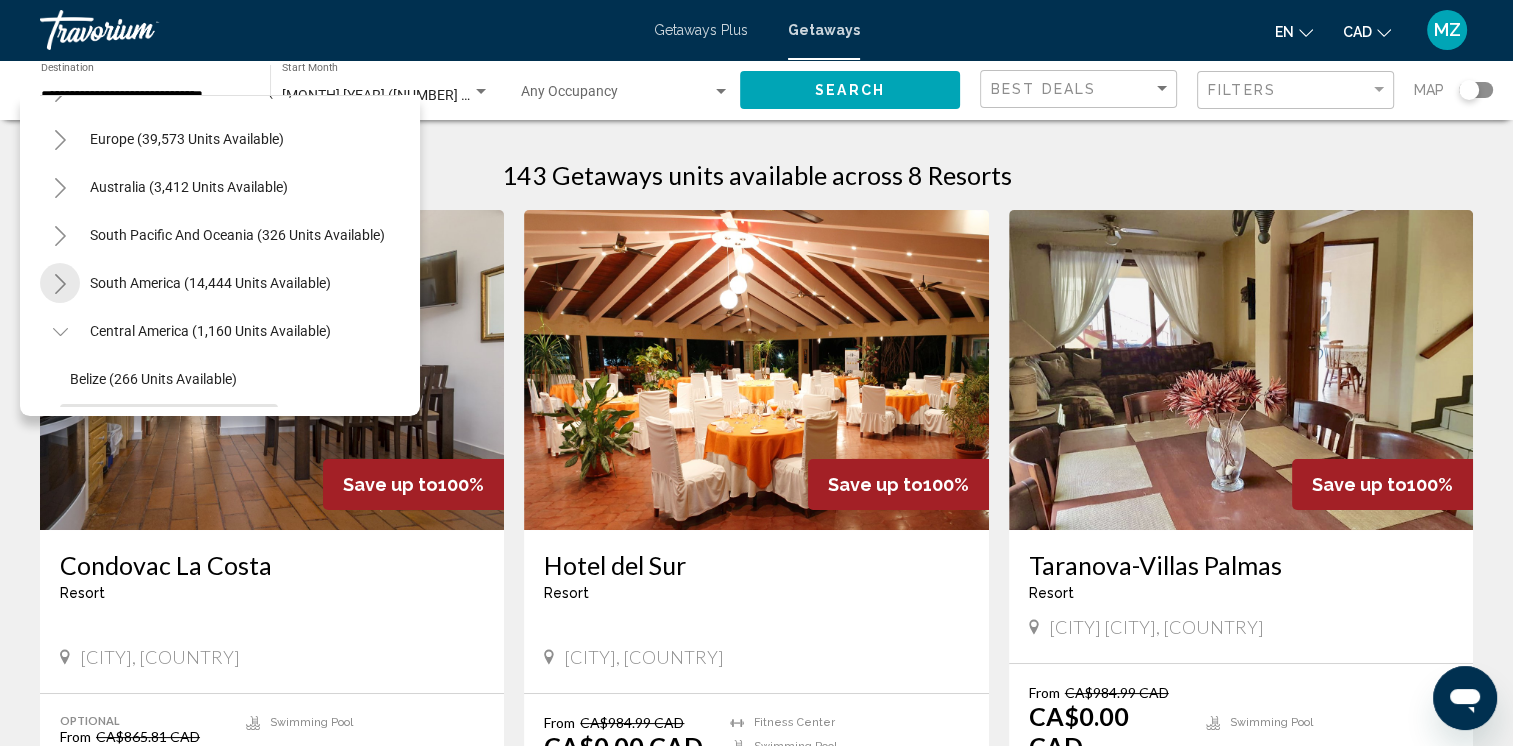 click 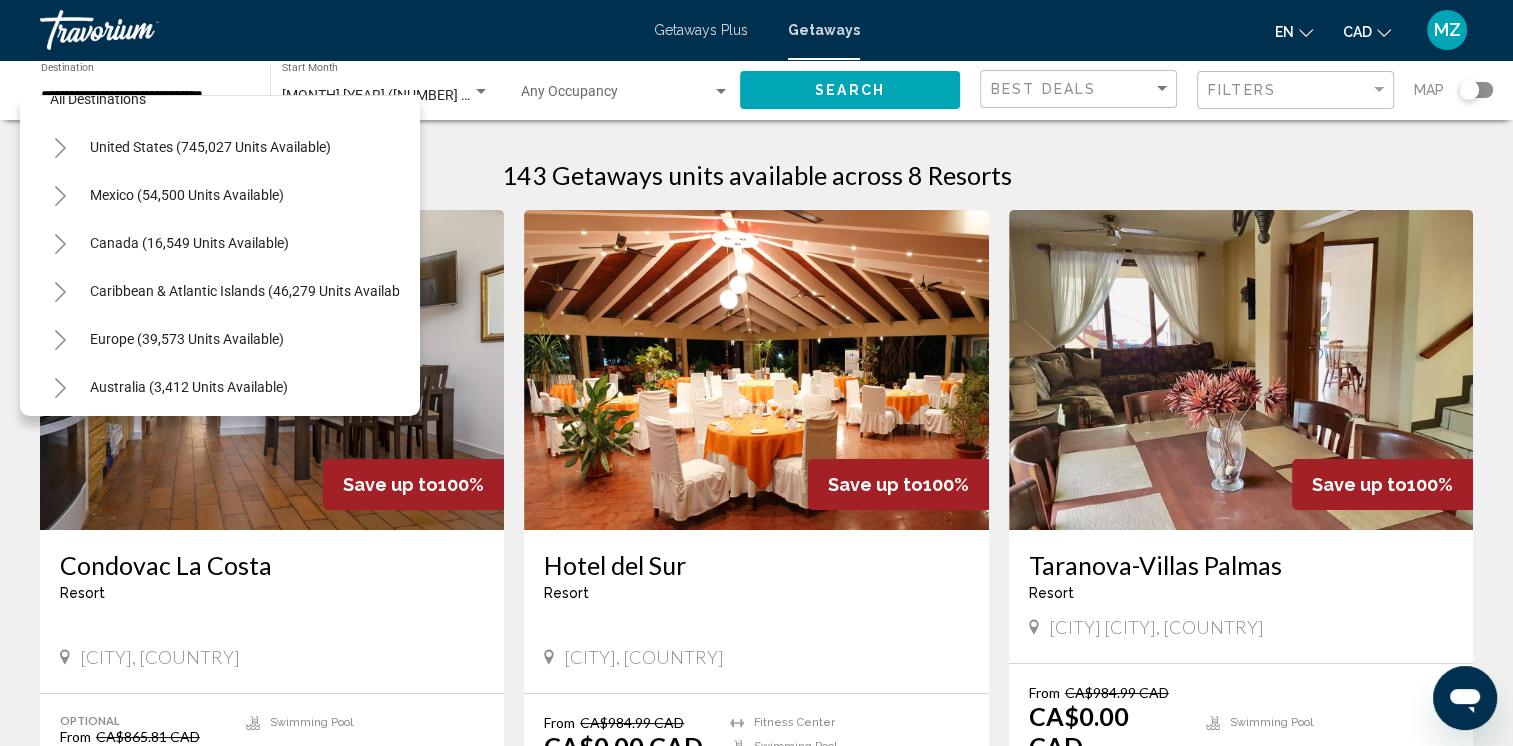 scroll, scrollTop: 0, scrollLeft: 0, axis: both 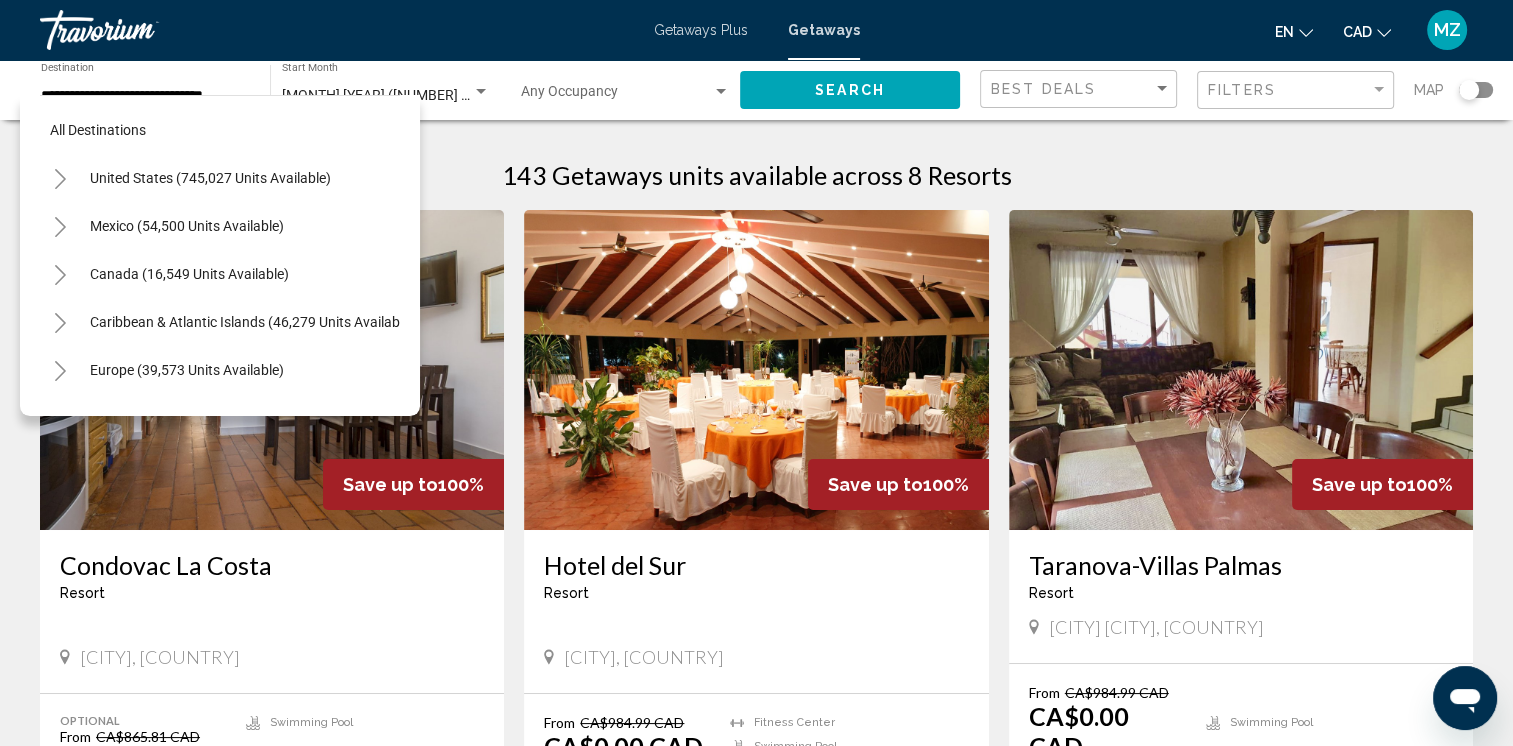 click 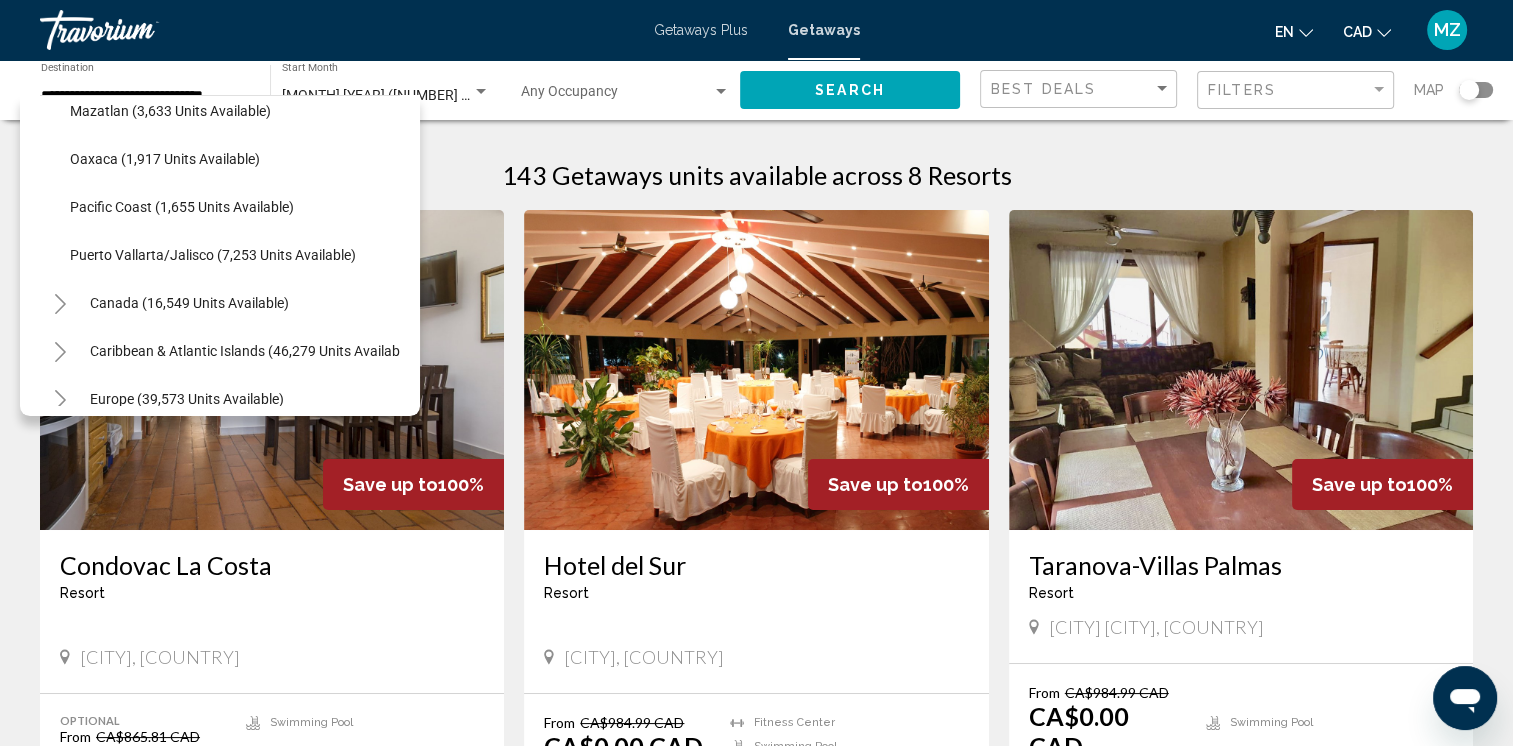 scroll, scrollTop: 500, scrollLeft: 0, axis: vertical 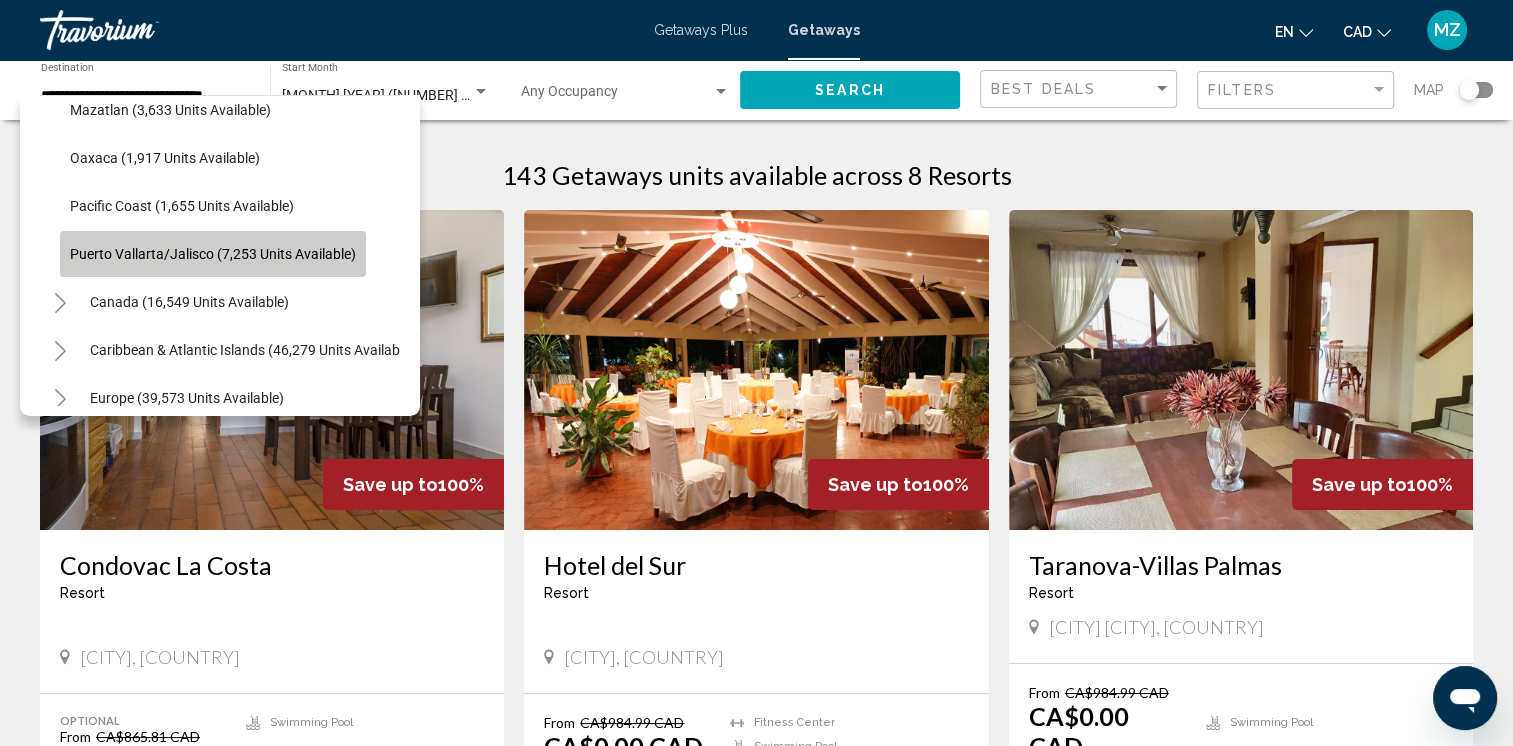 click on "Puerto Vallarta/Jalisco (7,253 units available)" 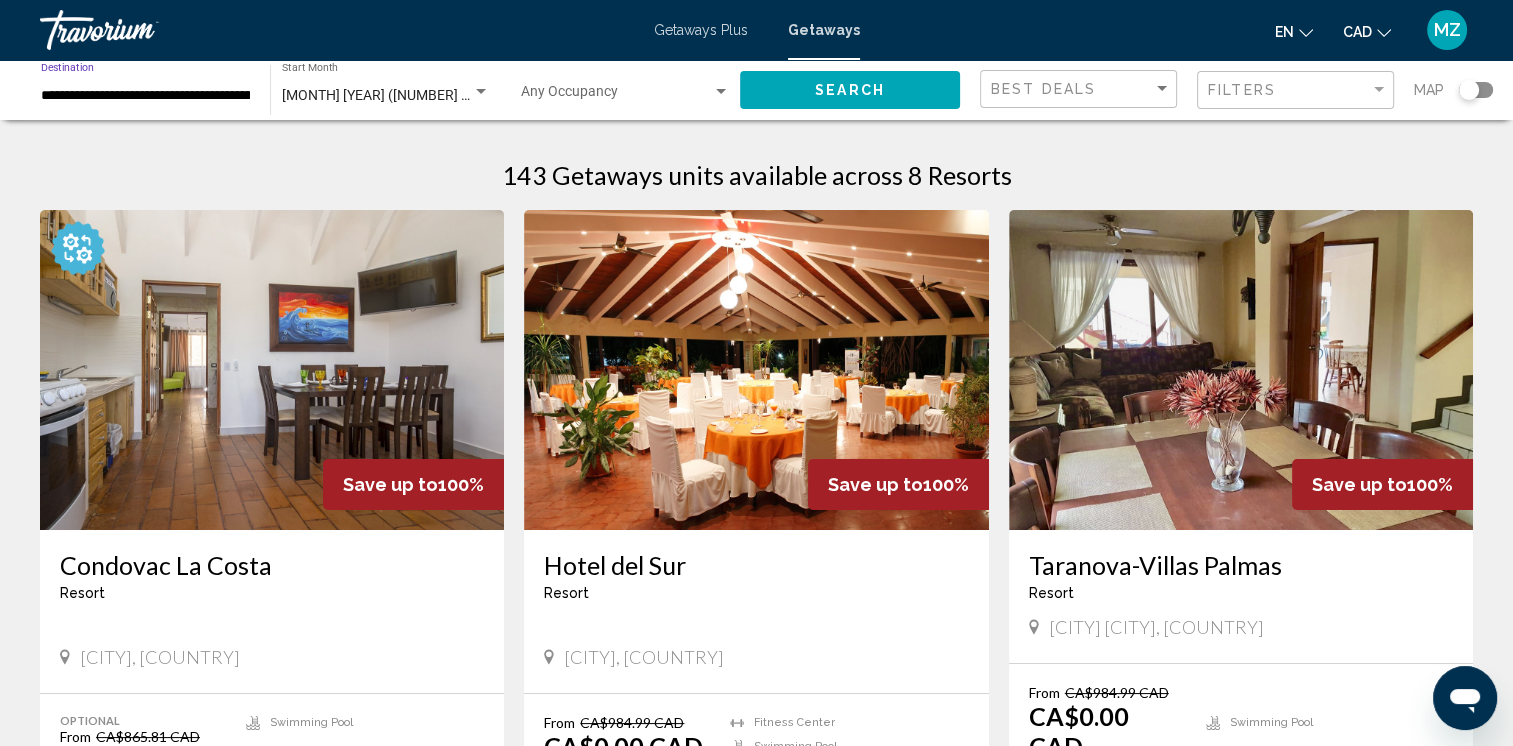 click on "Search" 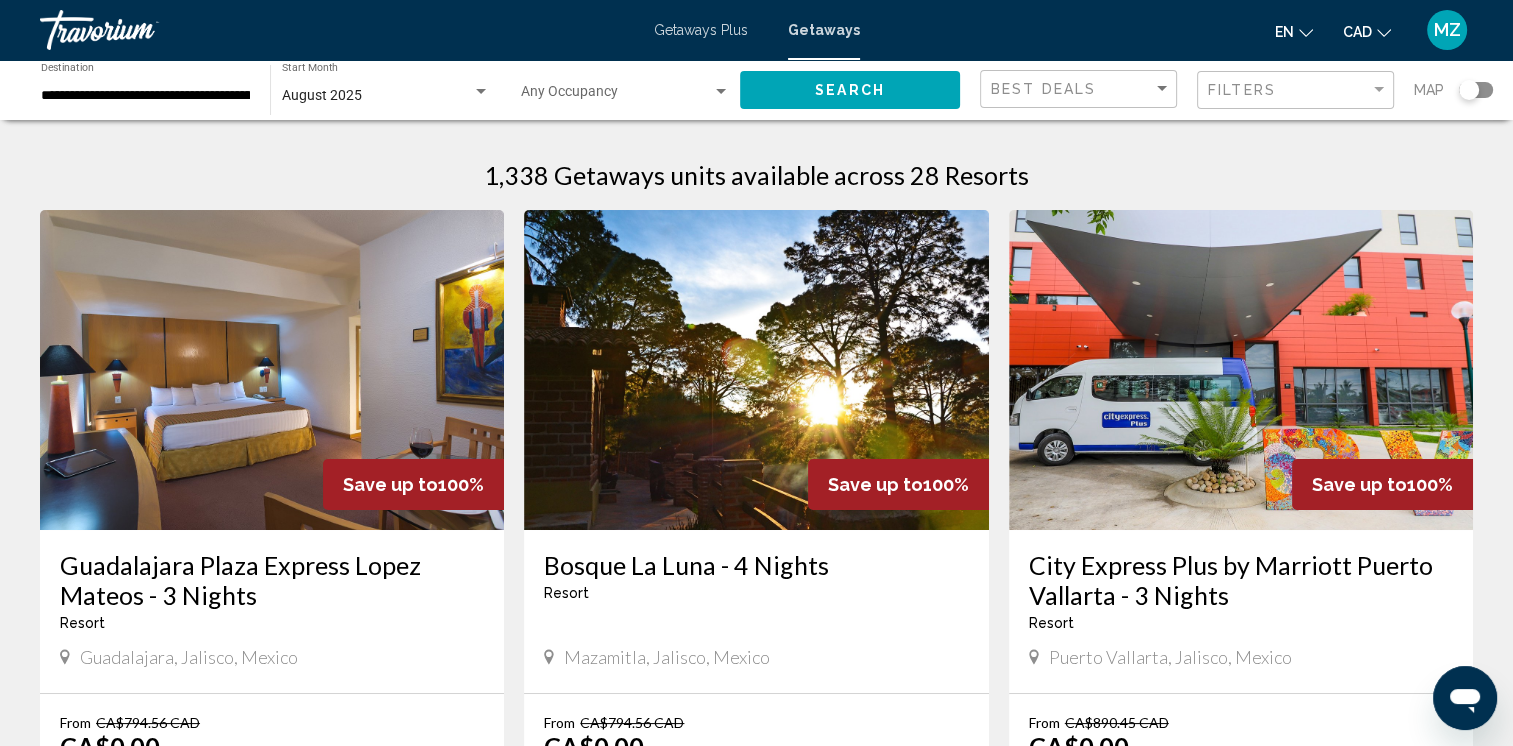 click 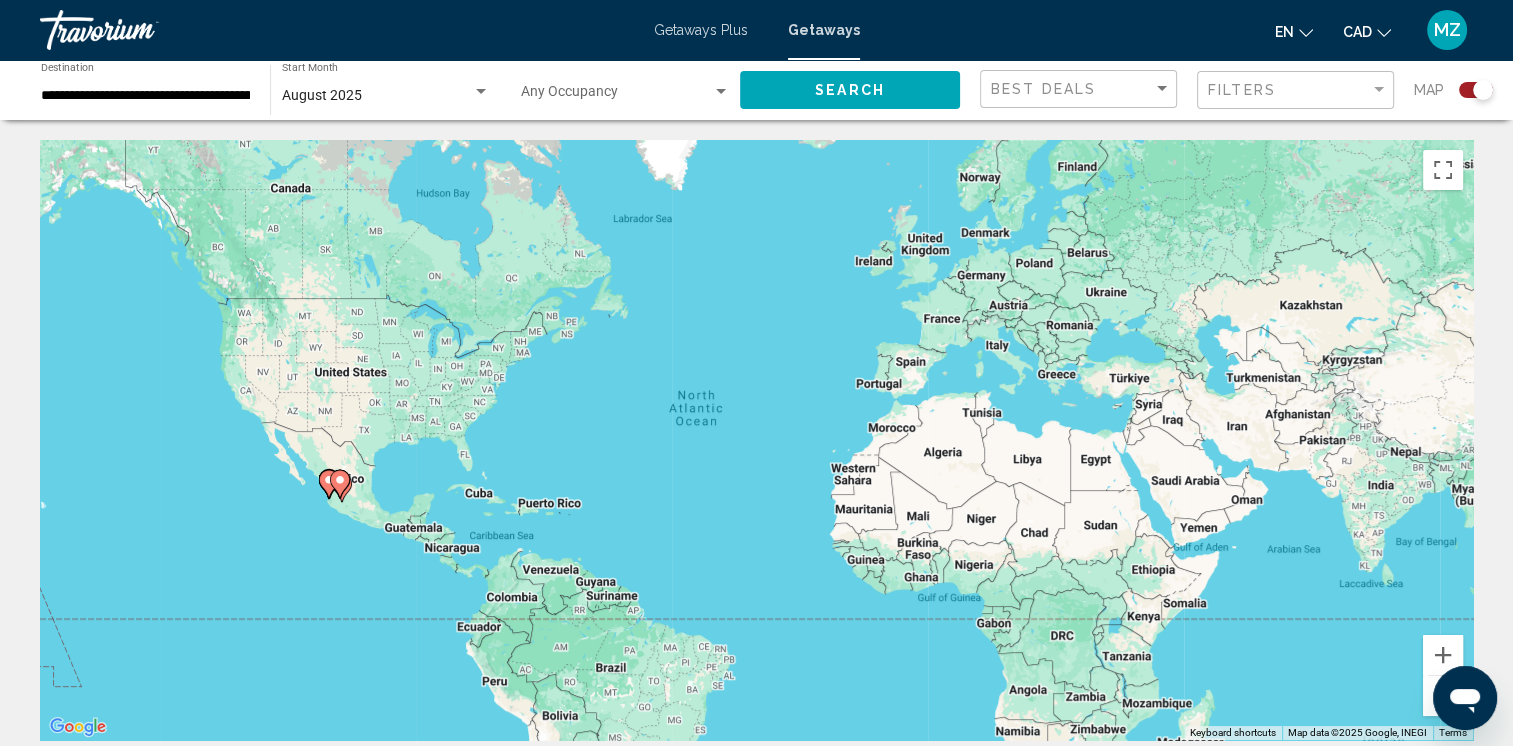 click 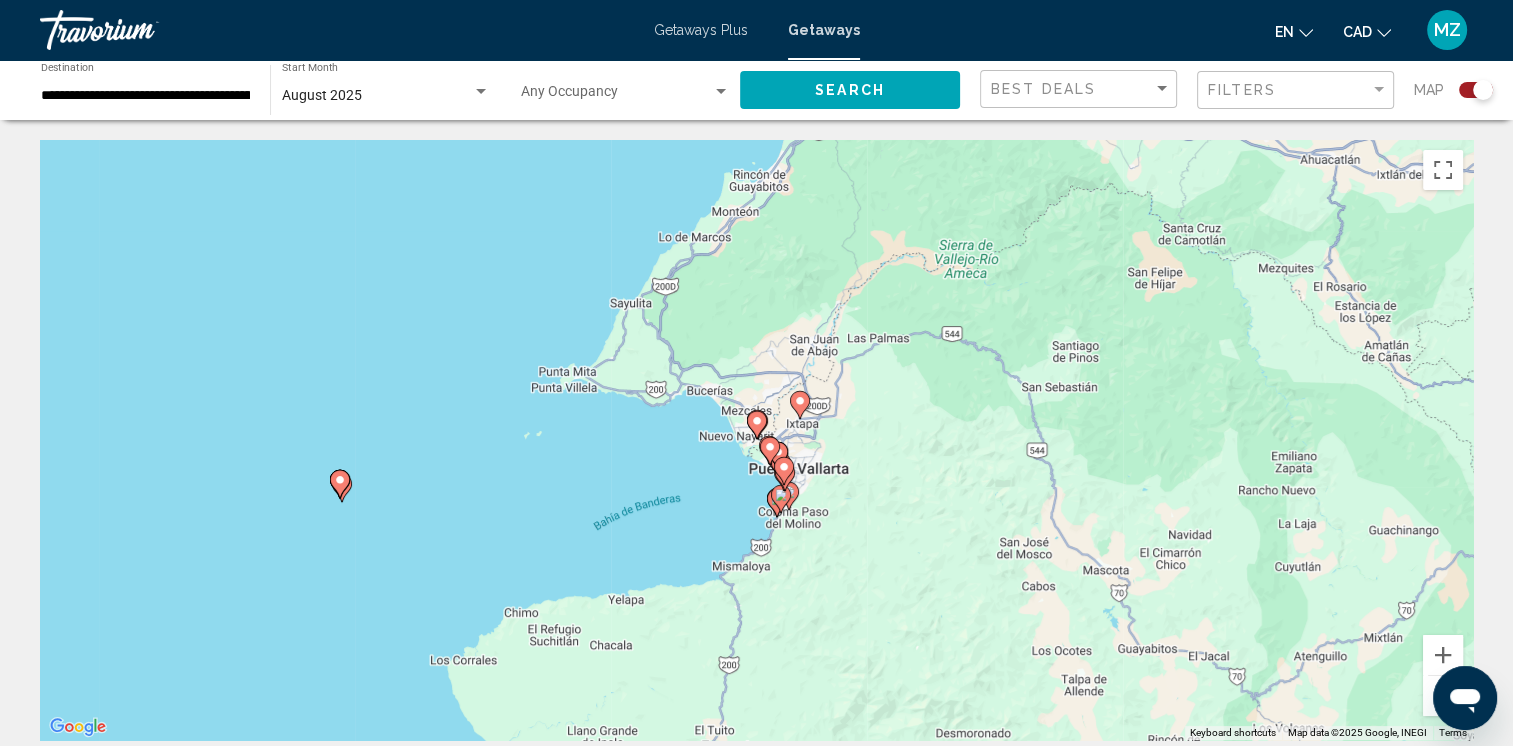 click 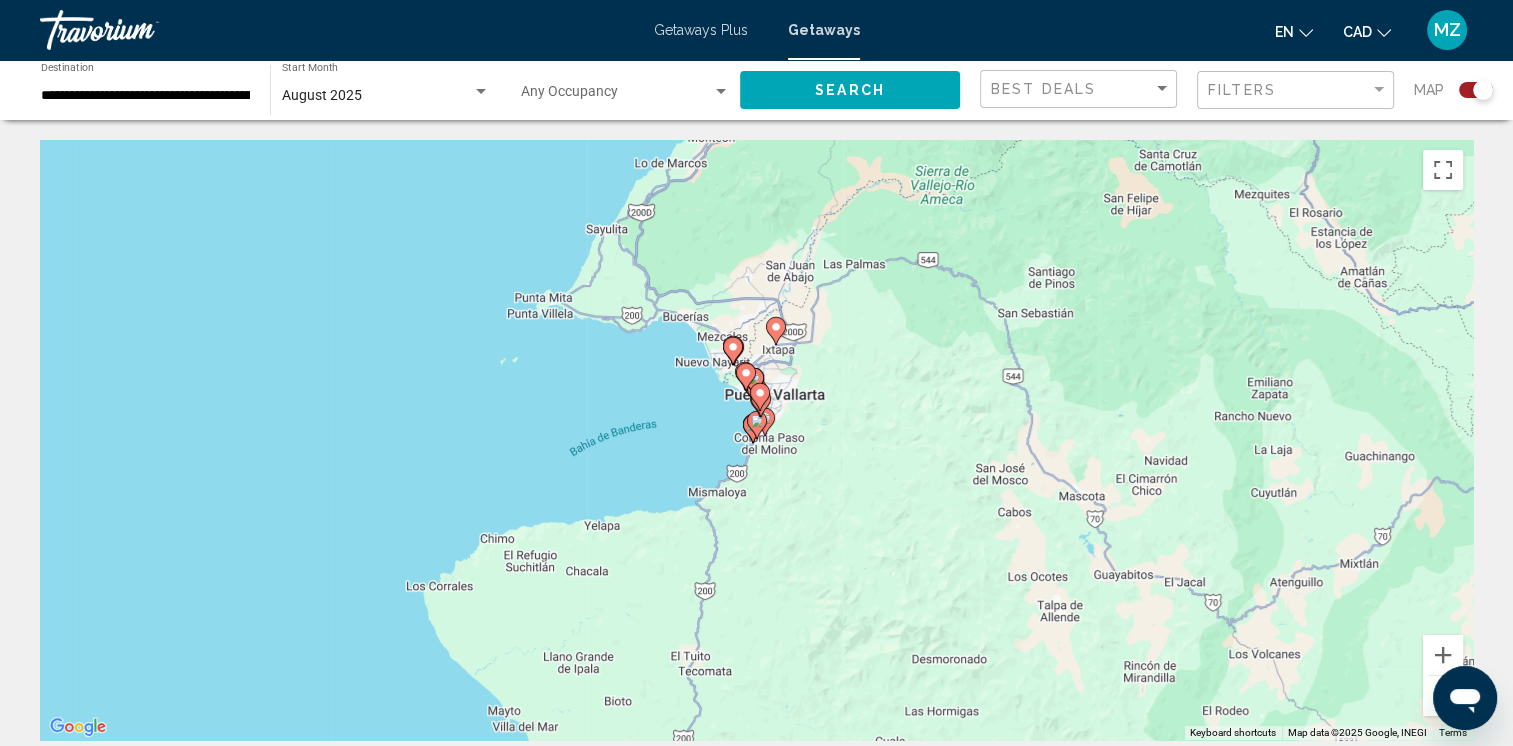 click 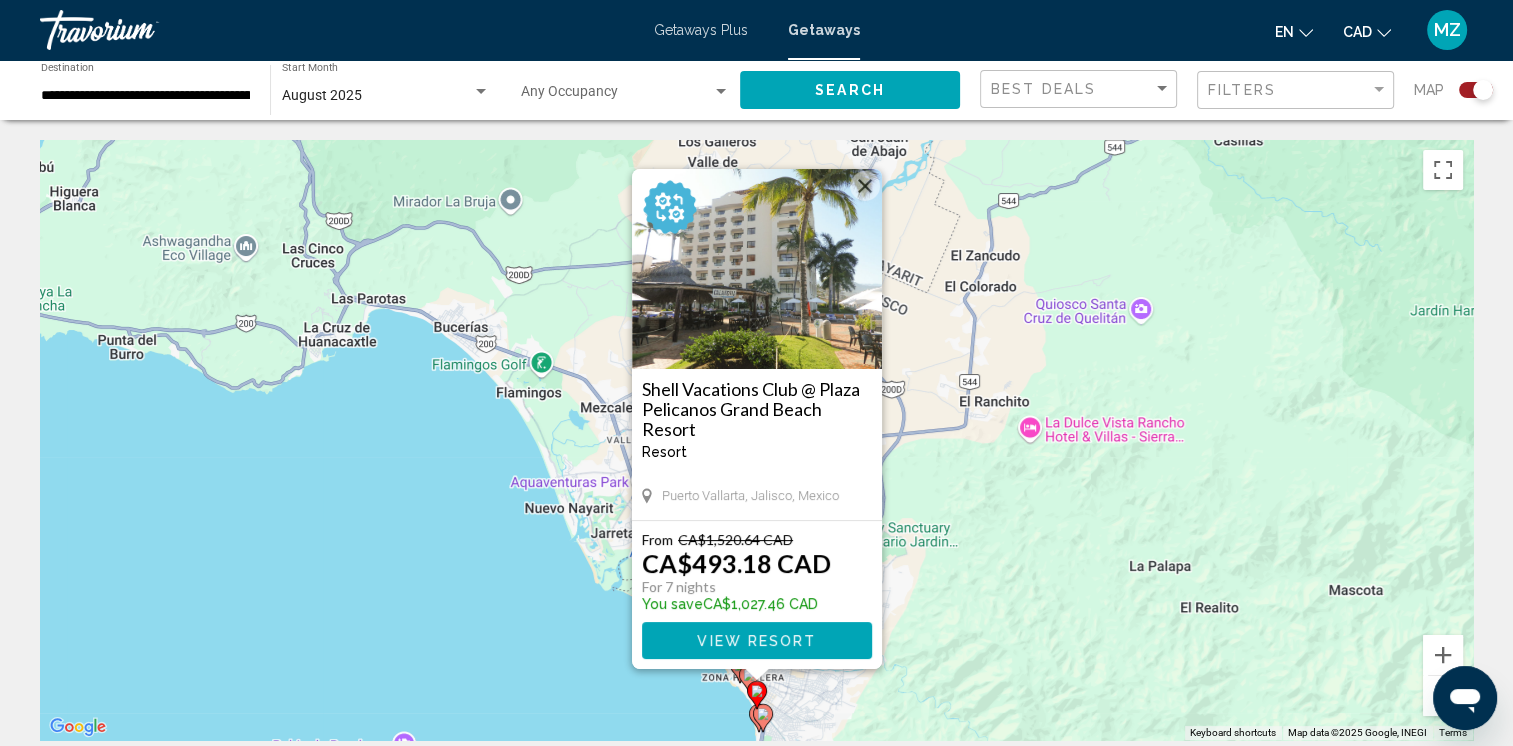 click on "Shell Vacations Club @ Plaza Pelicanos Grand Beach Resort Resort - This is an adults only resort Puerto Vallarta, Jalisco, Mexico From CA$[PRICE] CAD CA$[PRICE] CAD For 7 nights You save CA$[PRICE] CAD View Resort" at bounding box center [756, 440] 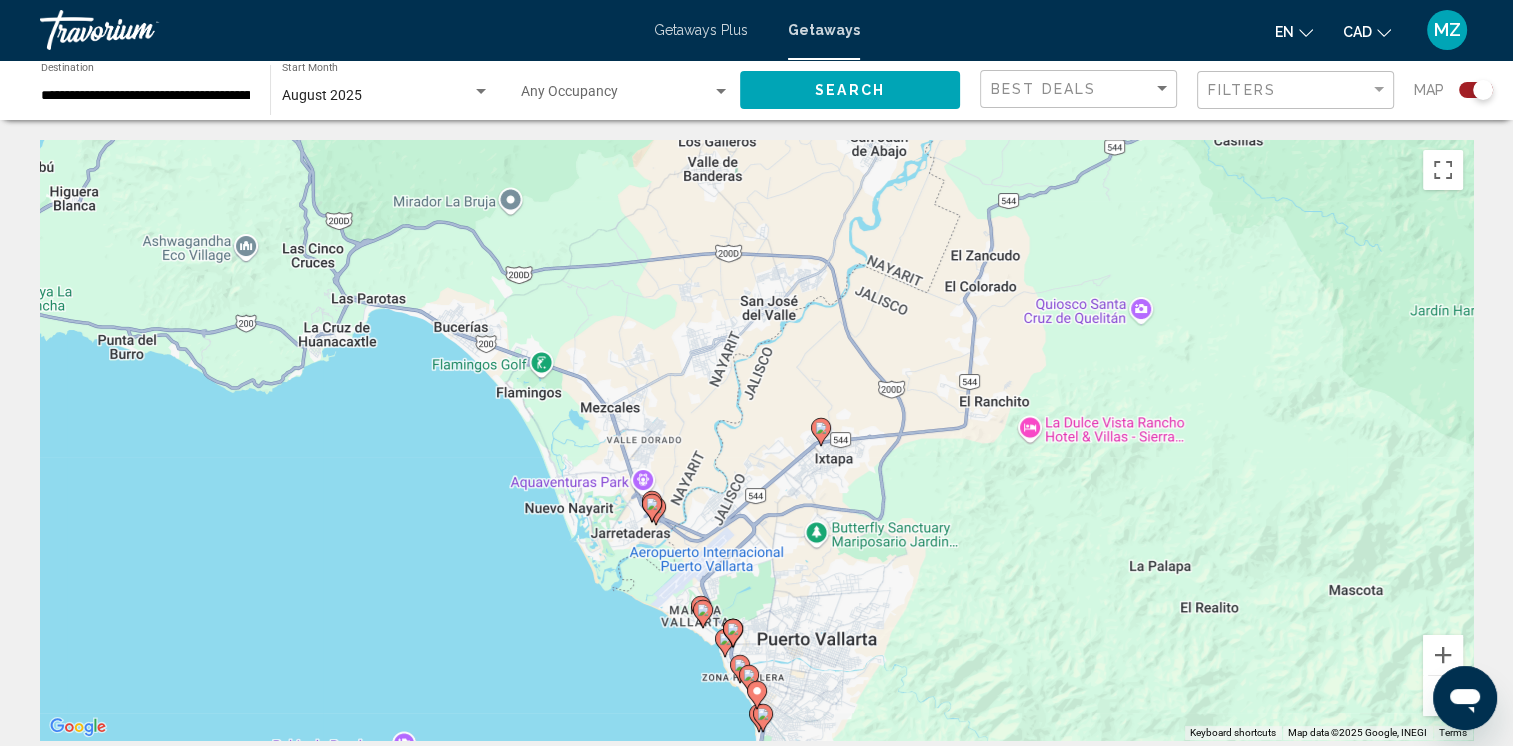 click 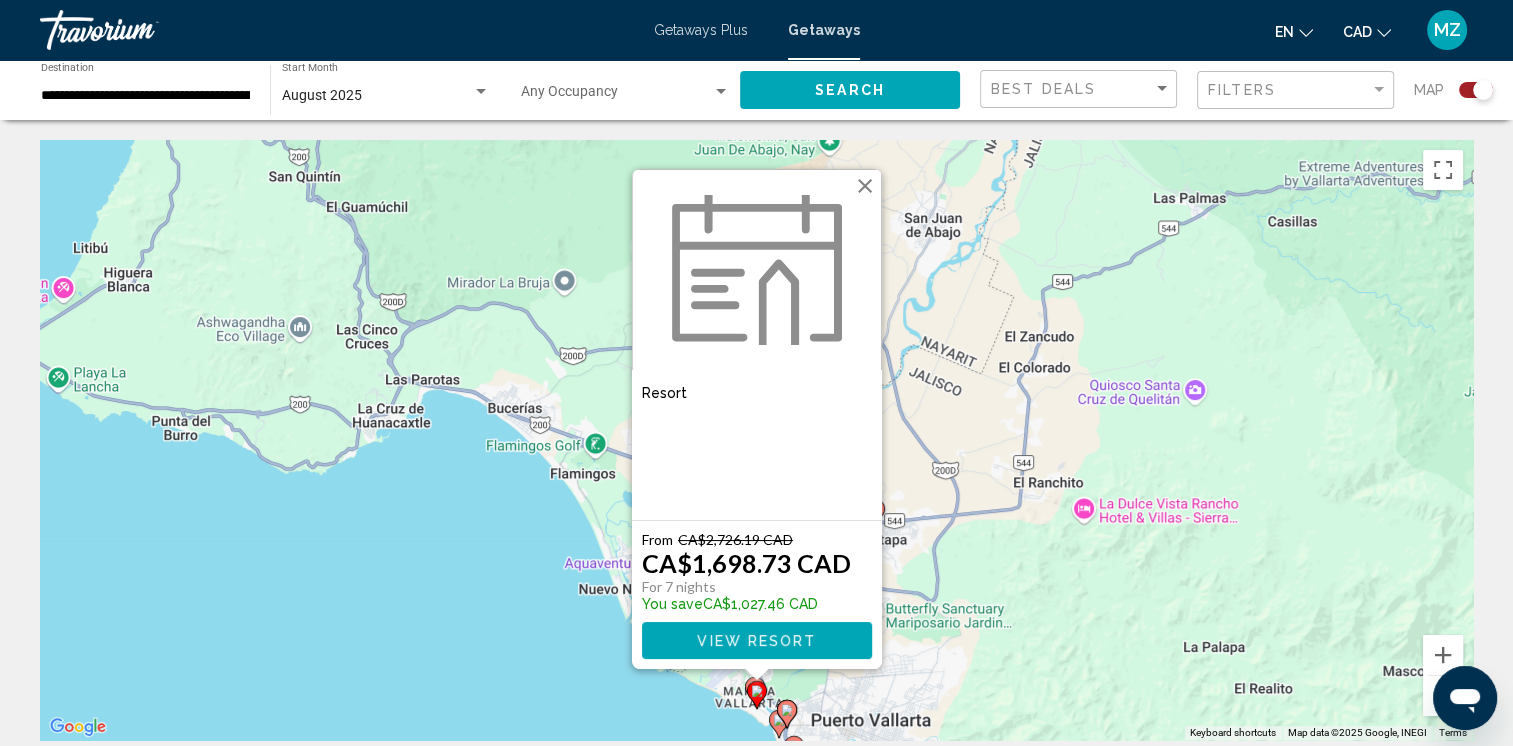 click on "To activate drag with keyboard, press Alt + Enter. Once in keyboard drag state, use the arrow keys to move the marker. To complete the drag, press the Enter key. To cancel, press Escape. Resort - This is an adults only resort From CA$[PRICE] CAD CA$[PRICE] CAD For 7 nights You save CA$[PRICE] CAD View Resort" at bounding box center (756, 440) 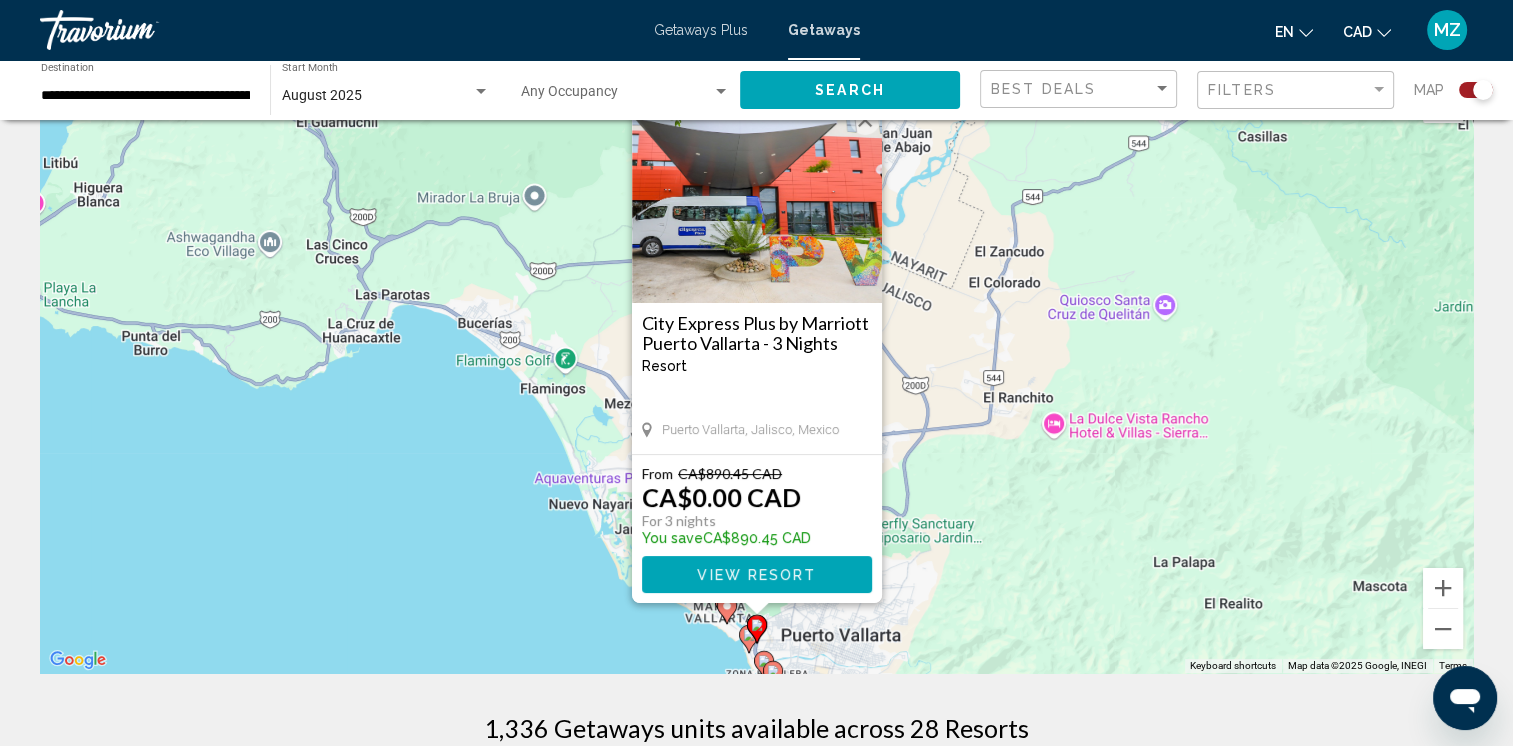 scroll, scrollTop: 200, scrollLeft: 0, axis: vertical 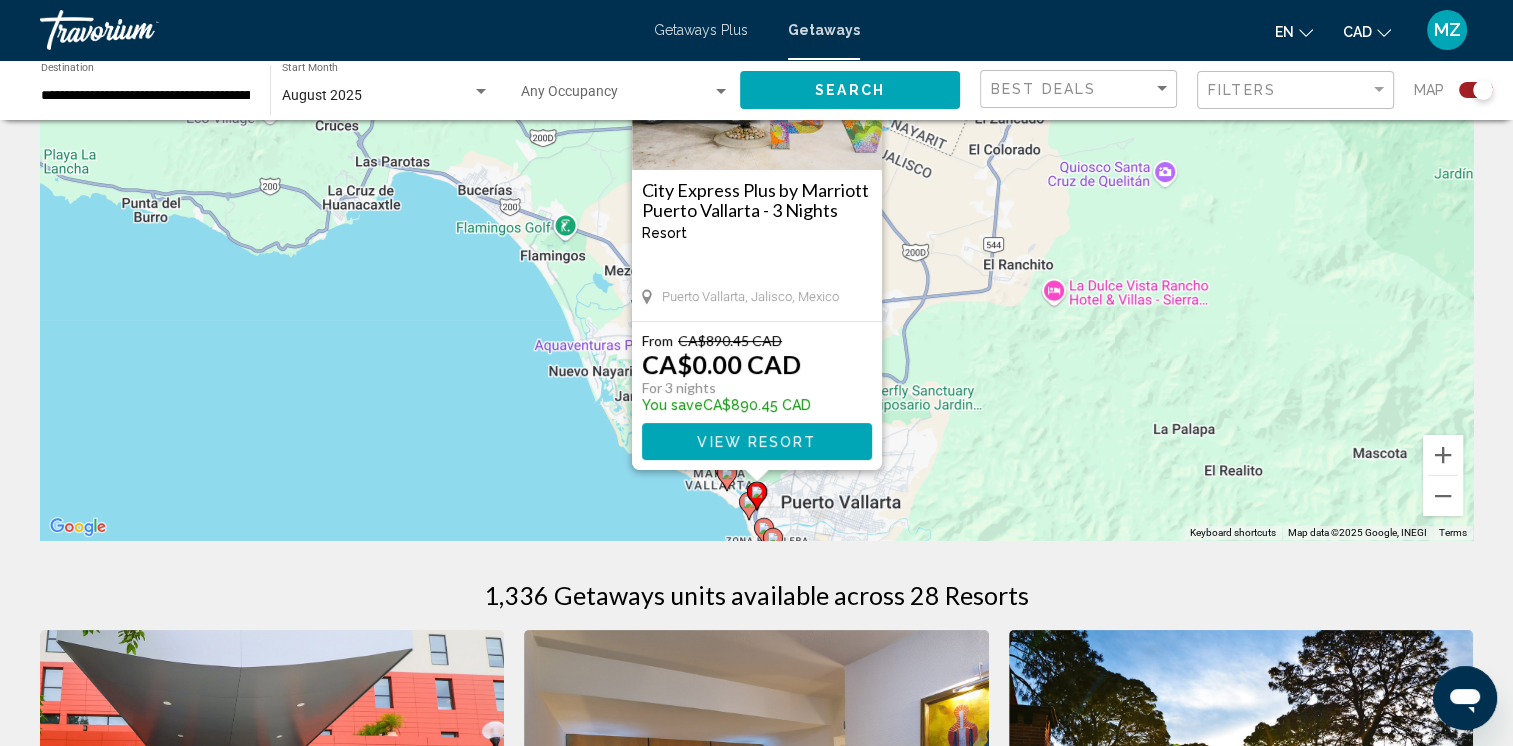 click 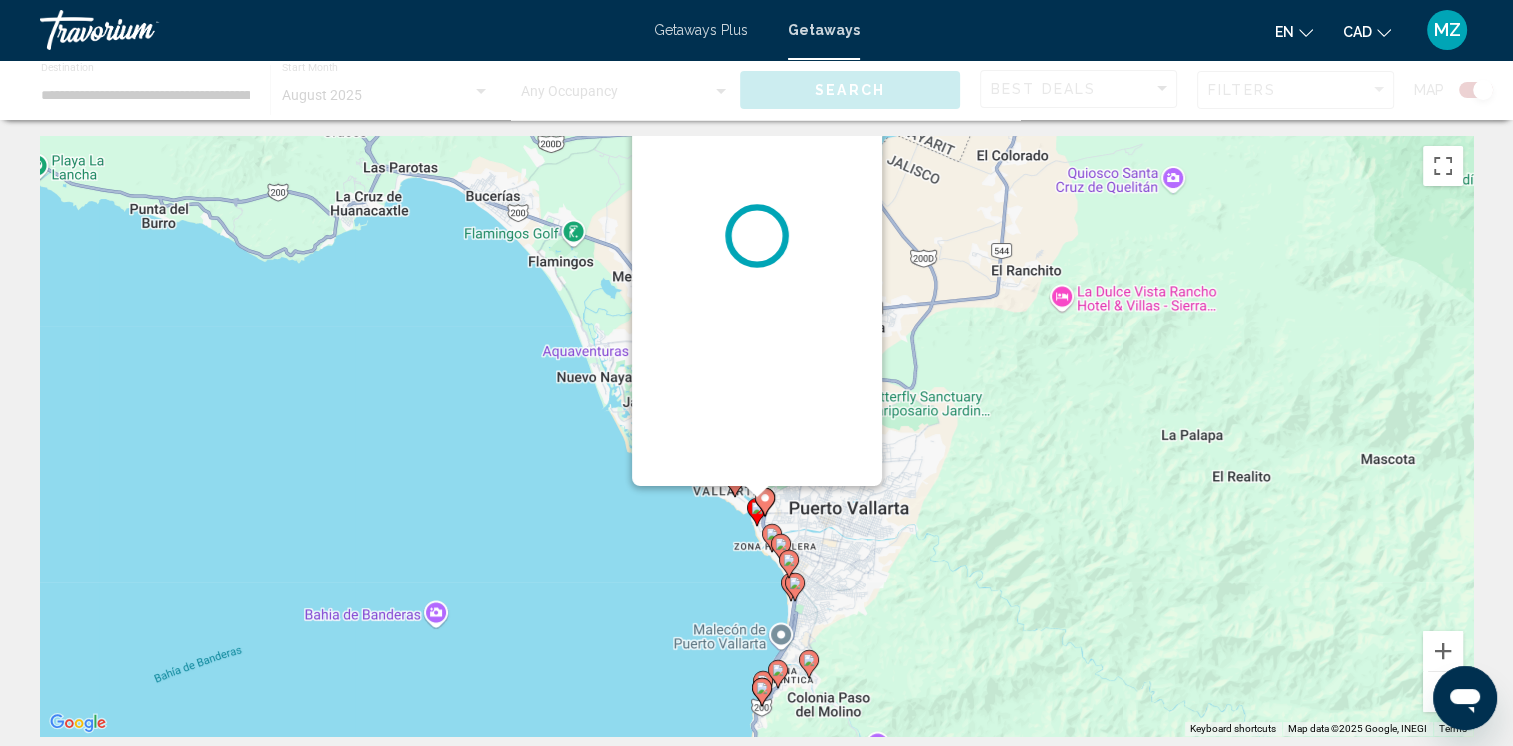 scroll, scrollTop: 0, scrollLeft: 0, axis: both 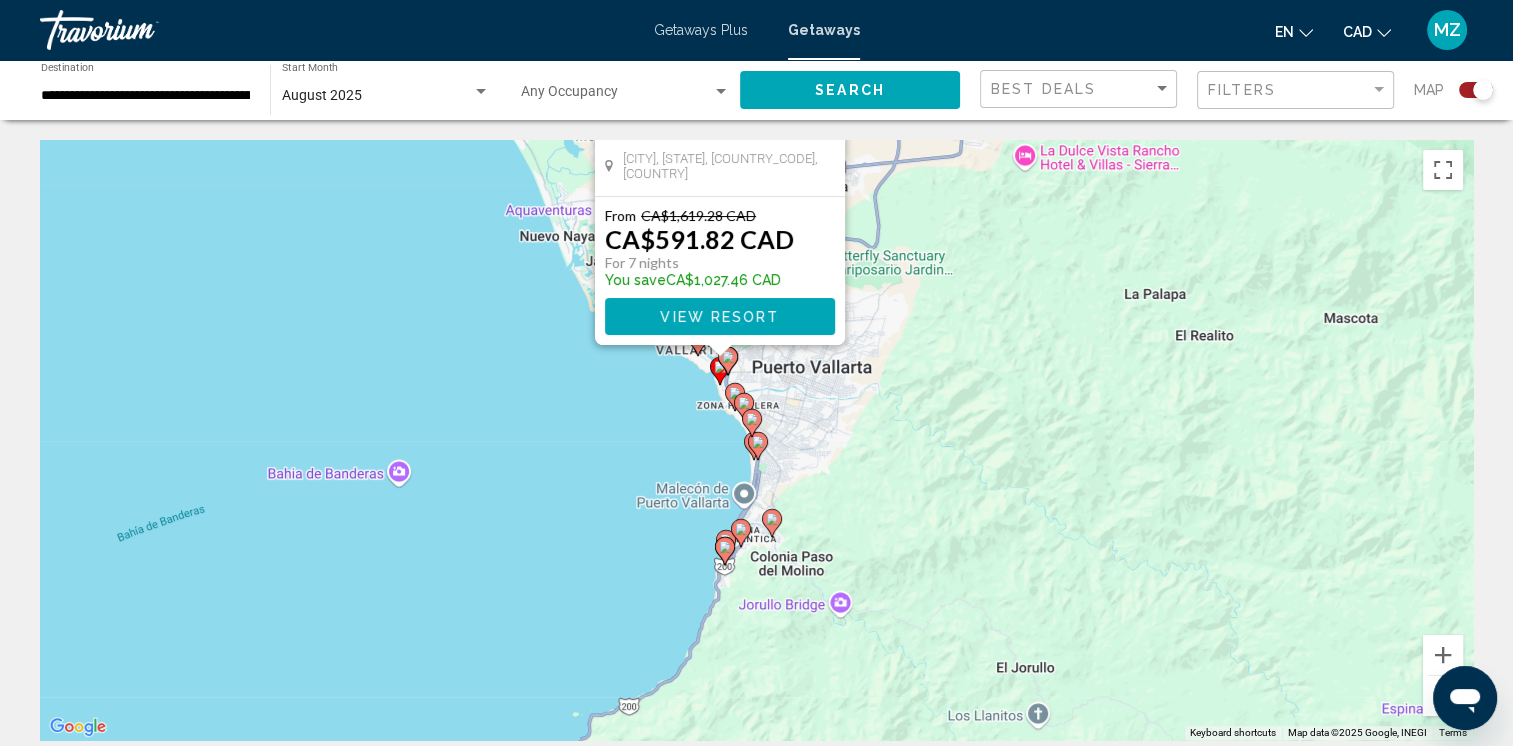 drag, startPoint x: 992, startPoint y: 682, endPoint x: 939, endPoint y: 352, distance: 334.22897 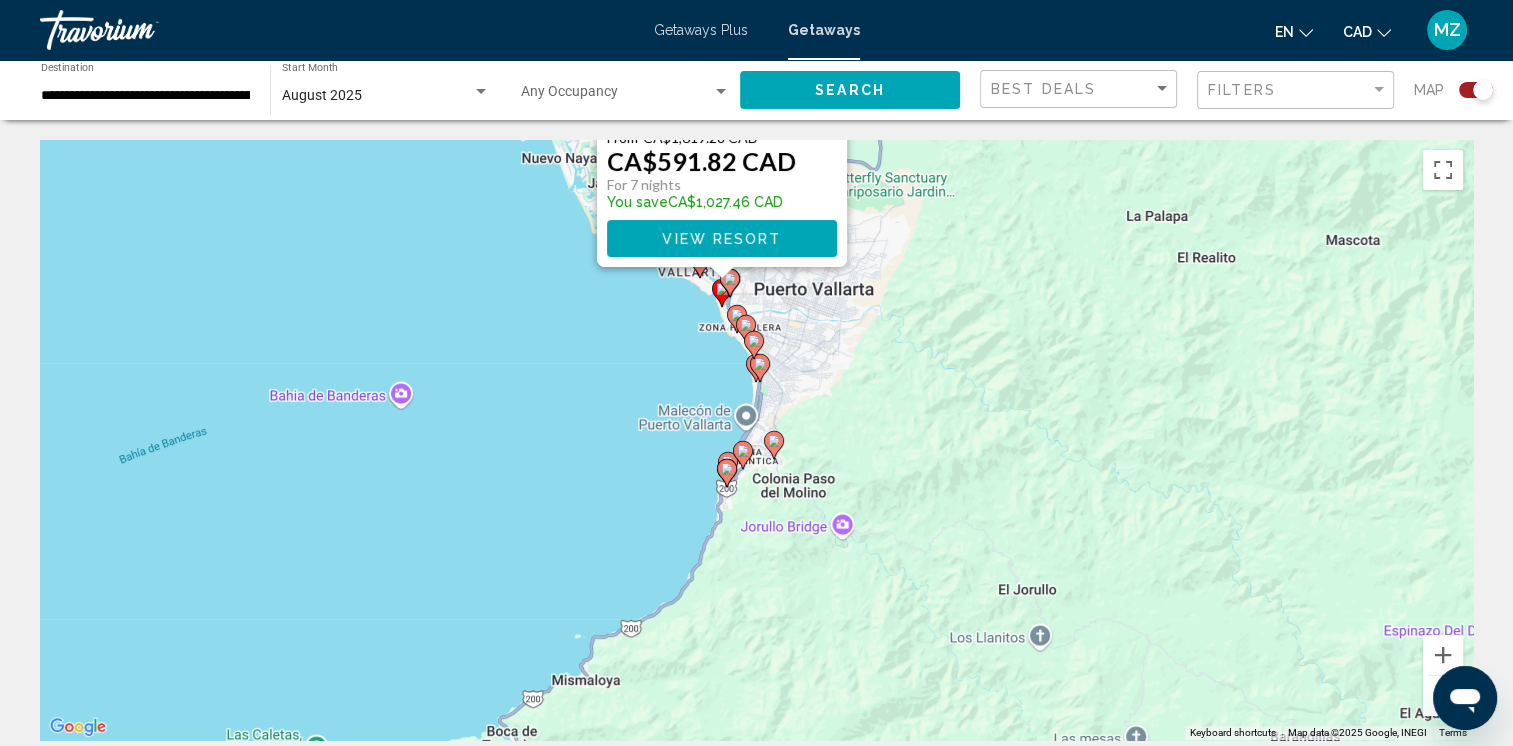 click 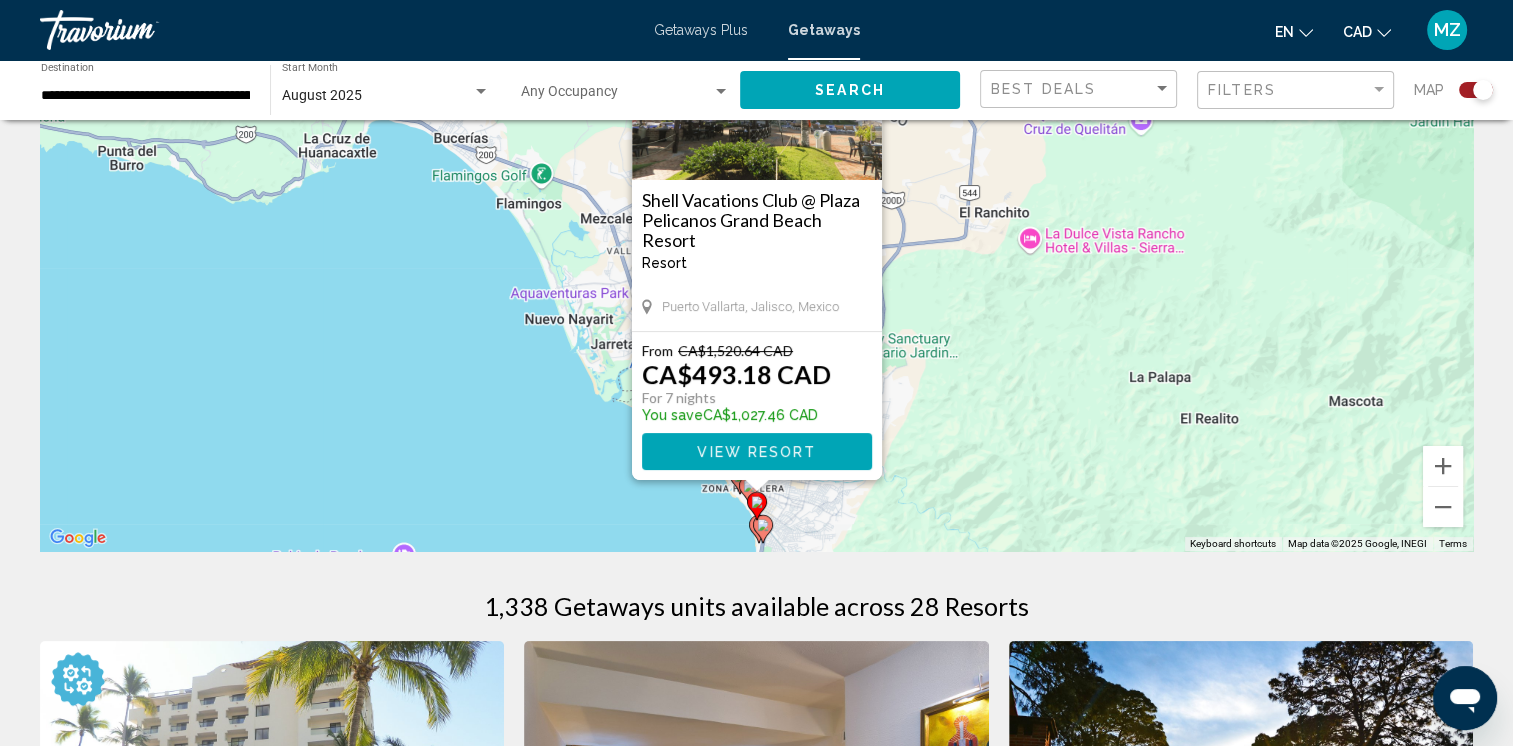 scroll, scrollTop: 200, scrollLeft: 0, axis: vertical 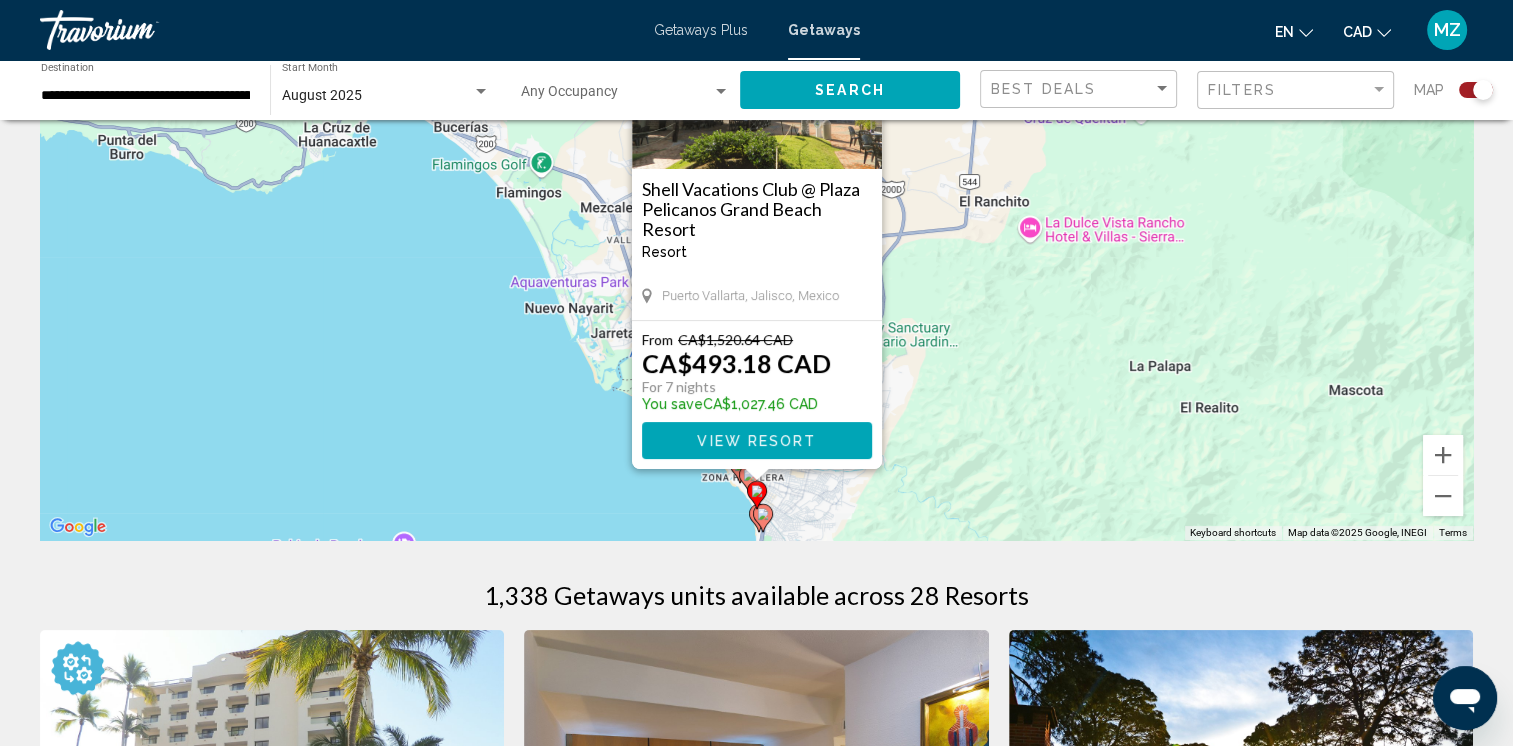 click at bounding box center (759, 518) 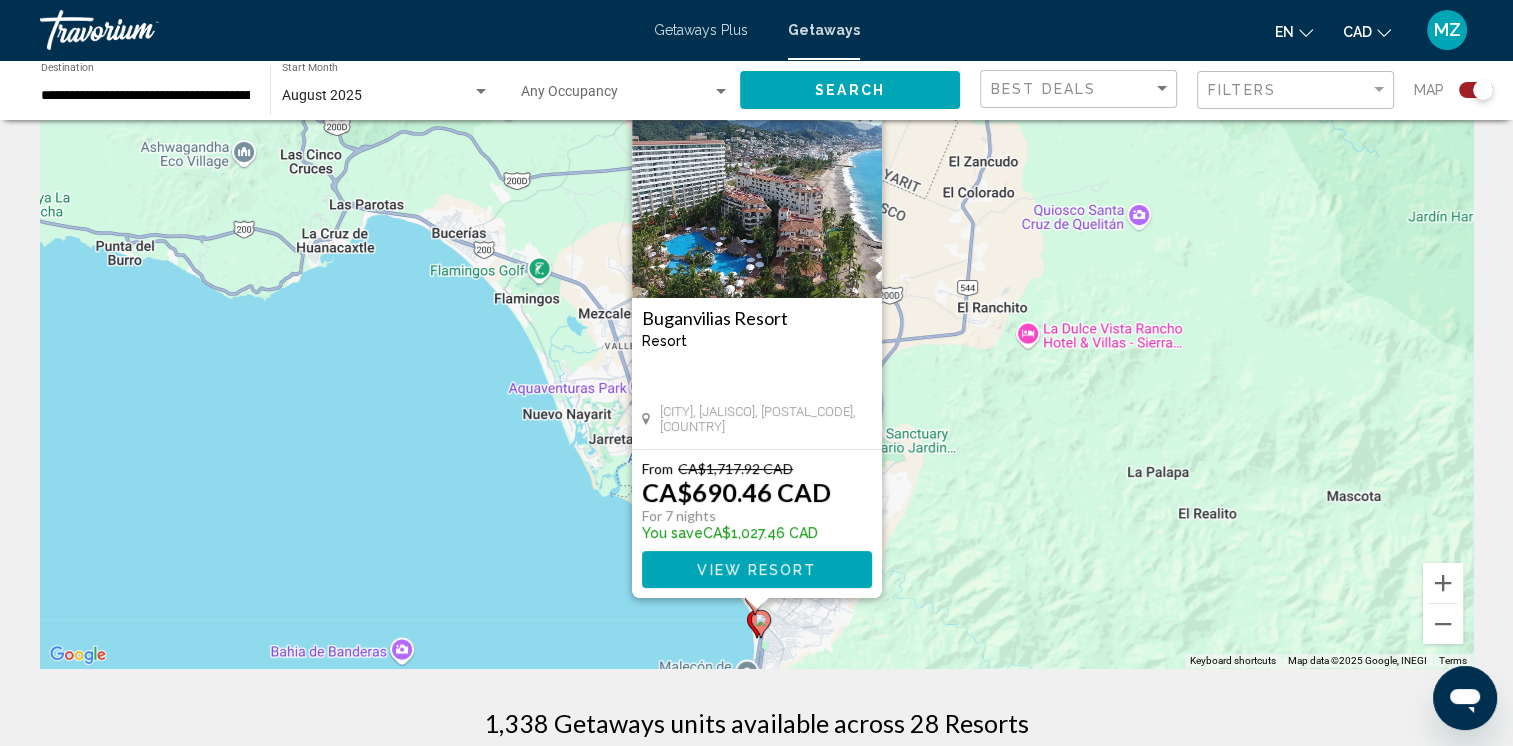 scroll, scrollTop: 200, scrollLeft: 0, axis: vertical 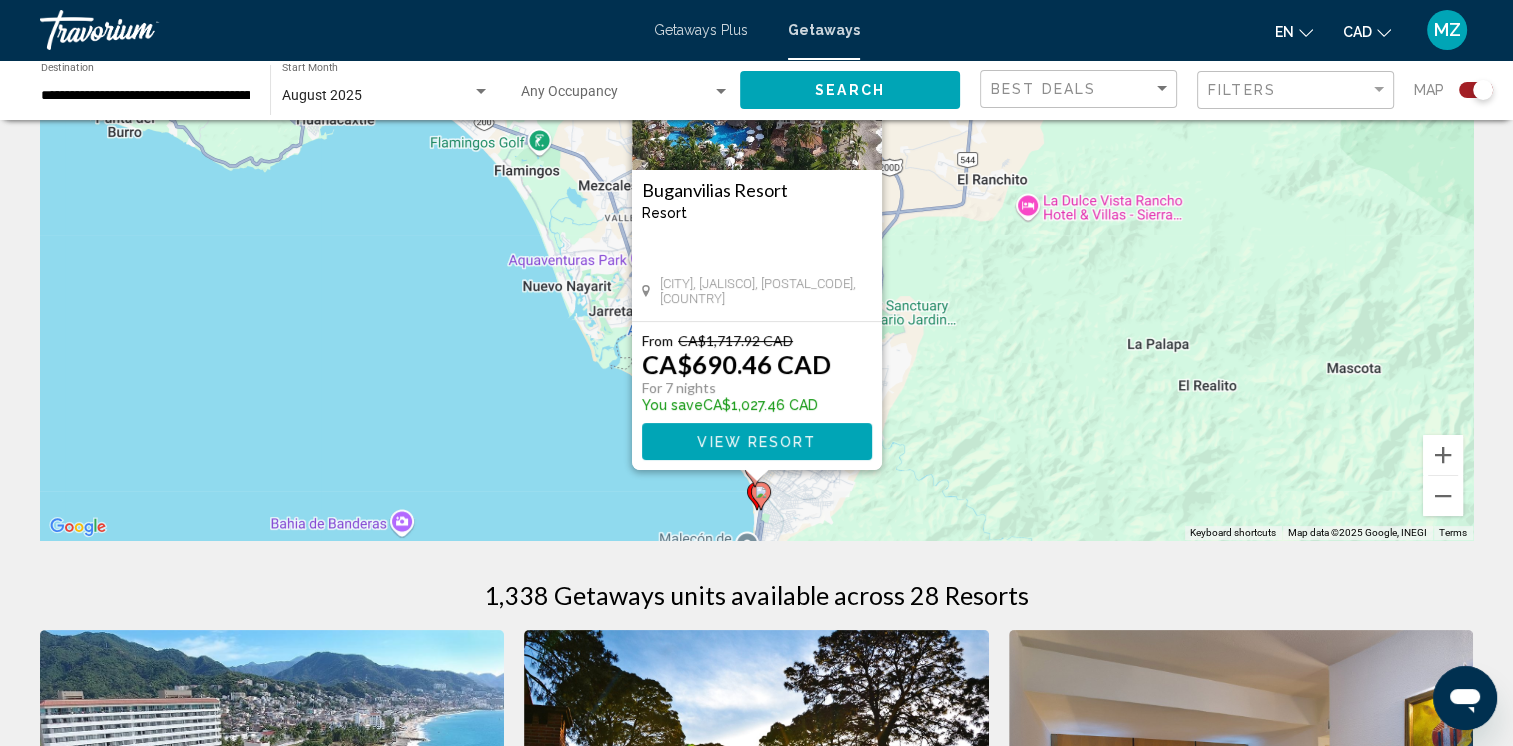 click 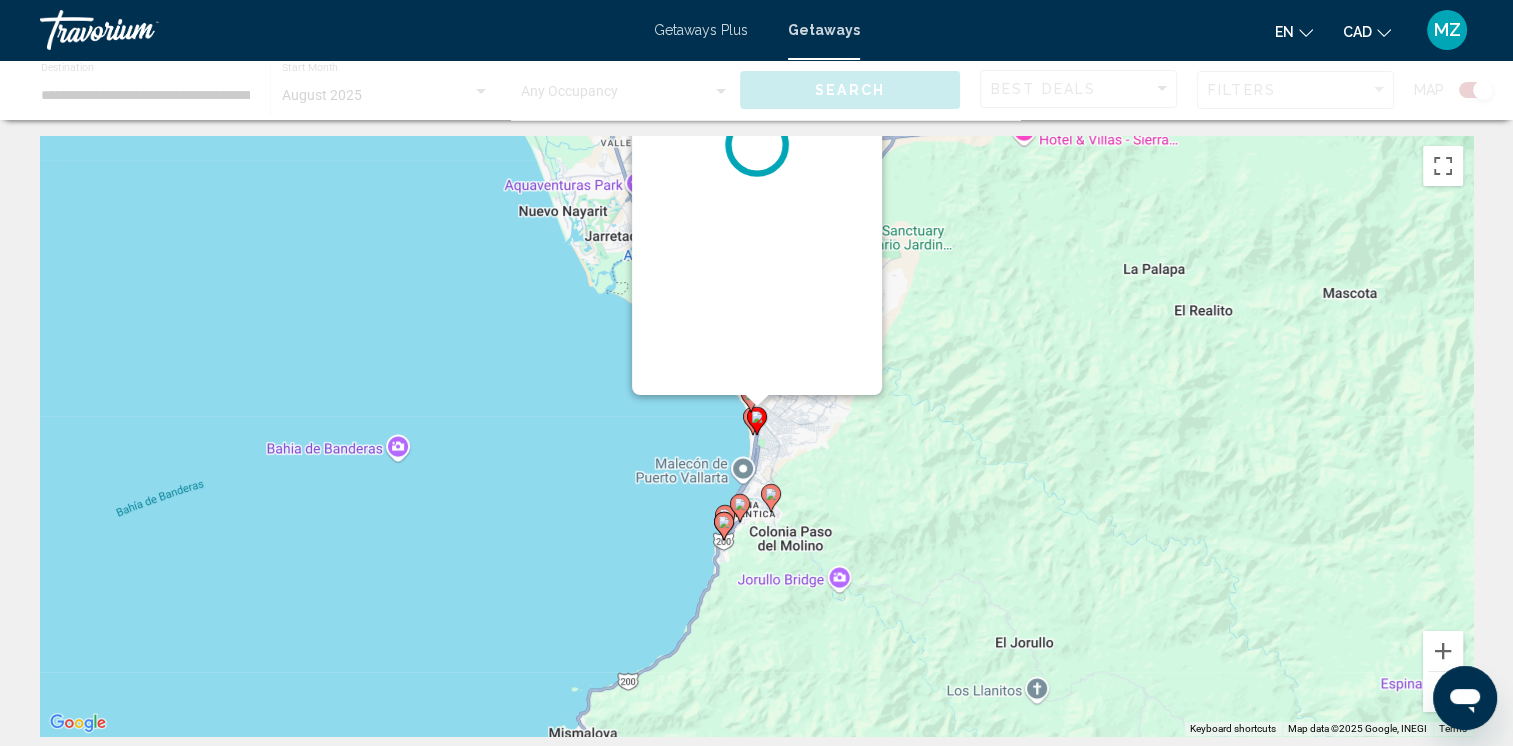 scroll, scrollTop: 0, scrollLeft: 0, axis: both 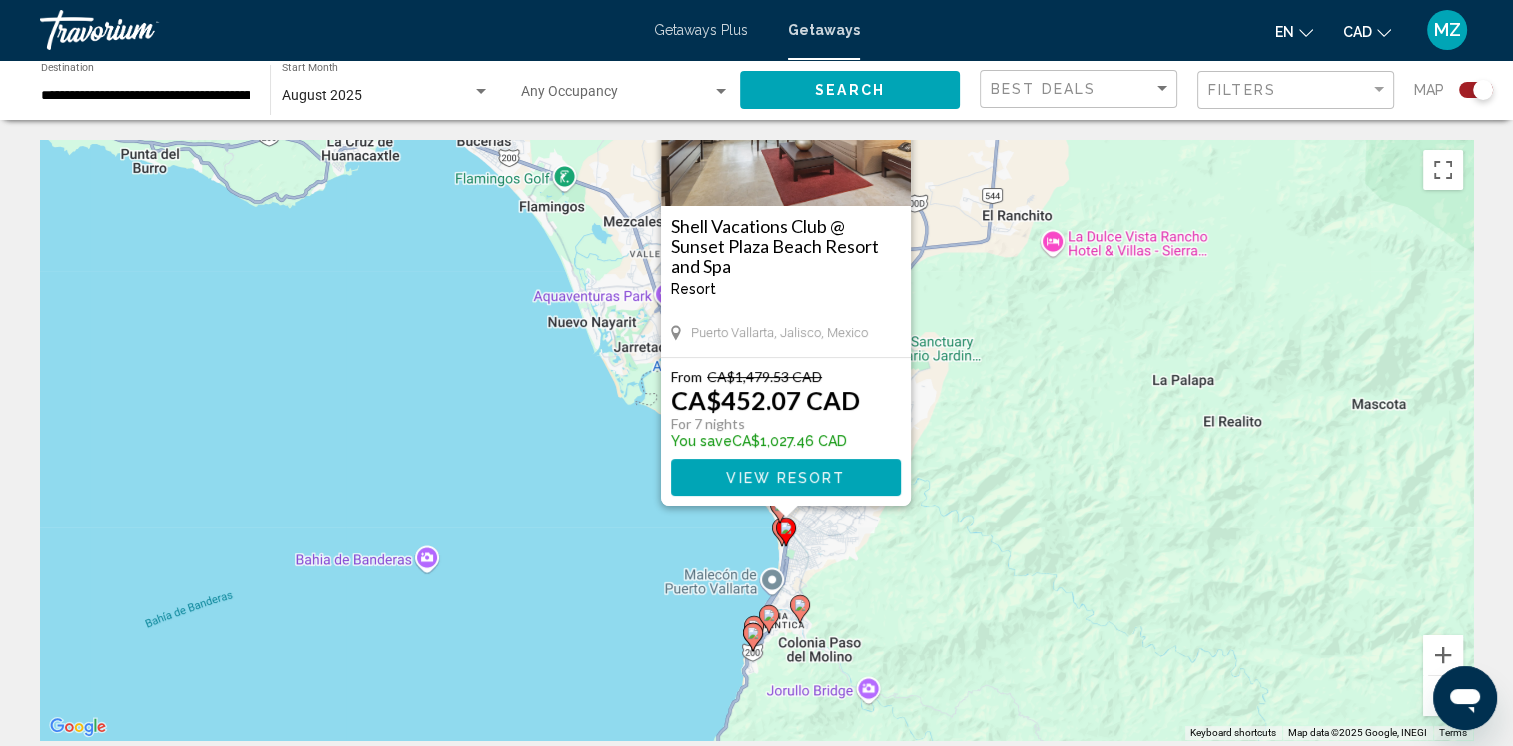 drag, startPoint x: 873, startPoint y: 666, endPoint x: 903, endPoint y: 542, distance: 127.57743 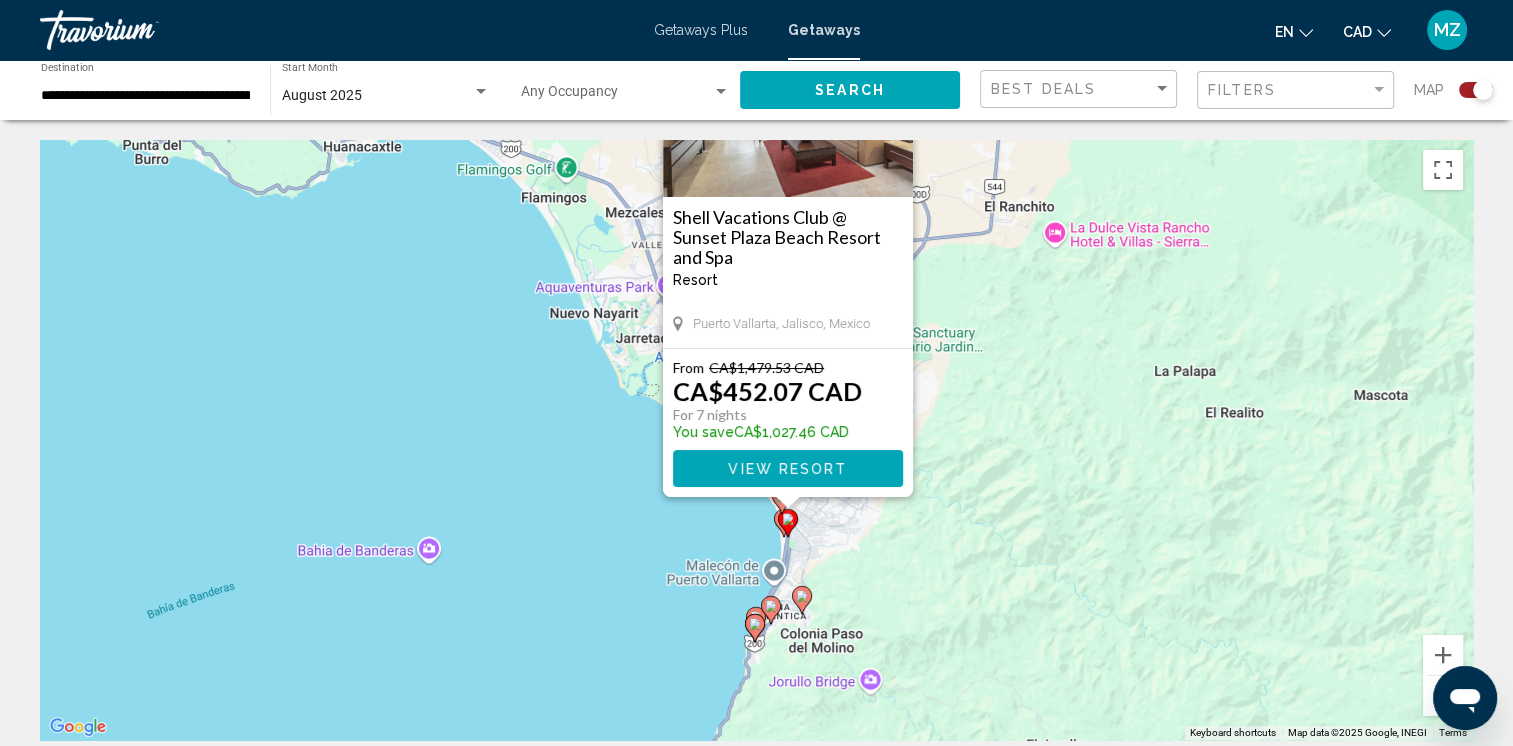 click 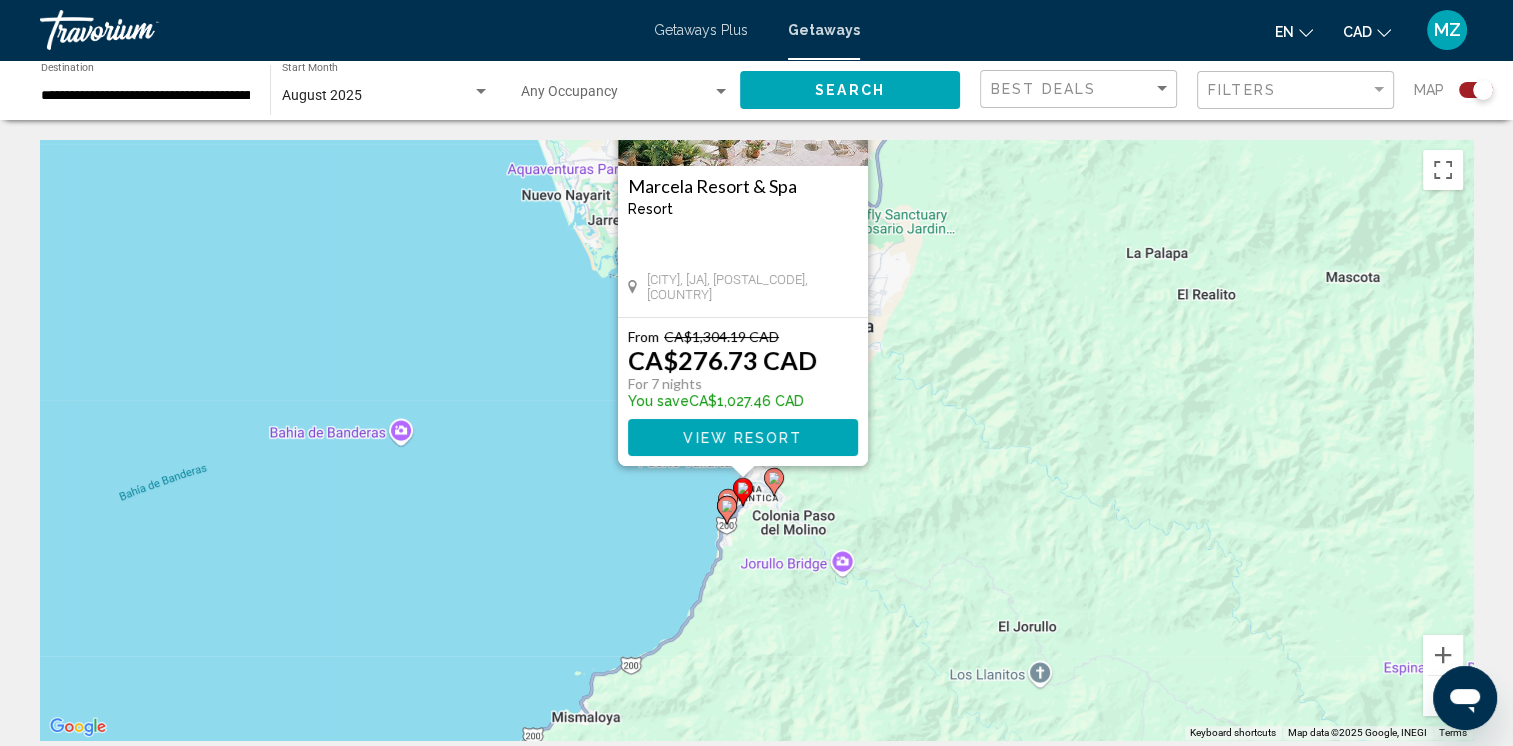 drag, startPoint x: 924, startPoint y: 715, endPoint x: 905, endPoint y: 509, distance: 206.87436 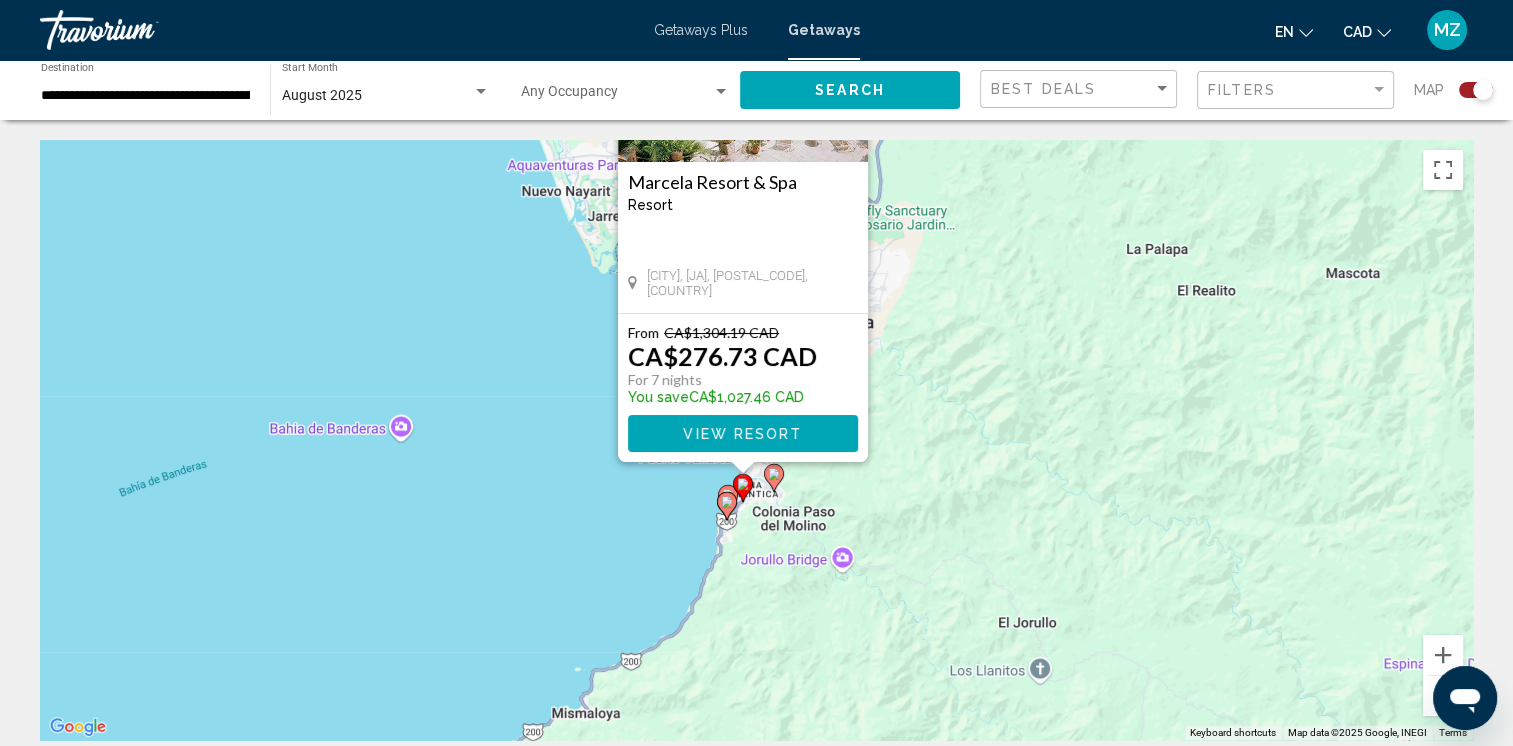 click at bounding box center (727, 506) 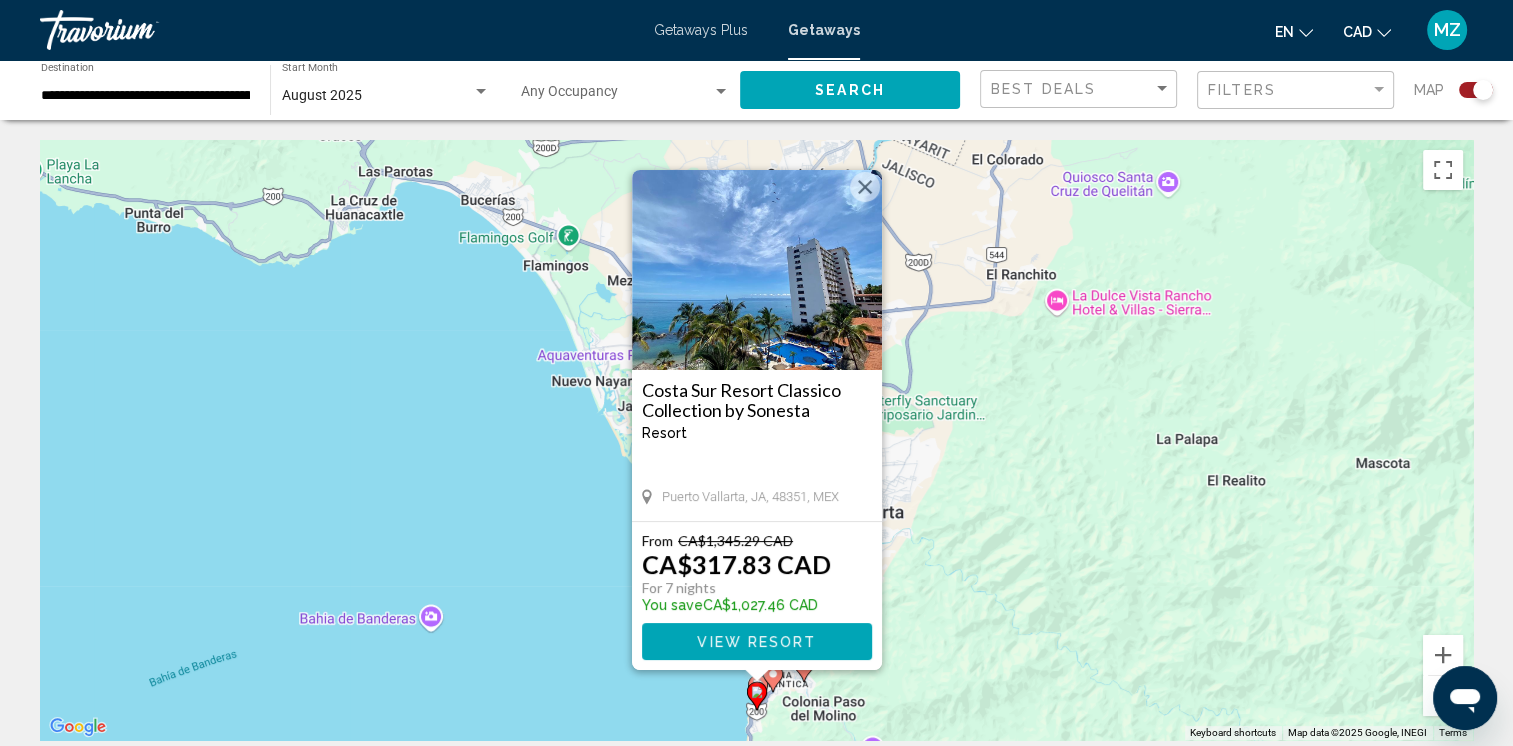 click on "To navigate, press the arrow keys. To activate drag with keyboard, press Alt + Enter. Once in keyboard drag state, use the arrow keys to move the marker. To complete the drag, press the Enter key. To cancel, press Escape. Costa Sur Resort Classico Collection by Sonesta Resort - This is an adults only resort Puerto Vallarta, [STATE], [POSTAL_CODE], [COUNTRY] From CA$1,345.29 CAD CA$317.83 CAD For 7 nights You save CA$1,027.46 CAD View Resort" at bounding box center (756, 440) 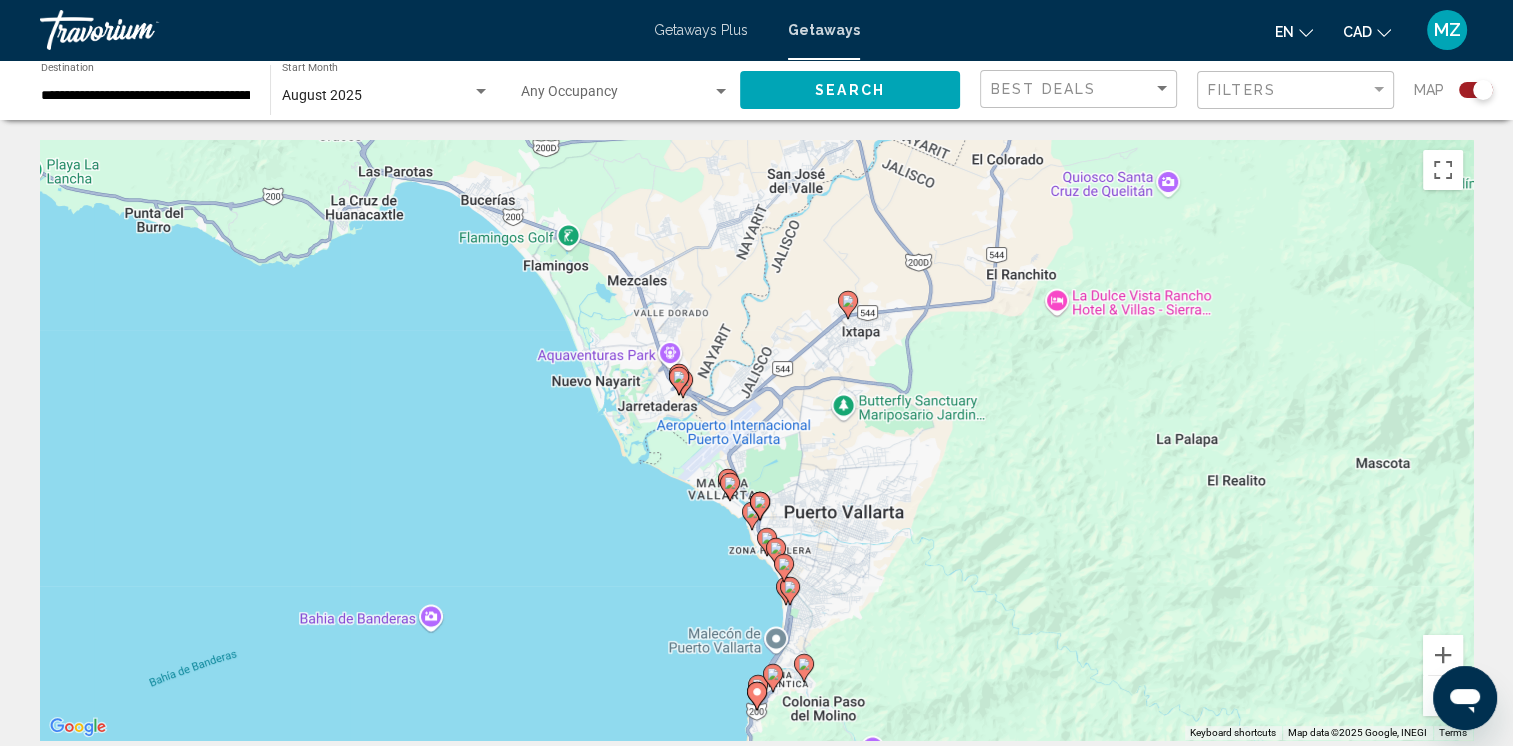 click at bounding box center (758, 689) 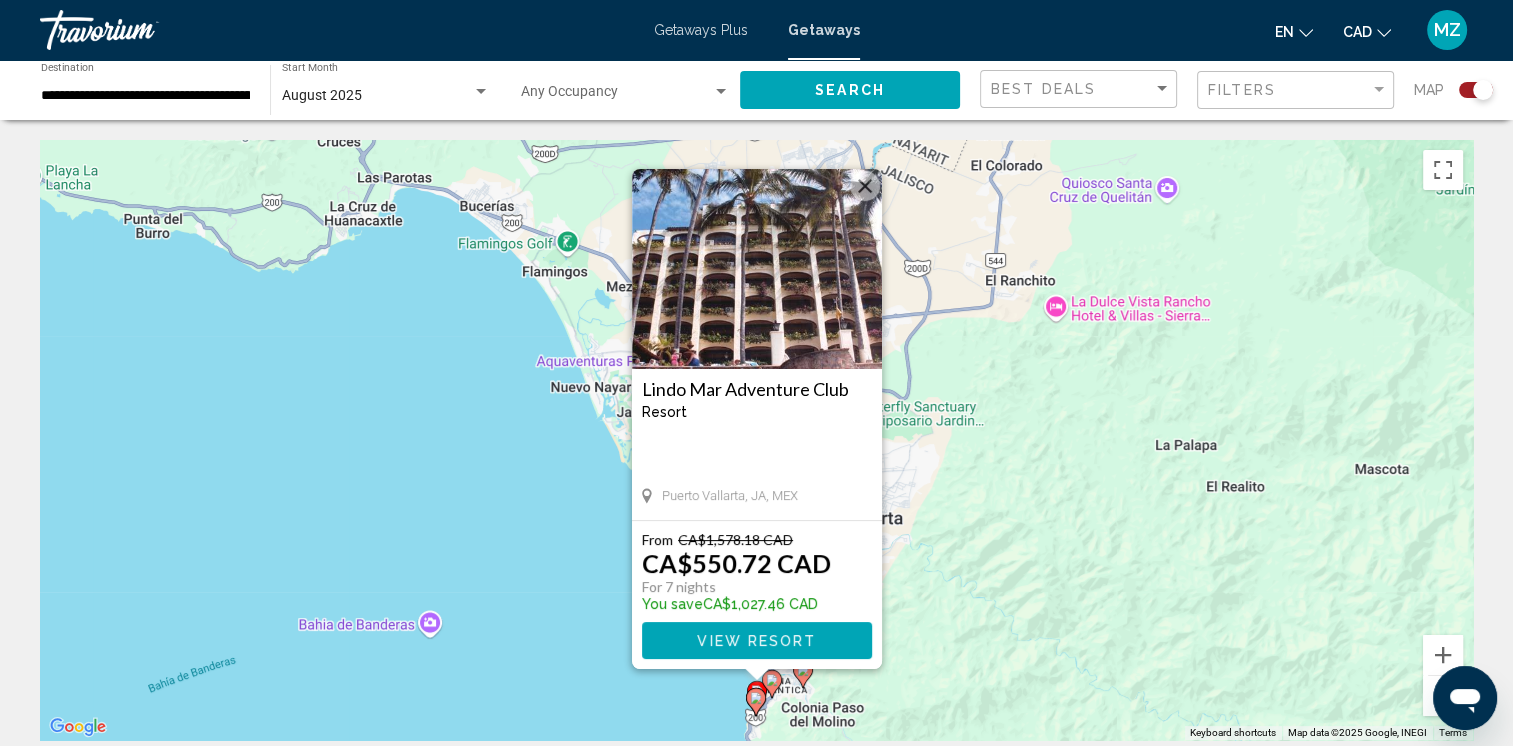 drag, startPoint x: 489, startPoint y: 662, endPoint x: 764, endPoint y: 658, distance: 275.02908 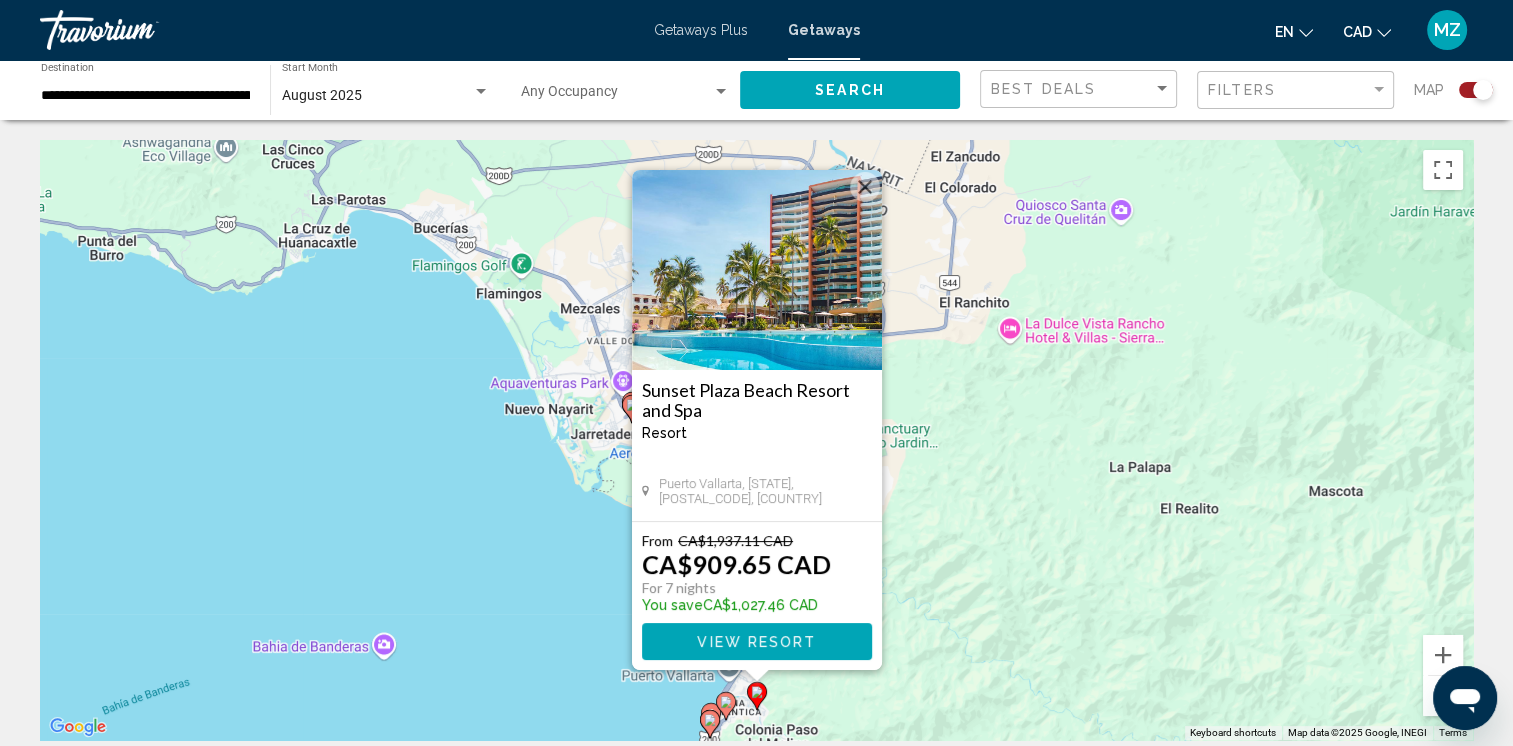 click on "To navigate, press the arrow keys. To activate drag with keyboard, press Alt + Enter. Once in keyboard drag state, use the arrow keys to move the marker. To complete the drag, press the Enter key. To cancel, press Escape. Sunset Plaza Beach Resort and Spa Resort - This is an adults only resort Puerto Vallarta, [STATE], [POSTAL_CODE], [COUNTRY] From CA$1,937.11 CAD CA$909.65 CAD For 7 nights You save CA$1,027.46 CAD View Resort" at bounding box center [756, 440] 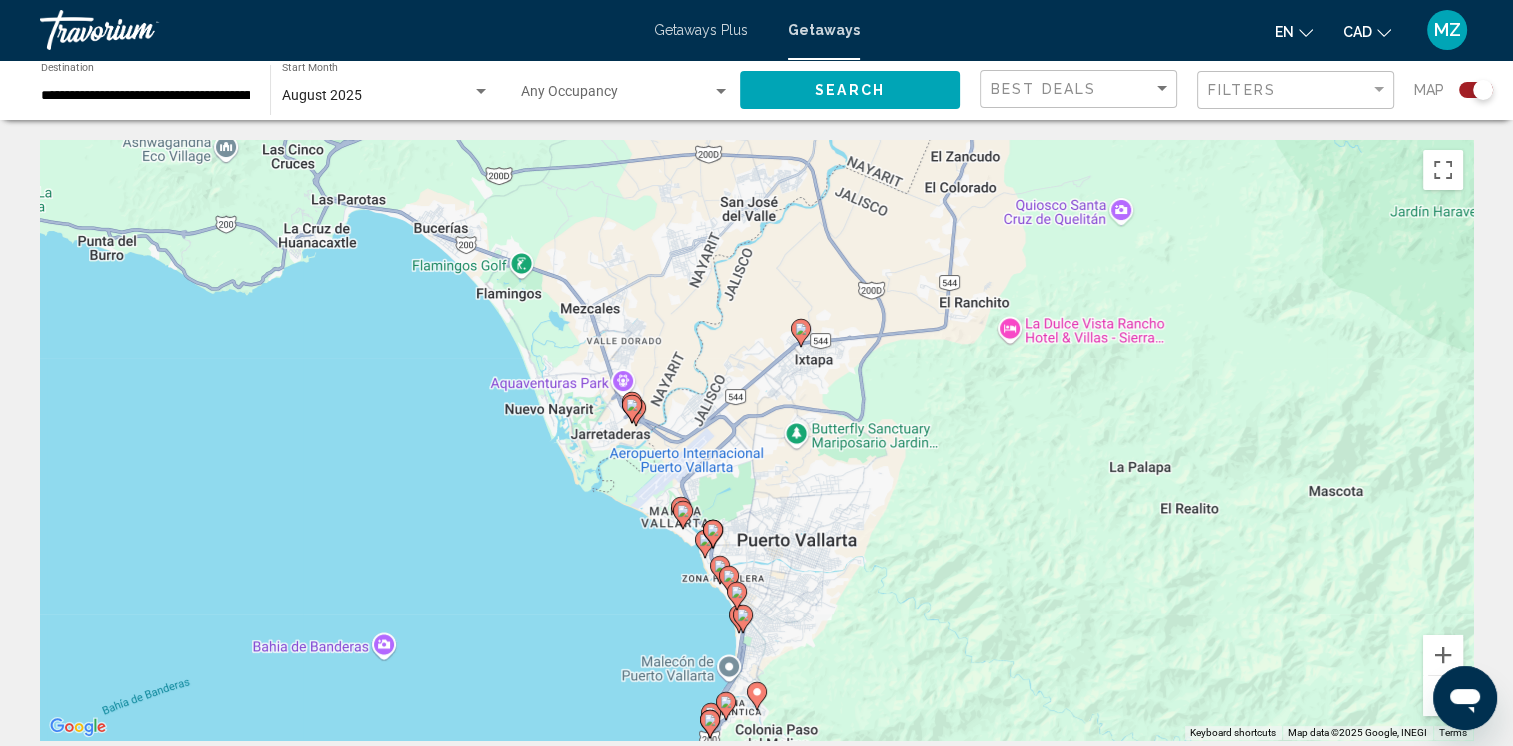 click 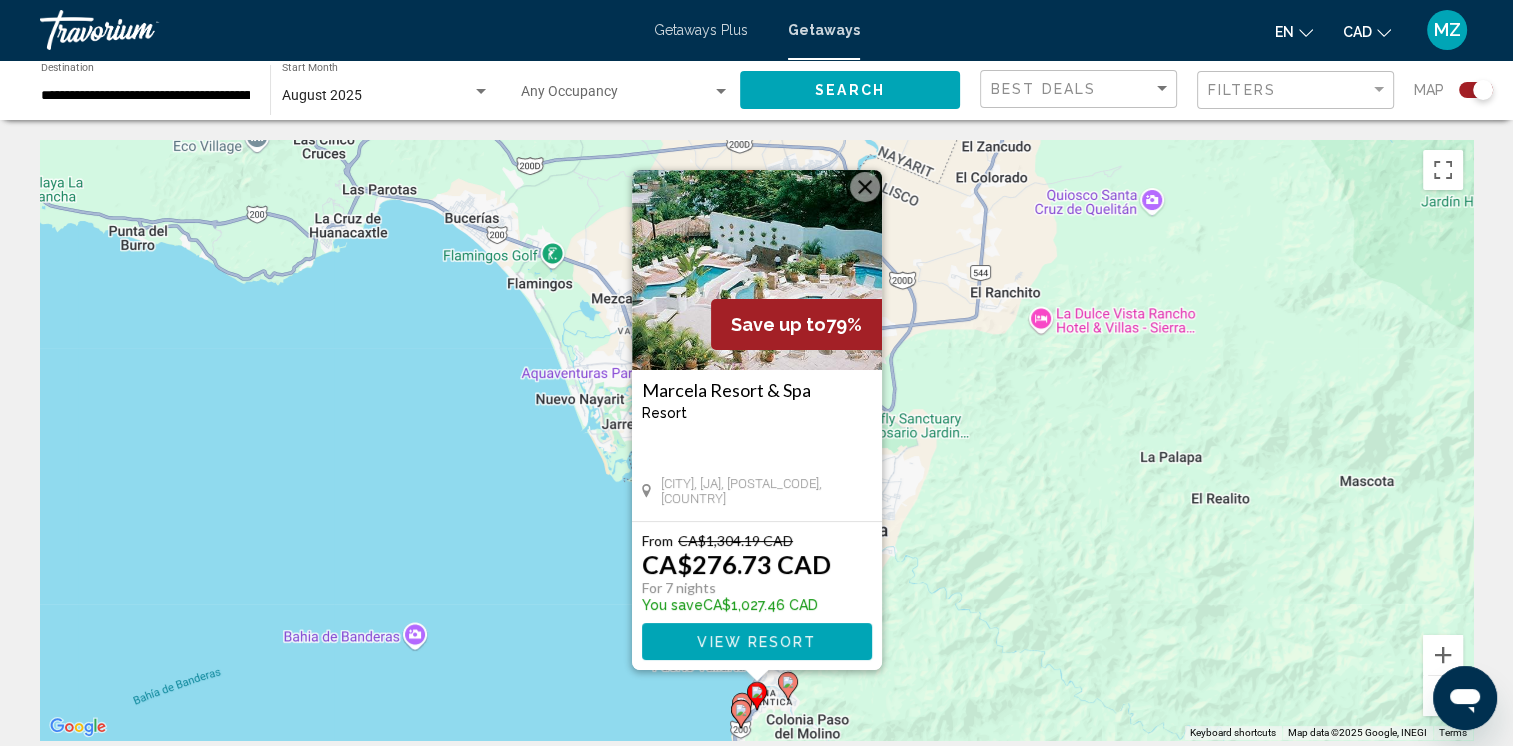 click on "To activate drag with keyboard, press Alt + Enter. Once in keyboard drag state, use the arrow keys to move the marker. To complete the drag, press the Enter key. To cancel, press Escape. Save up to 79% Marcela Resort & Spa Resort - This is an adults only resort Puerto Vallarta, [STATE], [POSTAL_CODE], [COUNTRY] From CA$1,304.19 CAD CA$276.73 CAD For 7 nights You save CA$1,027.46 CAD View Resort" at bounding box center (756, 440) 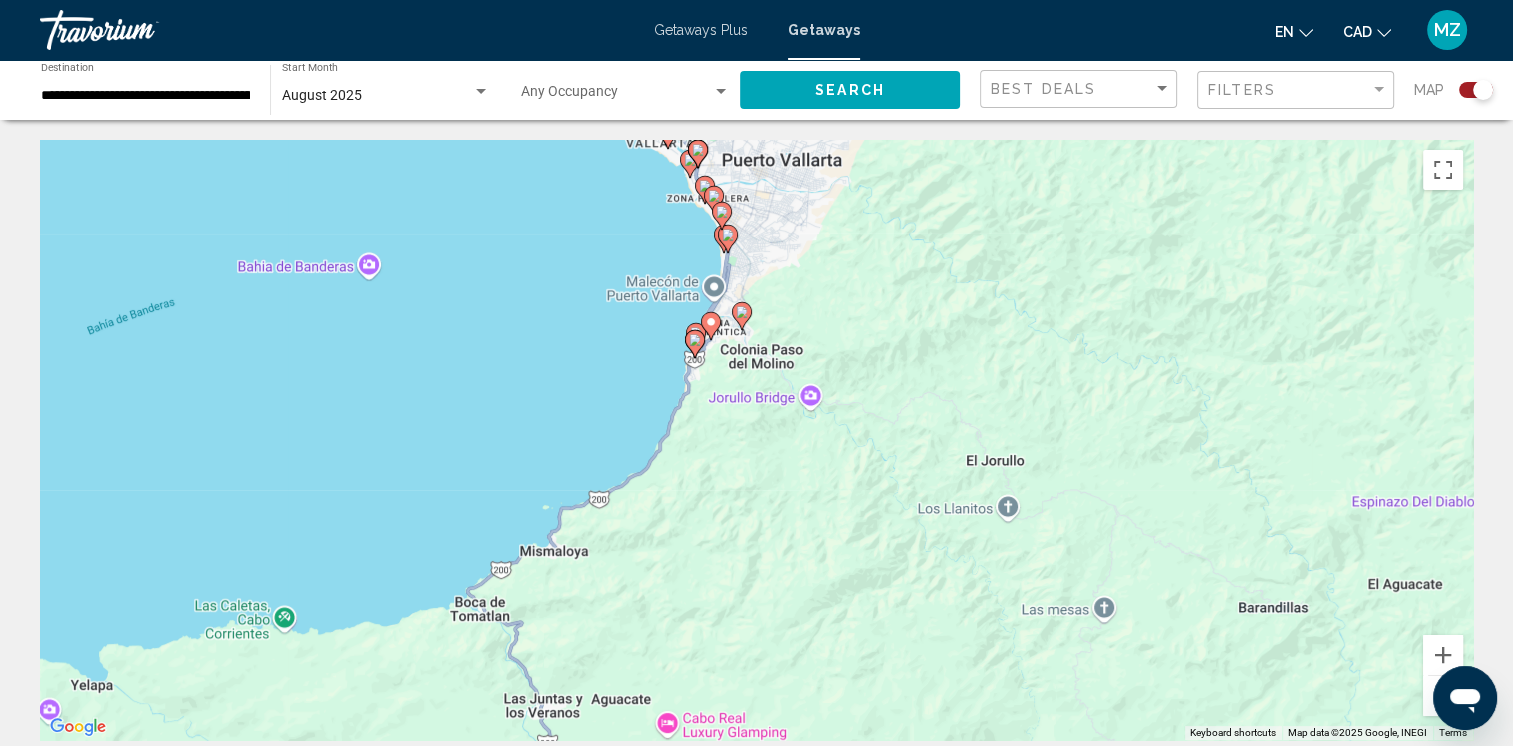 drag, startPoint x: 926, startPoint y: 647, endPoint x: 877, endPoint y: 156, distance: 493.43896 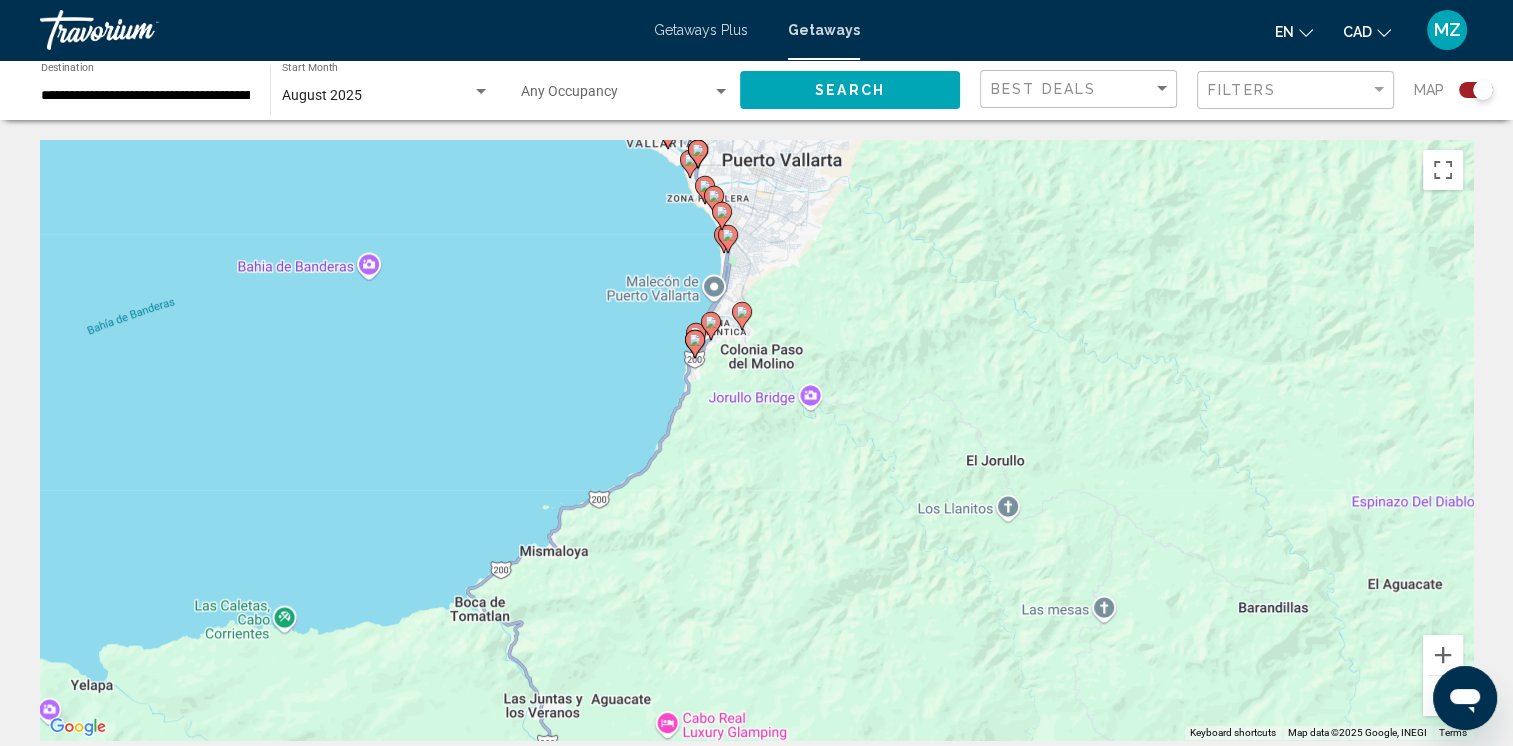 click on "To activate drag with keyboard, press Alt + Enter. Once in keyboard drag state, use the arrow keys to move the marker. To complete the drag, press the Enter key. To cancel, press Escape." at bounding box center (756, 440) 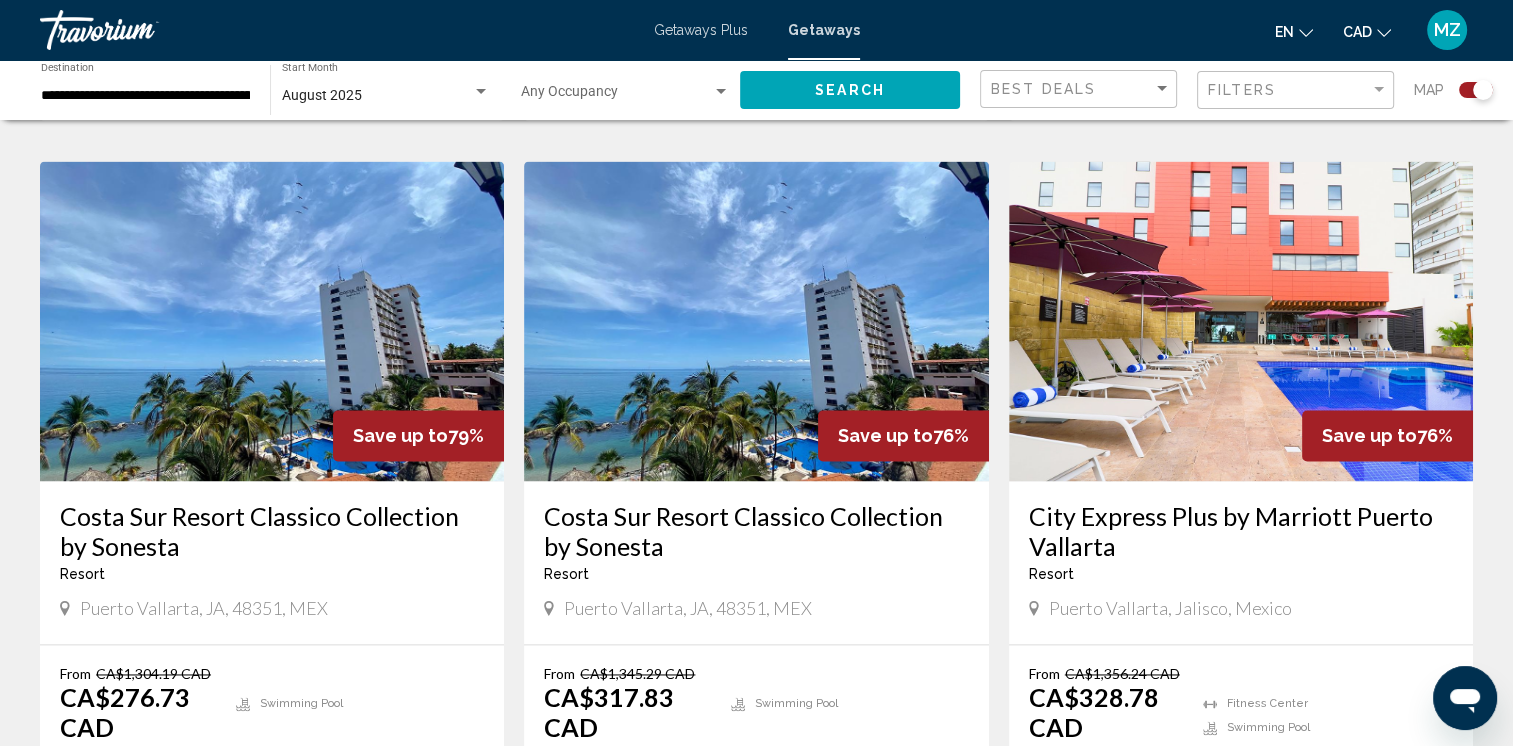 scroll, scrollTop: 2900, scrollLeft: 0, axis: vertical 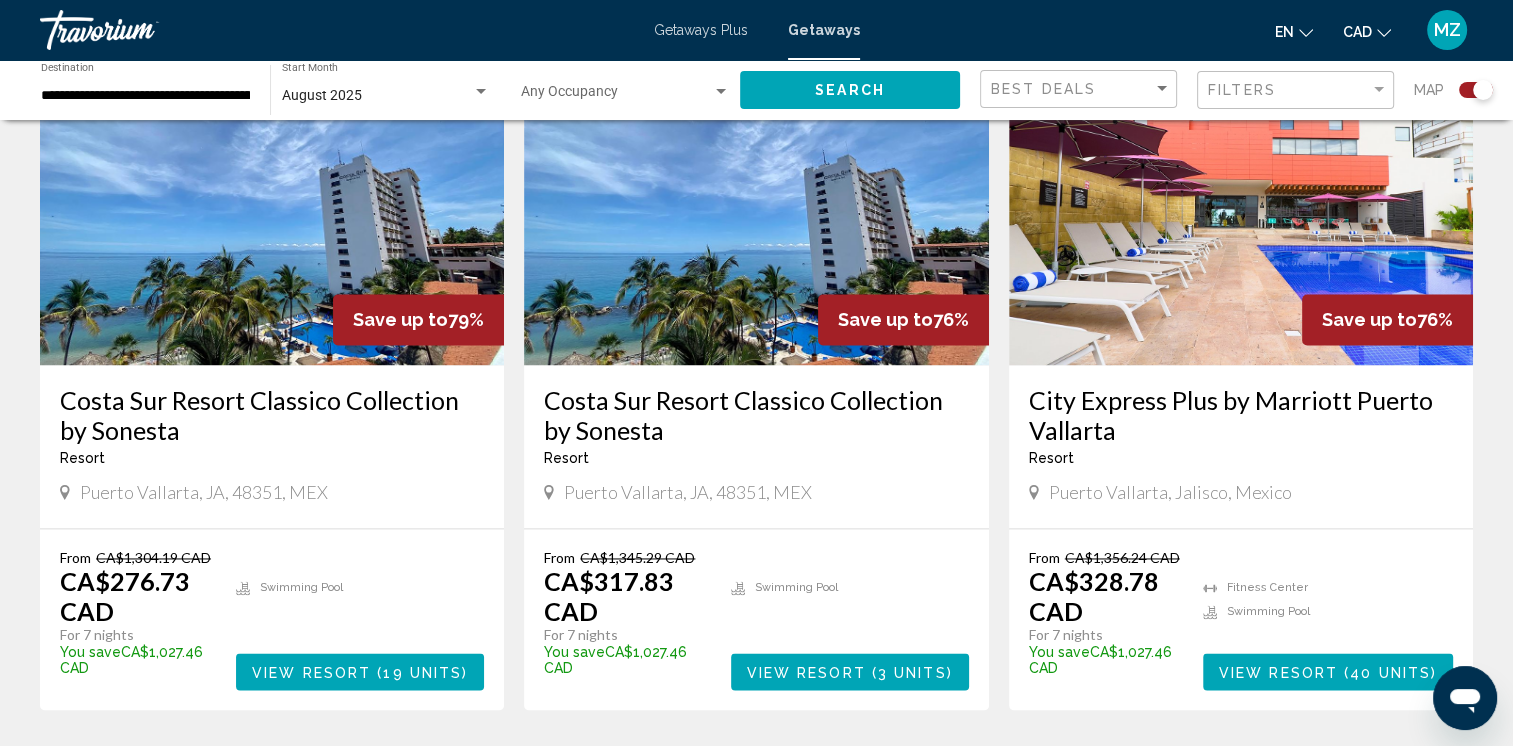 click on "page  2" at bounding box center (756, 770) 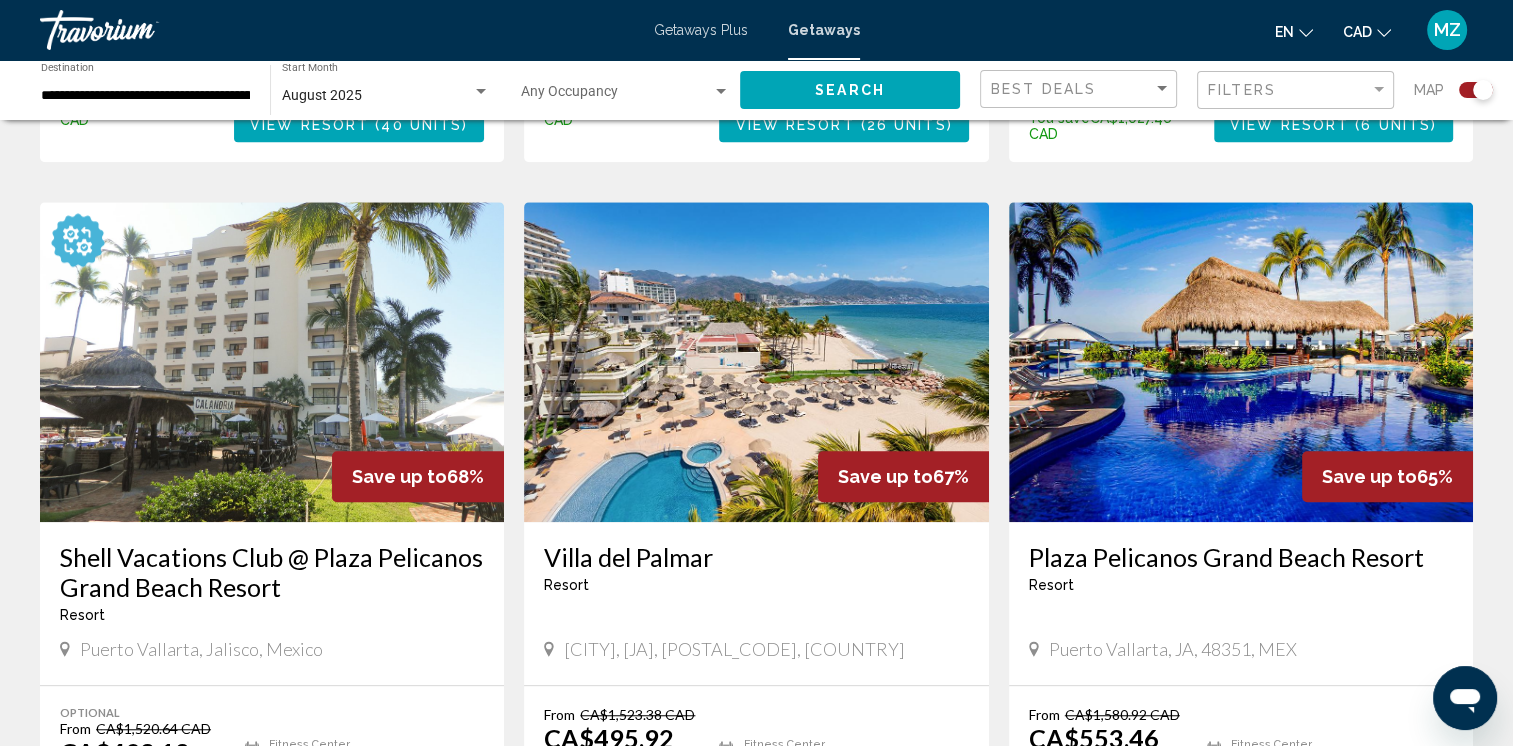 scroll, scrollTop: 1100, scrollLeft: 0, axis: vertical 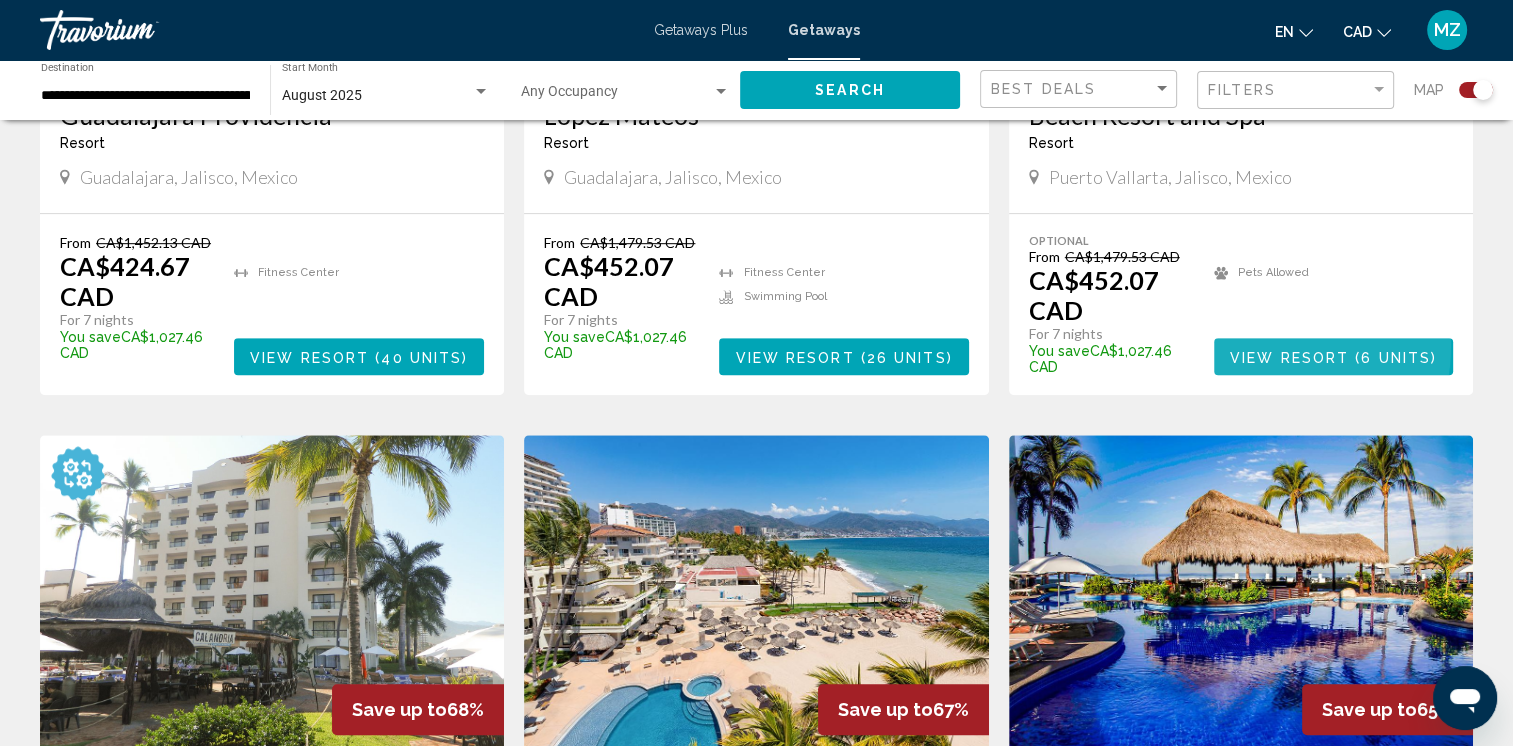 click on "View Resort    ( 6 units )" at bounding box center (1333, 356) 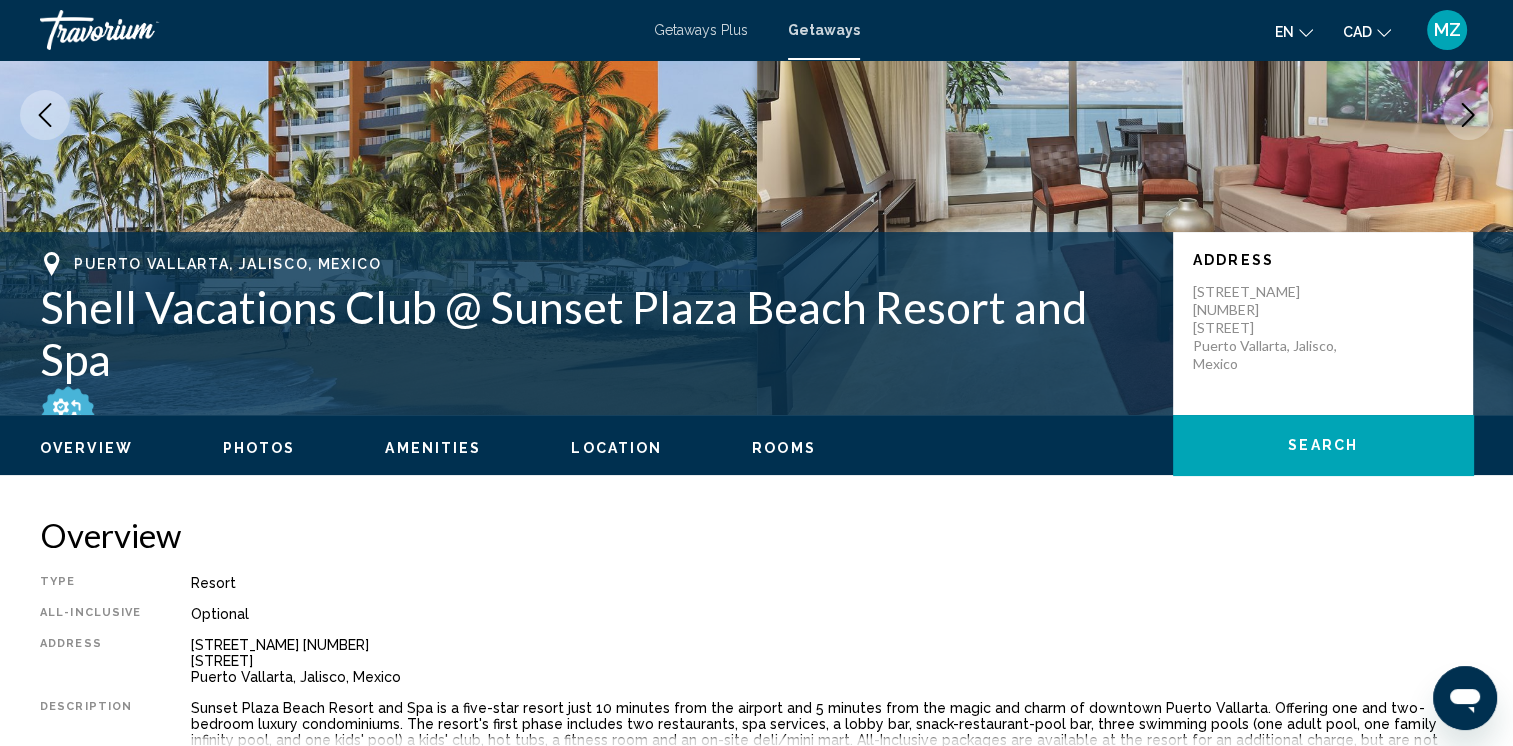 scroll, scrollTop: 400, scrollLeft: 0, axis: vertical 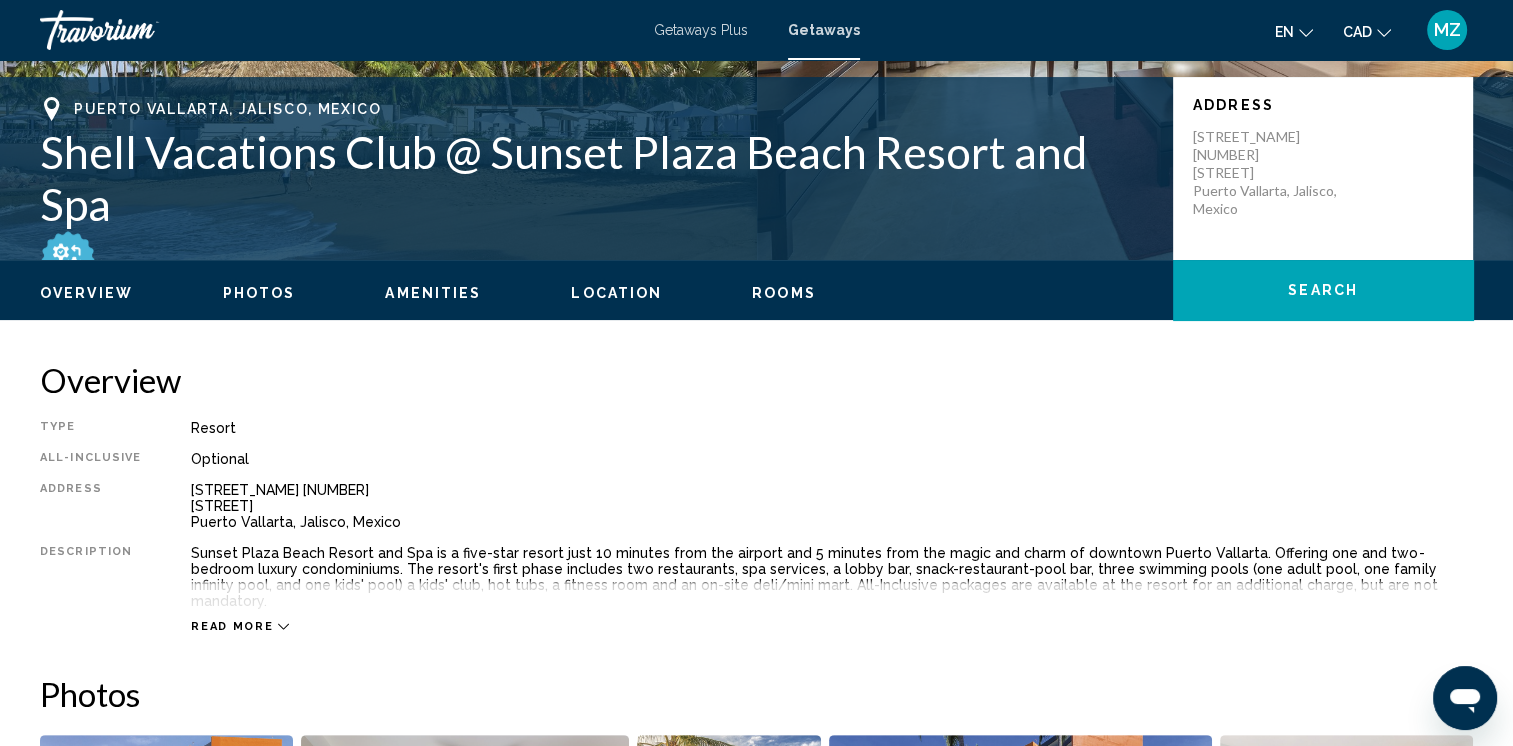 click on "Read more" at bounding box center (232, 626) 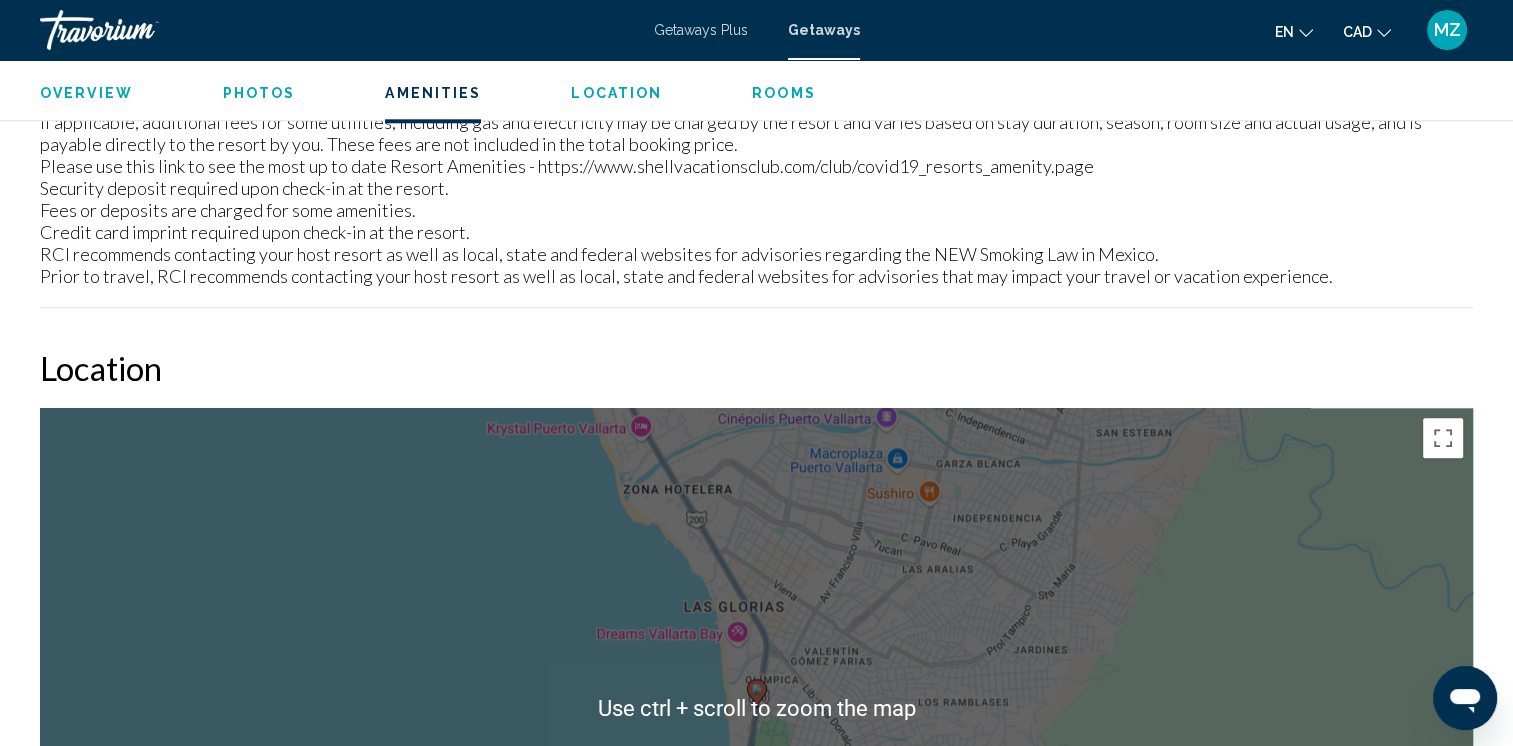 scroll, scrollTop: 2000, scrollLeft: 0, axis: vertical 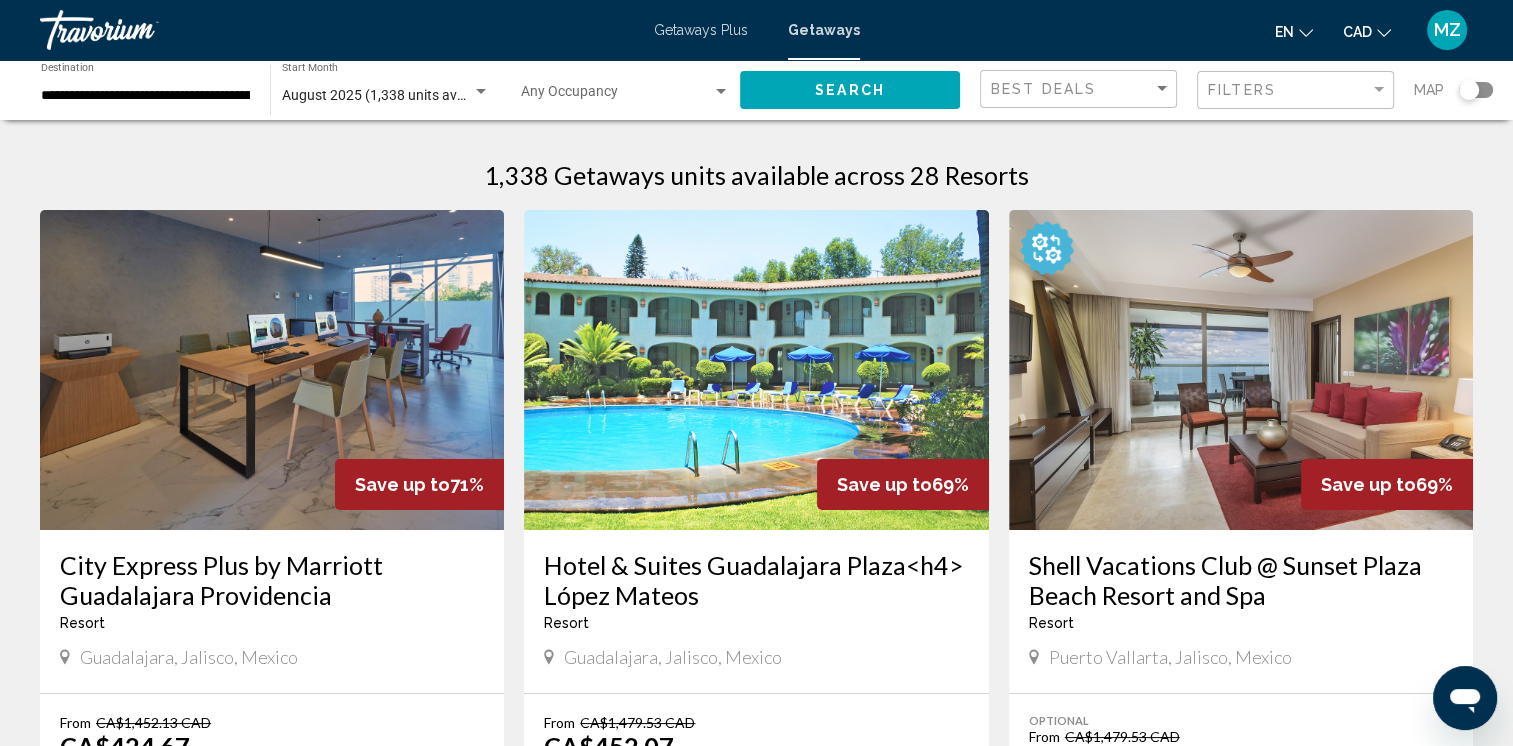 click on "**********" at bounding box center [145, 96] 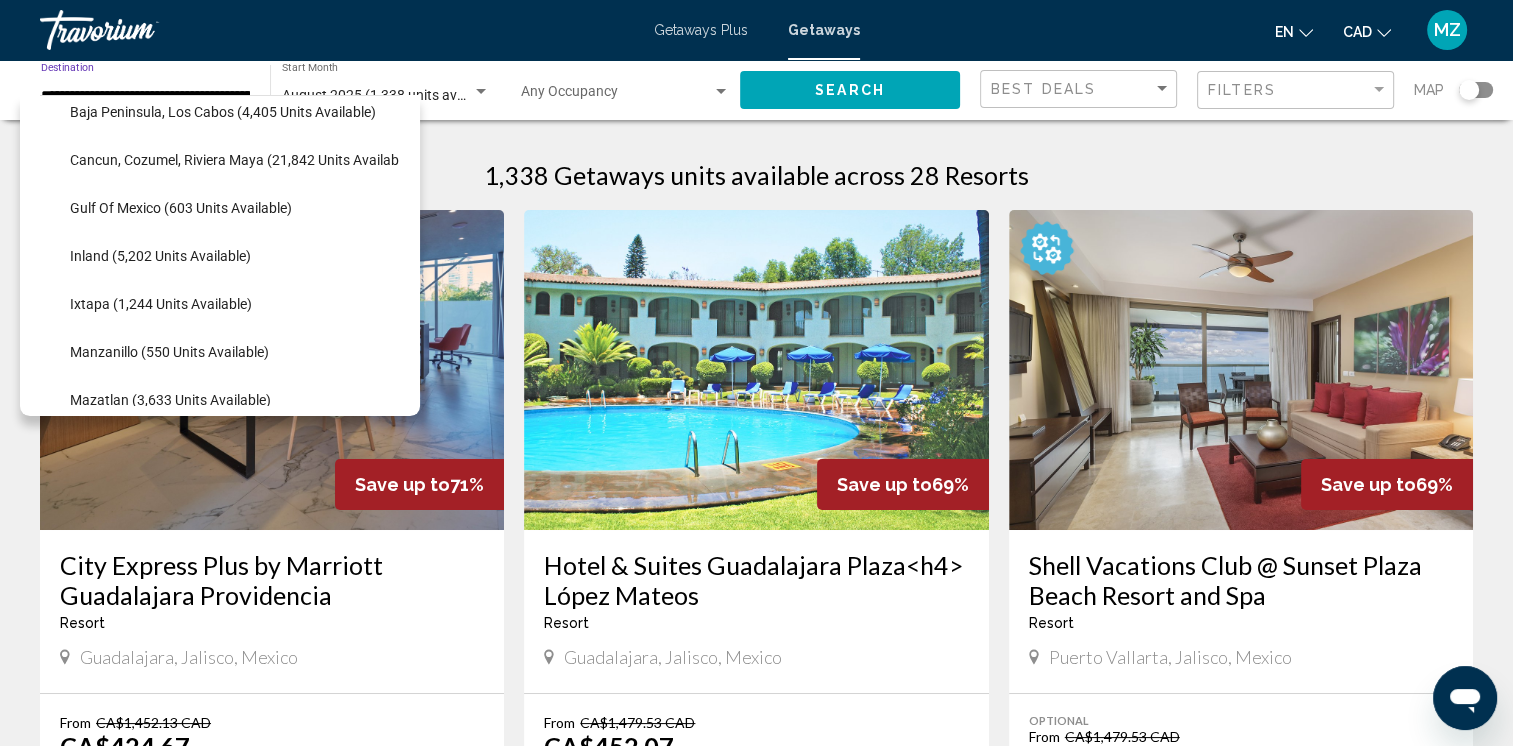 scroll, scrollTop: 110, scrollLeft: 0, axis: vertical 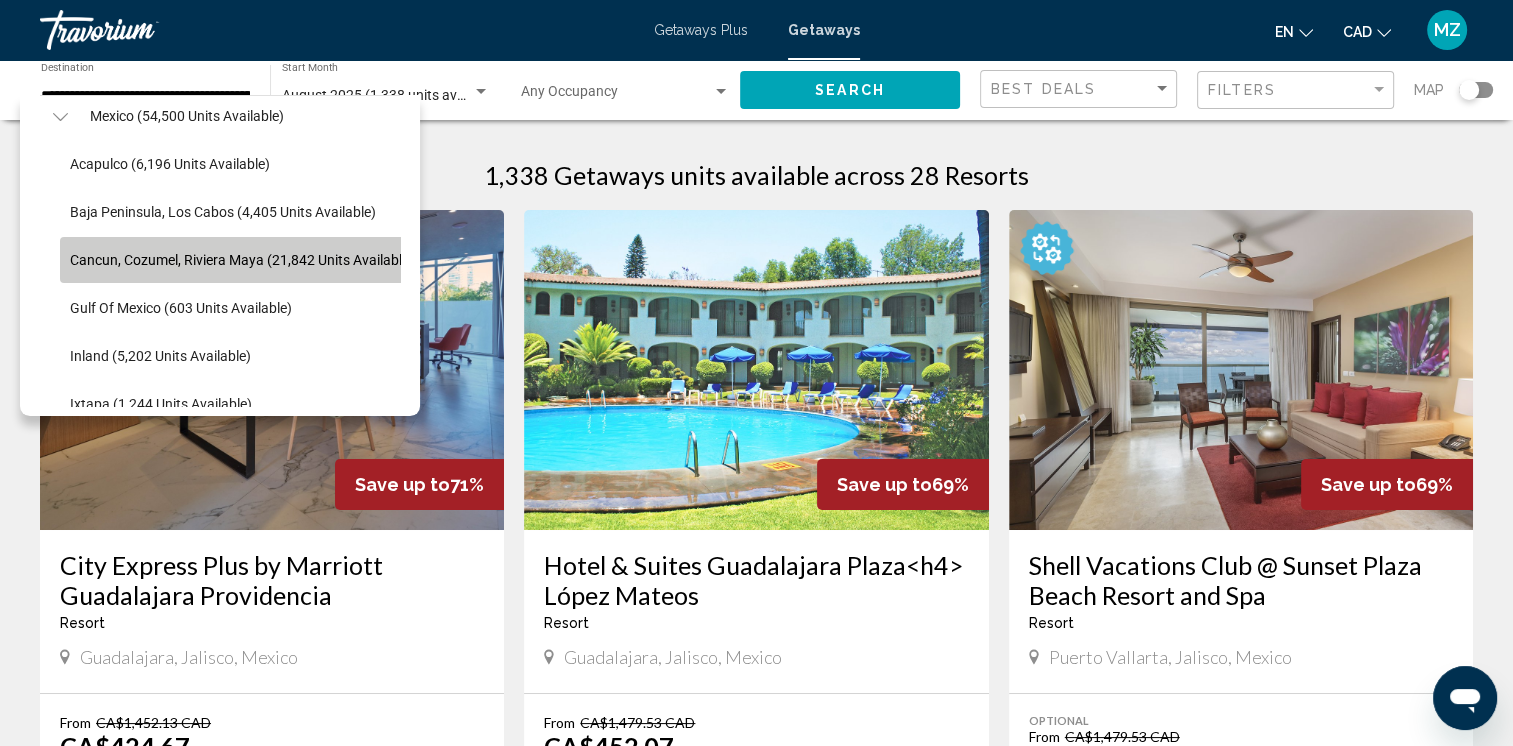 click on "Cancun, Cozumel, Riviera Maya (21,842 units available)" 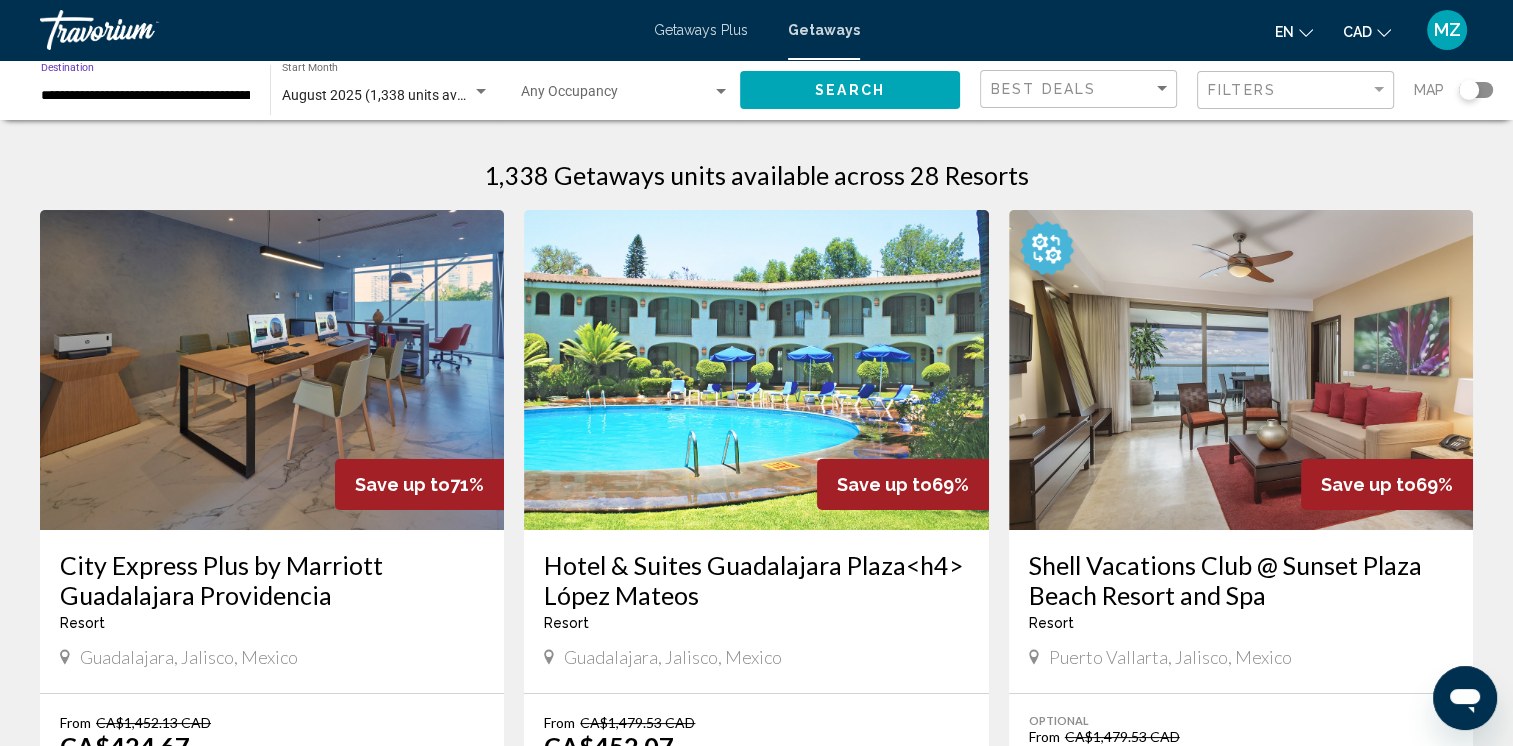 click on "Search" 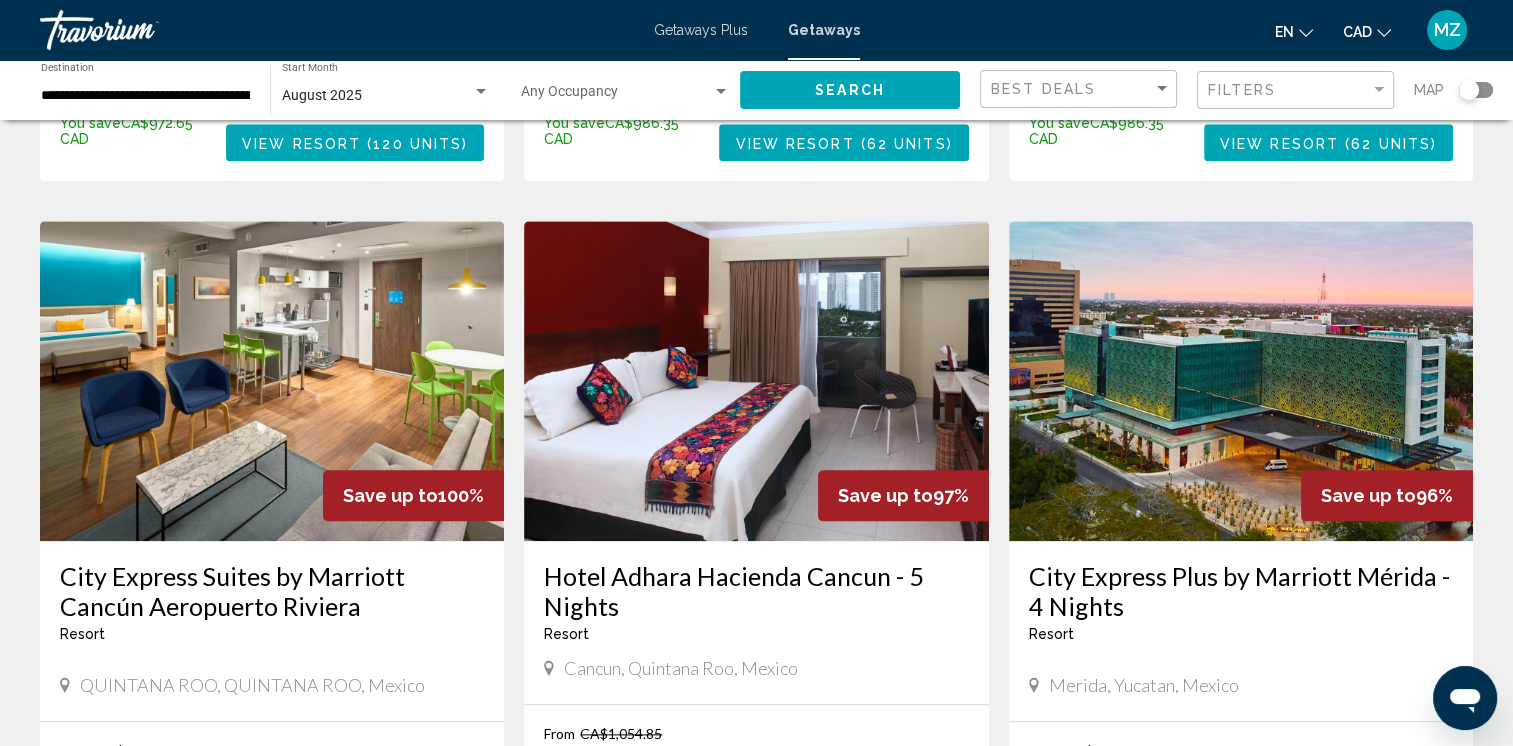 scroll, scrollTop: 1694, scrollLeft: 0, axis: vertical 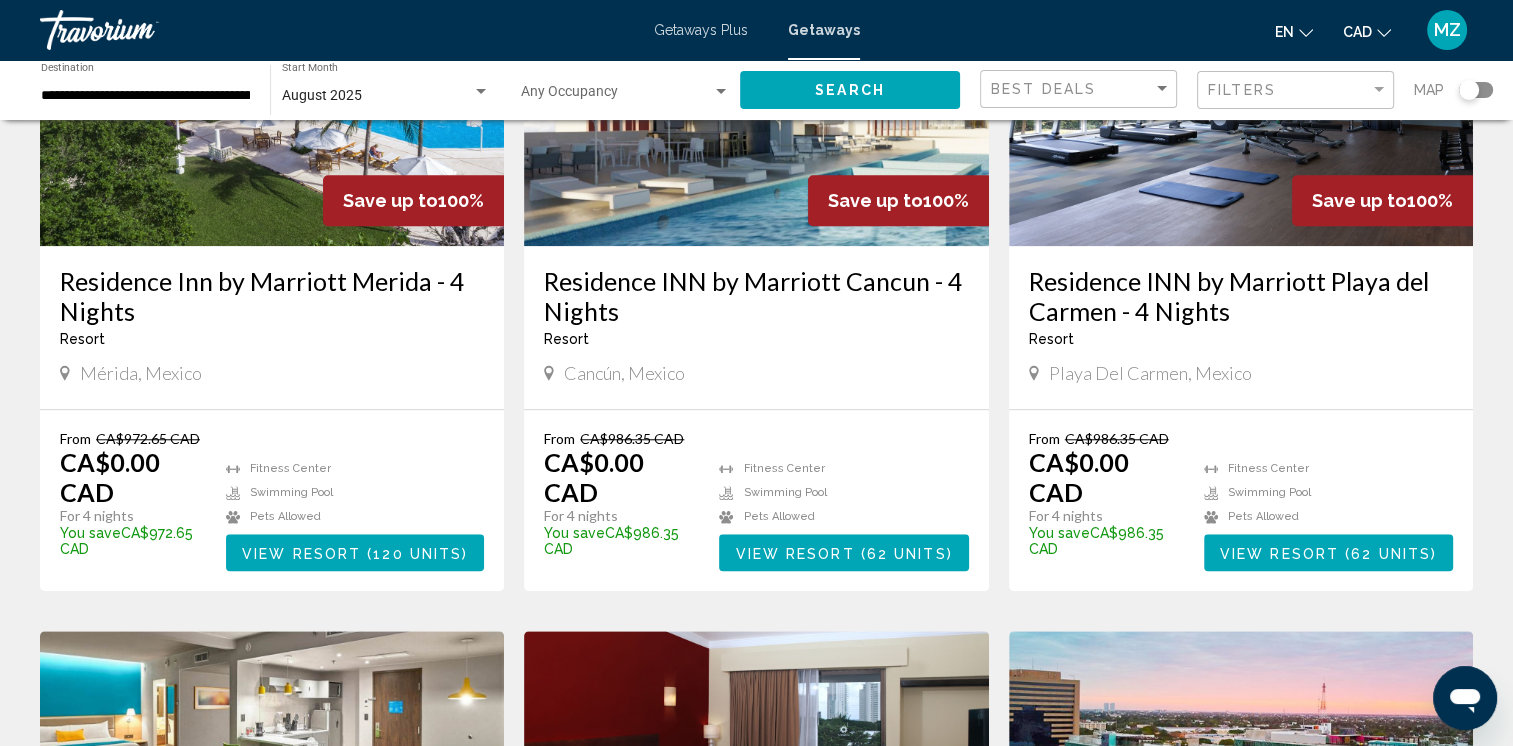 click 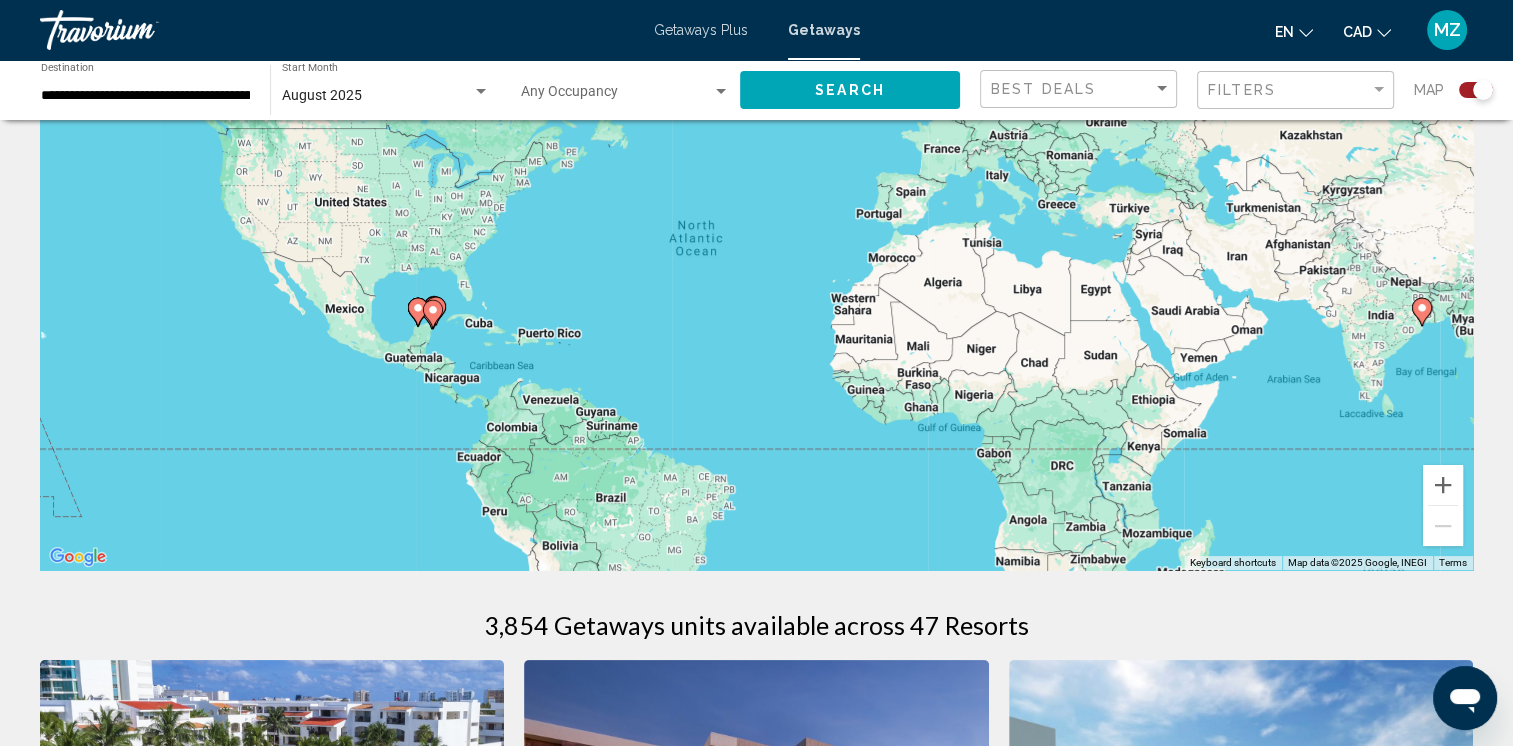 scroll, scrollTop: 0, scrollLeft: 0, axis: both 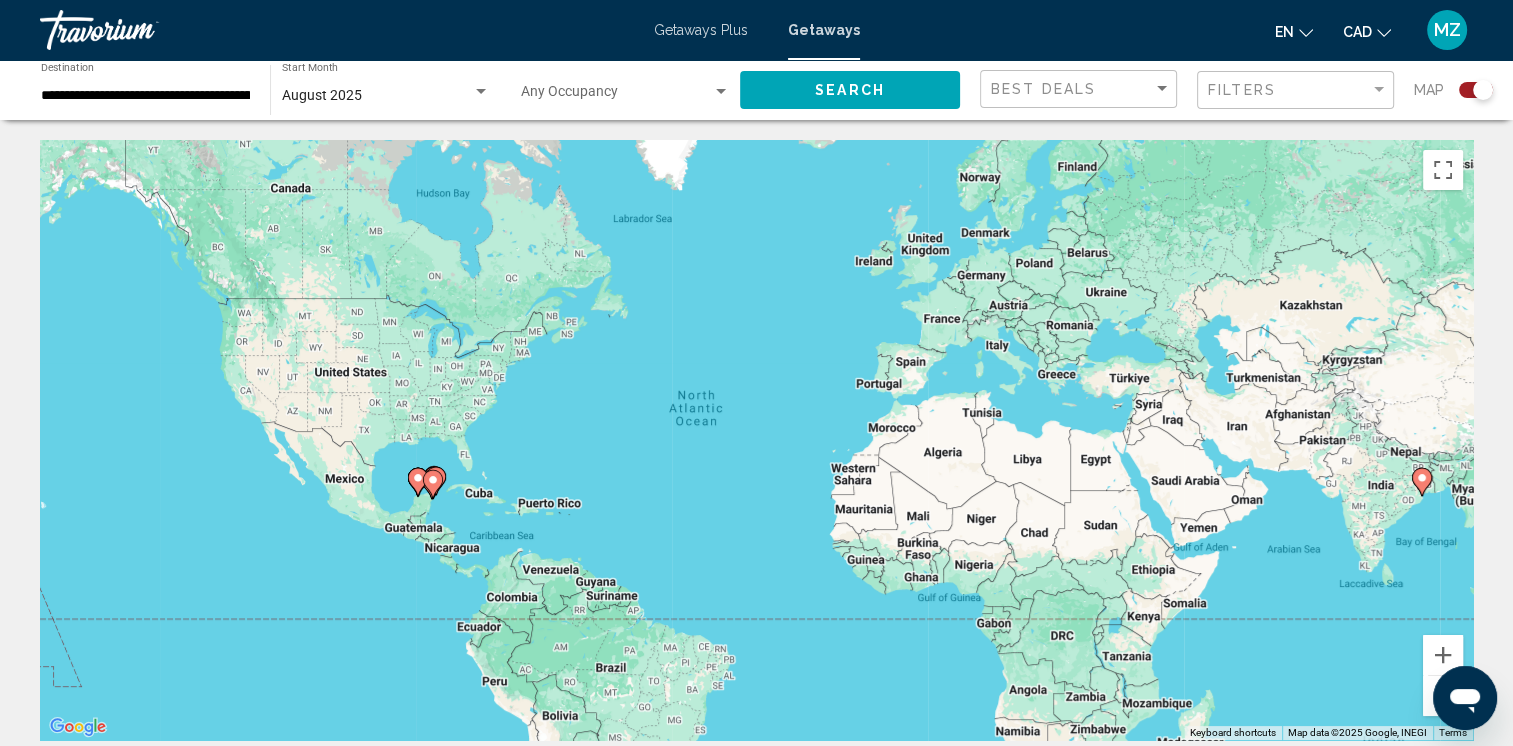 click on "To activate drag with keyboard, press Alt + Enter. Once in keyboard drag state, use the arrow keys to move the marker. To complete the drag, press the Enter key. To cancel, press Escape." at bounding box center [756, 440] 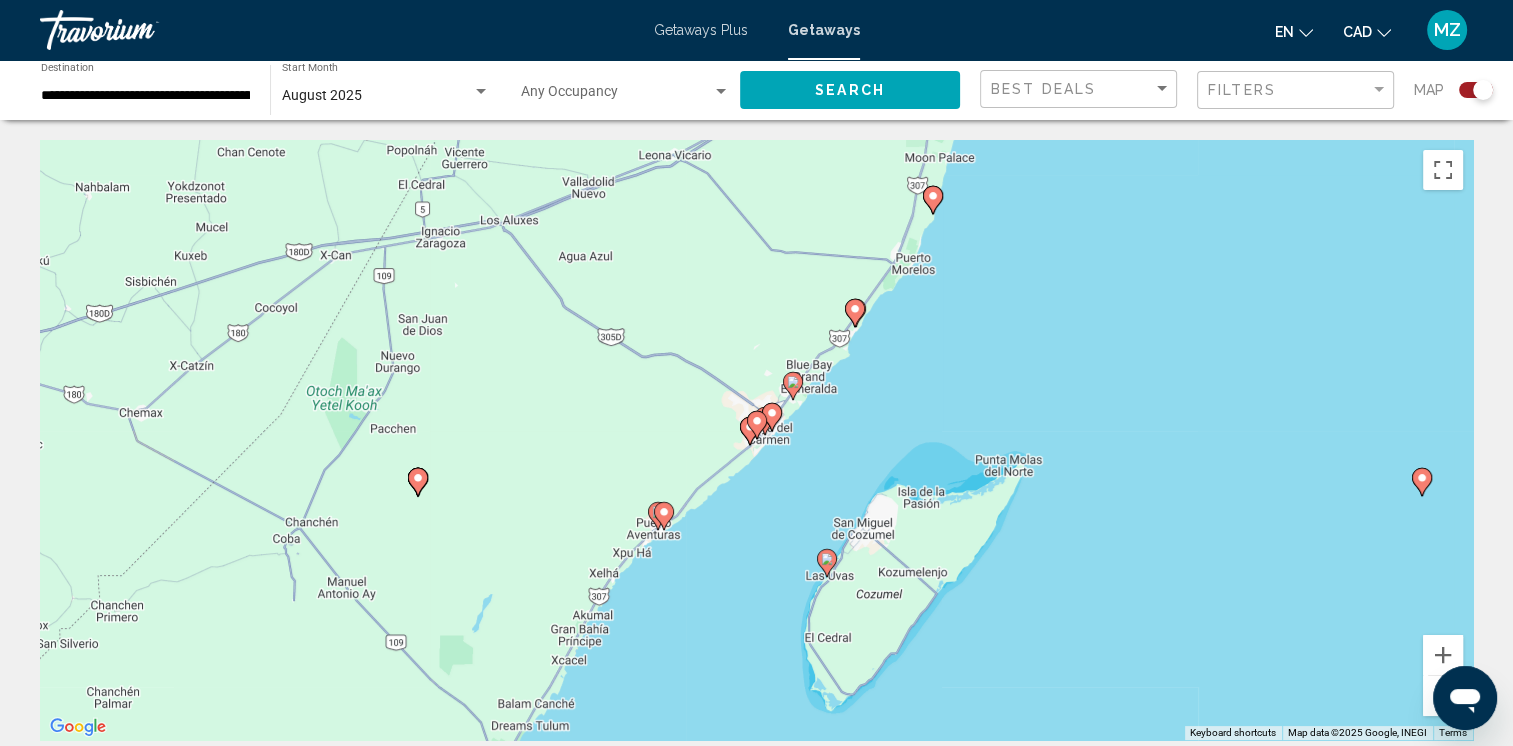 click 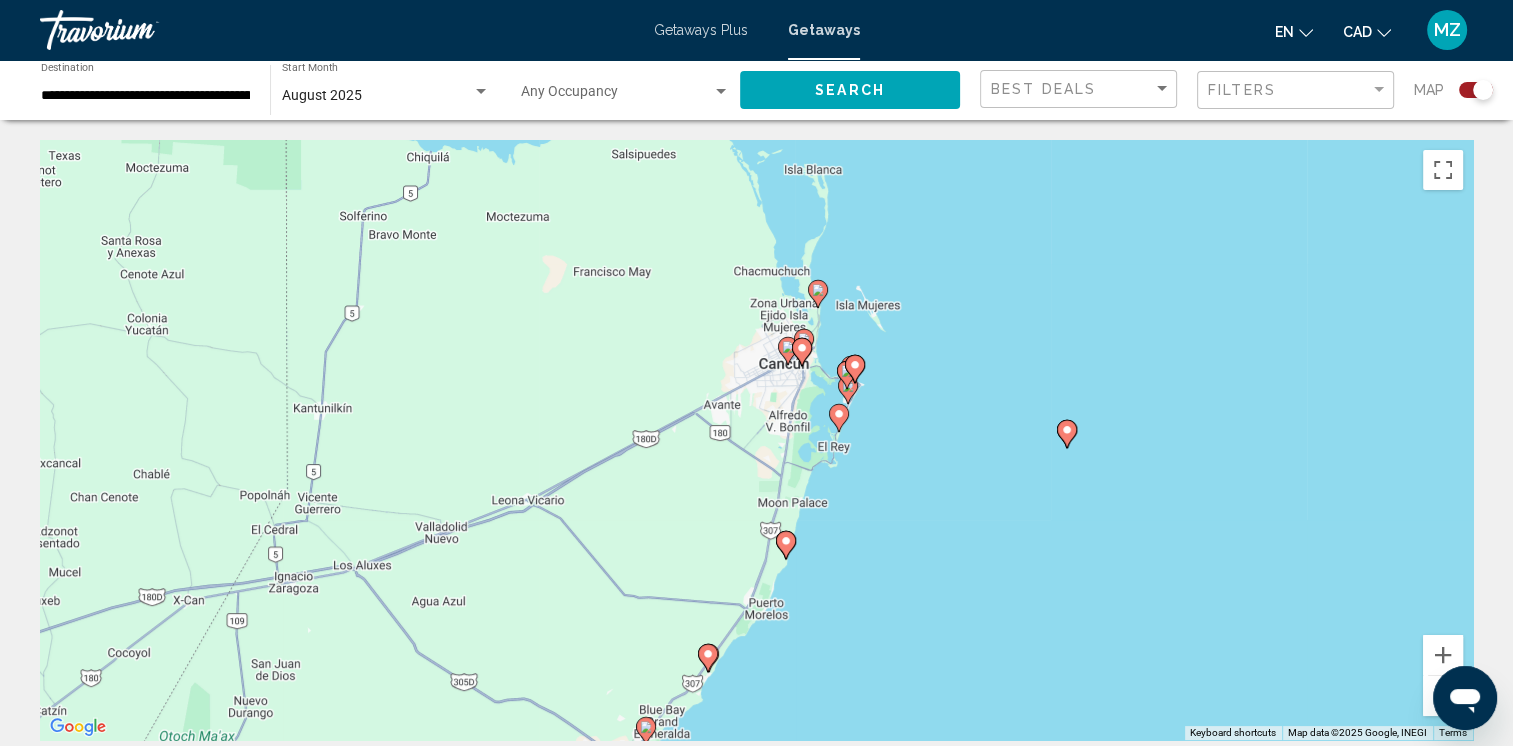 drag, startPoint x: 844, startPoint y: 501, endPoint x: 854, endPoint y: 426, distance: 75.66373 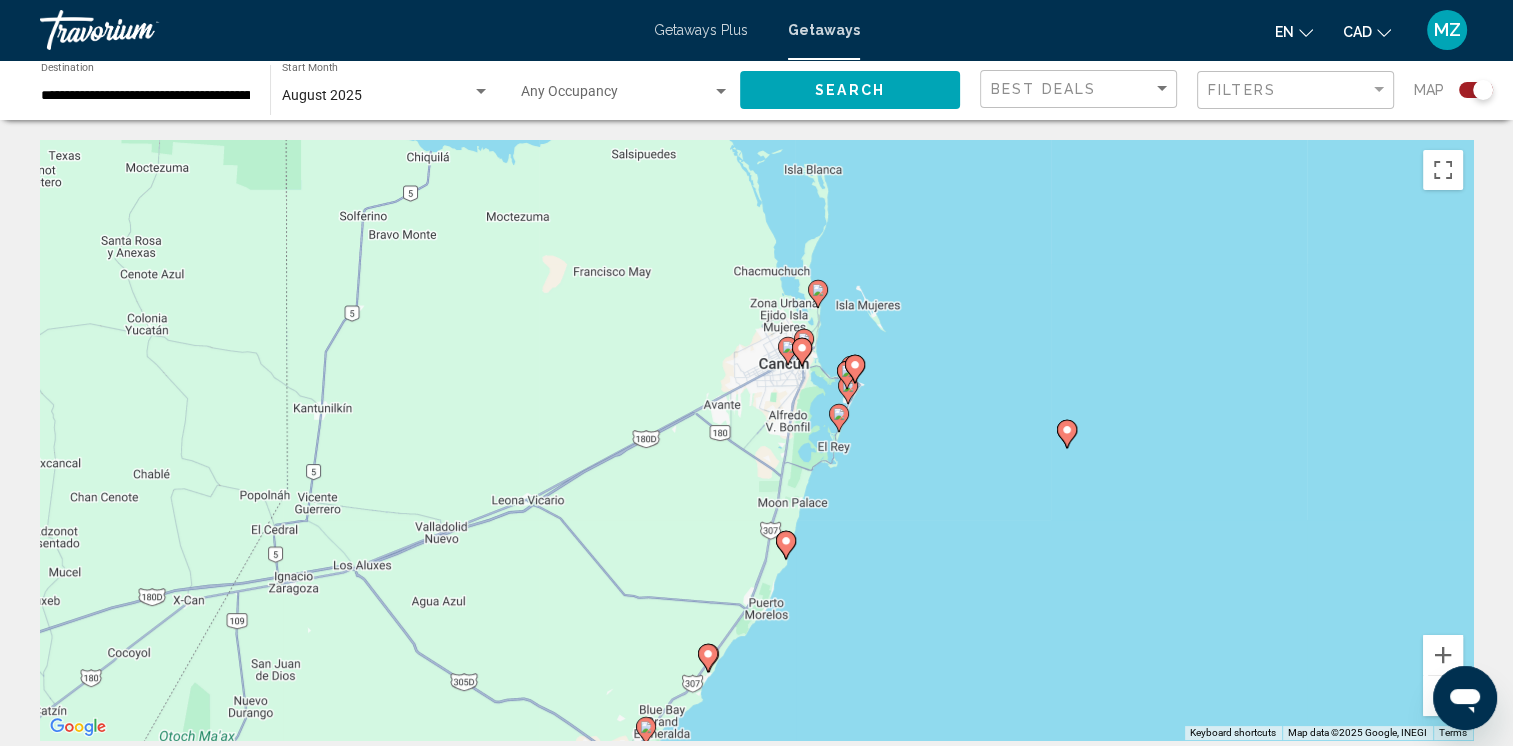 click on "To activate drag with keyboard, press Alt + Enter. Once in keyboard drag state, use the arrow keys to move the marker. To complete the drag, press the Enter key. To cancel, press Escape." at bounding box center (756, 440) 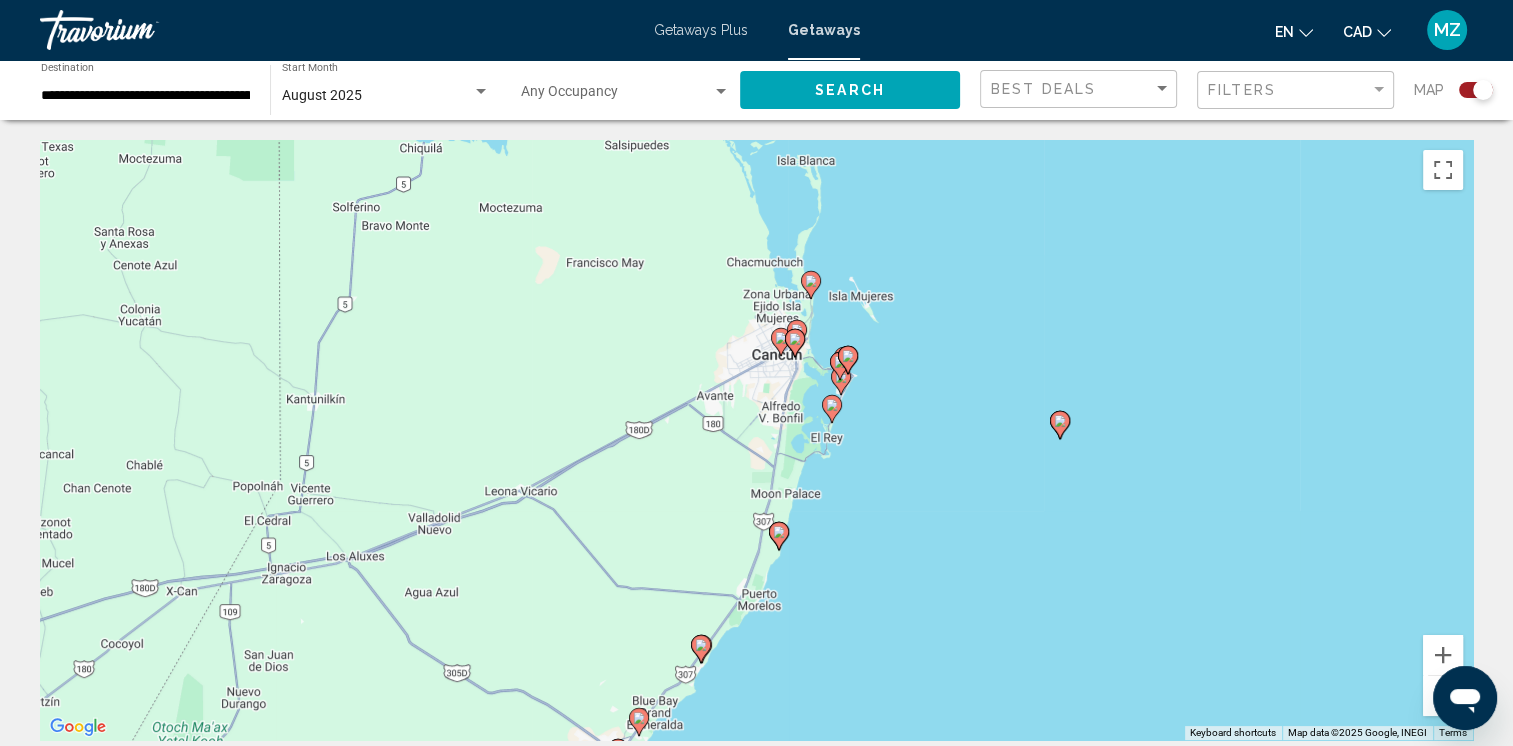click 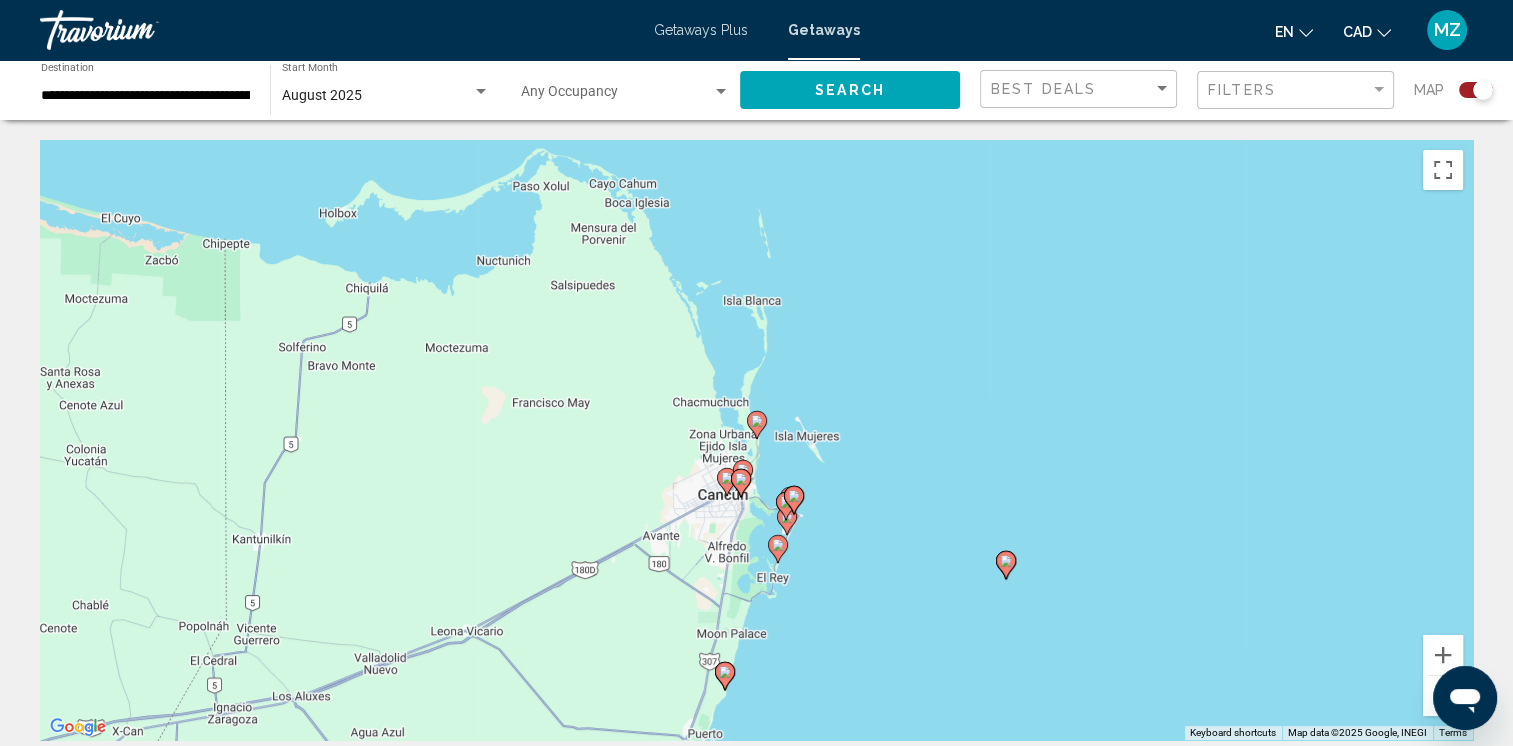 click 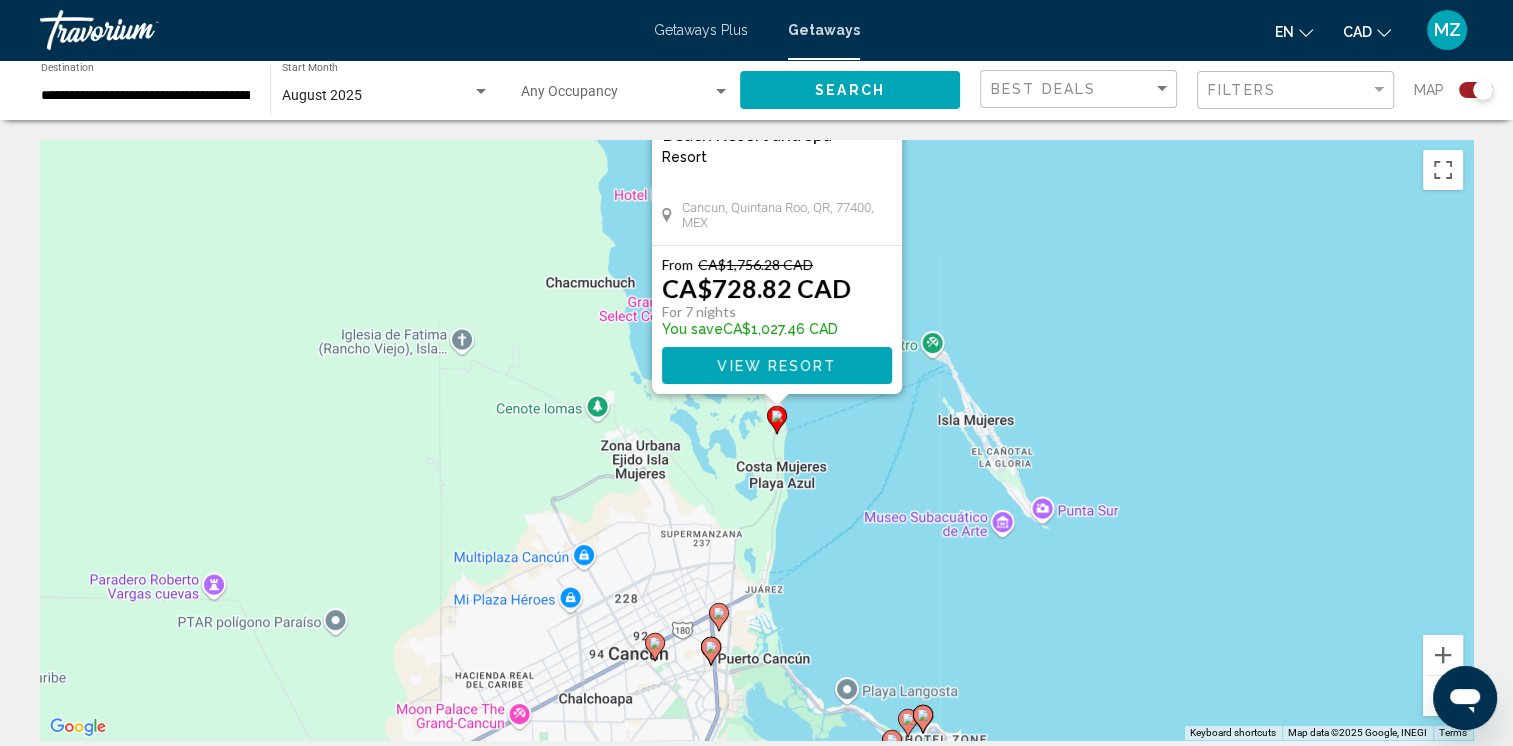 drag, startPoint x: 912, startPoint y: 702, endPoint x: 932, endPoint y: 419, distance: 283.70584 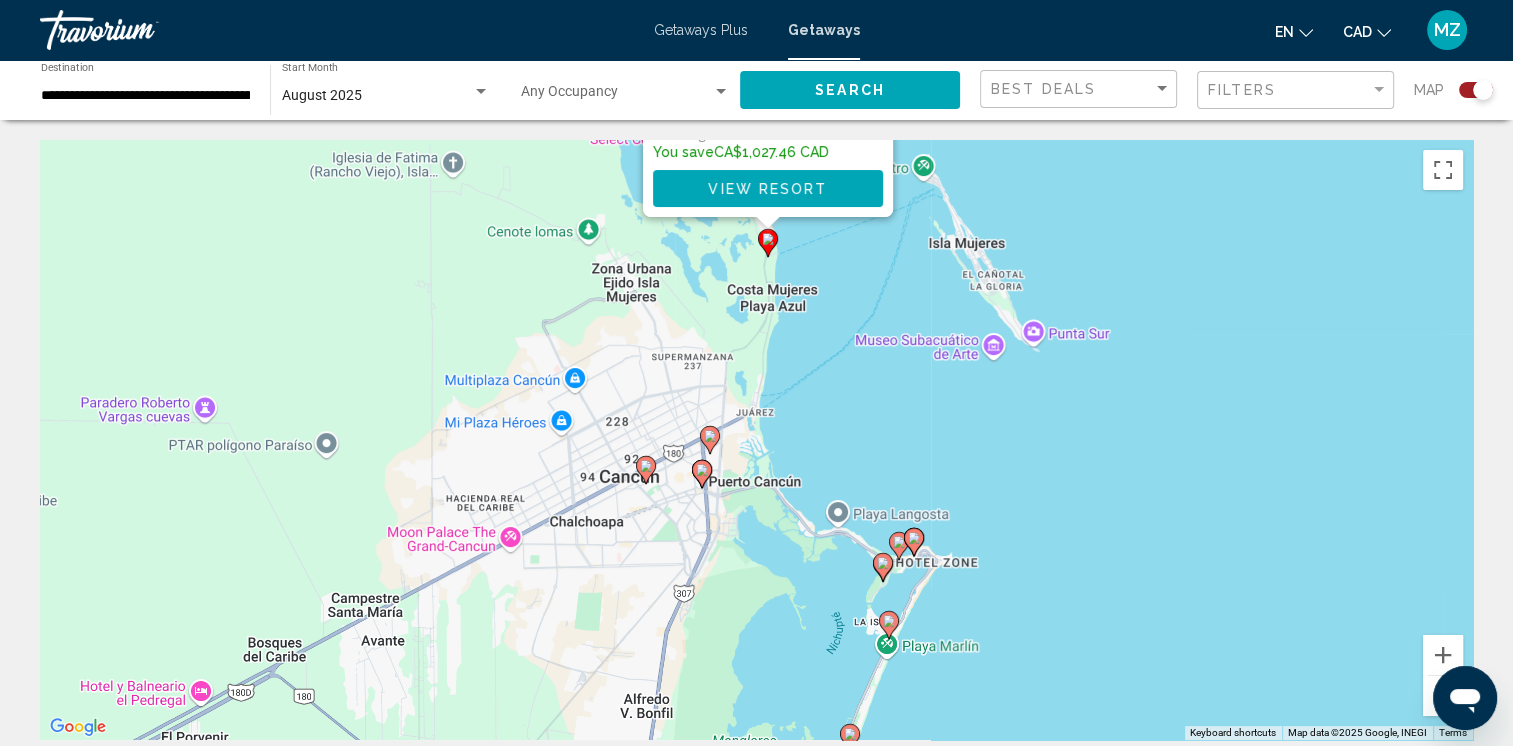 drag, startPoint x: 881, startPoint y: 672, endPoint x: 868, endPoint y: 508, distance: 164.51443 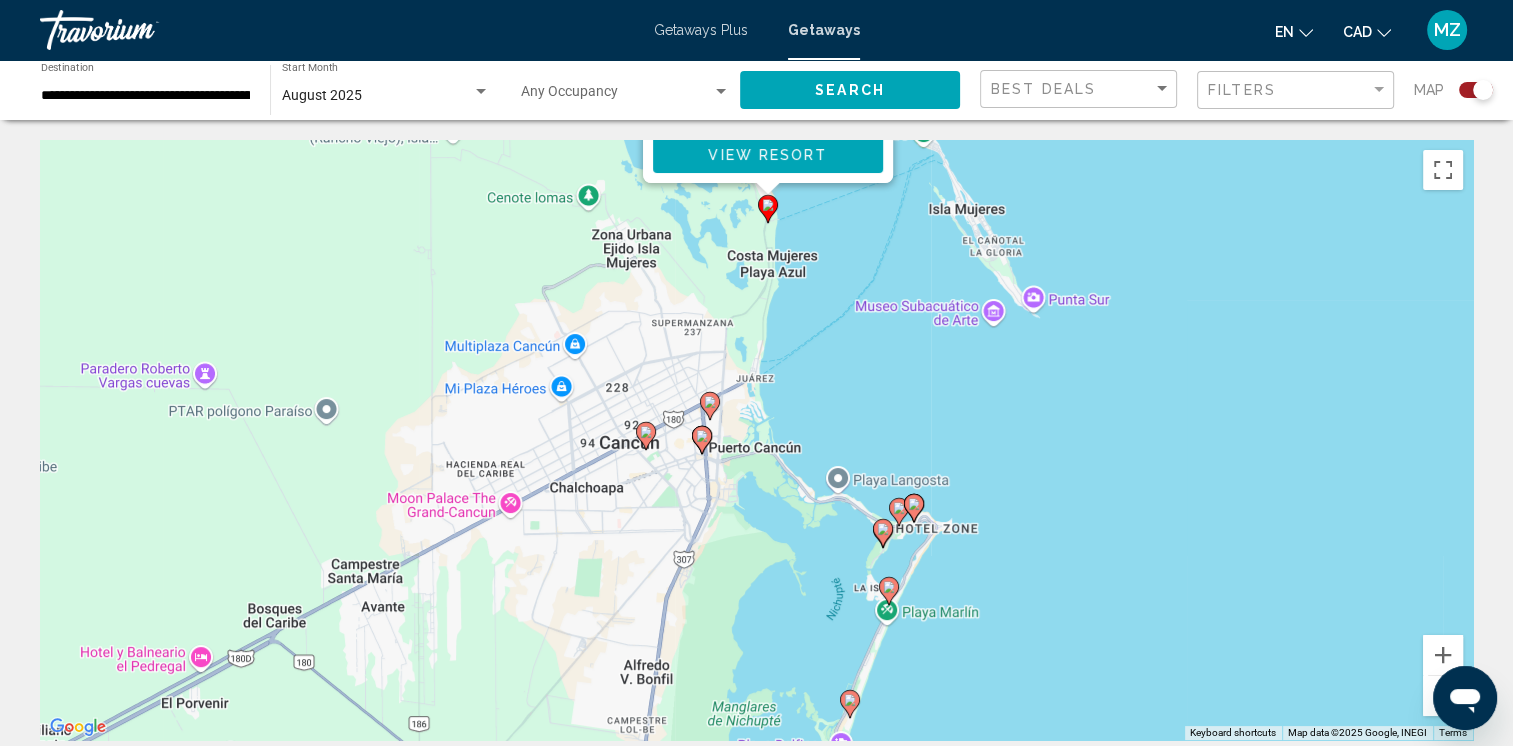 click 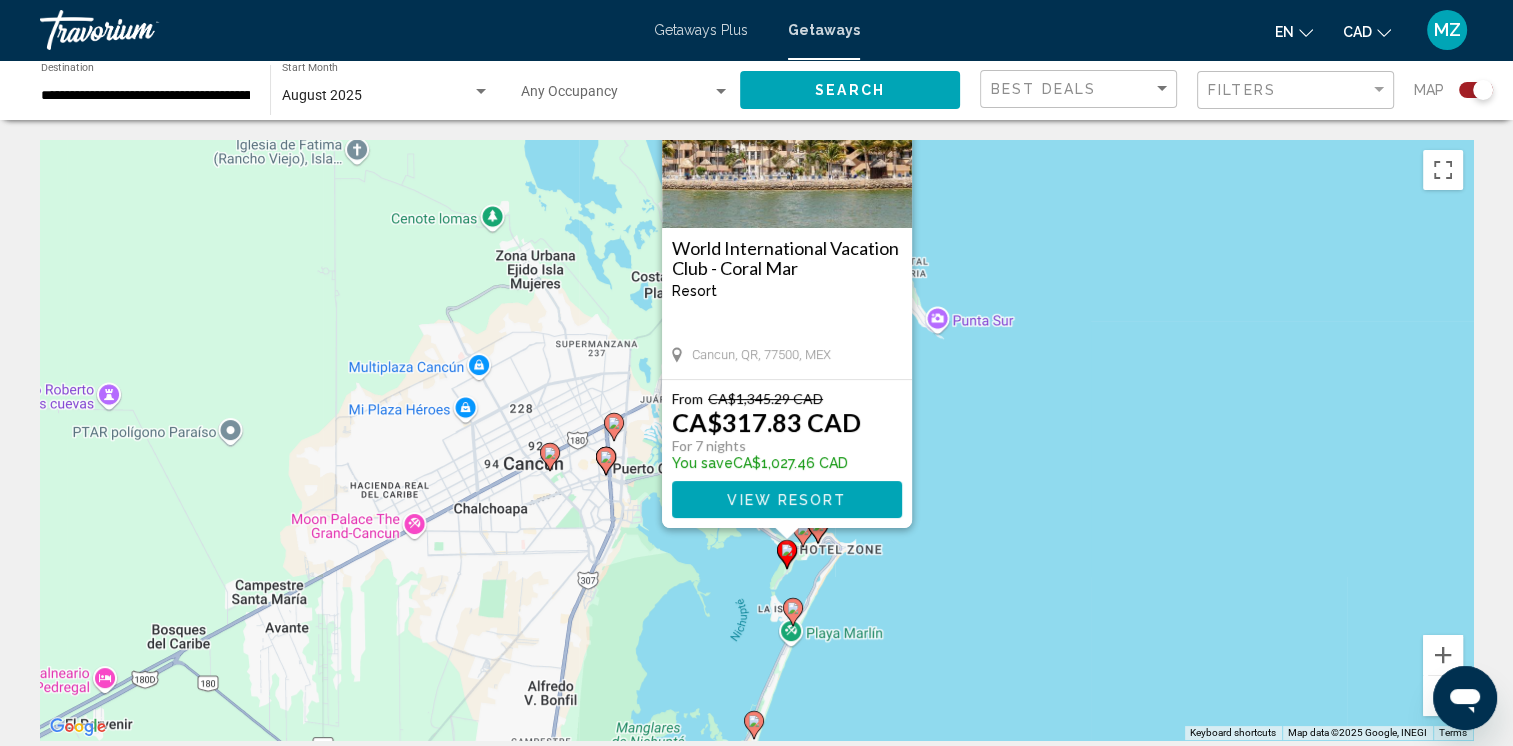 drag, startPoint x: 924, startPoint y: 710, endPoint x: 967, endPoint y: 510, distance: 204.57028 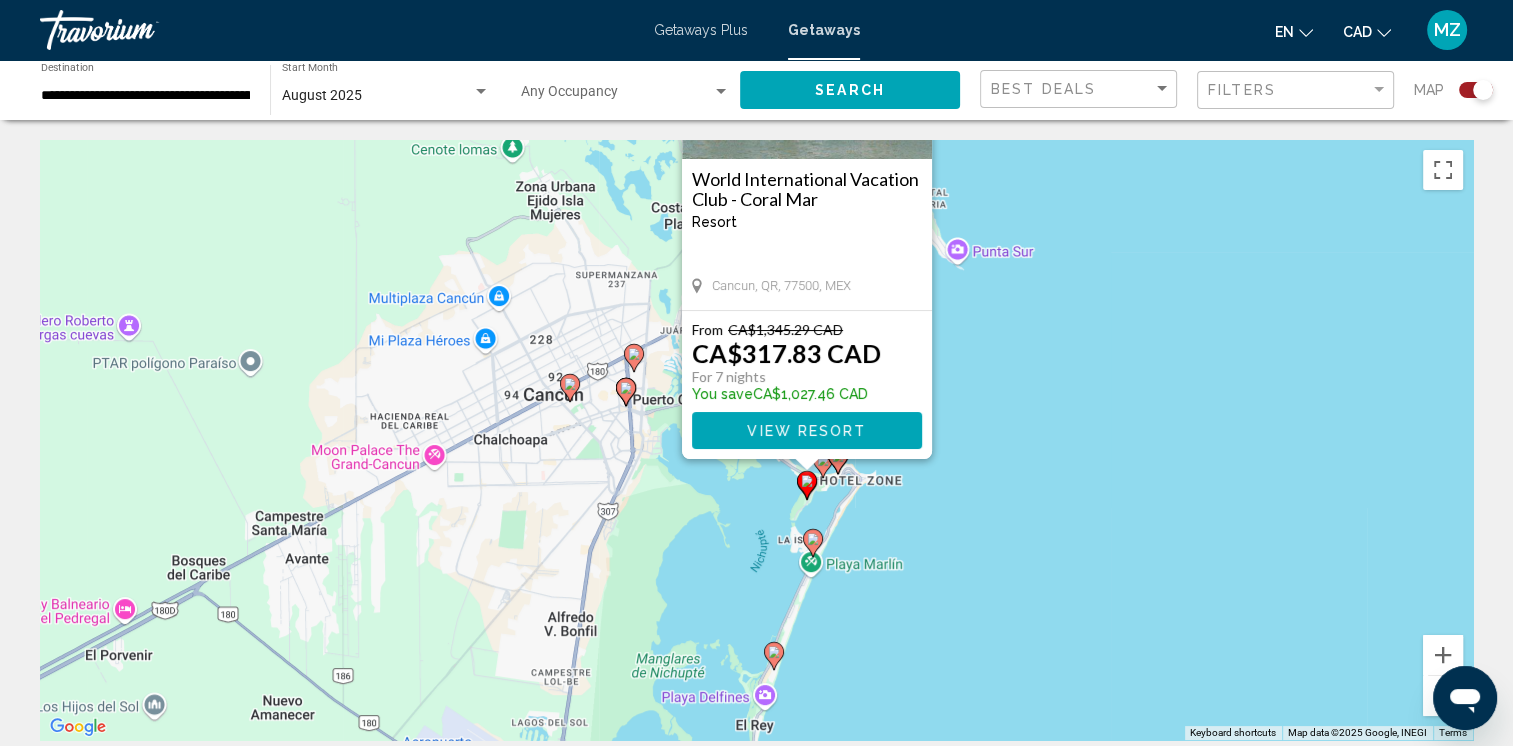 click 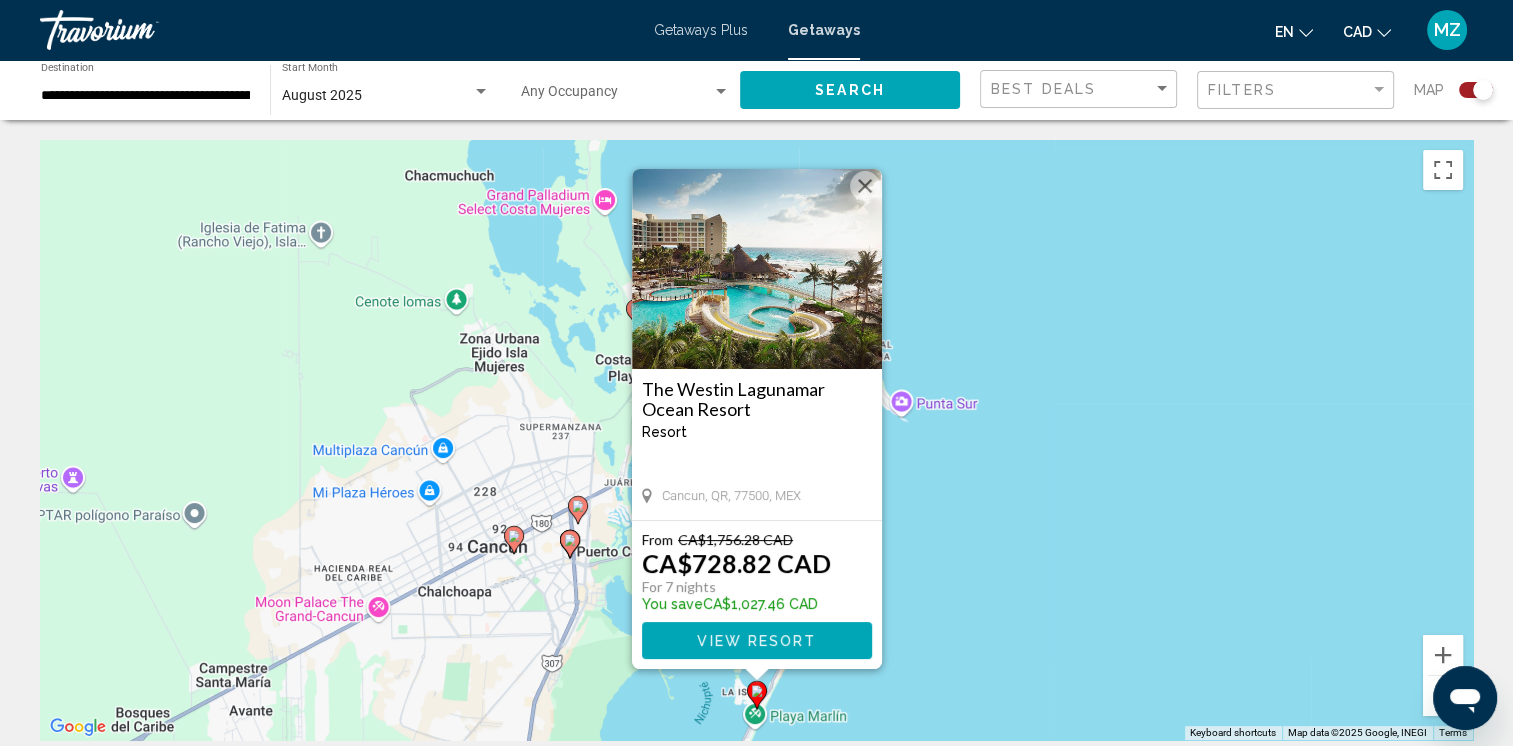 click on "The Westin Lagunamar Ocean Resort Resort - This is an adults only resort Cancun, QR, [POSTAL_CODE], MEX From CA$[PRICE] CAD CA$[PRICE] CAD For 7 nights You save CA$[PRICE] CAD View Resort" at bounding box center [756, 440] 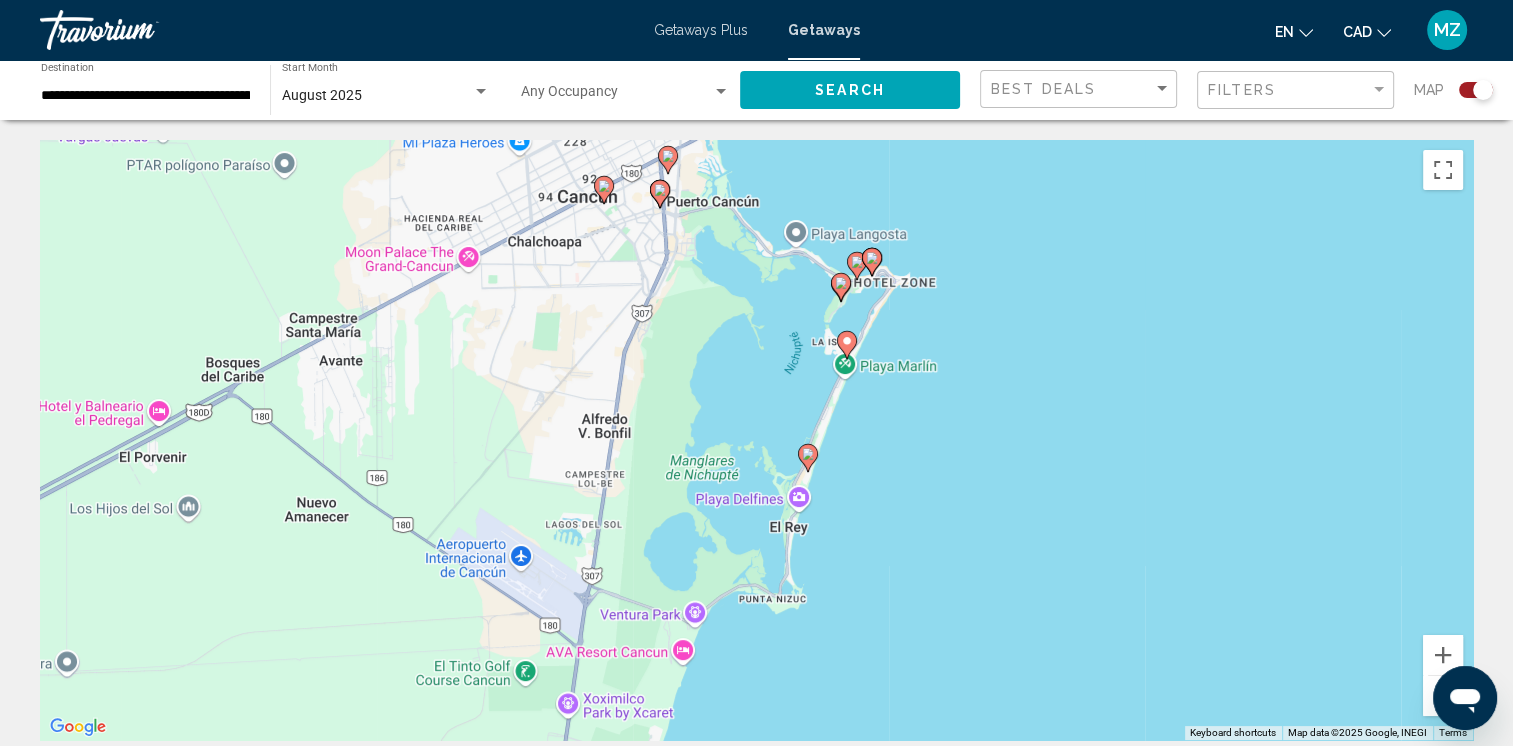 drag, startPoint x: 844, startPoint y: 618, endPoint x: 924, endPoint y: 338, distance: 291.2044 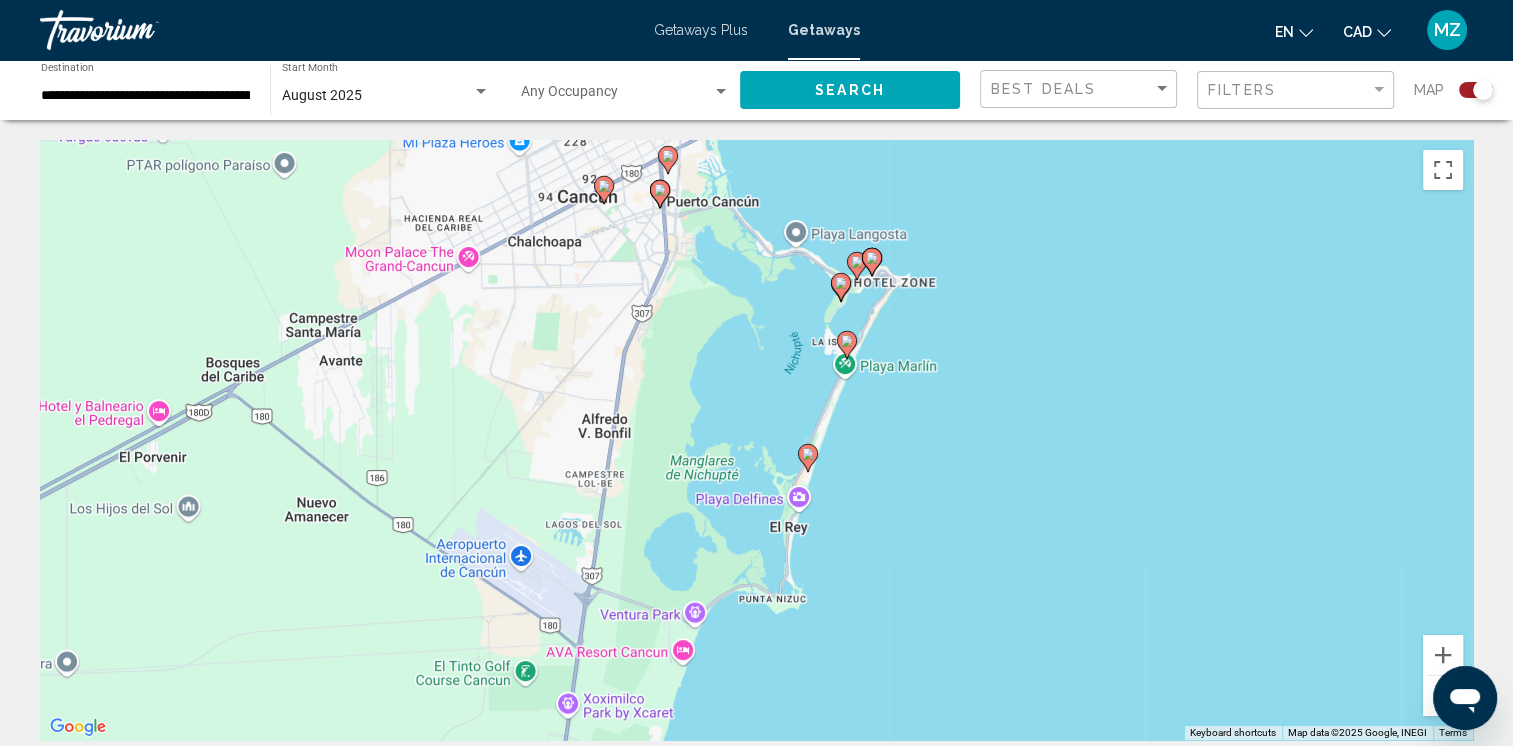 click on "To activate drag with keyboard, press Alt + Enter. Once in keyboard drag state, use the arrow keys to move the marker. To complete the drag, press the Enter key. To cancel, press Escape." at bounding box center (756, 440) 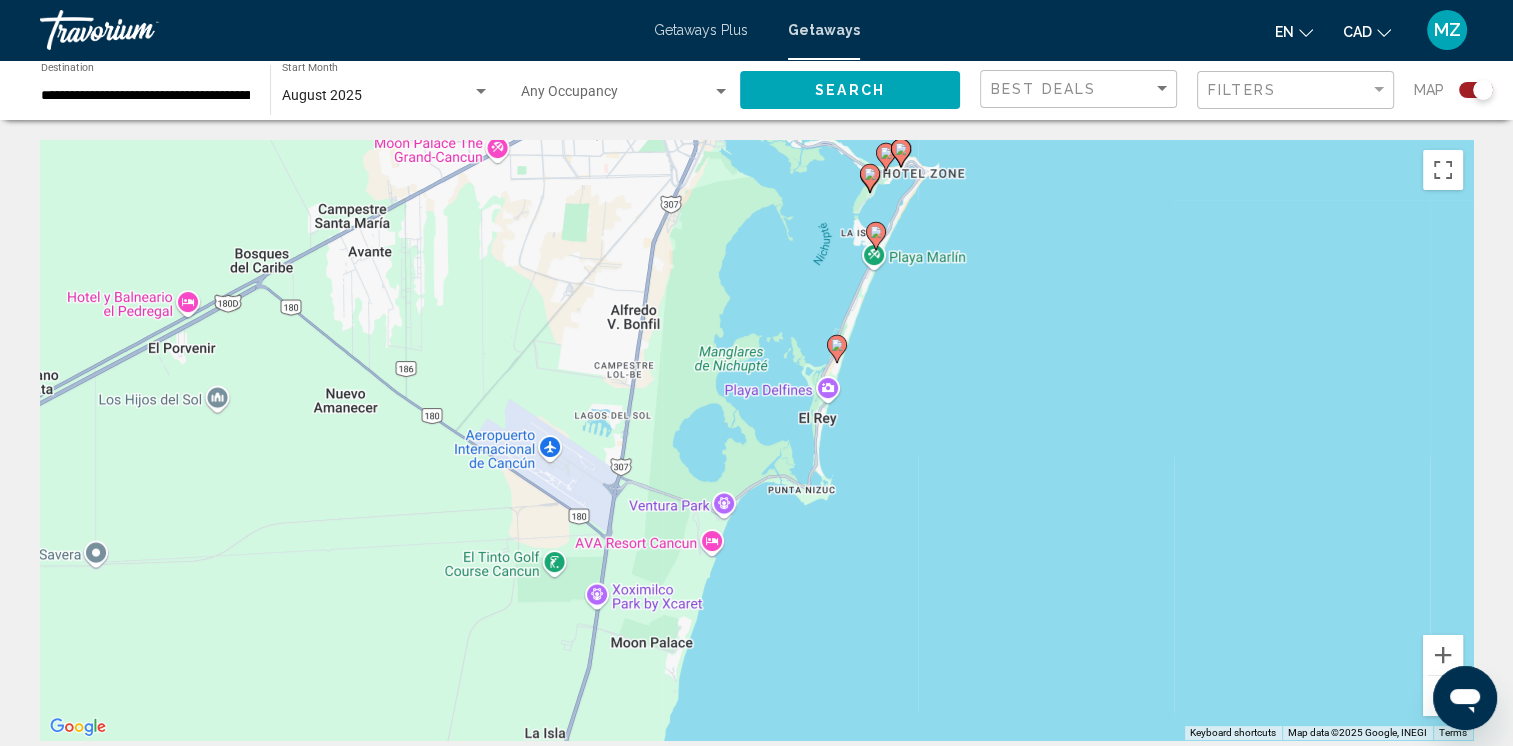 click 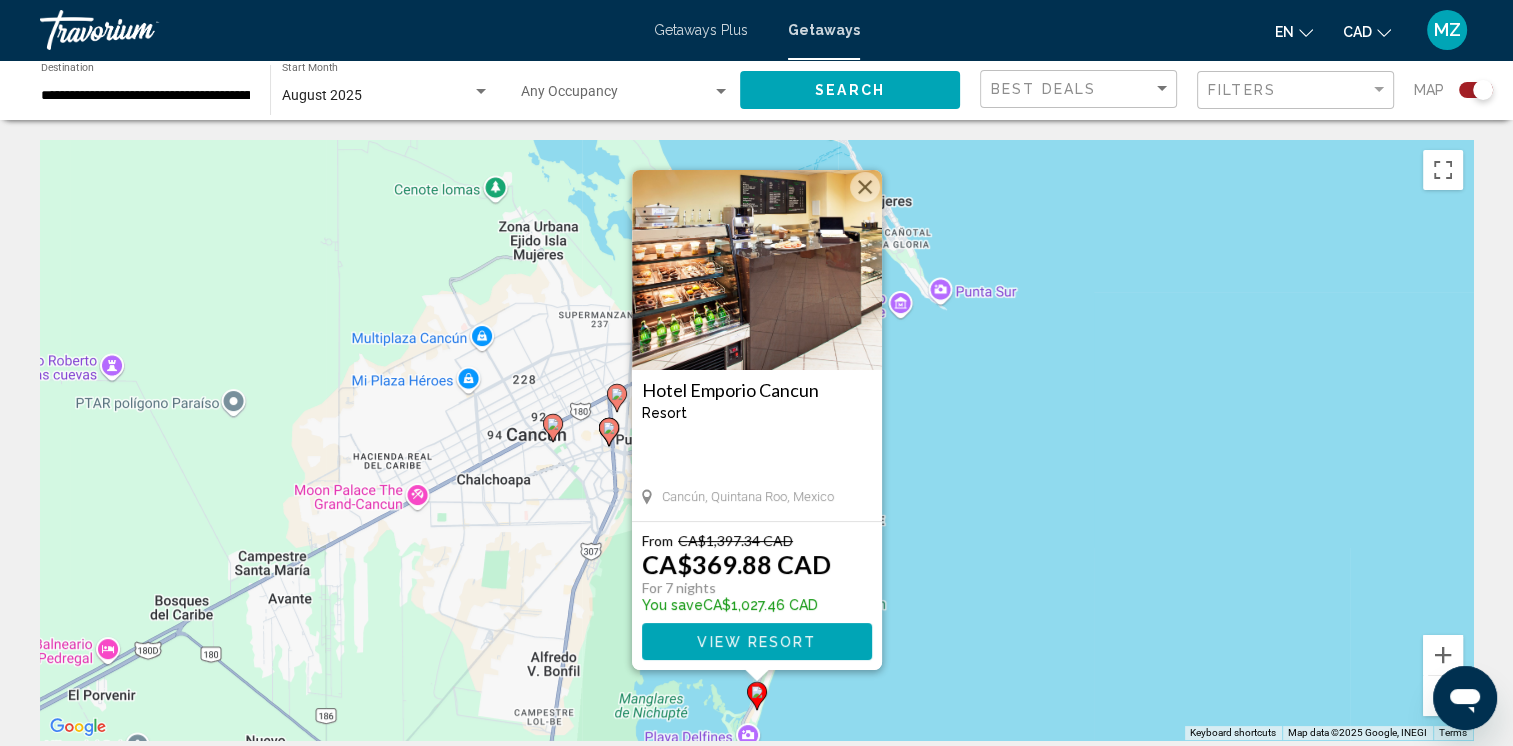 click on "Hotel Emporio Cancun Resort - This is an adults only resort Cancún, Quintana Roo, Mexico From CA$[PRICE] CAD CA$[PRICE] CAD For 7 nights You save CA$[PRICE] CAD View Resort" at bounding box center [756, 440] 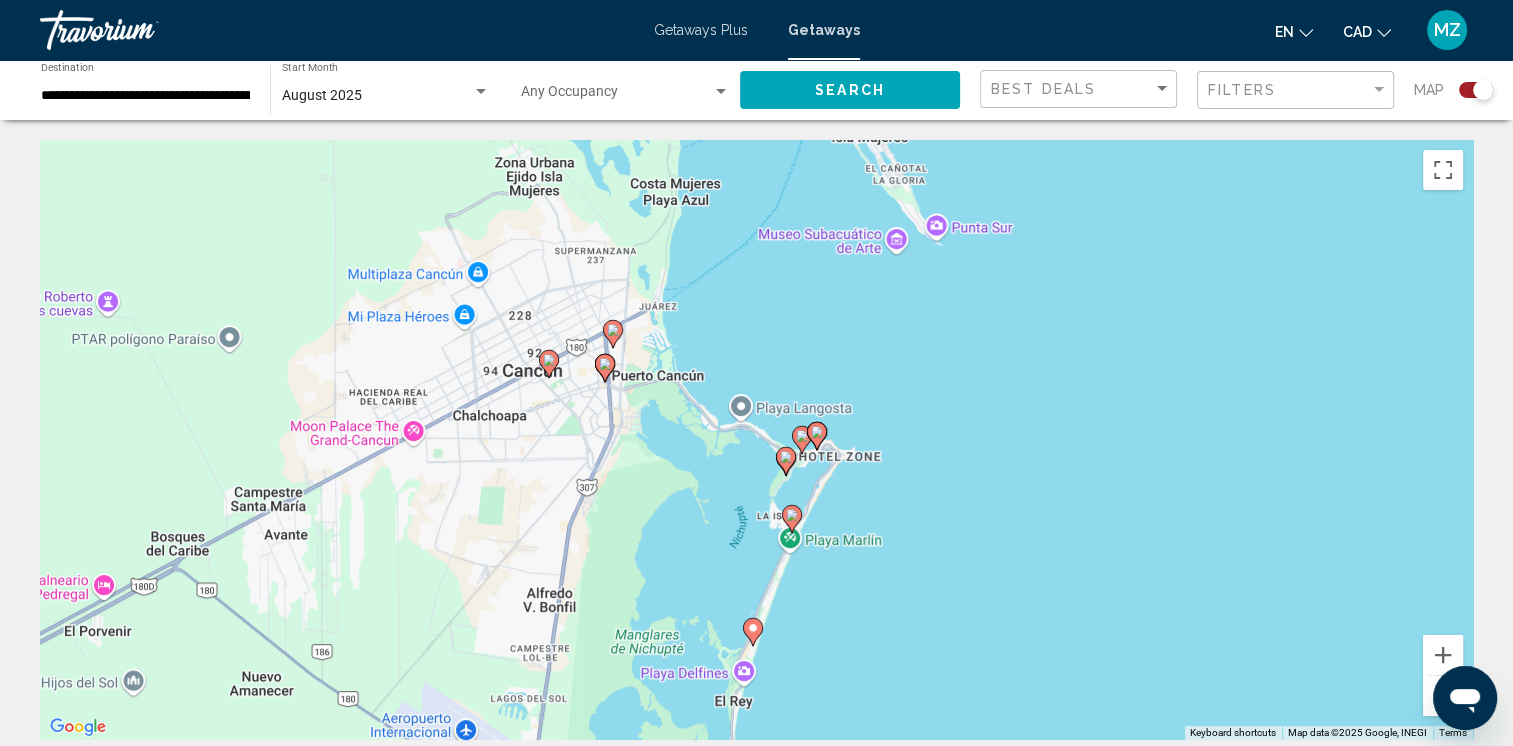 drag, startPoint x: 676, startPoint y: 652, endPoint x: 671, endPoint y: 586, distance: 66.189125 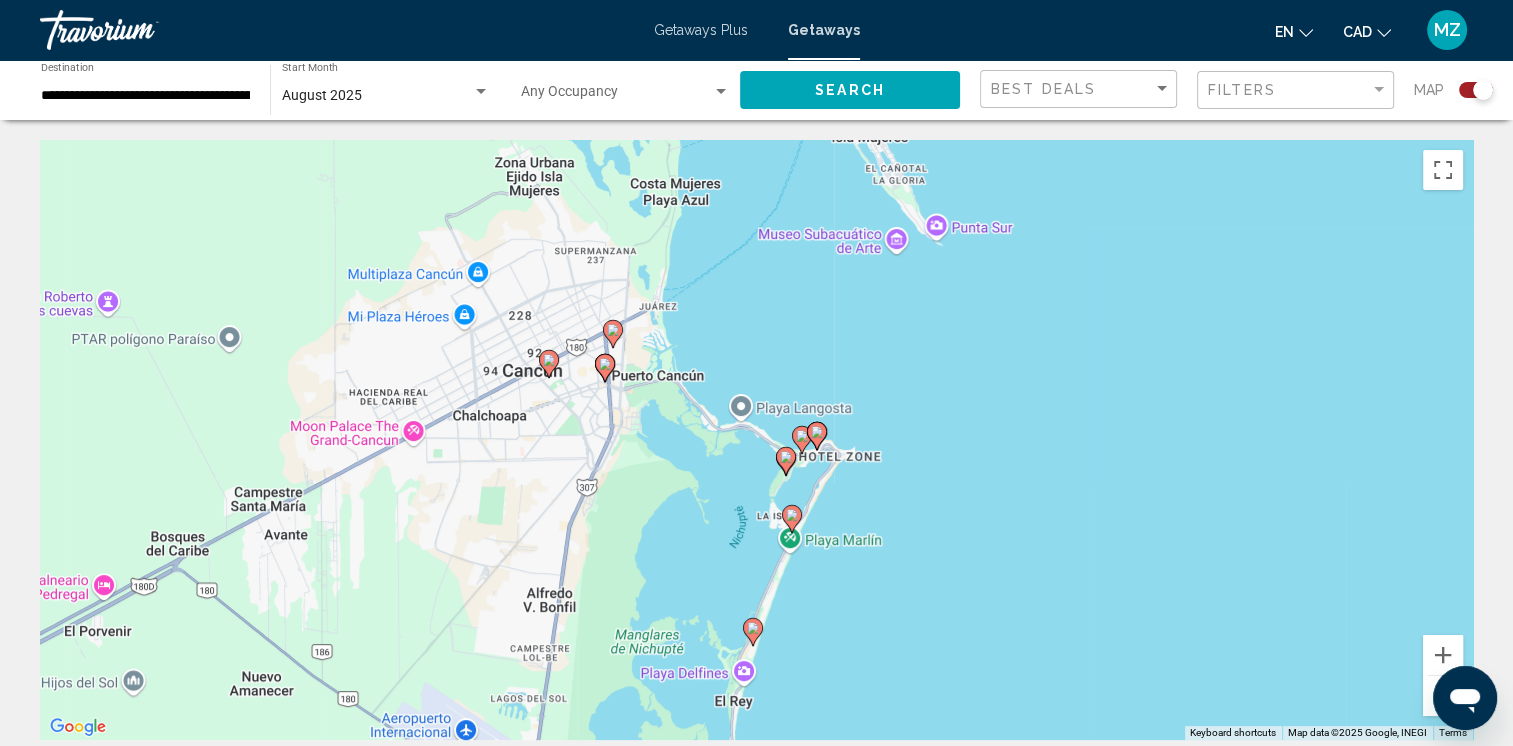 click on "To activate drag with keyboard, press Alt + Enter. Once in keyboard drag state, use the arrow keys to move the marker. To complete the drag, press the Enter key. To cancel, press Escape." at bounding box center [756, 440] 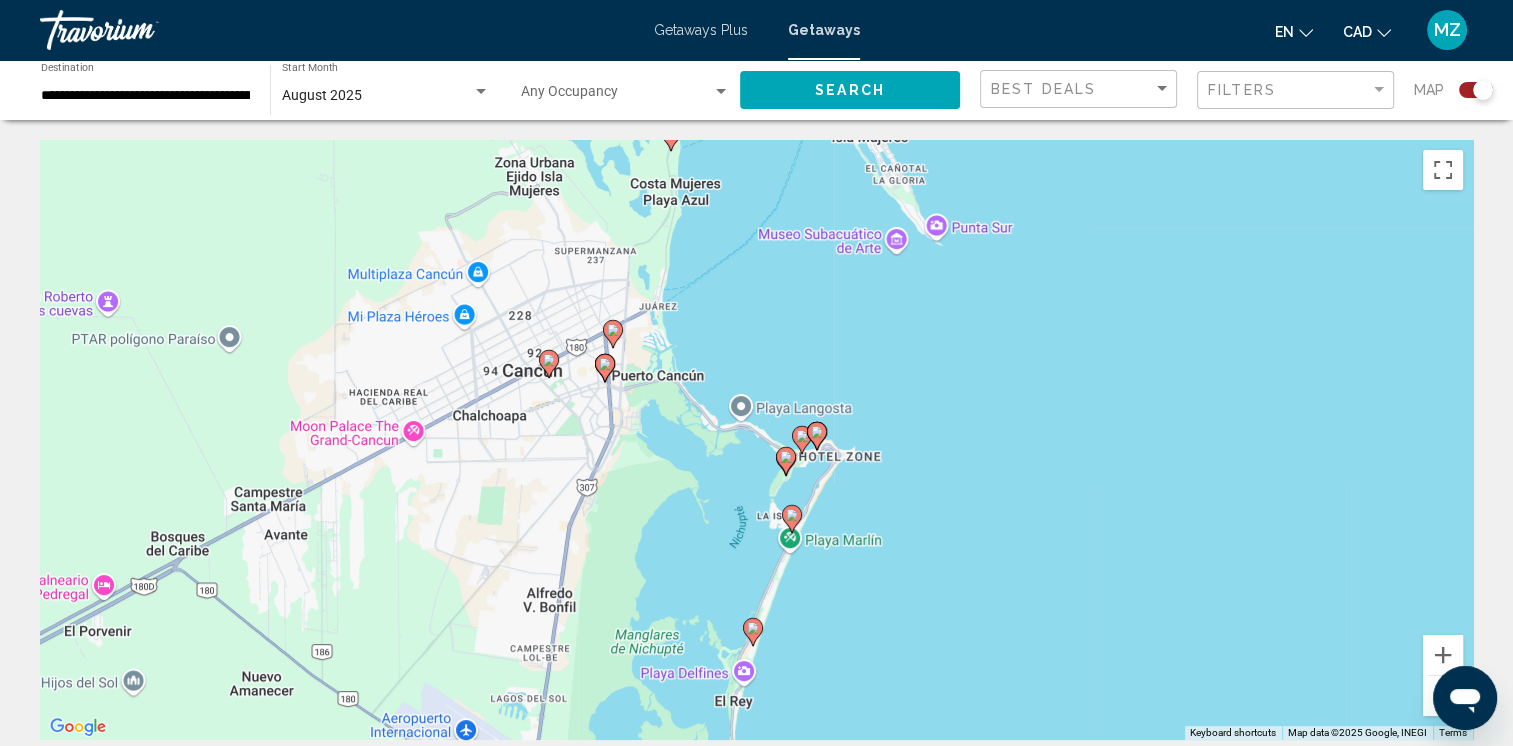 click 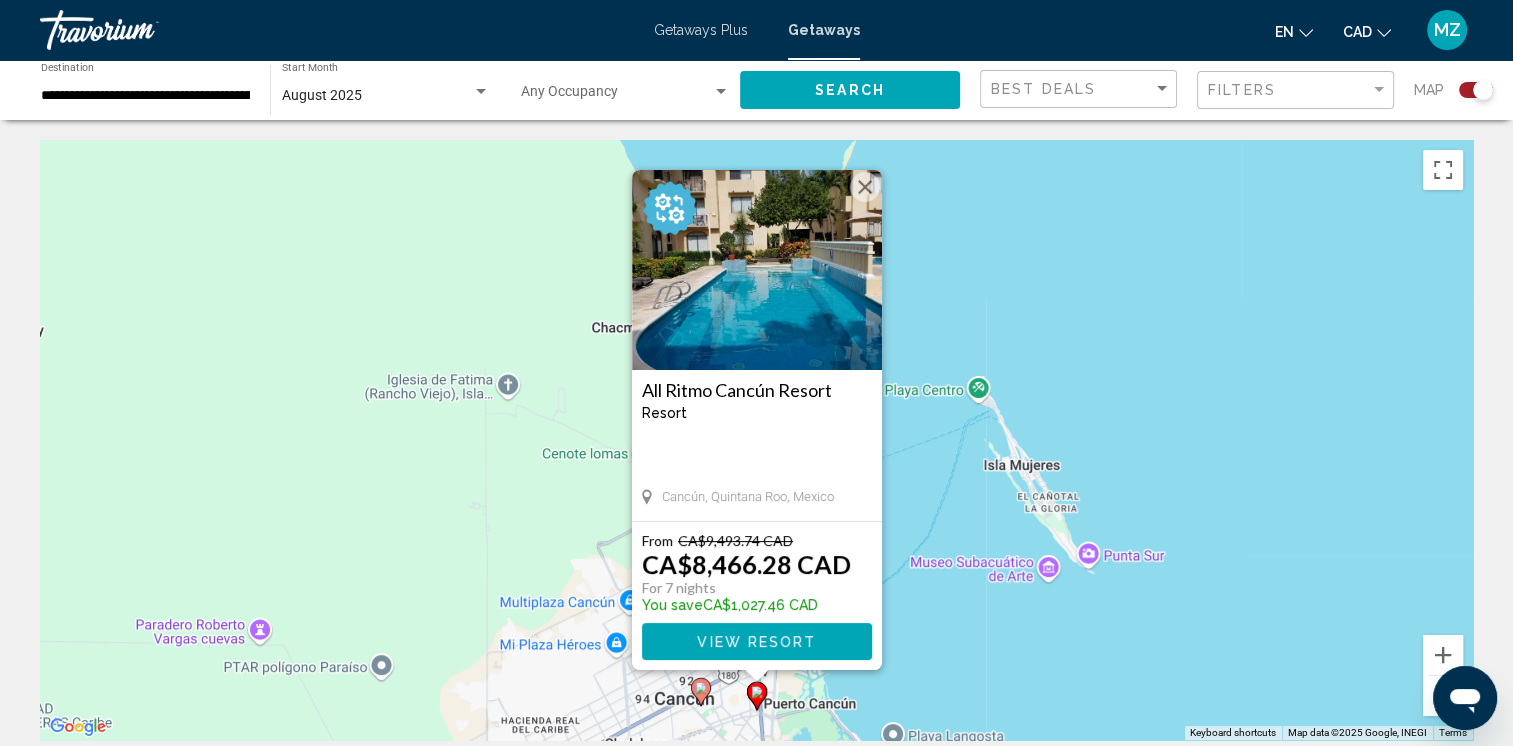 click on "To activate drag with keyboard, press Alt + Enter. Once in keyboard drag state, use the arrow keys to move the marker. To complete the drag, press the Enter key. To cancel, press Escape. All Ritmo Cancún Resort Resort - This is an adults only resort Cancún, [STATE], [COUNTRY] From CA$9,493.74 CAD CA$8,466.28 CAD For 7 nights You save CA$1,027.46 CAD View Resort" at bounding box center (756, 440) 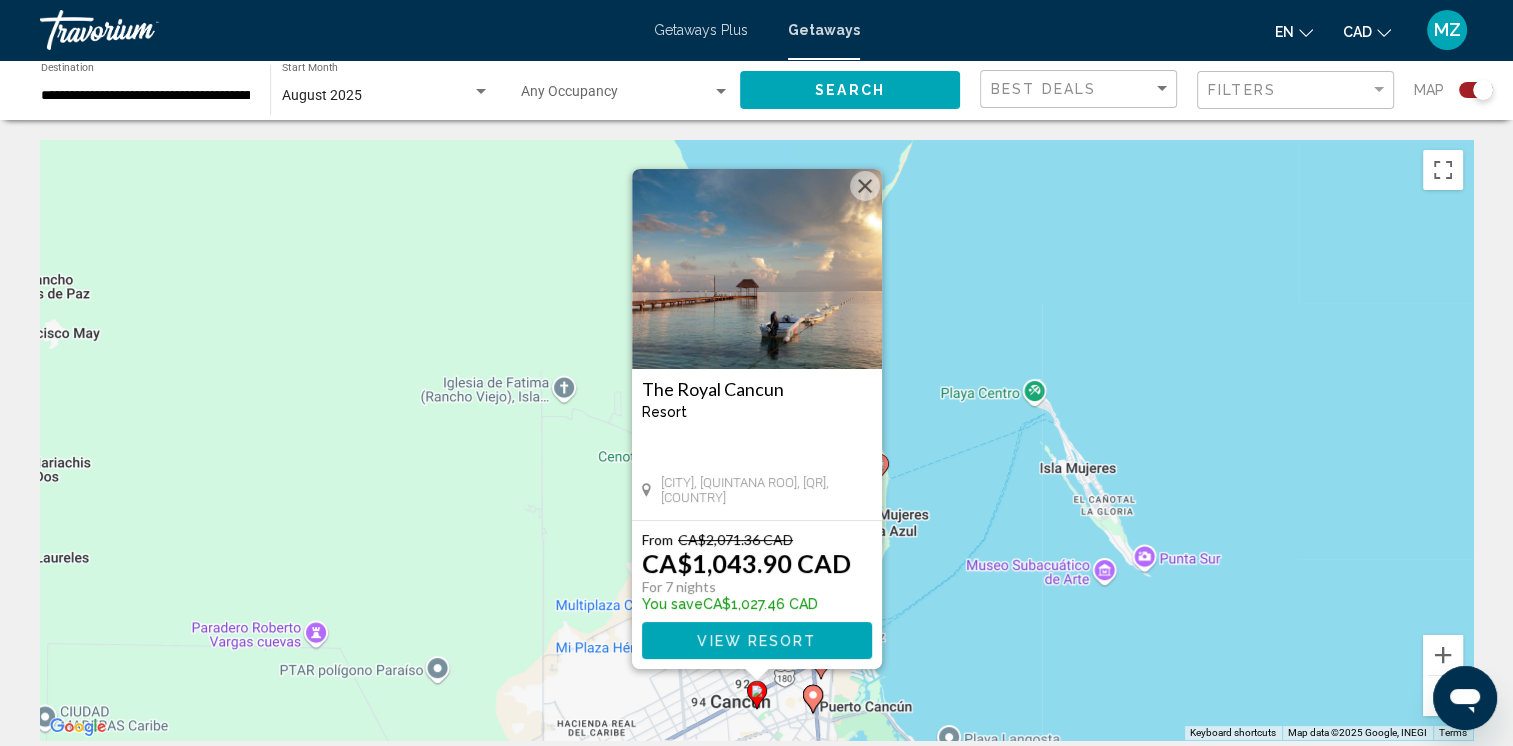 click at bounding box center [865, 186] 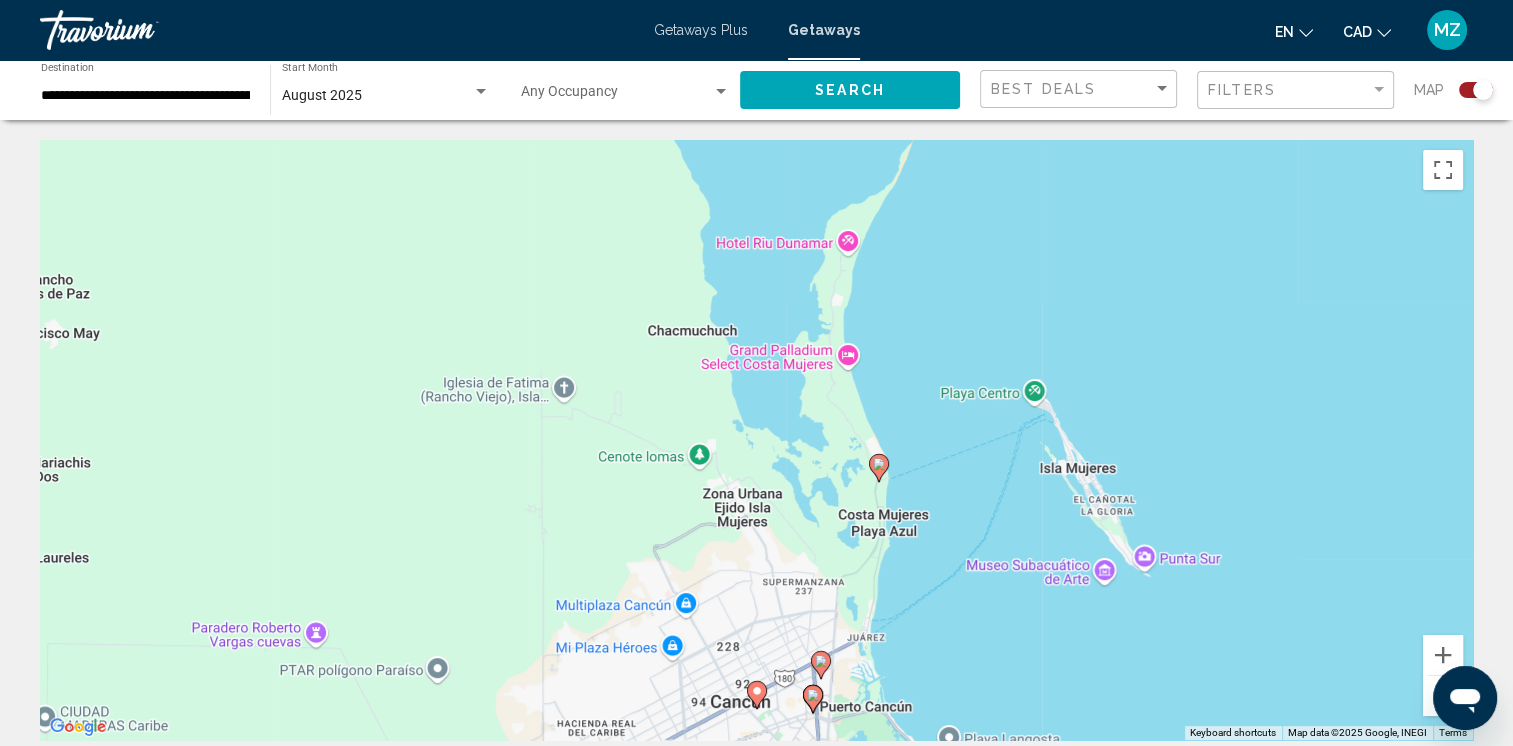 click 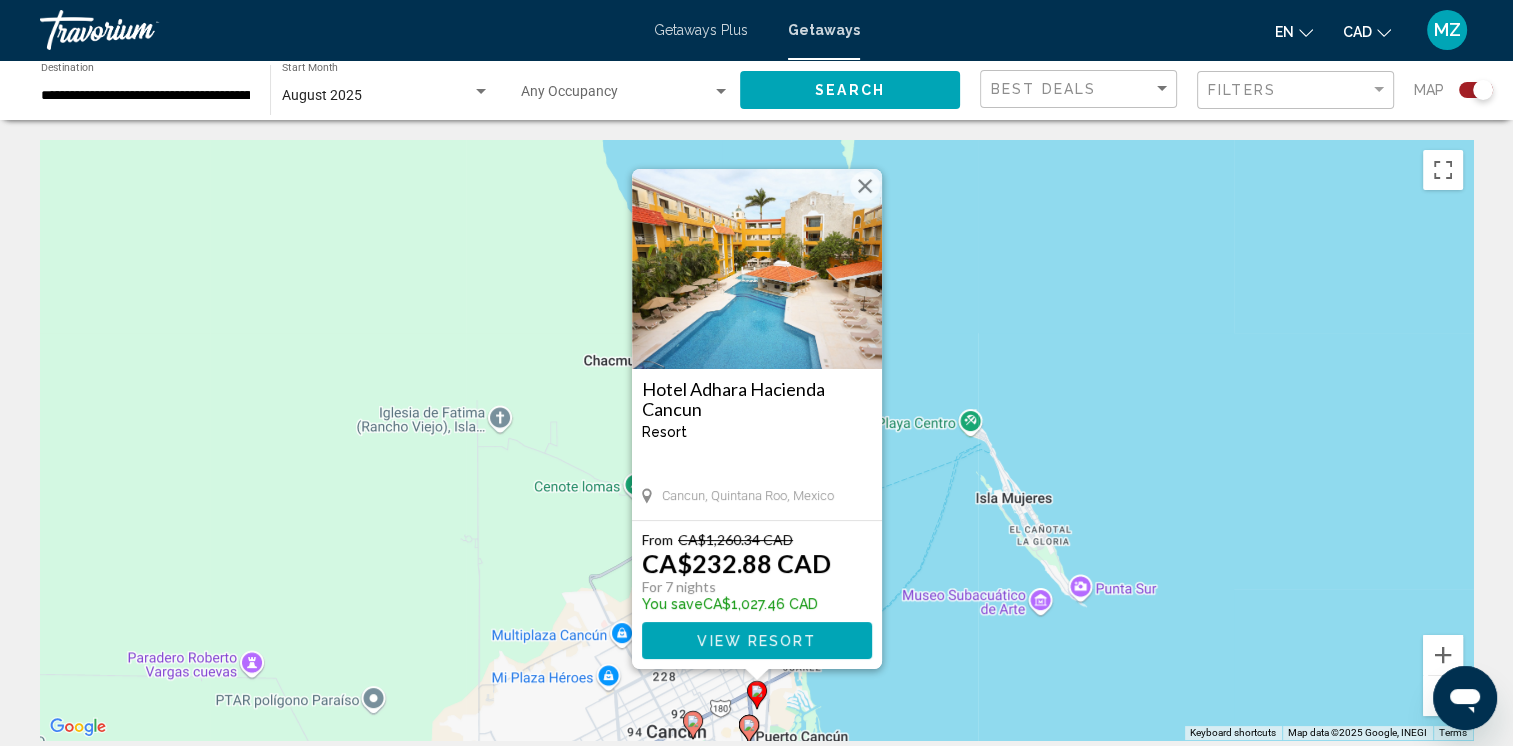 click at bounding box center [865, 186] 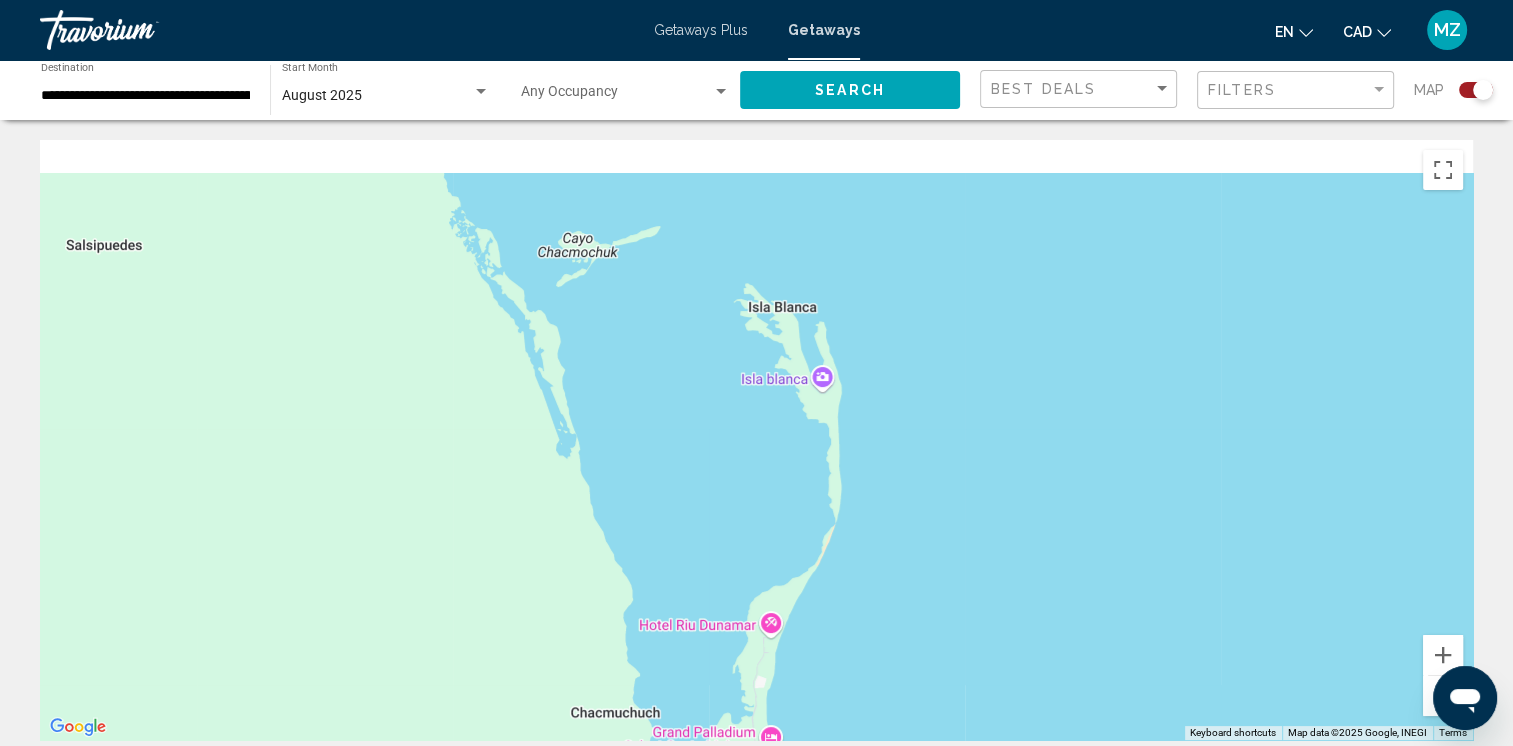 drag, startPoint x: 903, startPoint y: 362, endPoint x: 863, endPoint y: 744, distance: 384.08853 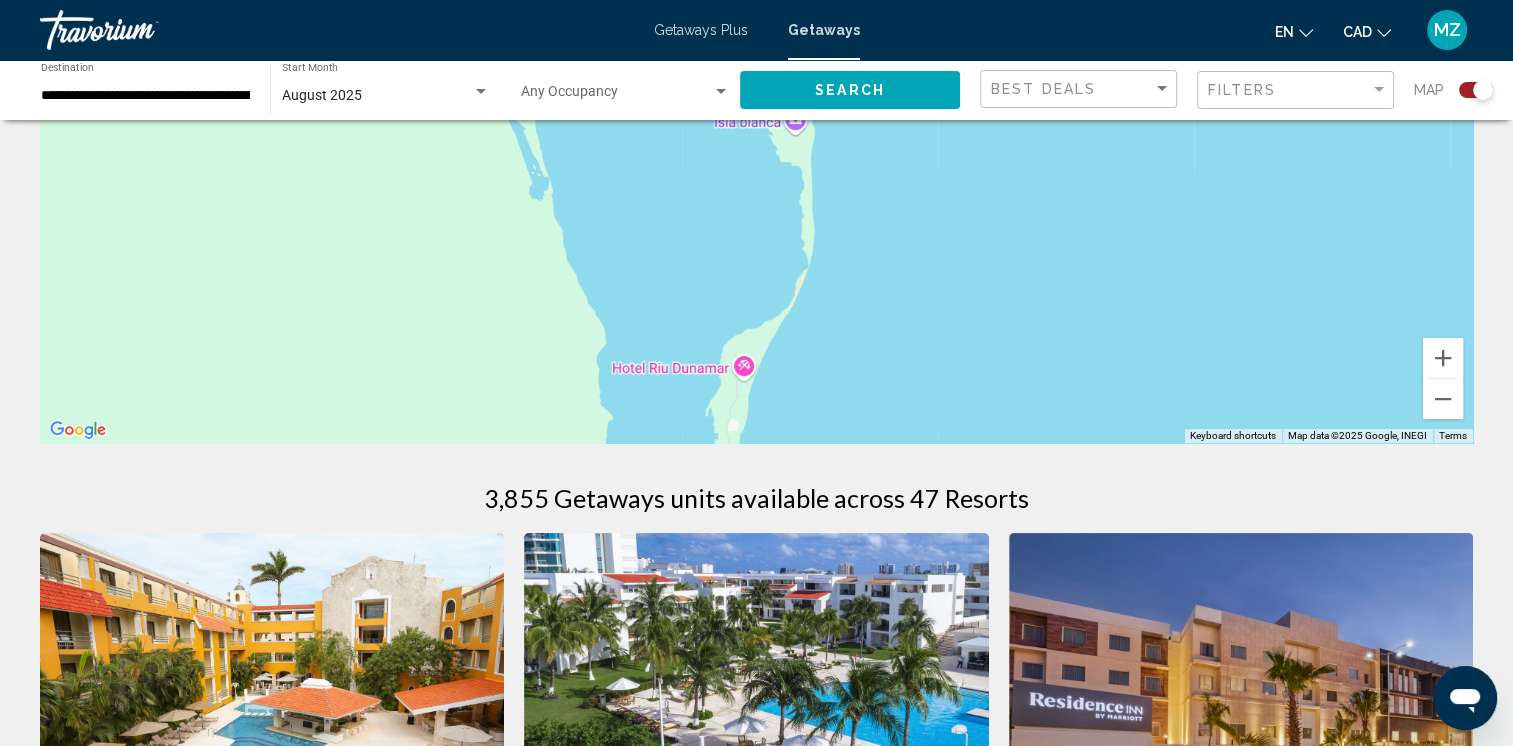 scroll, scrollTop: 300, scrollLeft: 0, axis: vertical 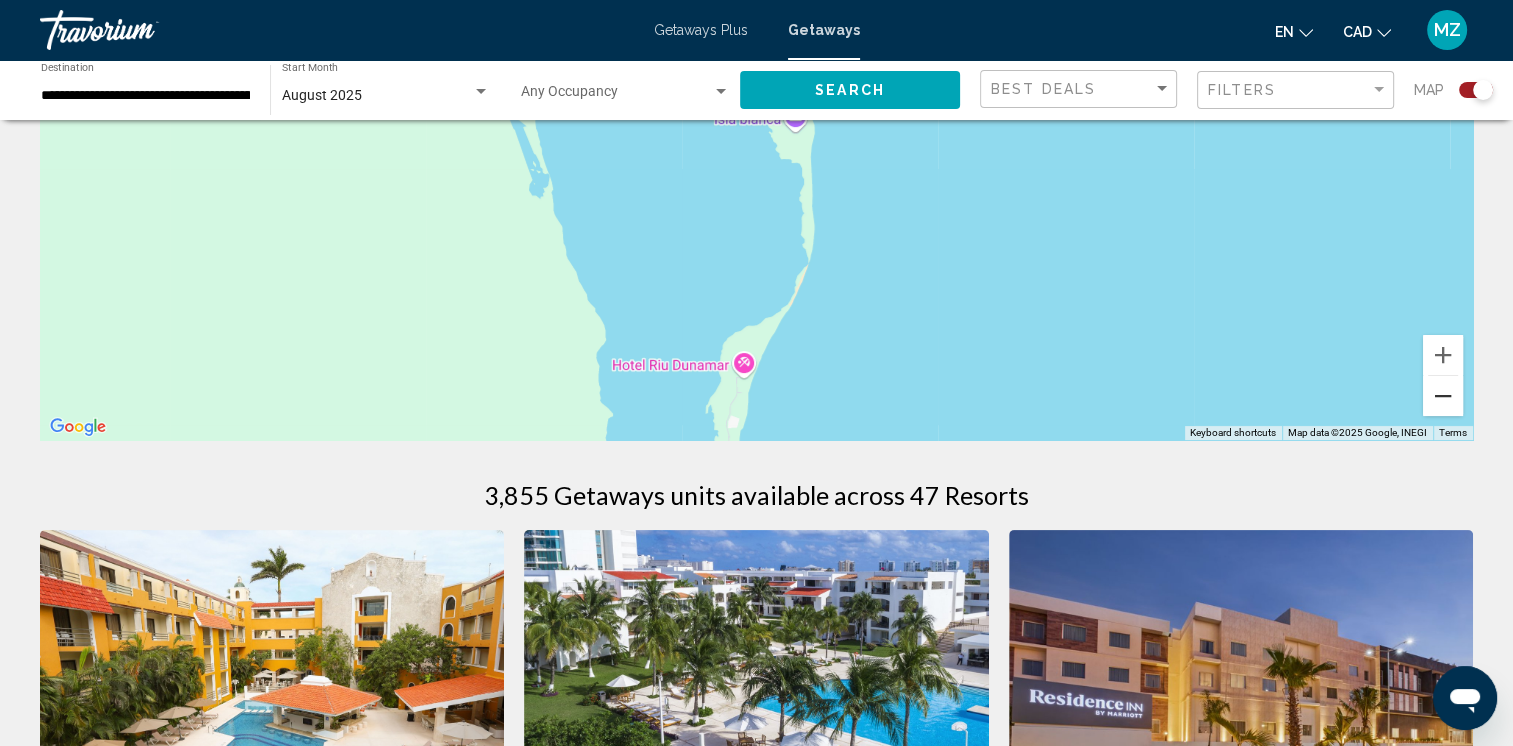 click at bounding box center [1443, 396] 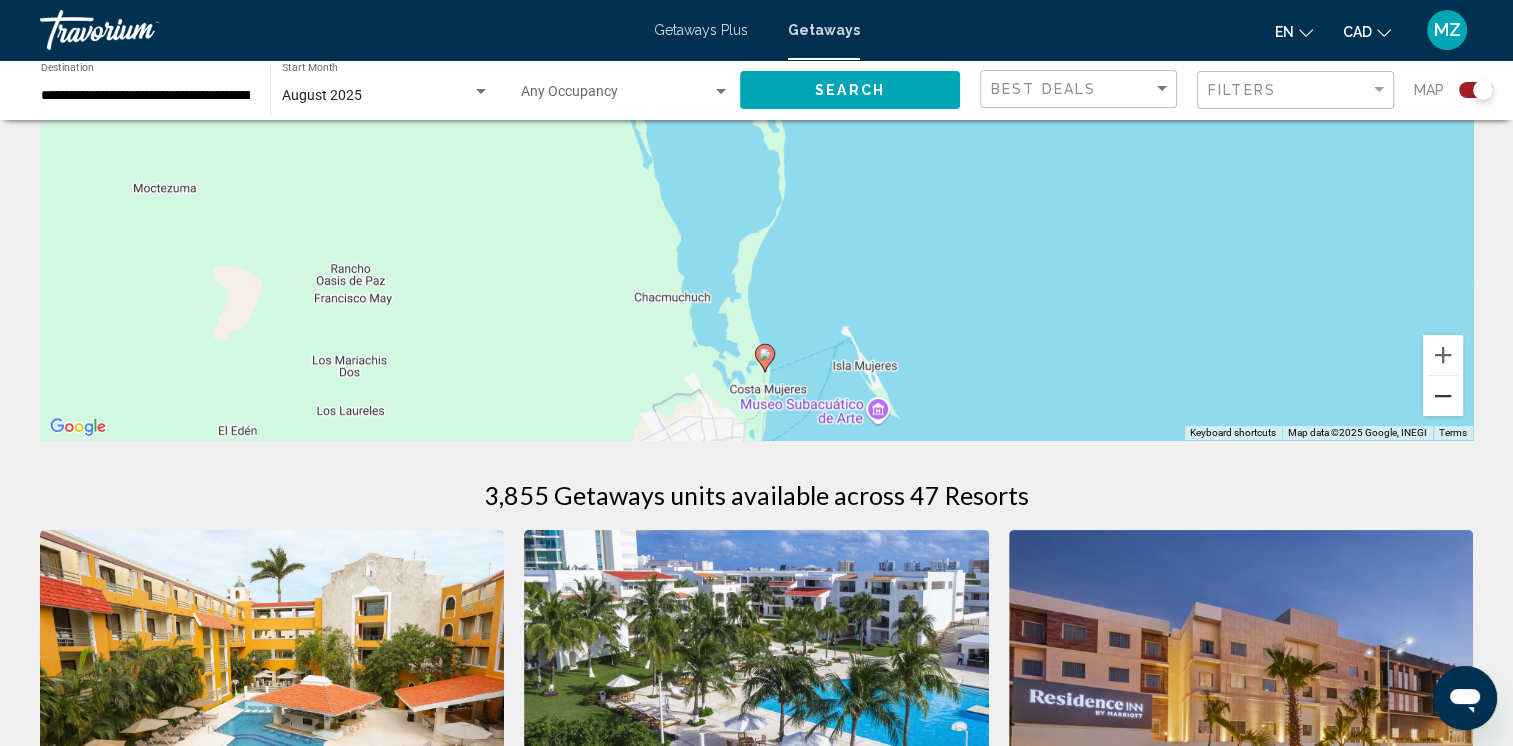 click at bounding box center (1443, 396) 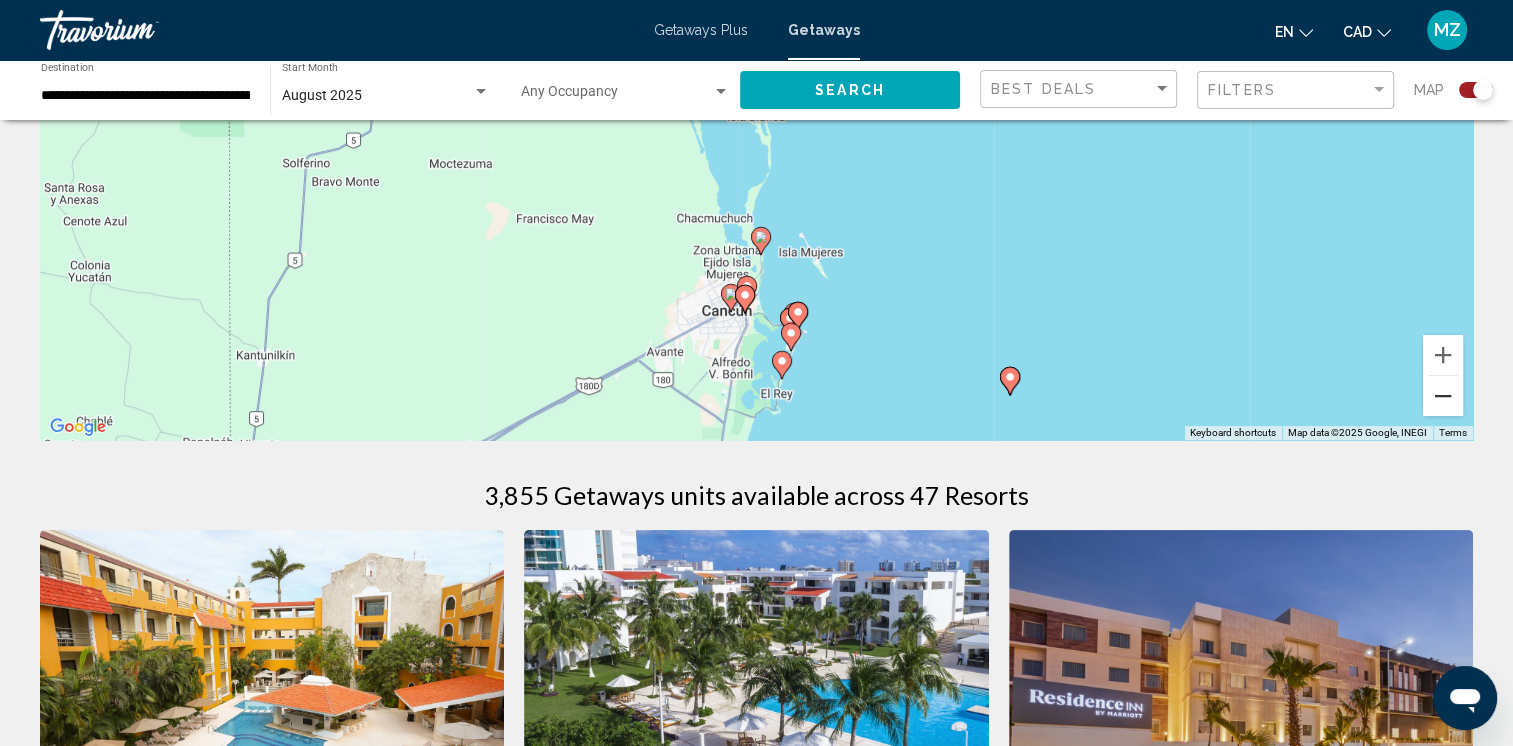 click at bounding box center (1443, 396) 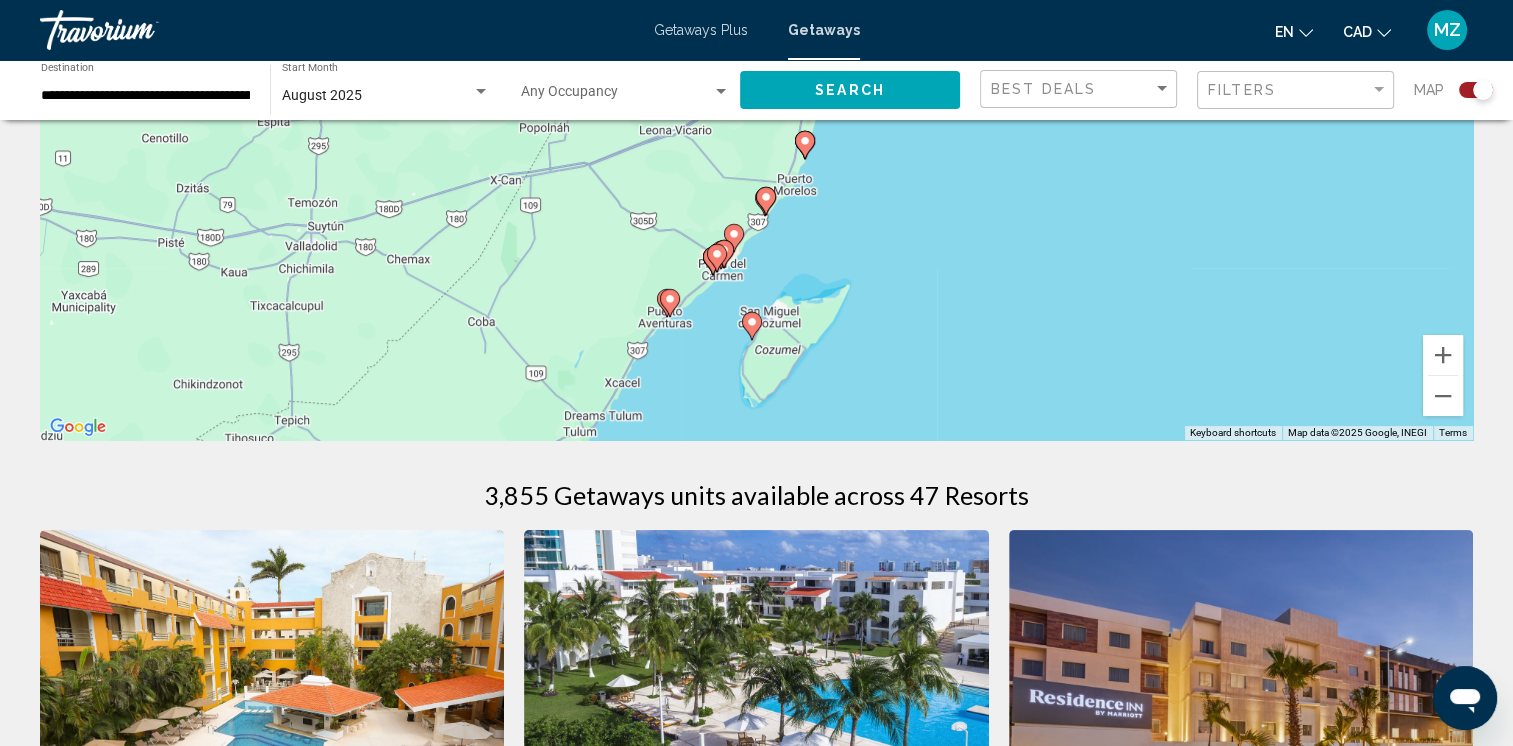 drag, startPoint x: 915, startPoint y: 385, endPoint x: 984, endPoint y: 193, distance: 204.02206 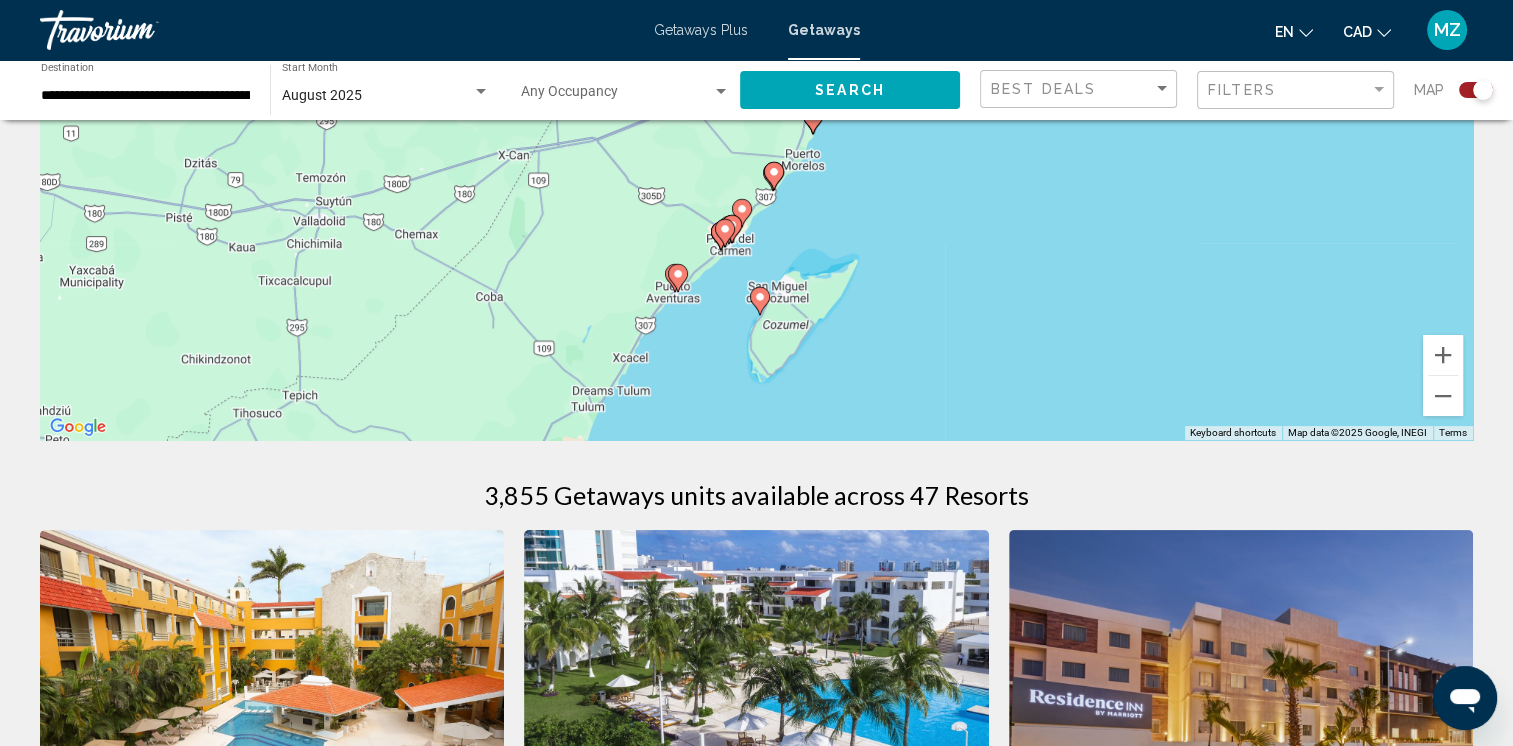 click at bounding box center [678, 278] 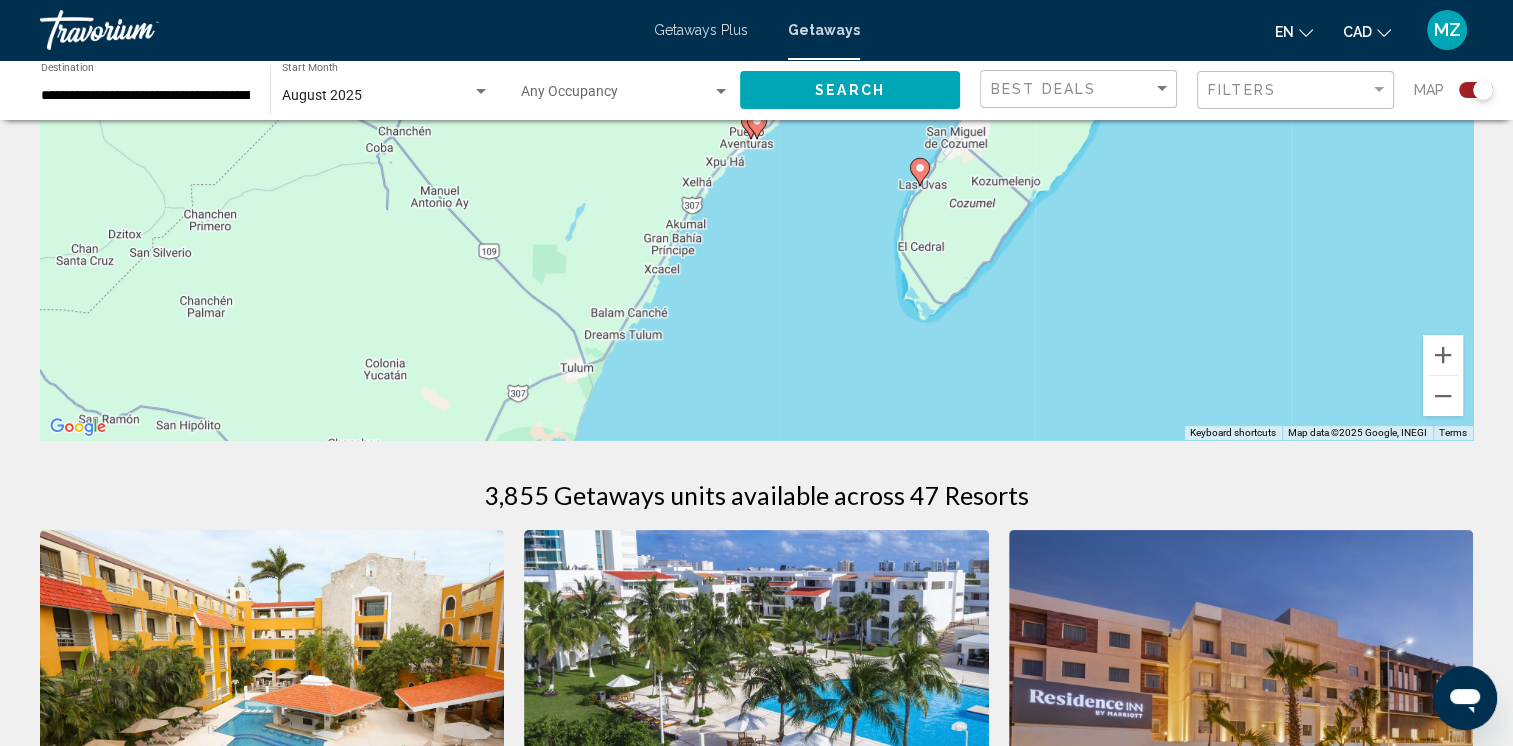 click 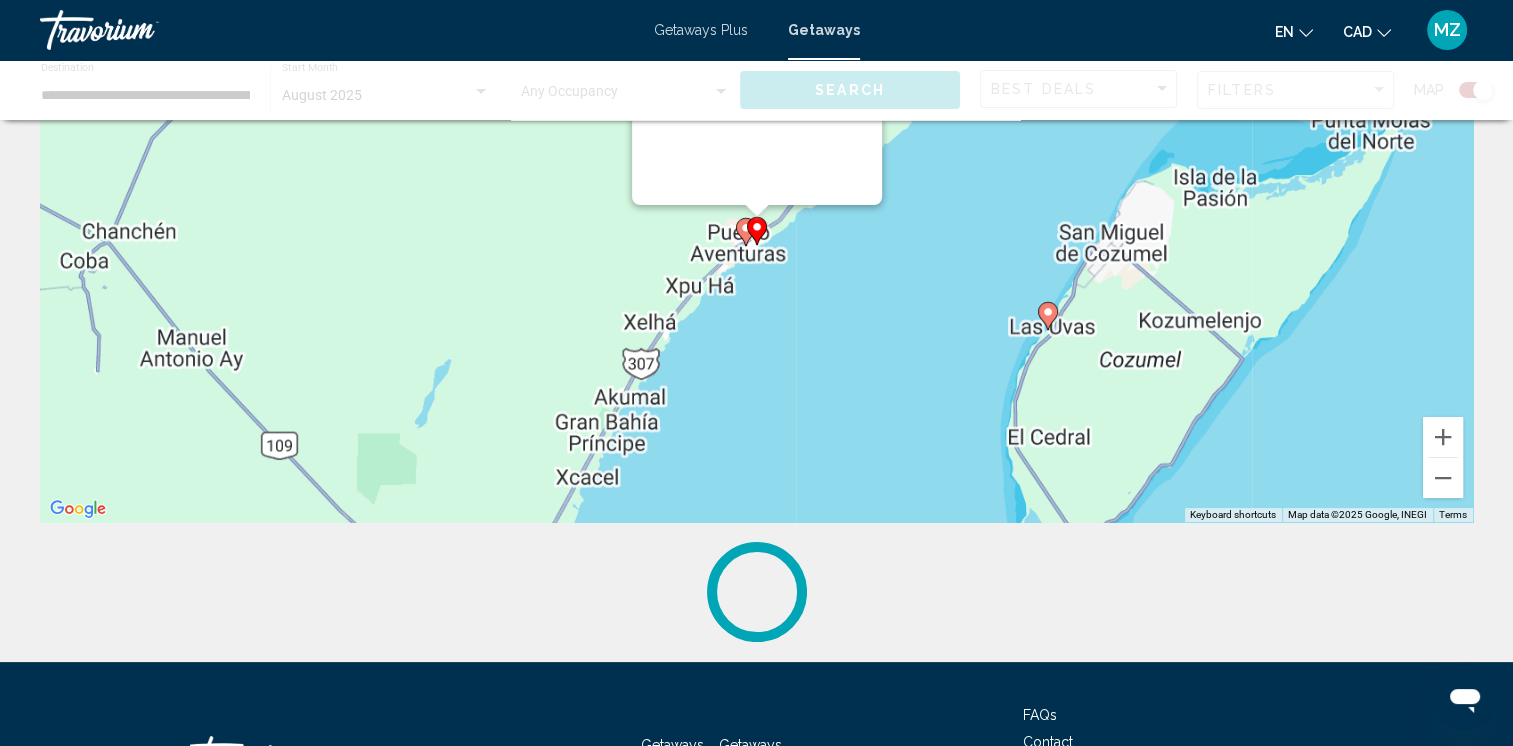 scroll, scrollTop: 0, scrollLeft: 0, axis: both 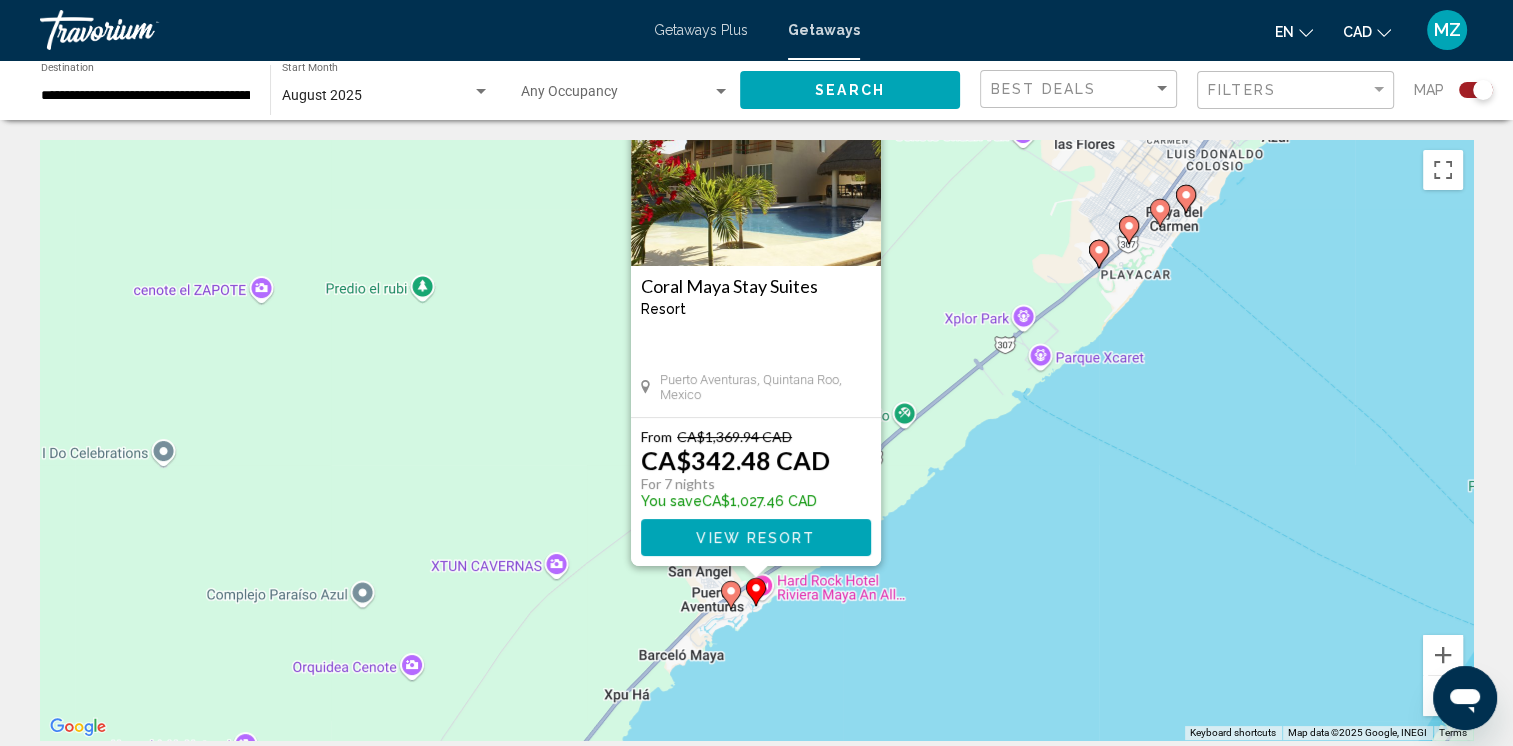 drag, startPoint x: 927, startPoint y: 708, endPoint x: 925, endPoint y: 599, distance: 109.01835 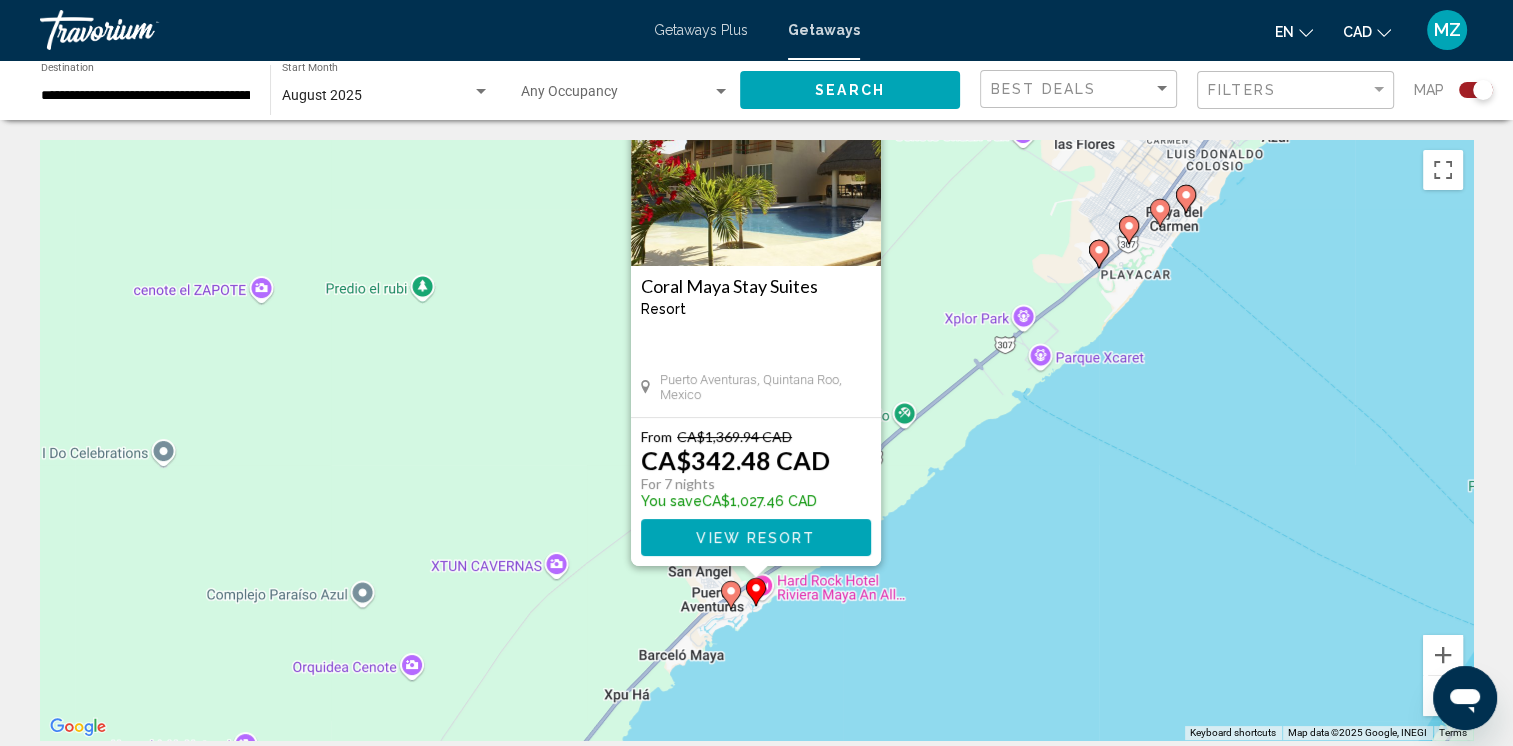 click 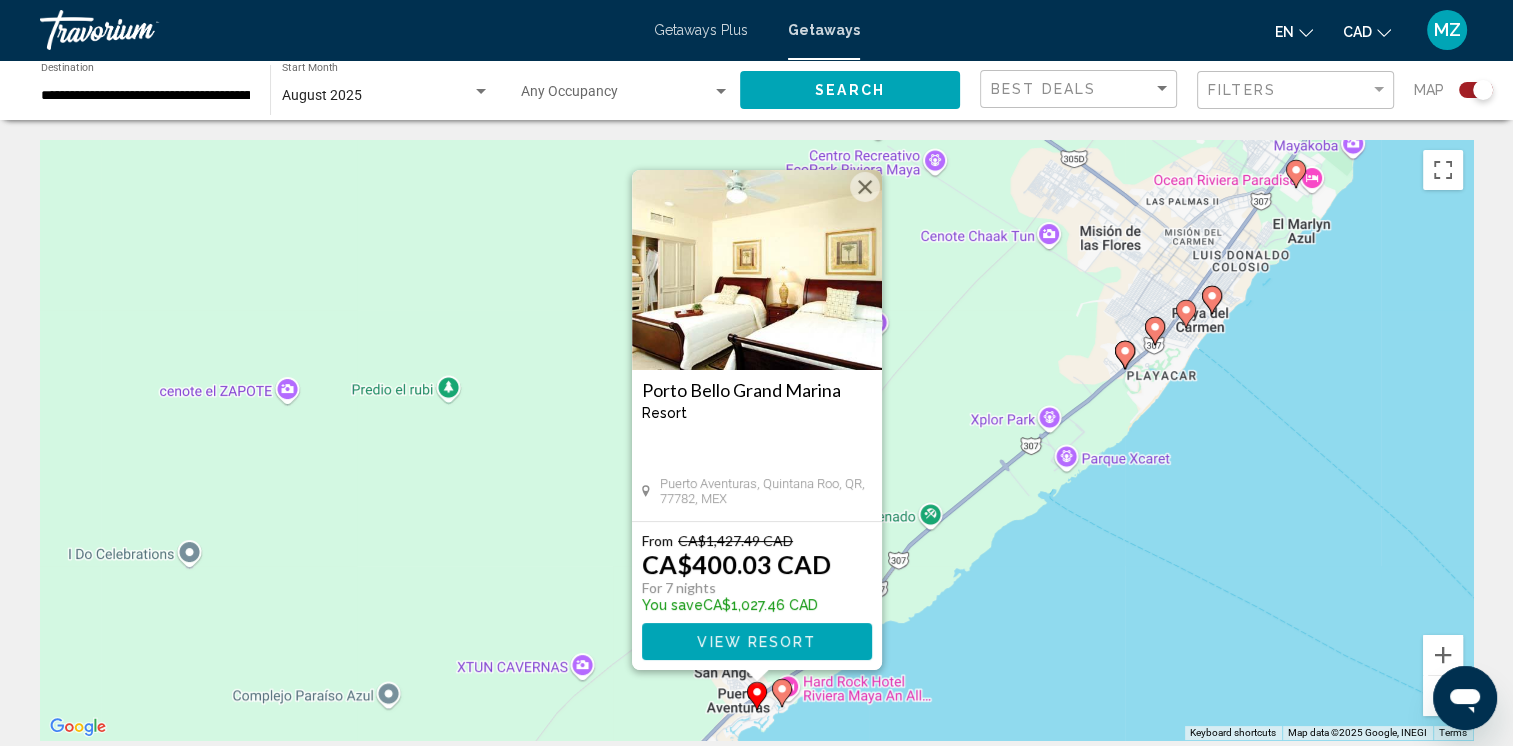click 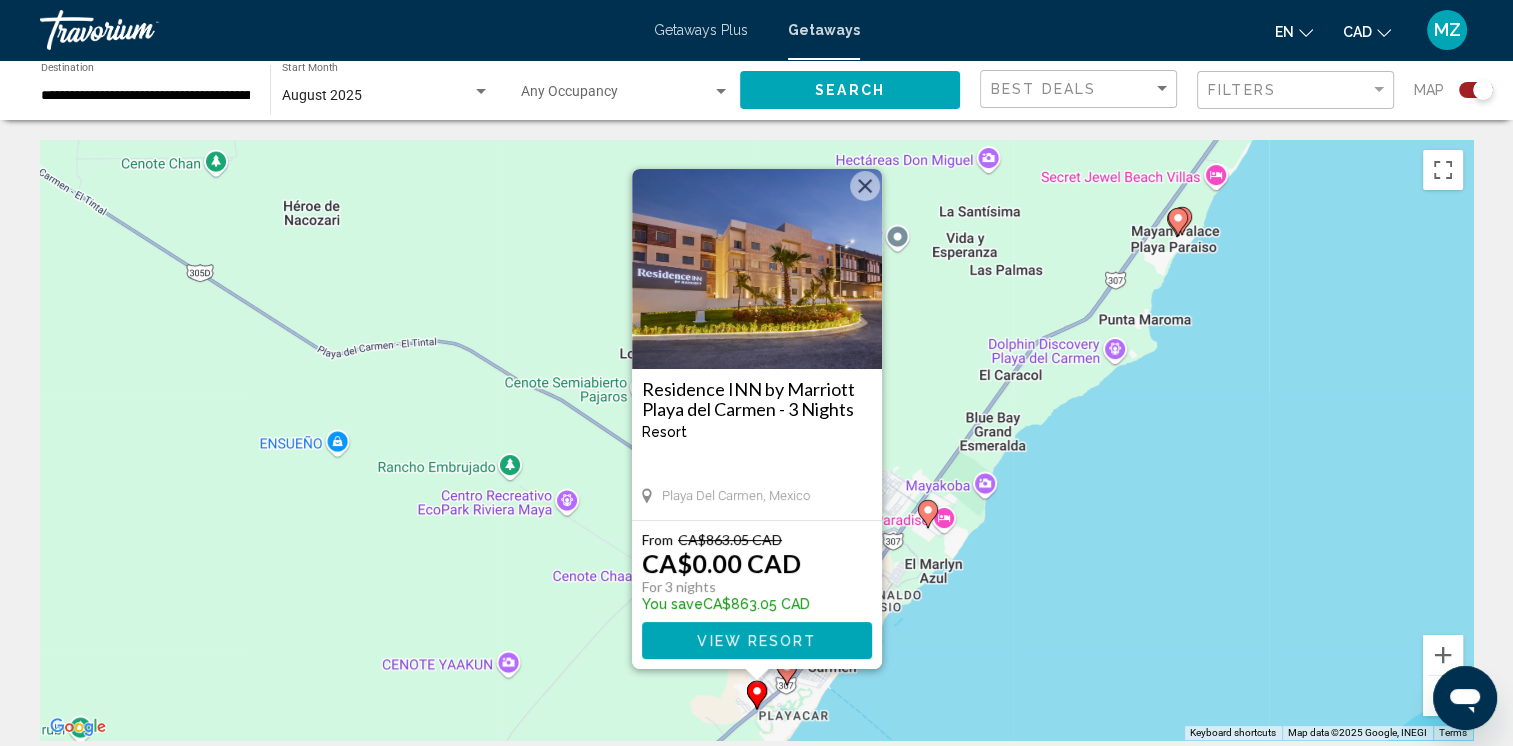 drag, startPoint x: 864, startPoint y: 186, endPoint x: 836, endPoint y: 332, distance: 148.66069 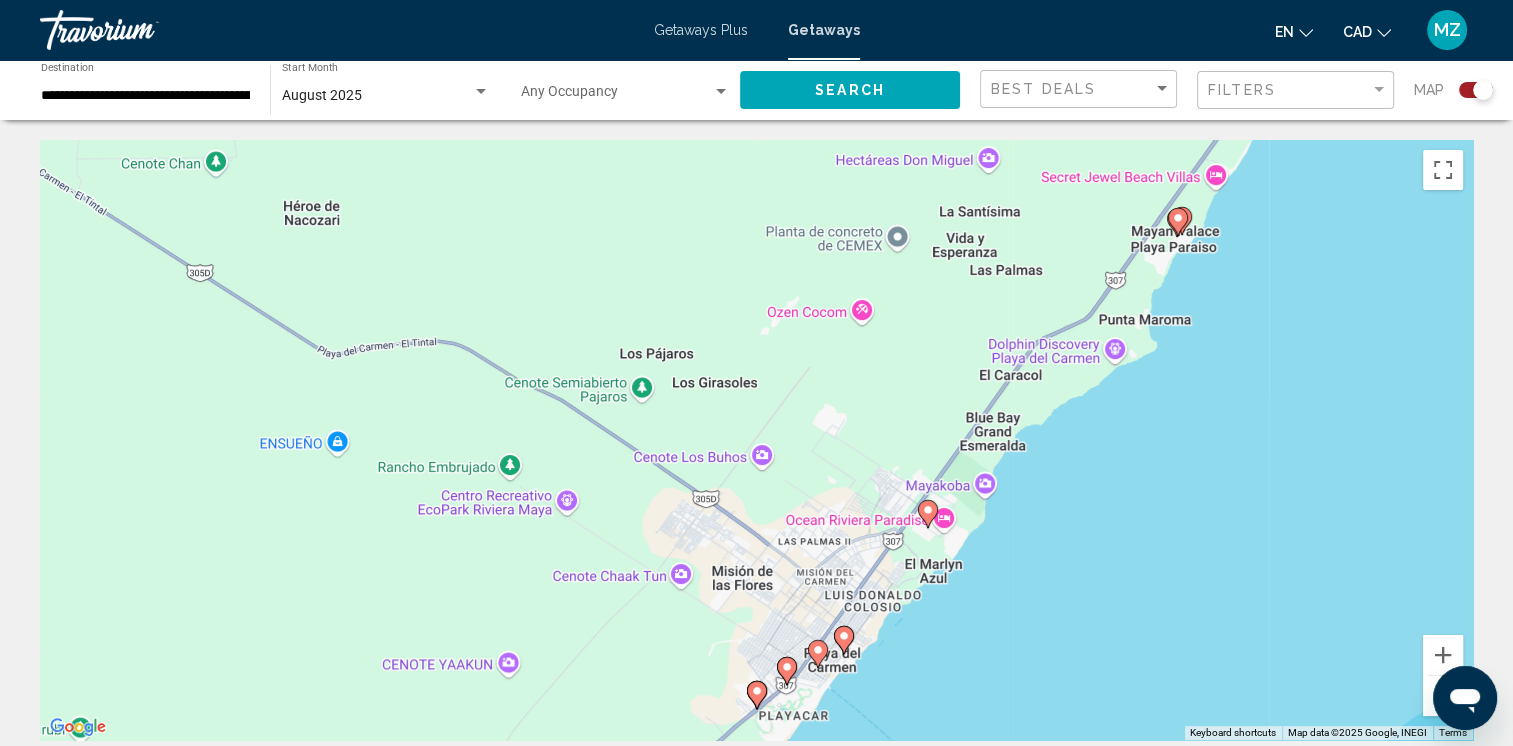 click 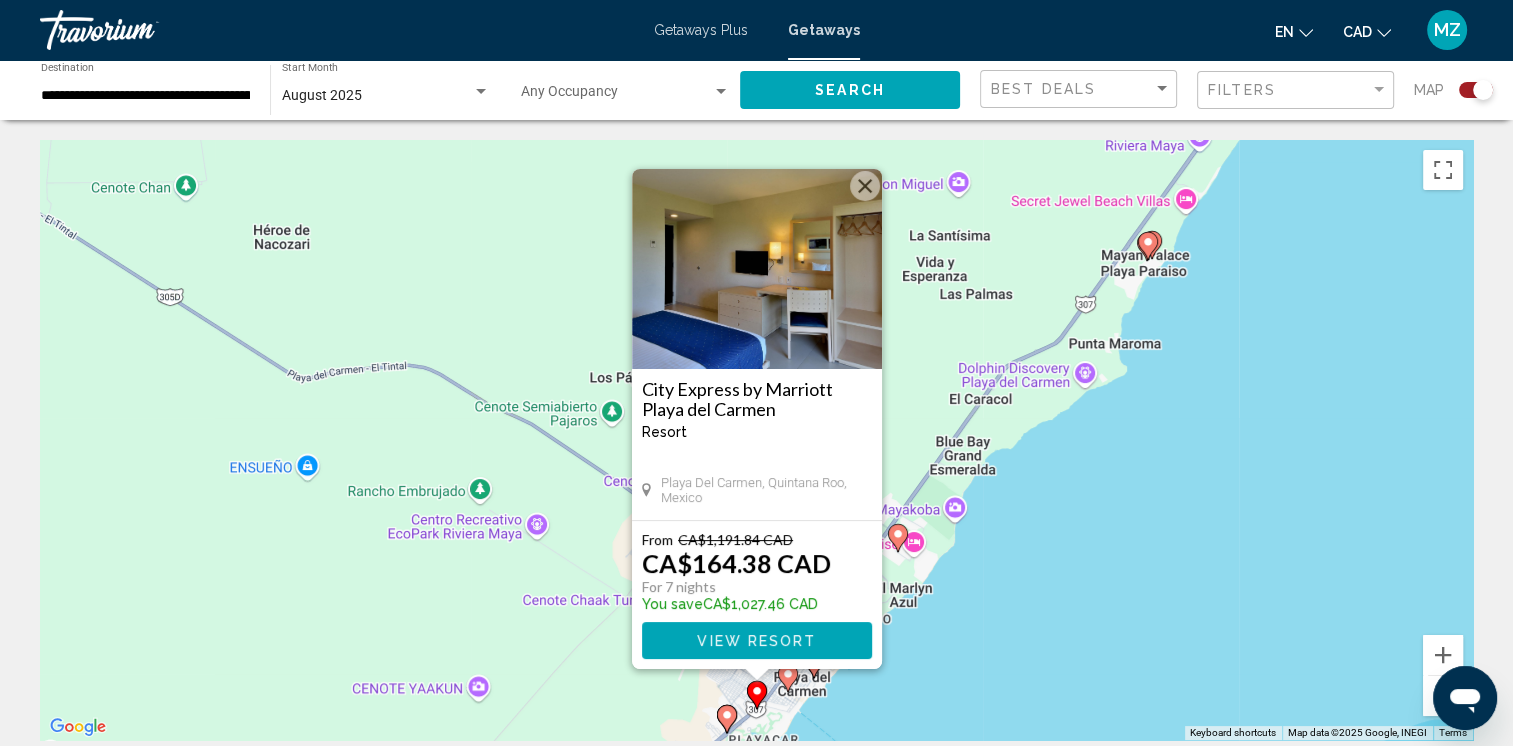click at bounding box center [865, 186] 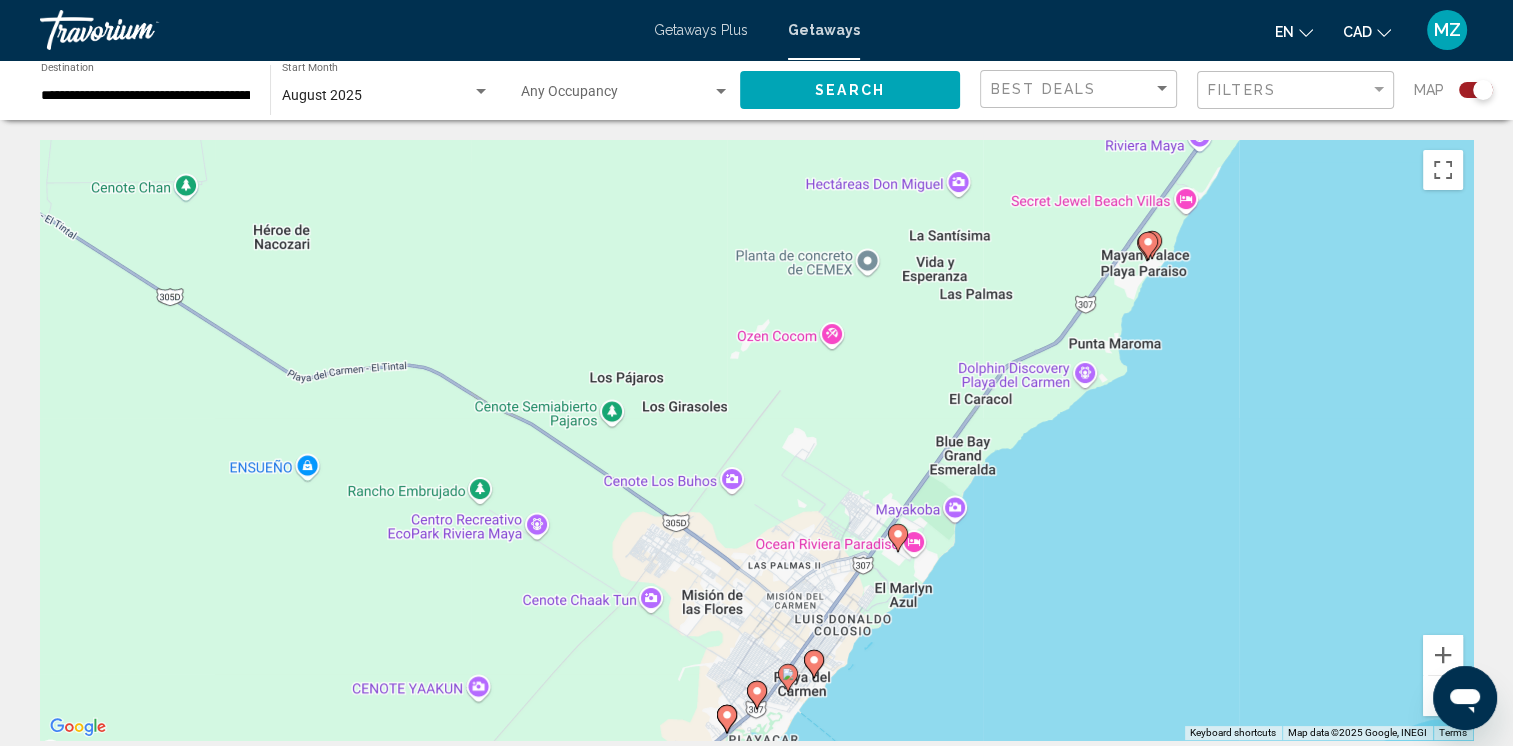 click at bounding box center [1148, 246] 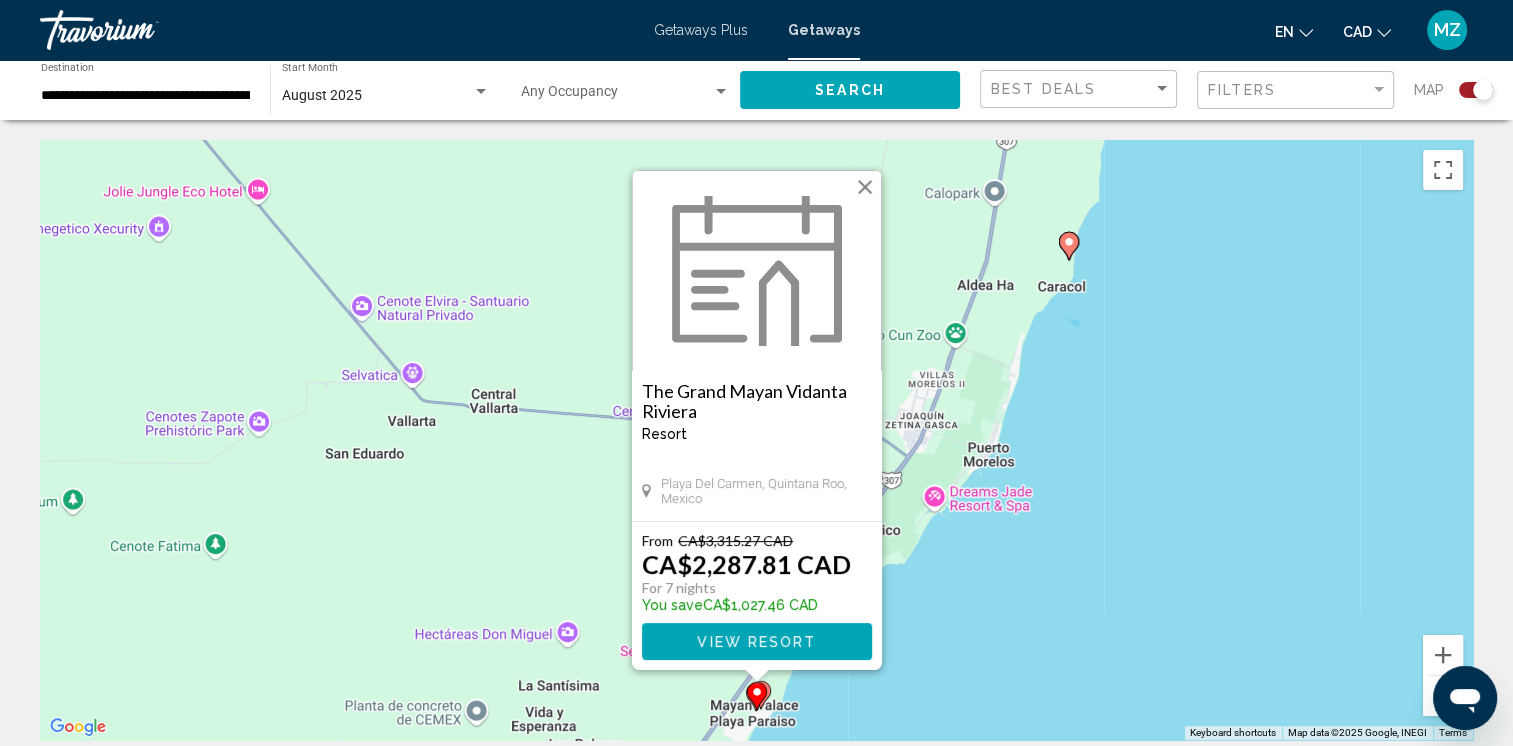 click at bounding box center [865, 187] 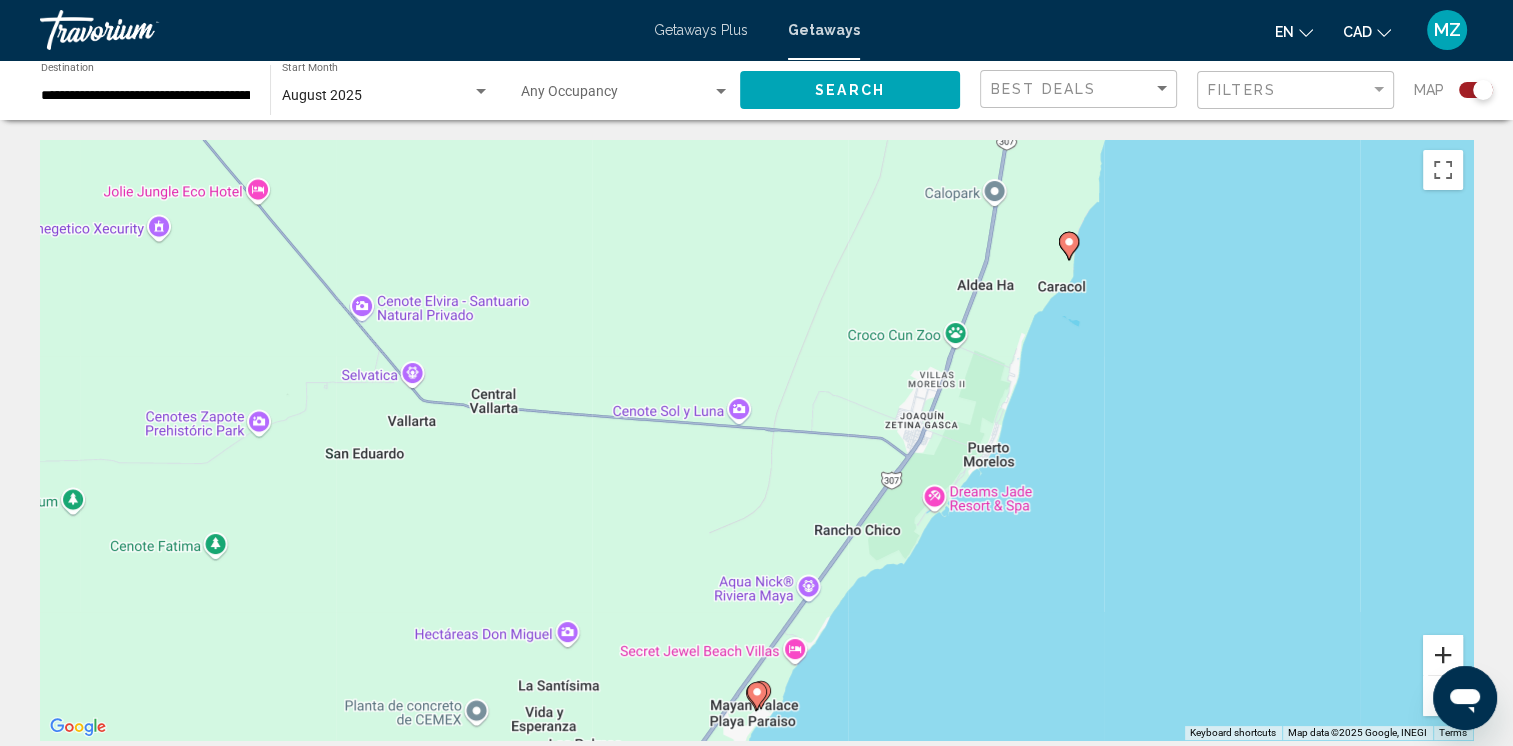 click at bounding box center (1443, 655) 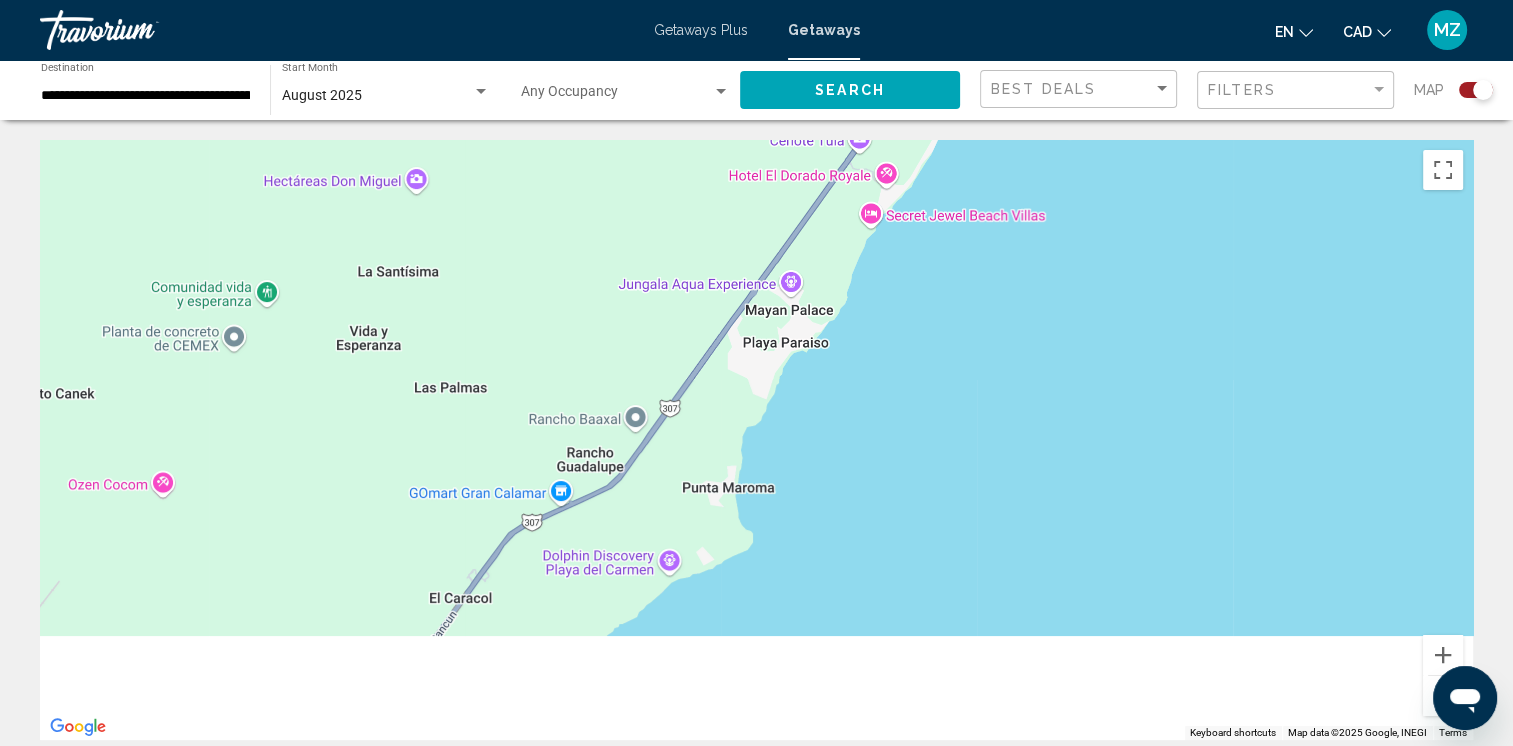 drag, startPoint x: 1049, startPoint y: 662, endPoint x: 1084, endPoint y: 23, distance: 639.9578 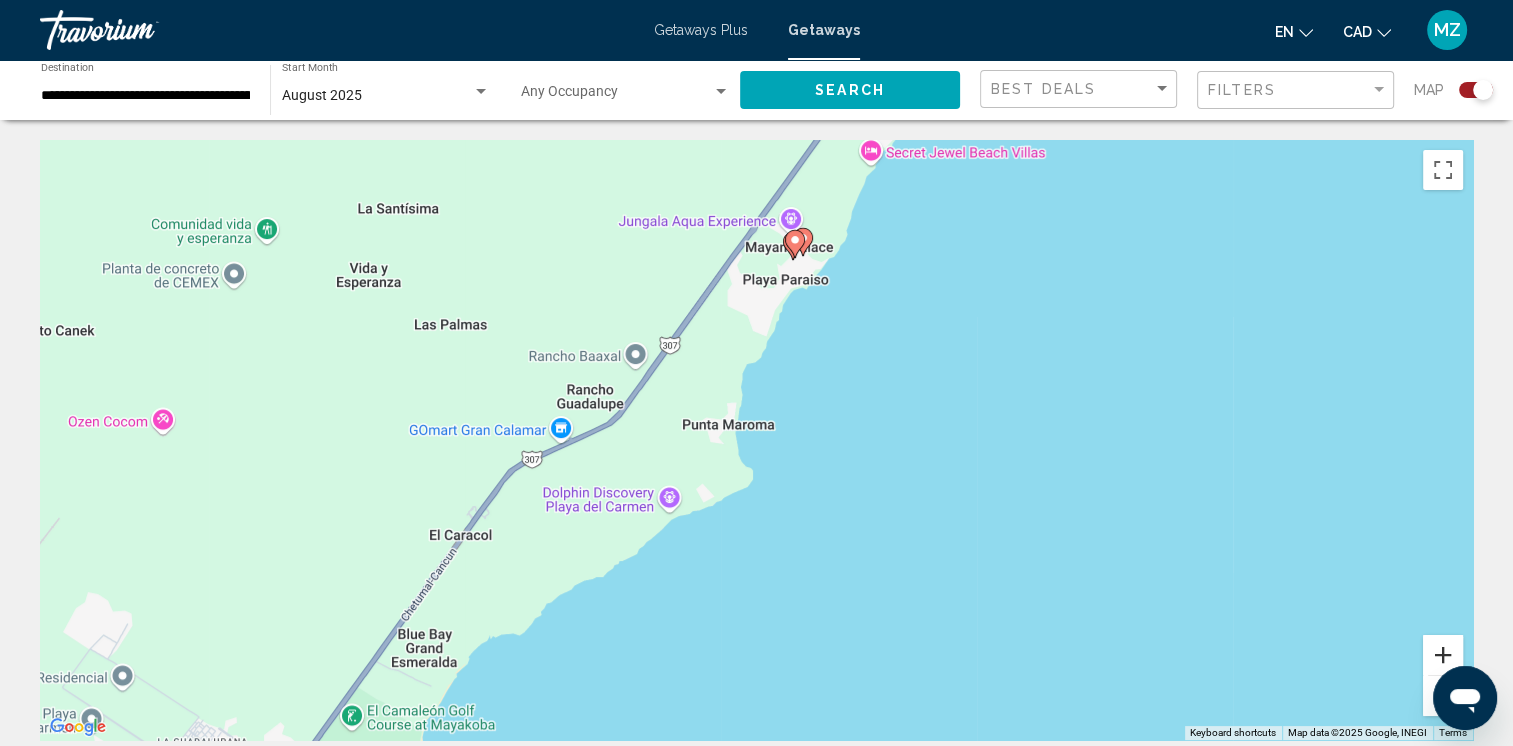 click at bounding box center [1443, 655] 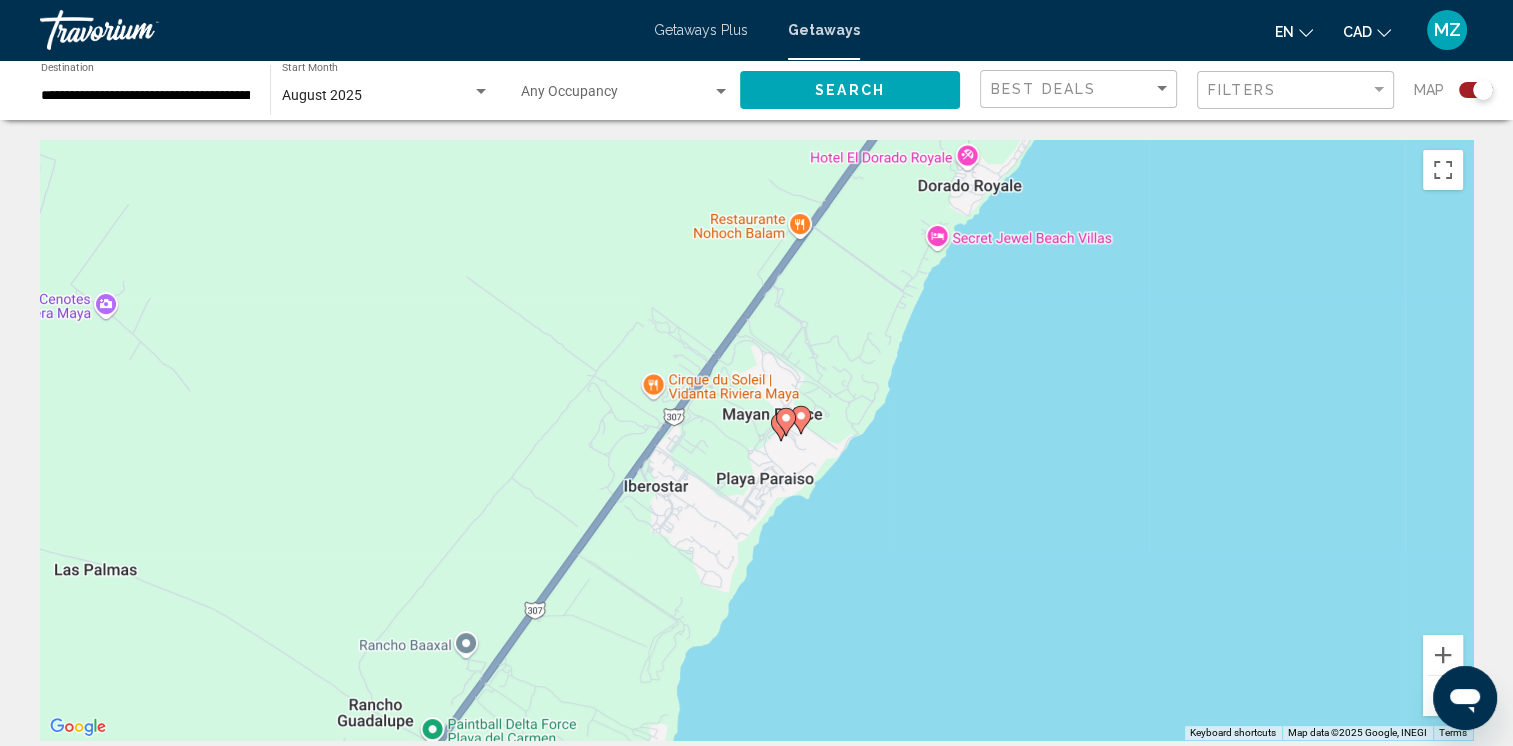 drag, startPoint x: 1072, startPoint y: 342, endPoint x: 1032, endPoint y: 622, distance: 282.8427 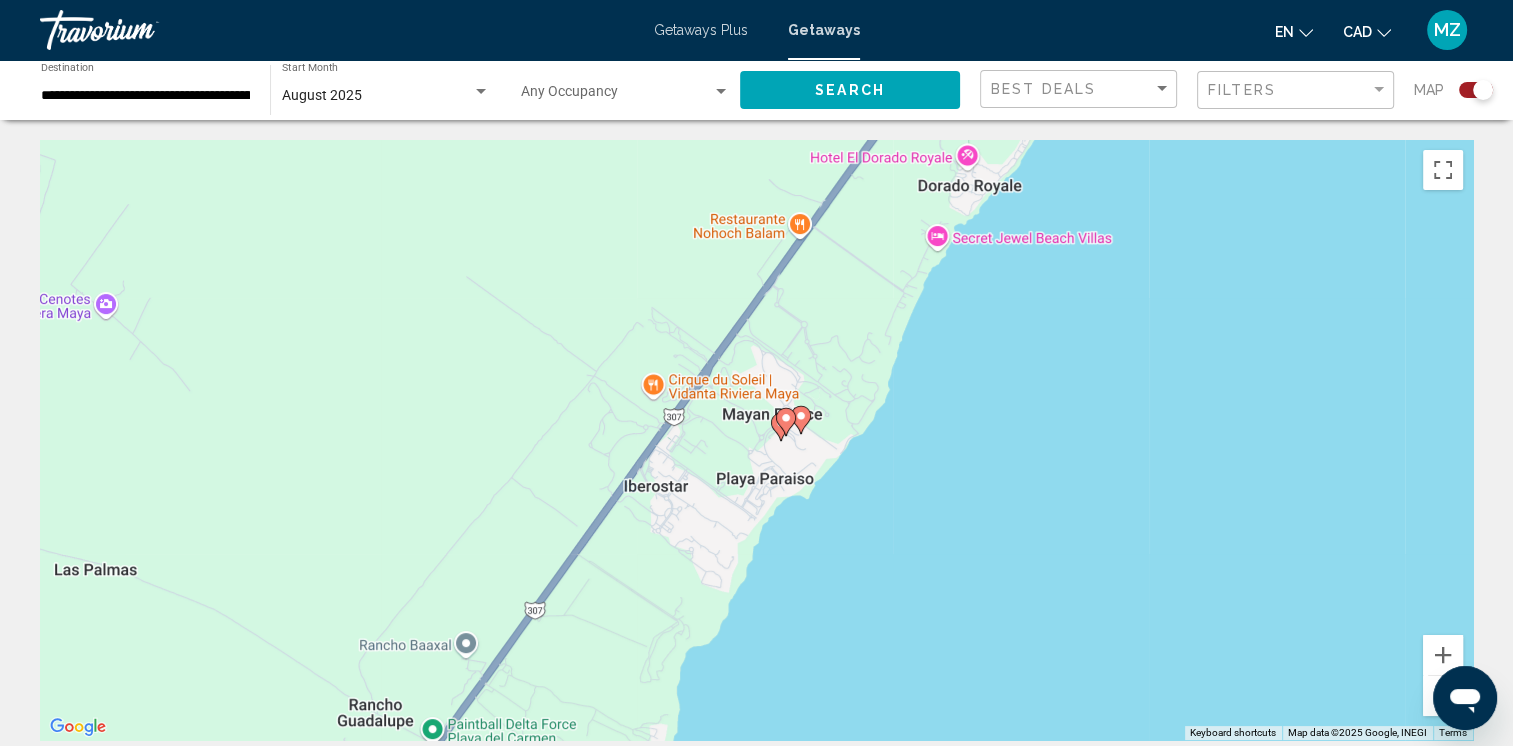click 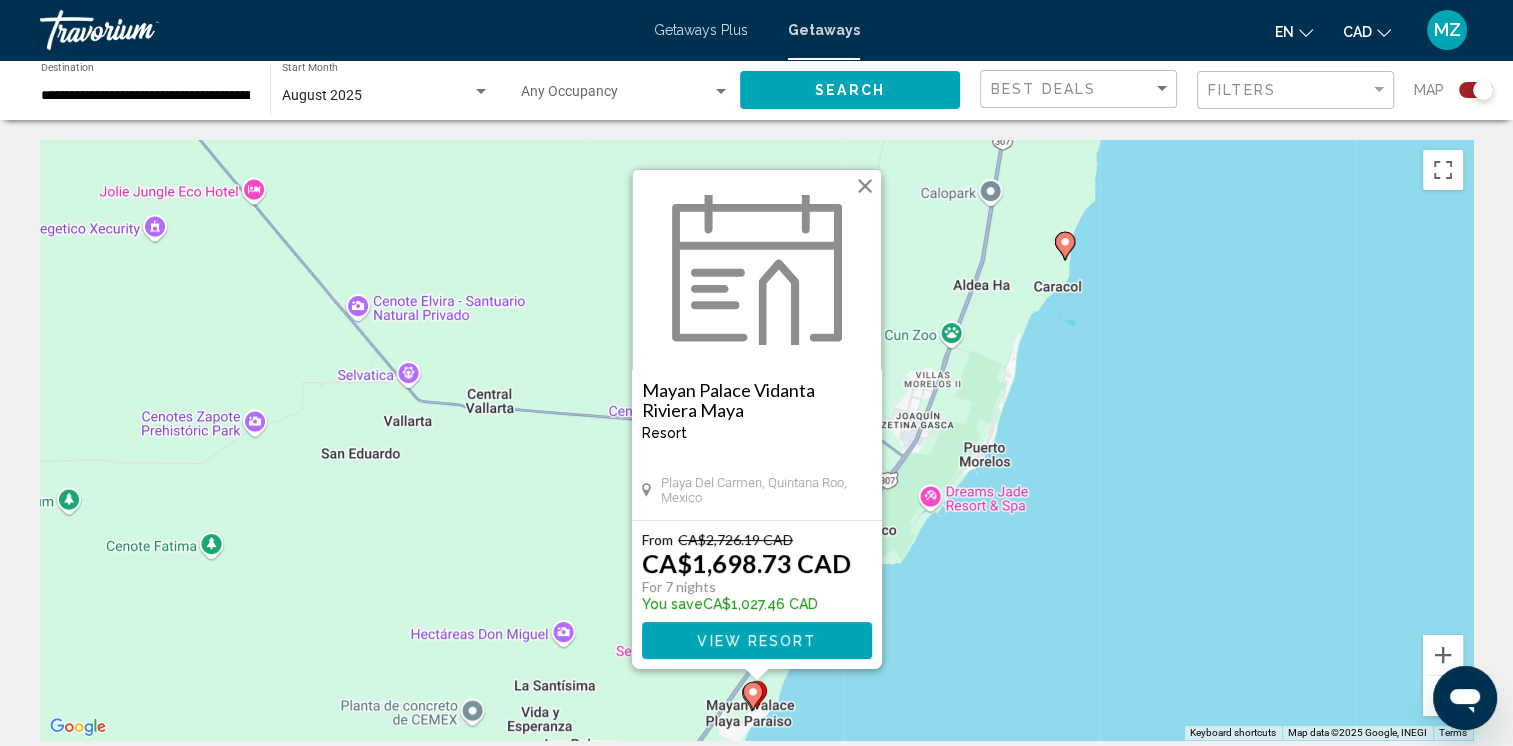 click 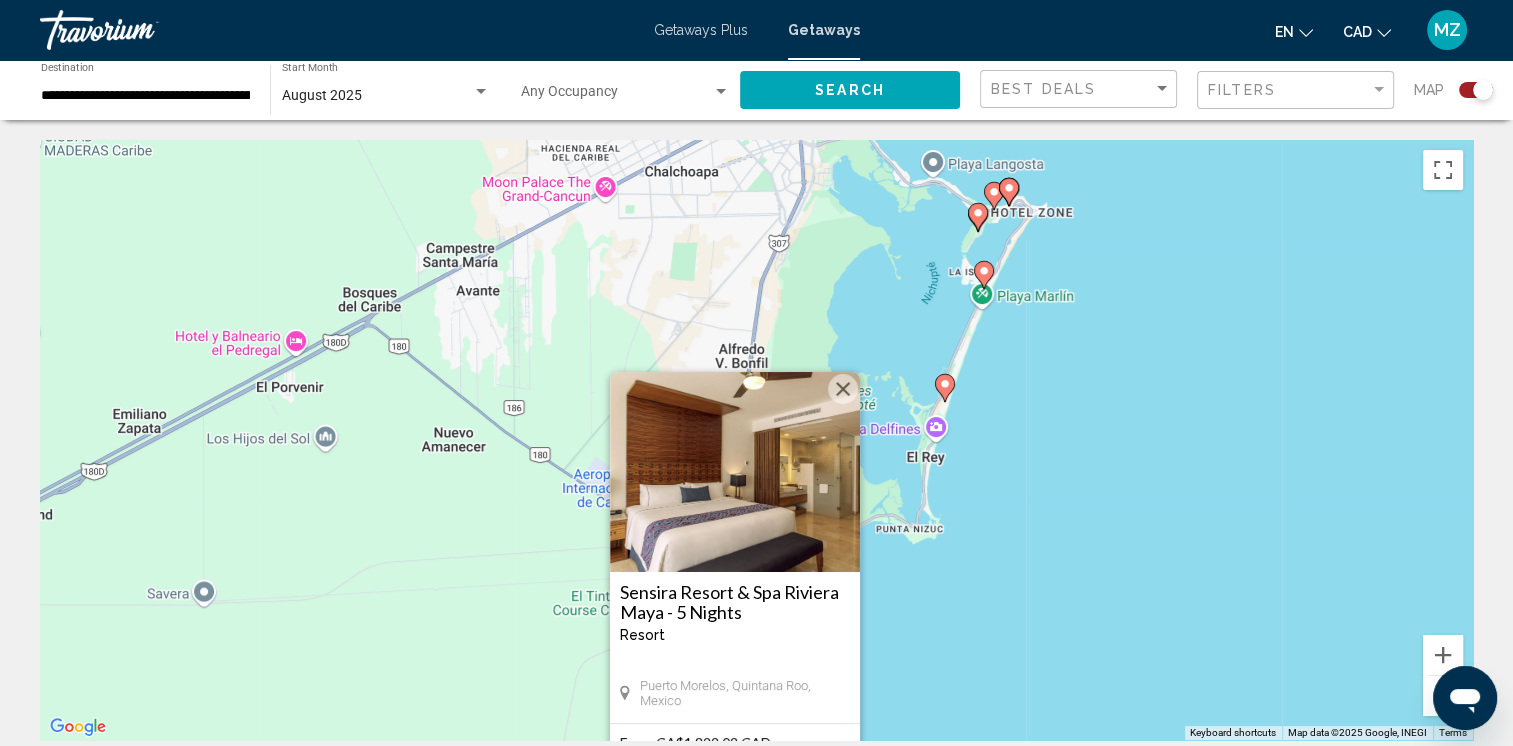 drag, startPoint x: 1150, startPoint y: 474, endPoint x: 1122, endPoint y: 663, distance: 191.06282 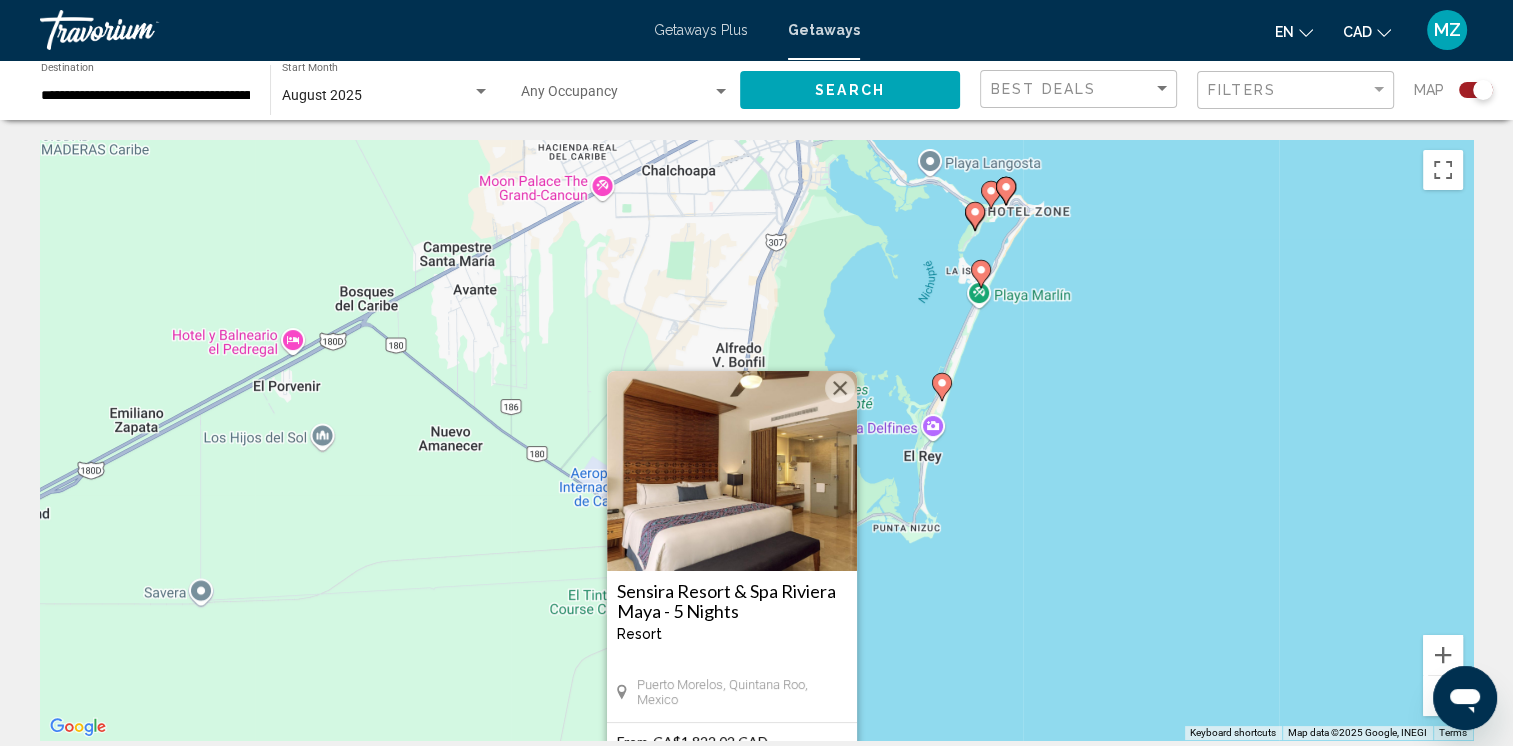 click 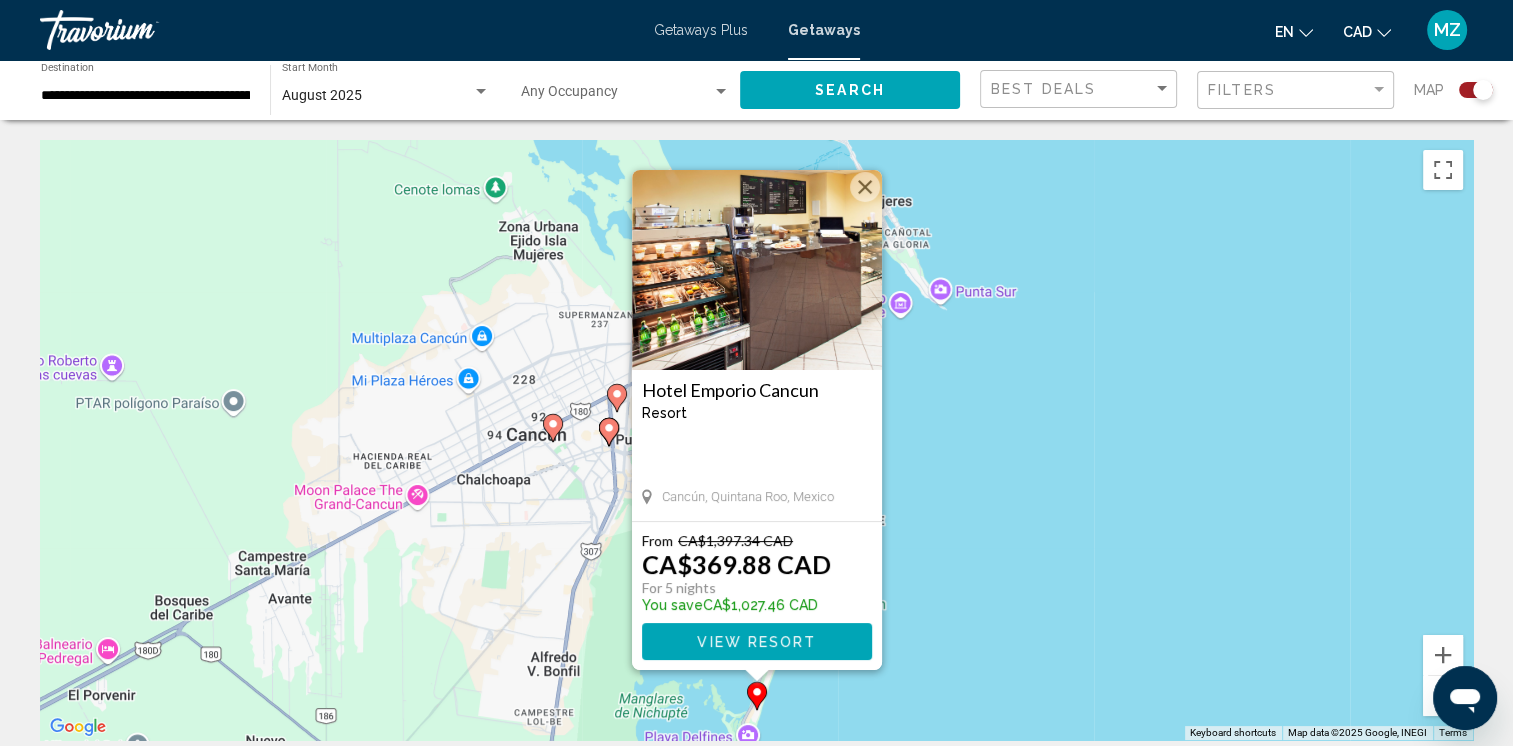 click at bounding box center (865, 187) 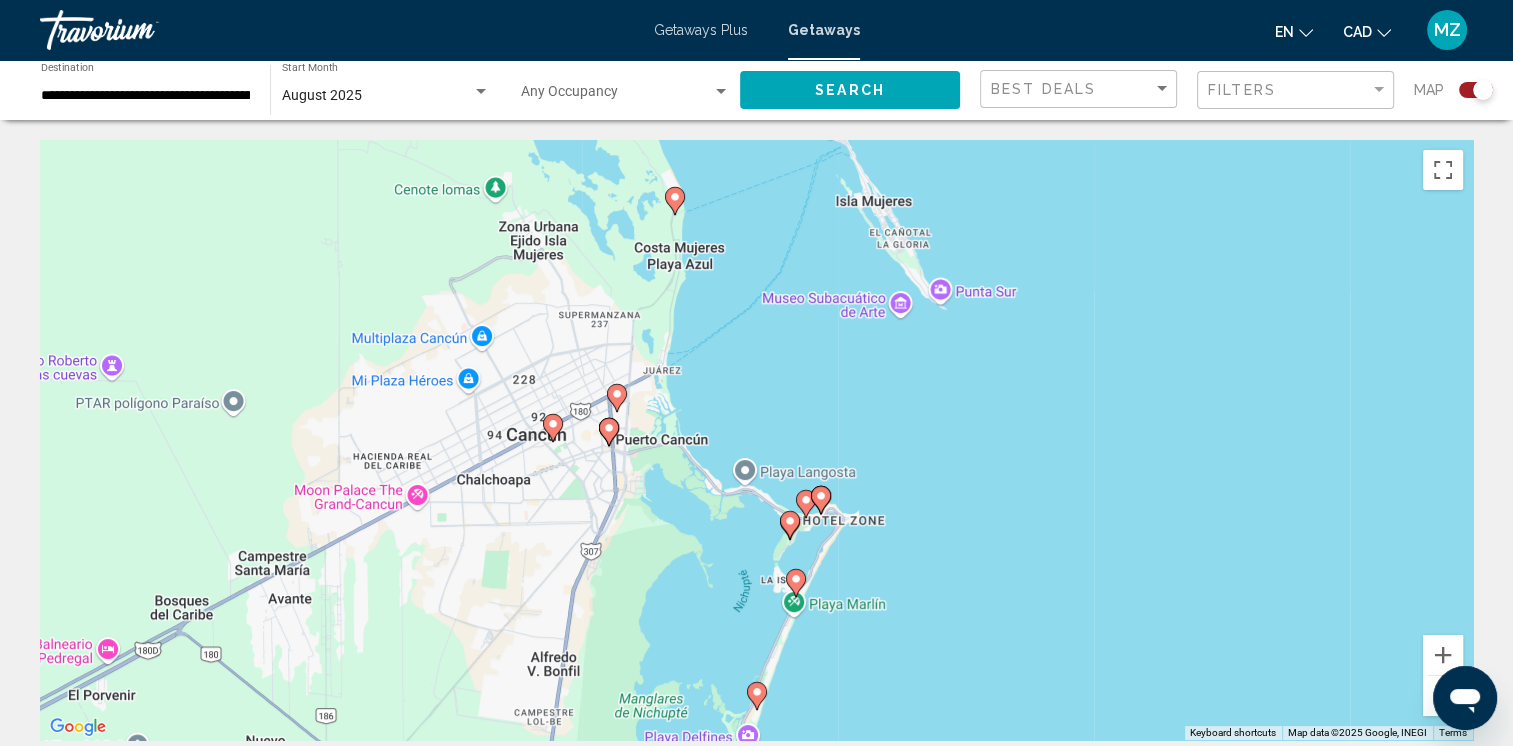 click 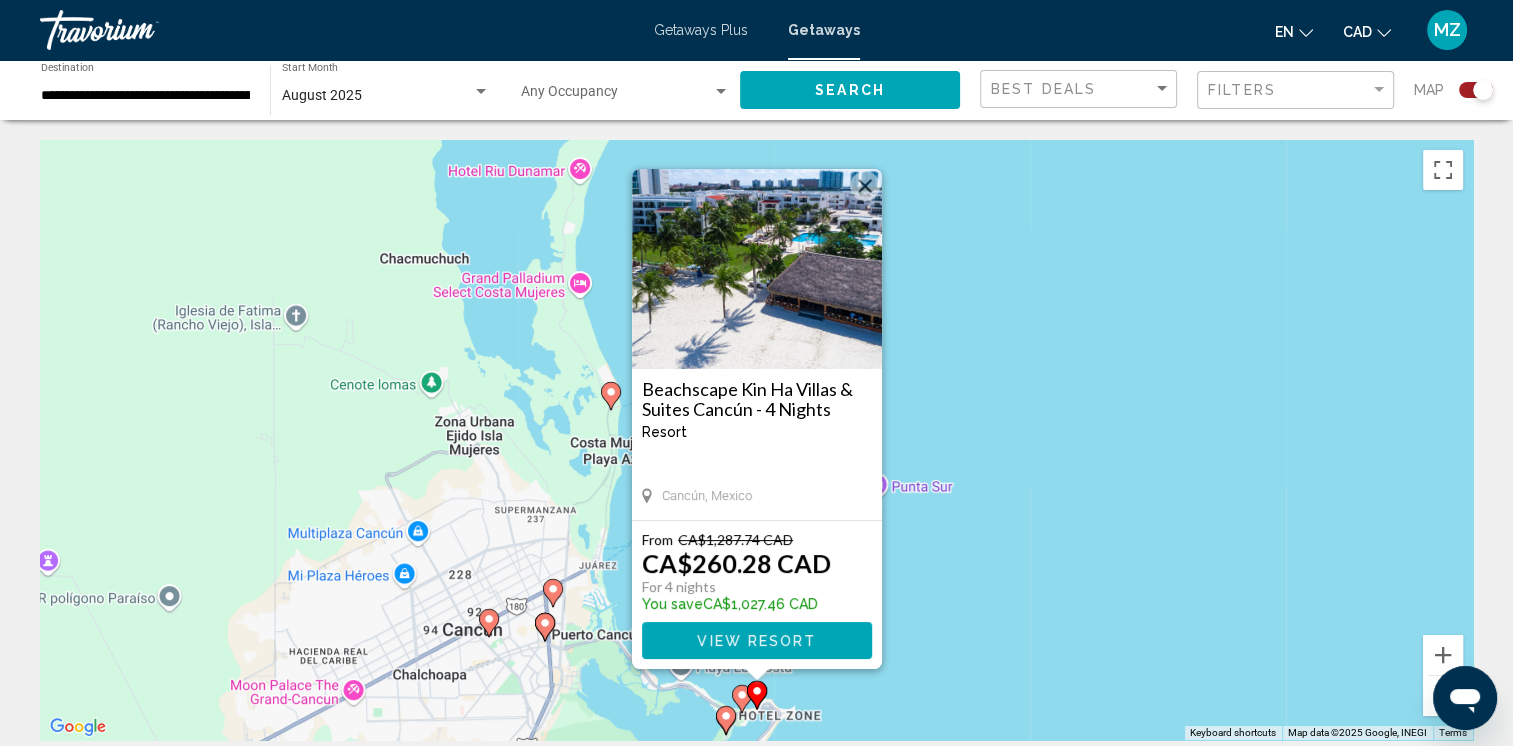 click at bounding box center (865, 186) 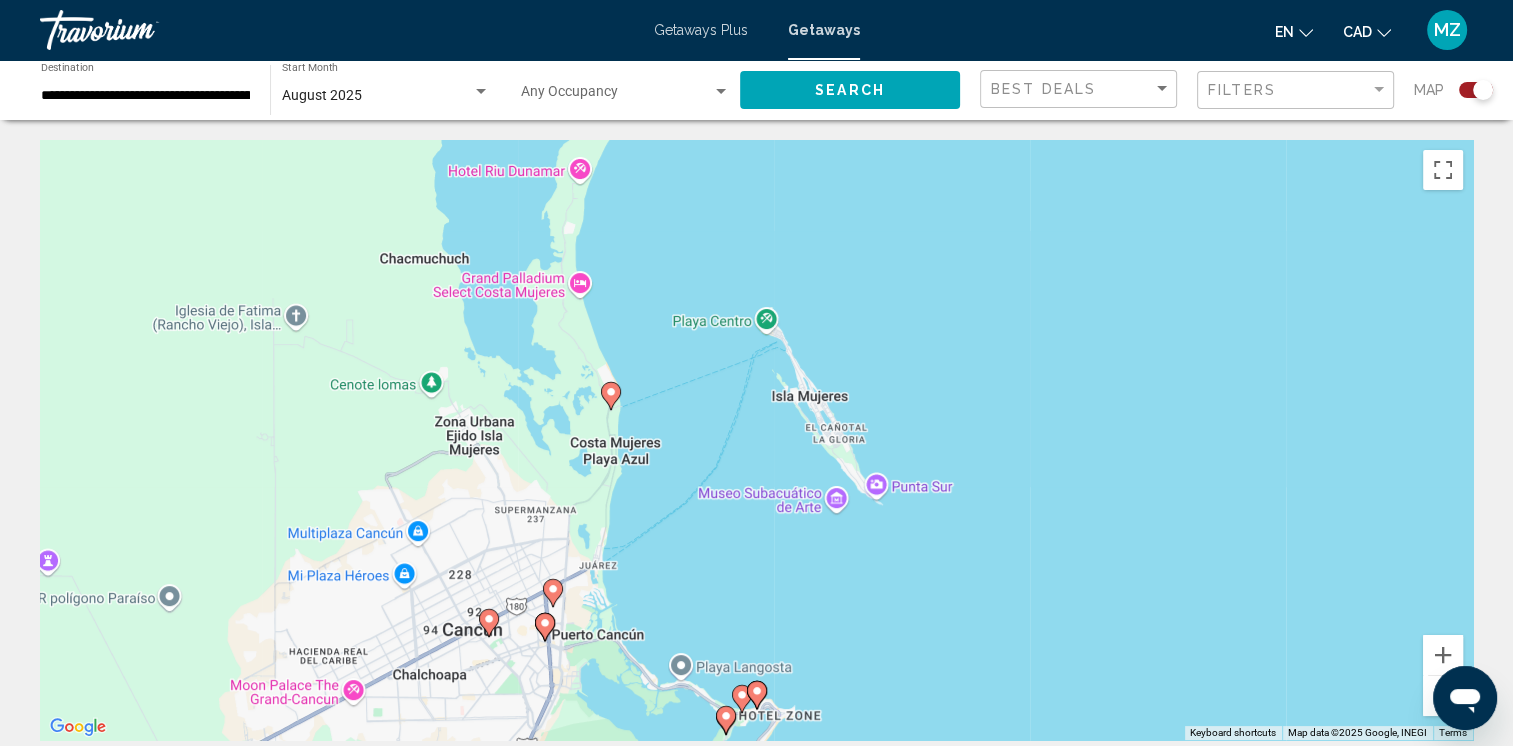 click 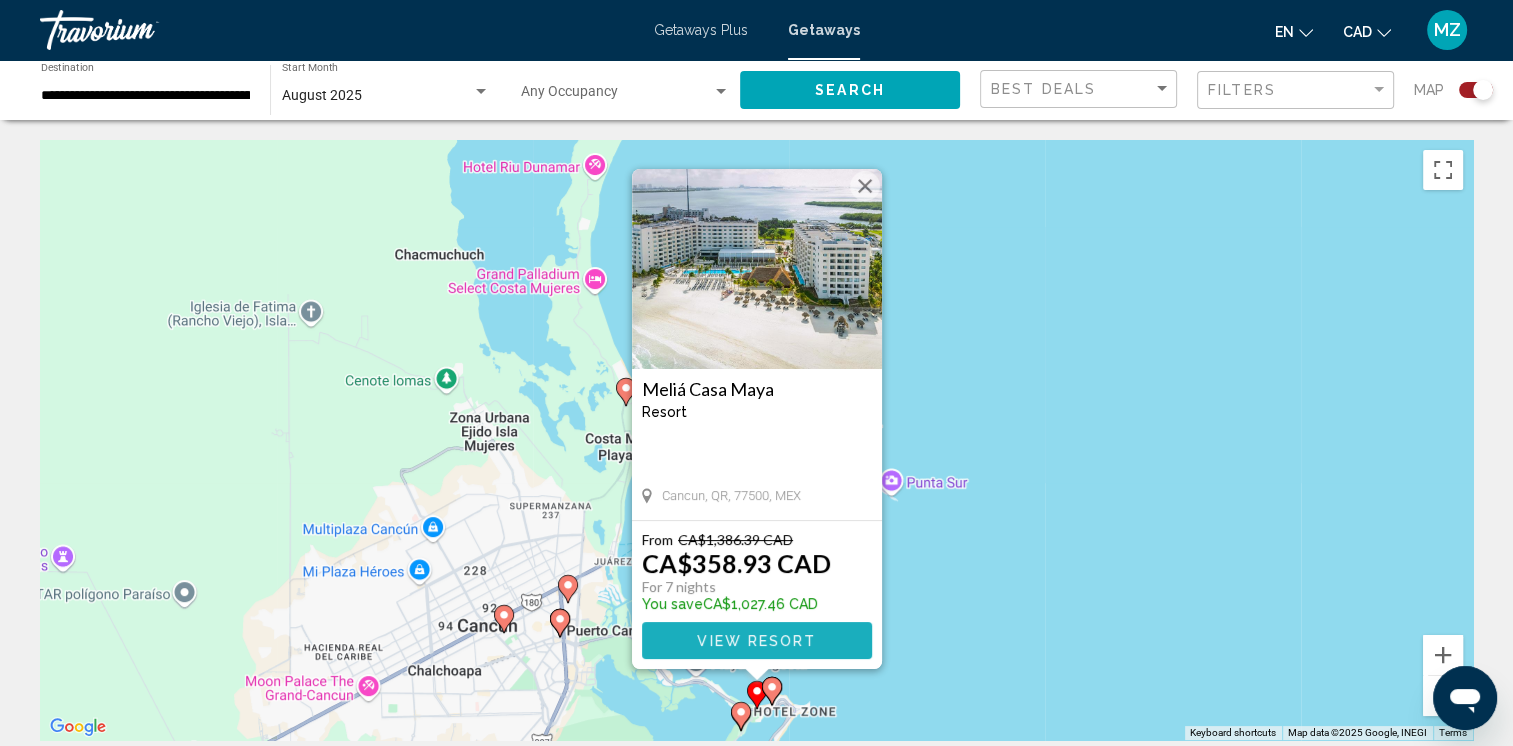 click on "View Resort" at bounding box center [757, 640] 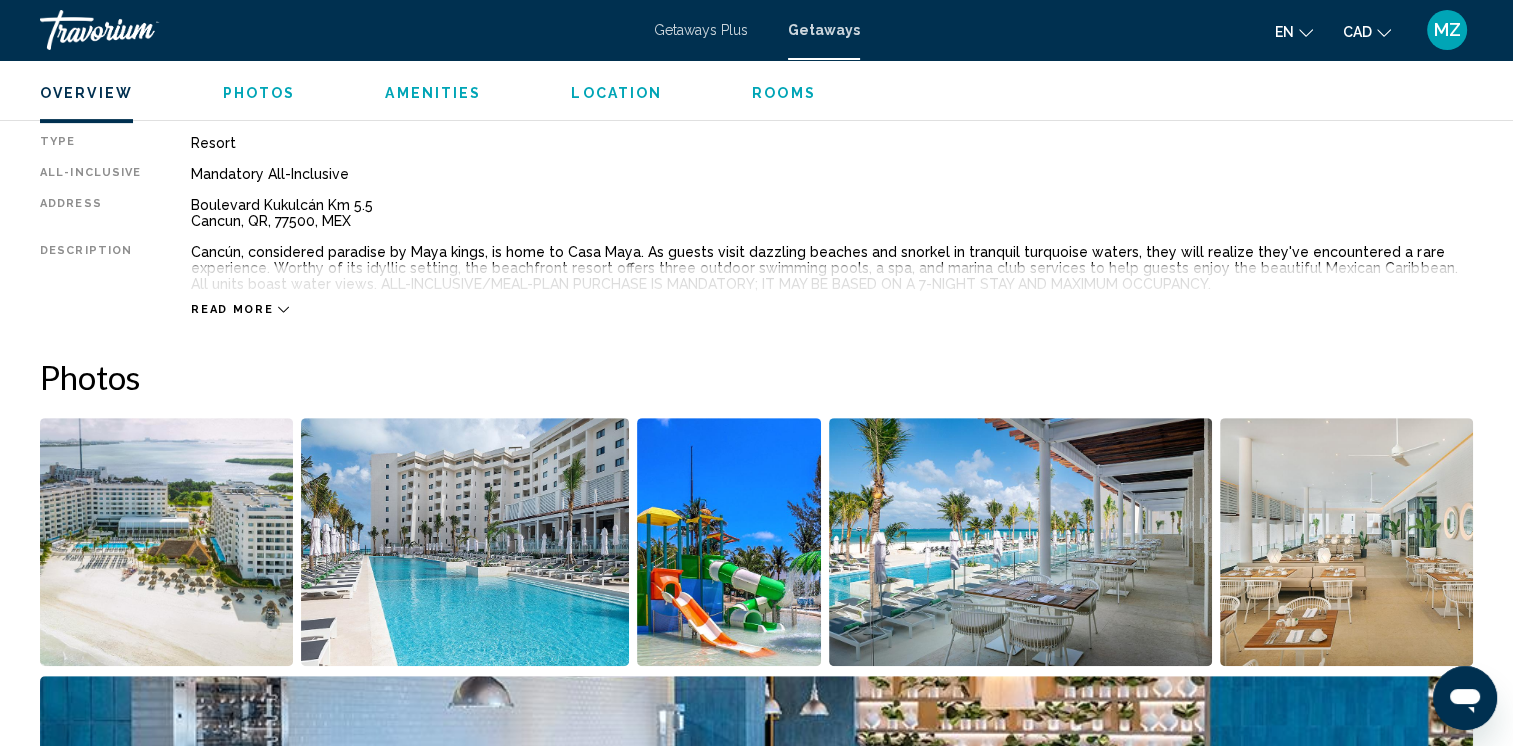 scroll, scrollTop: 700, scrollLeft: 0, axis: vertical 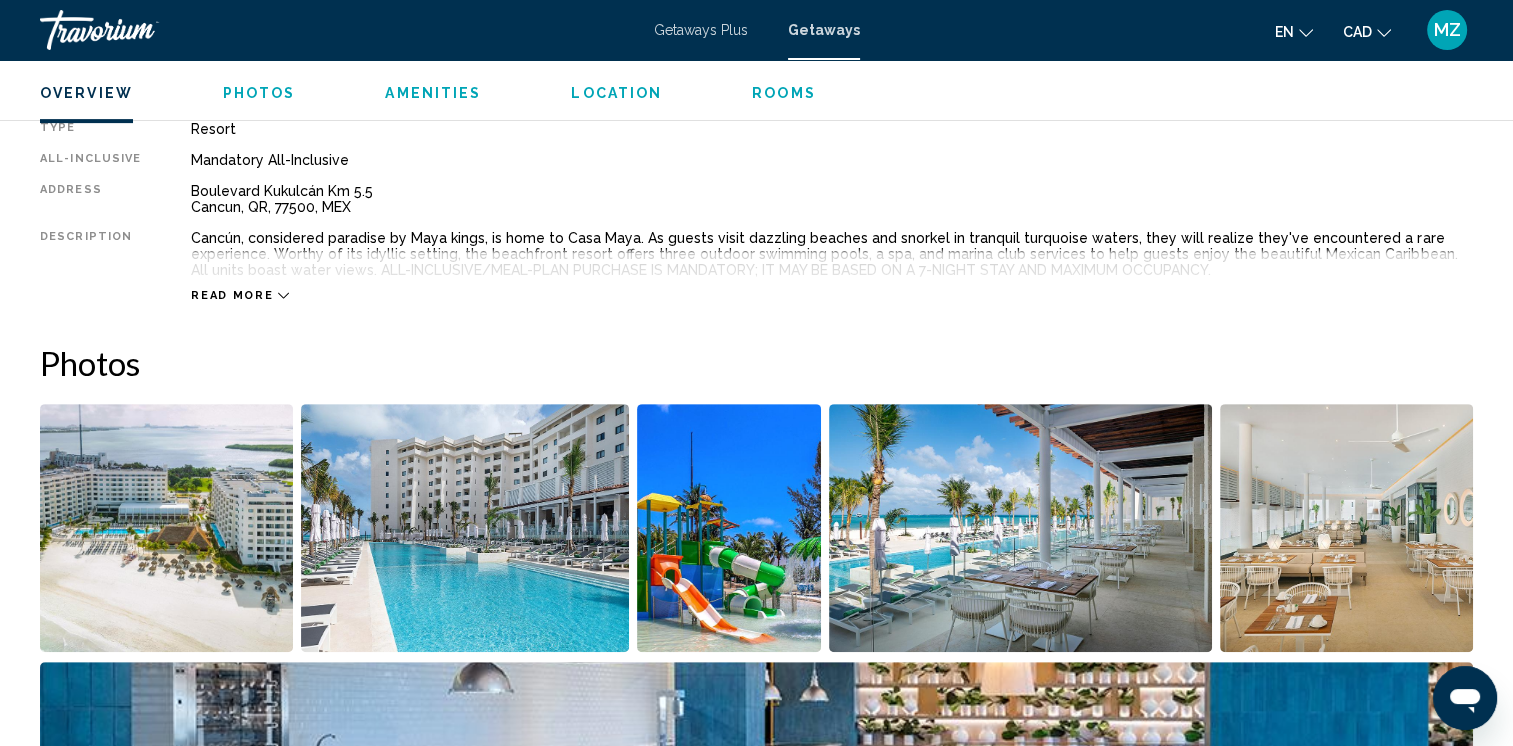 click on "Read more" at bounding box center (232, 295) 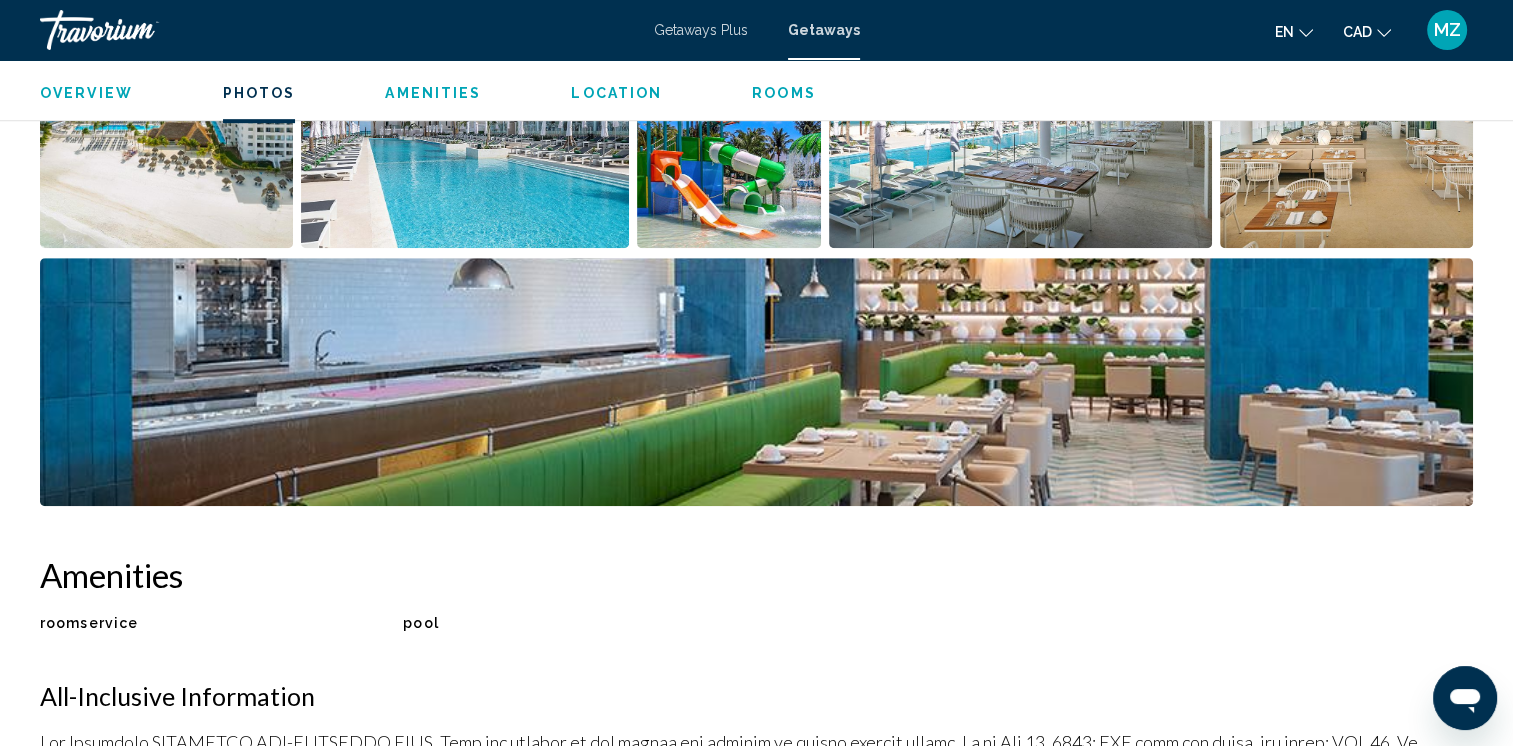 scroll, scrollTop: 1100, scrollLeft: 0, axis: vertical 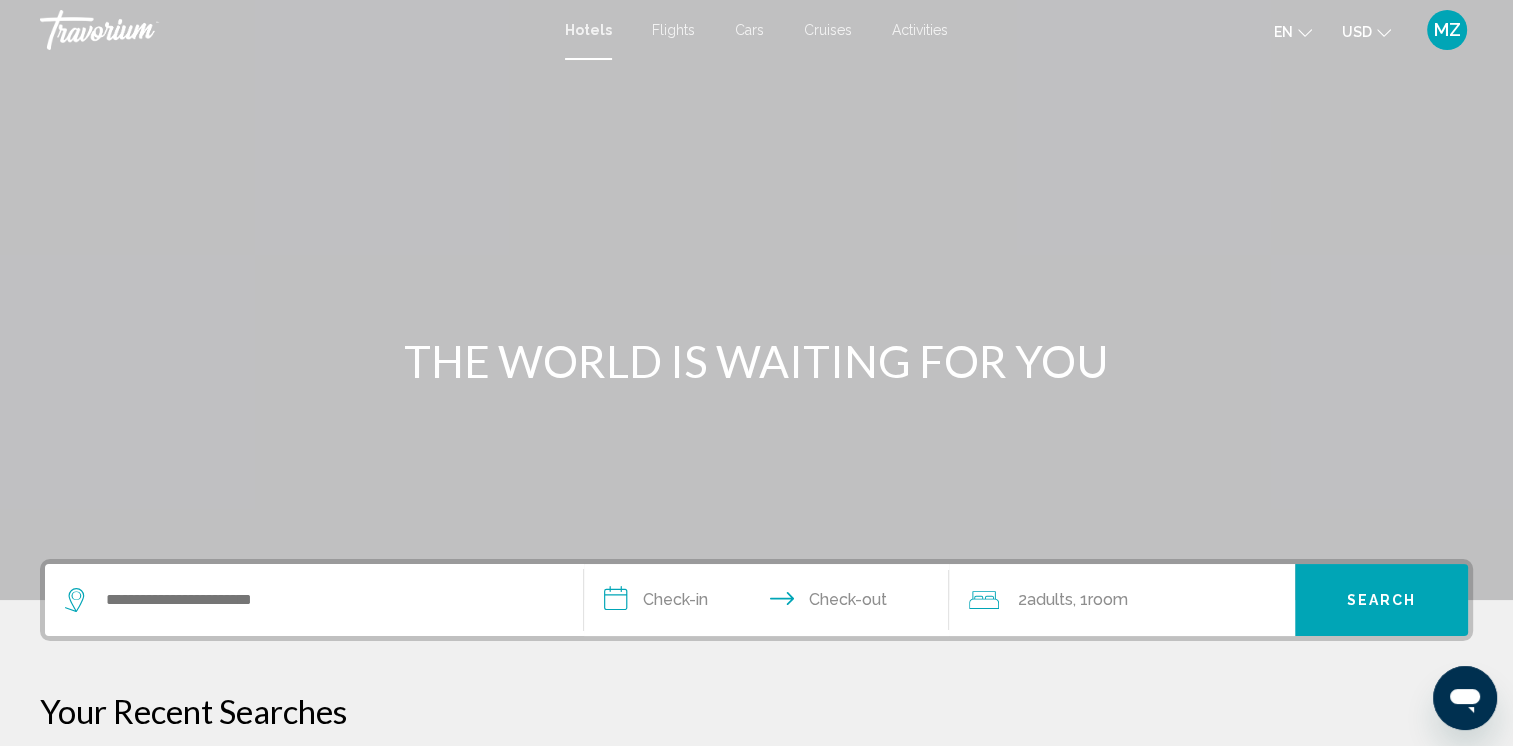 click 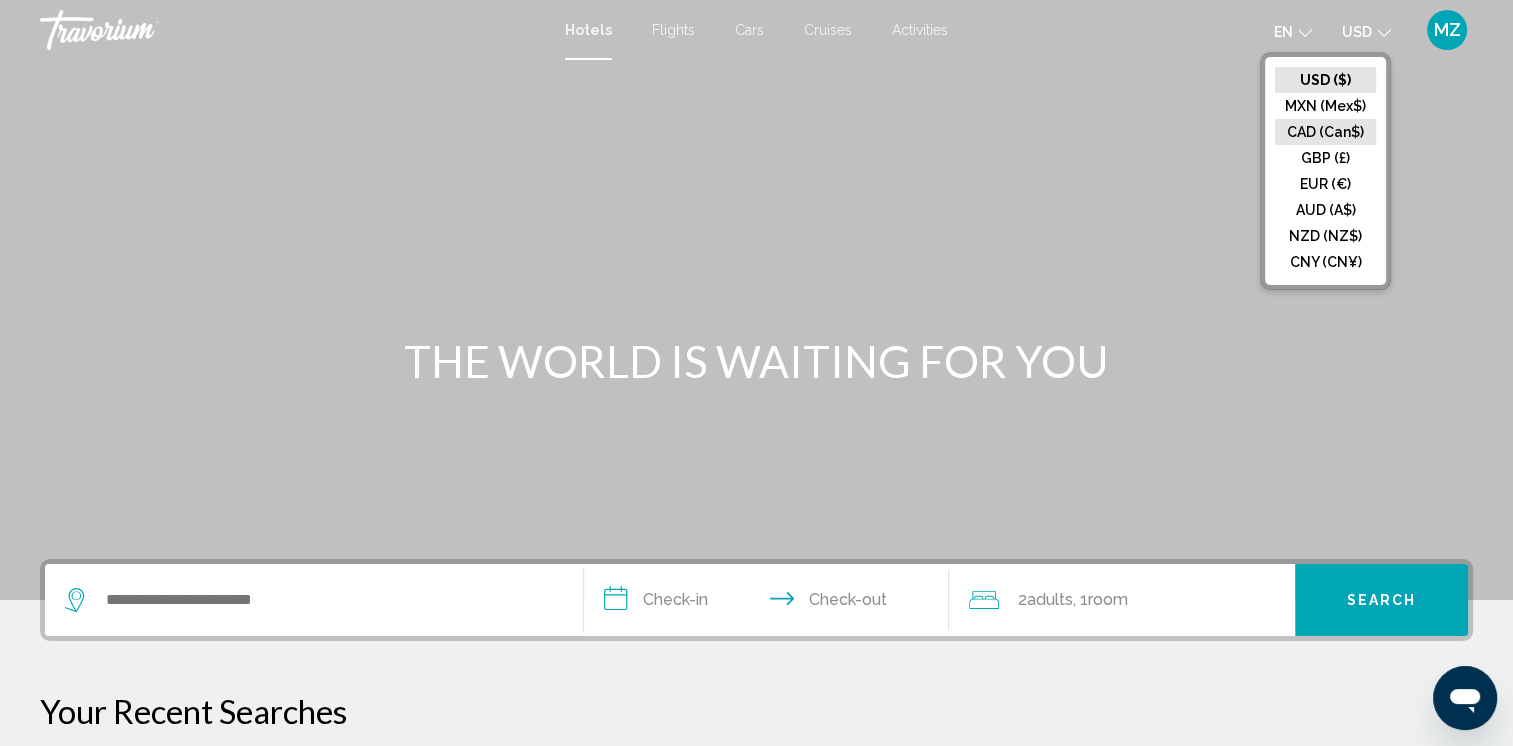 click on "CAD (Can$)" 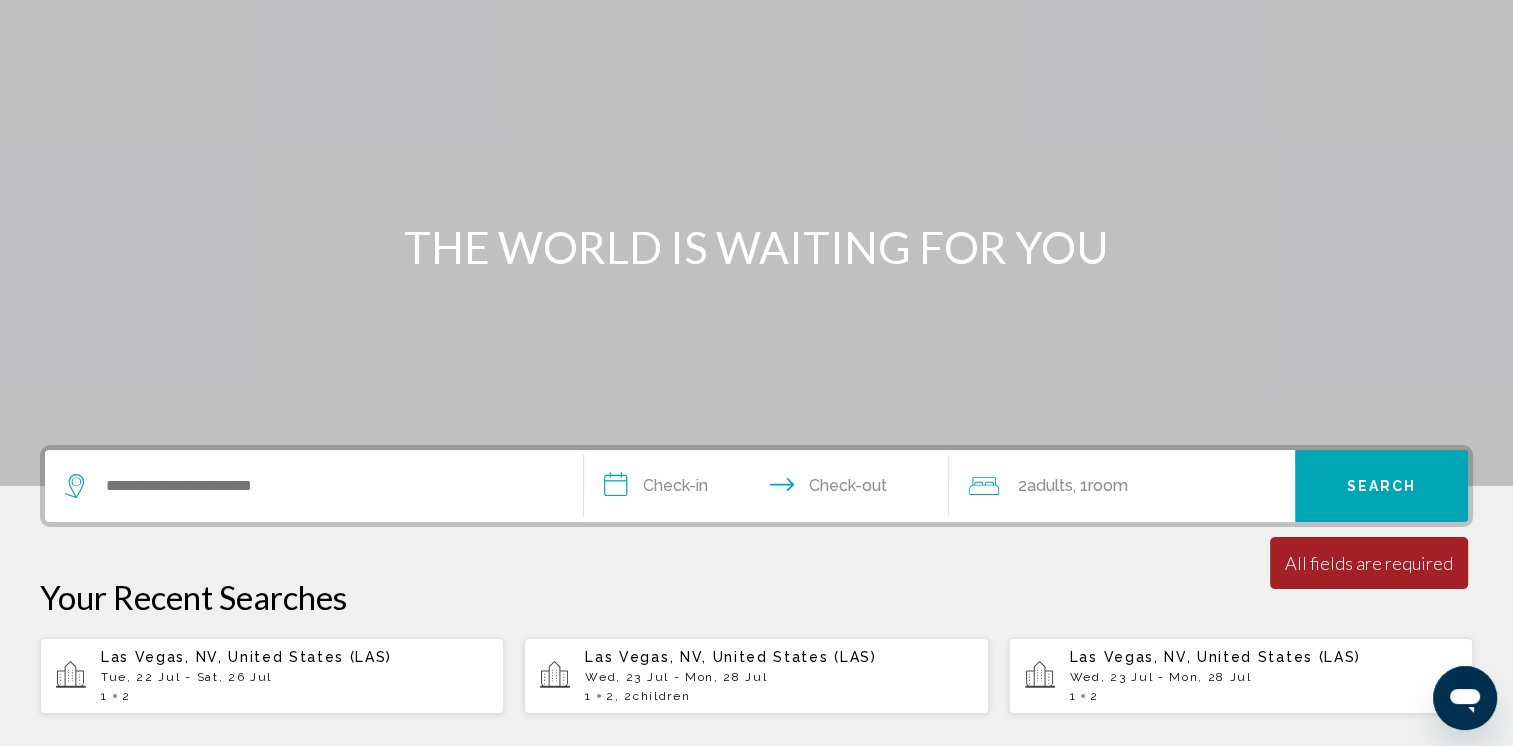 scroll, scrollTop: 200, scrollLeft: 0, axis: vertical 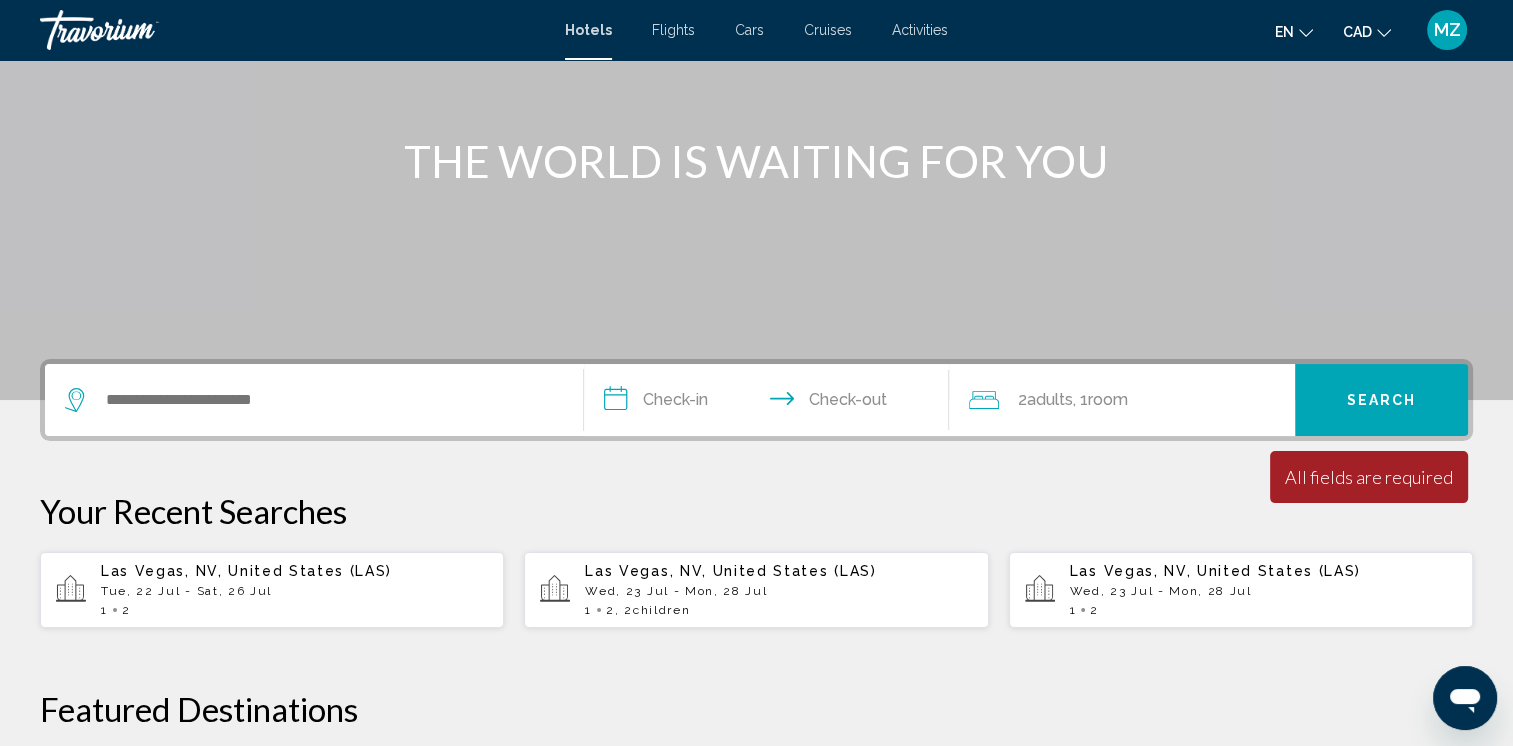 click on "Tue, 22 Jul - Sat, 26 Jul" at bounding box center [294, 591] 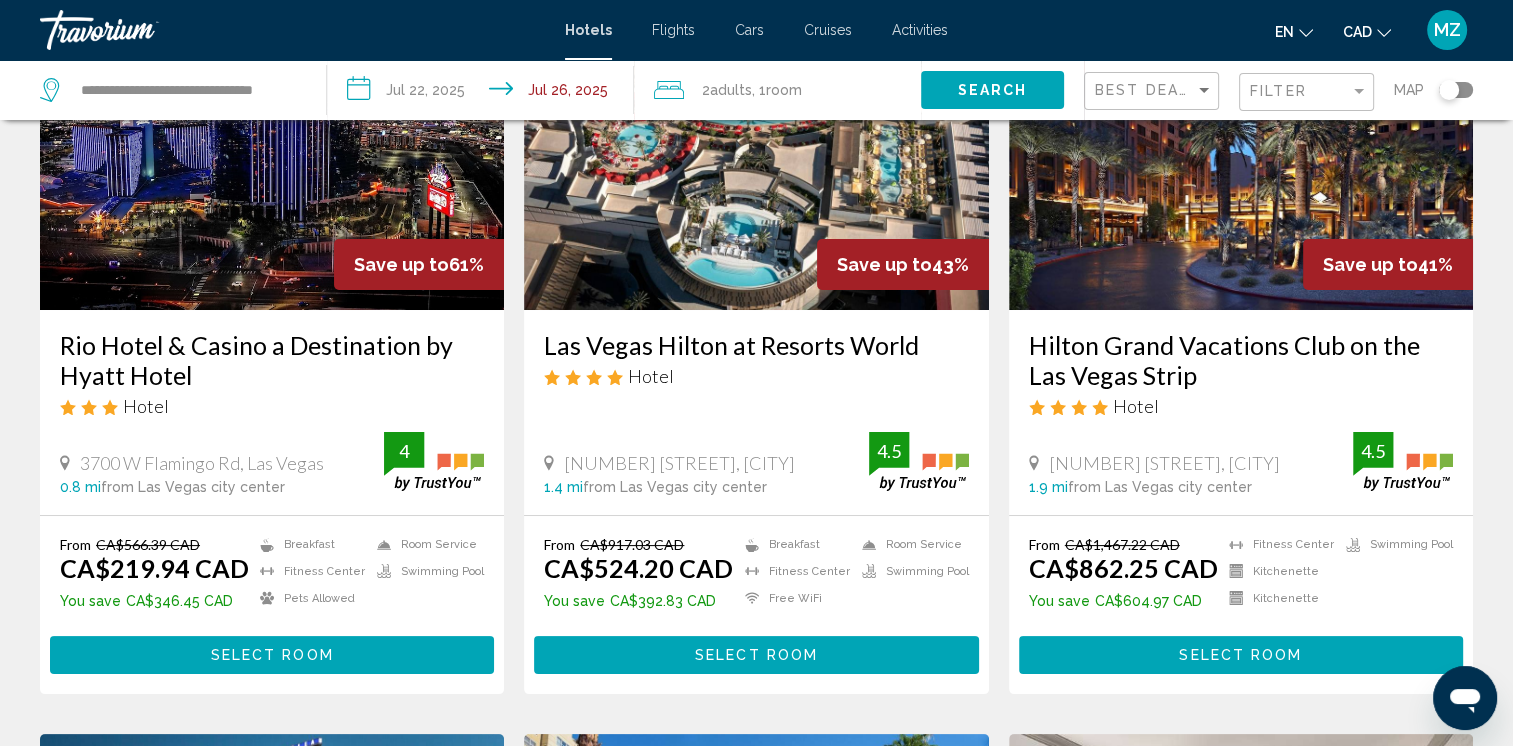 scroll, scrollTop: 0, scrollLeft: 0, axis: both 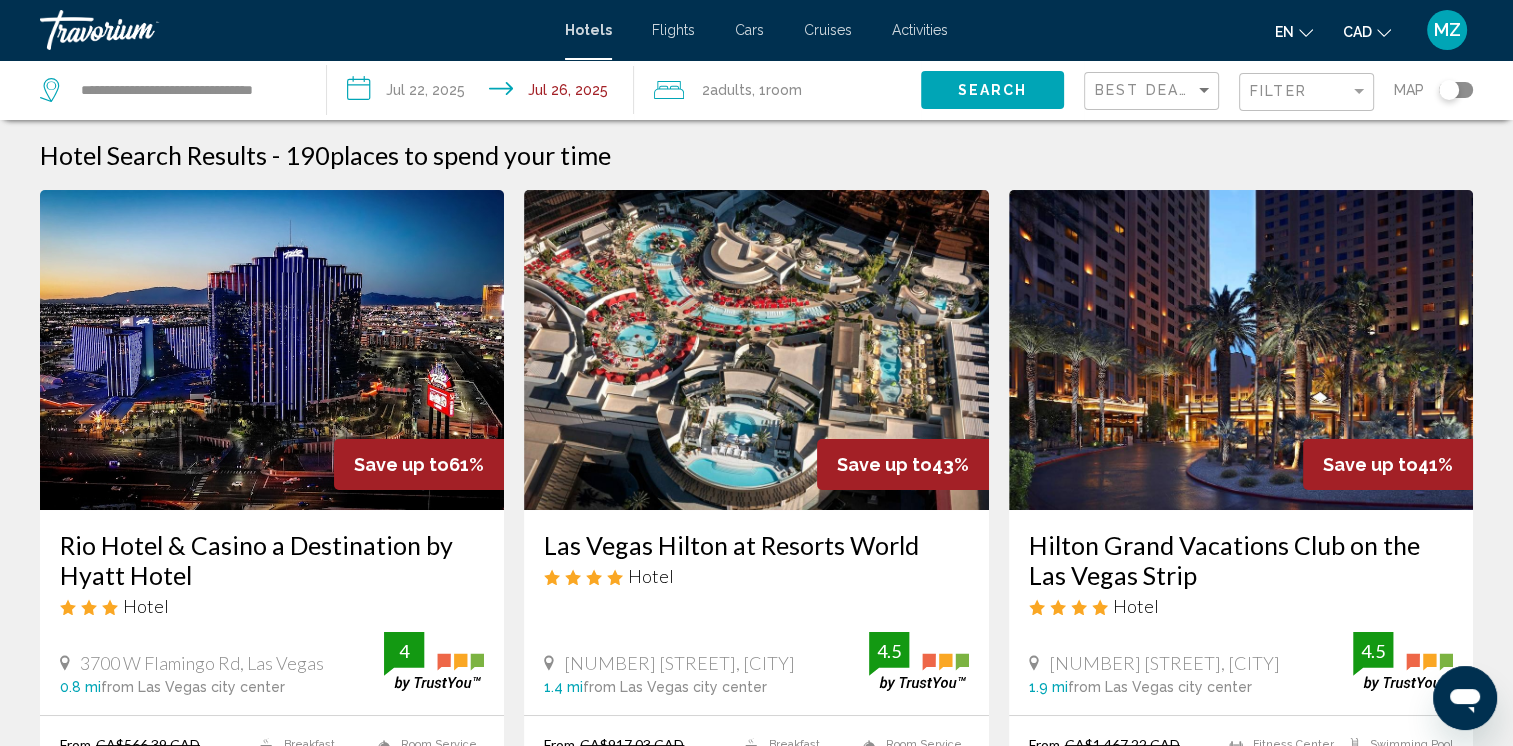 click on "Best Deals" 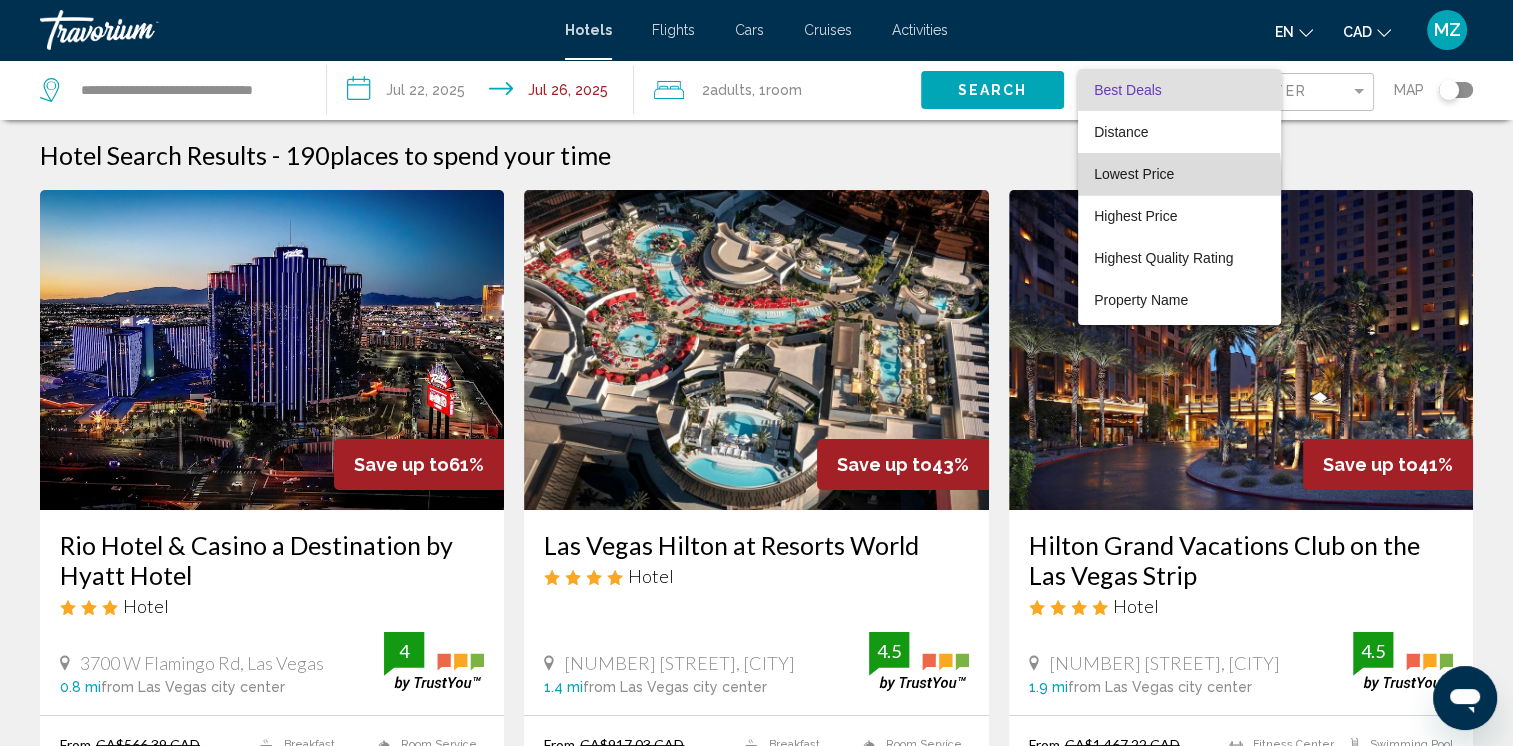 click on "Lowest Price" at bounding box center (1134, 174) 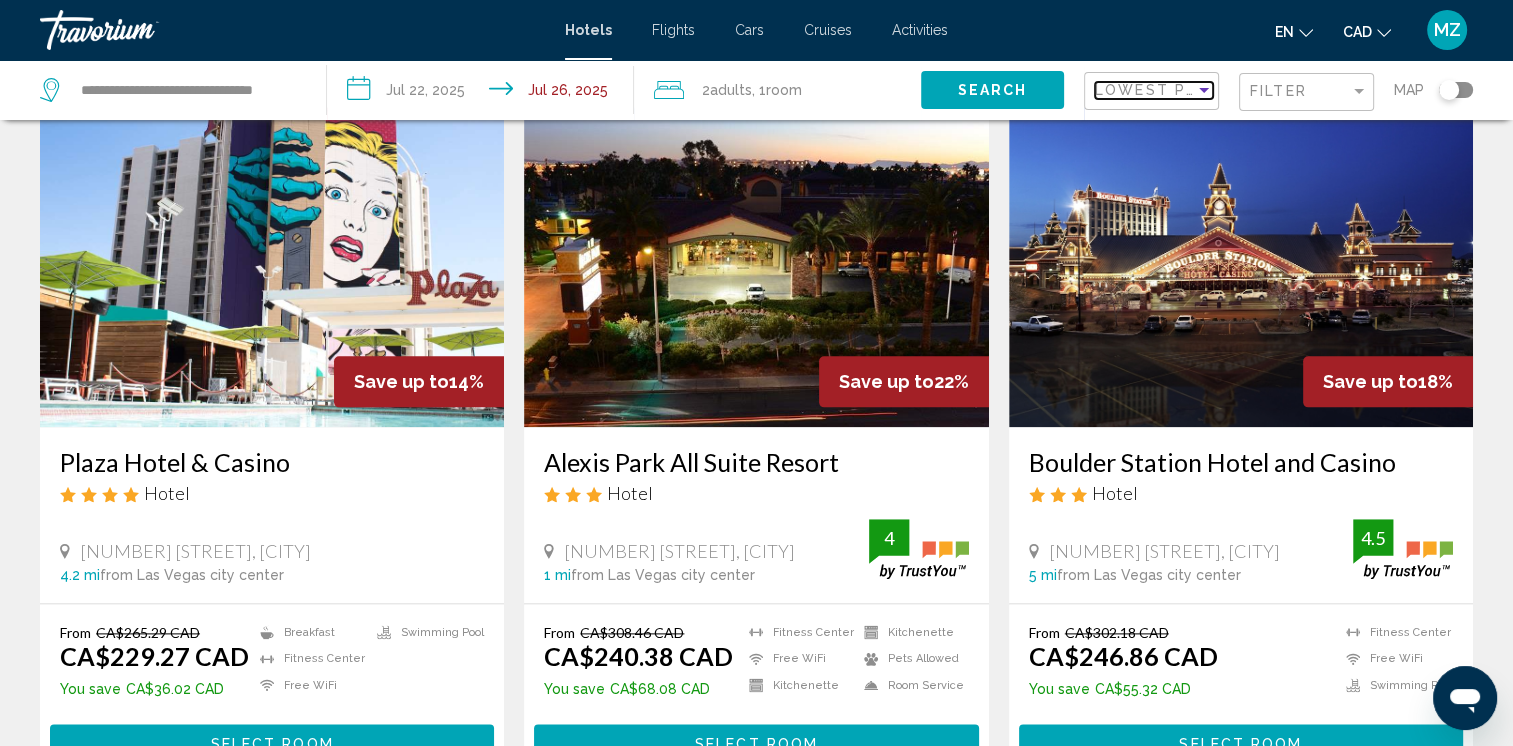 scroll, scrollTop: 2300, scrollLeft: 0, axis: vertical 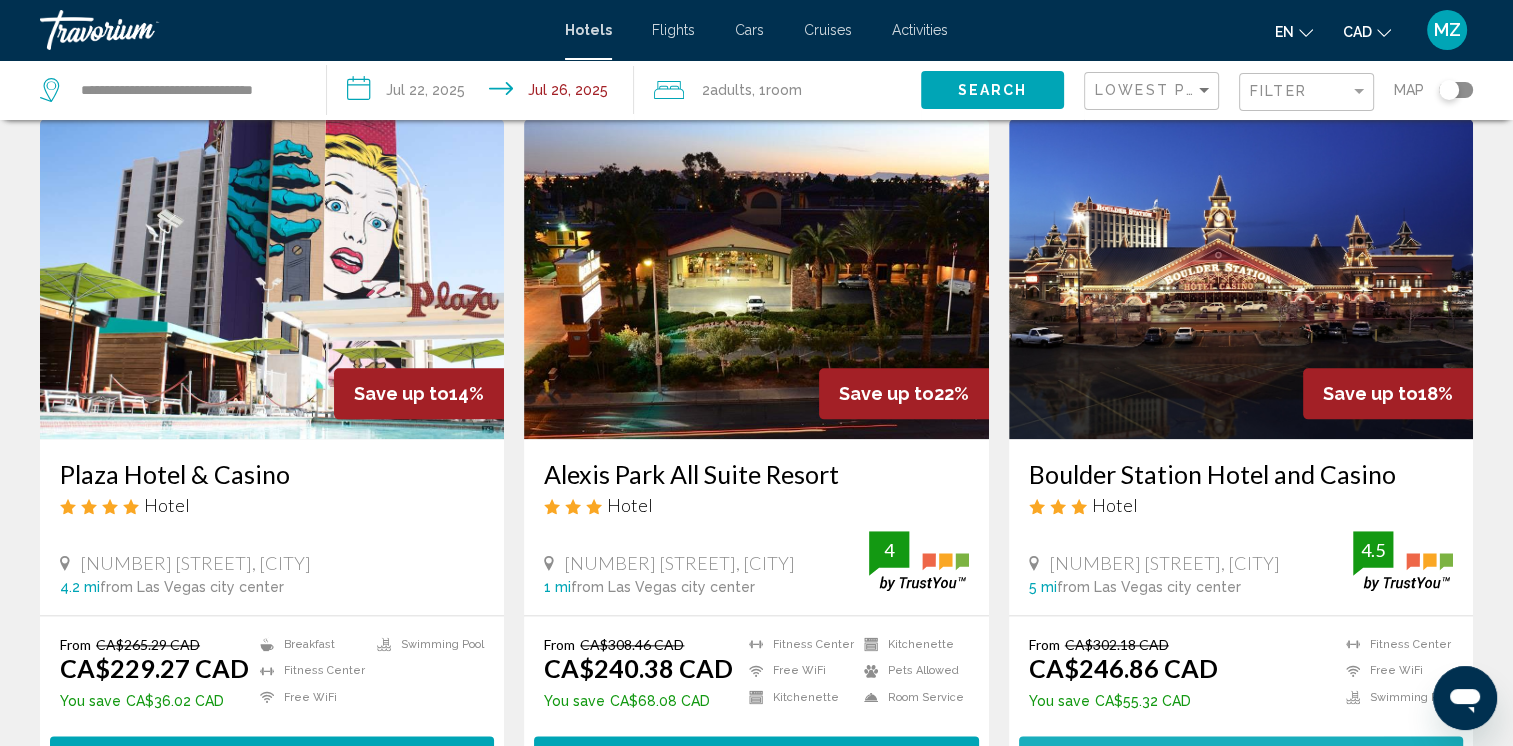 click on "Select Room" at bounding box center [1241, 754] 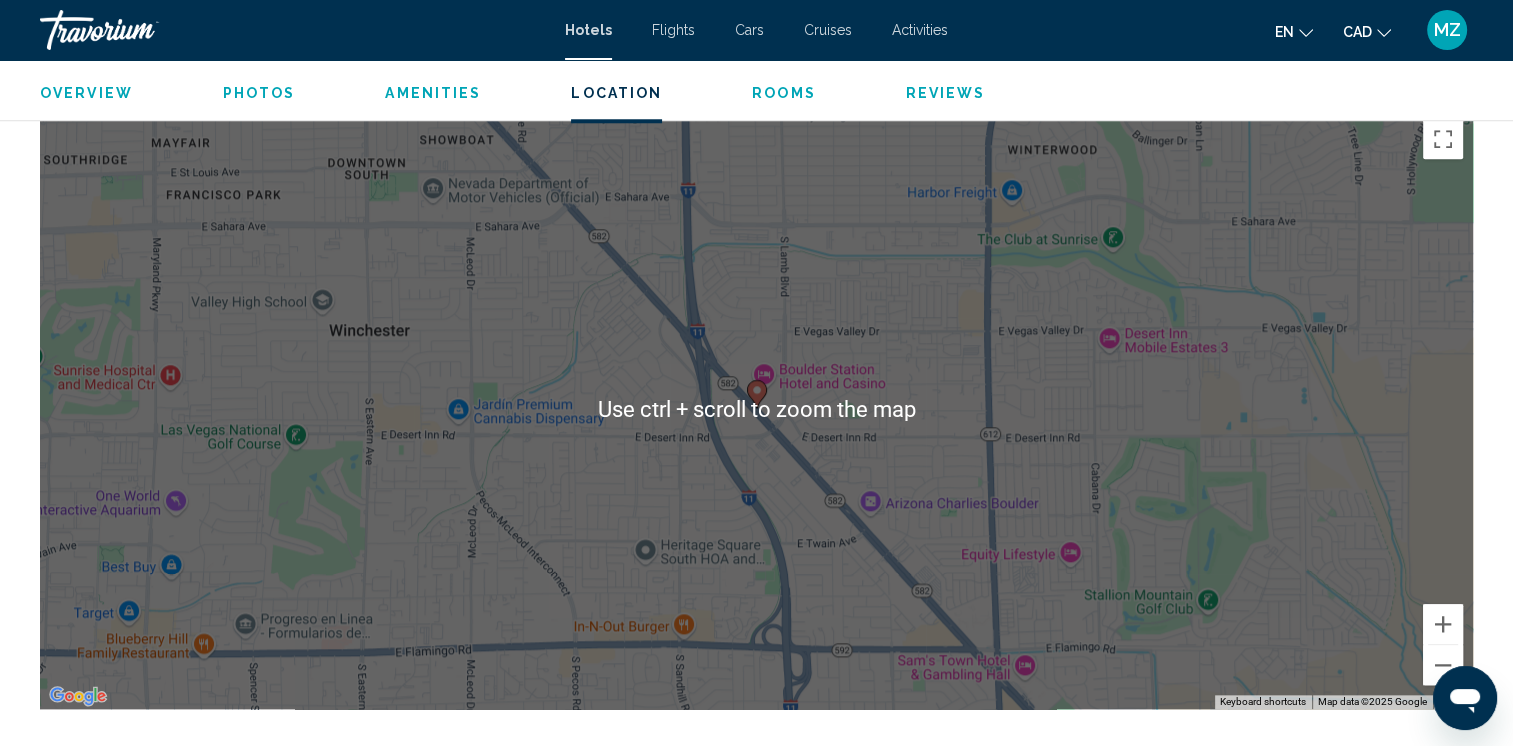scroll, scrollTop: 2000, scrollLeft: 0, axis: vertical 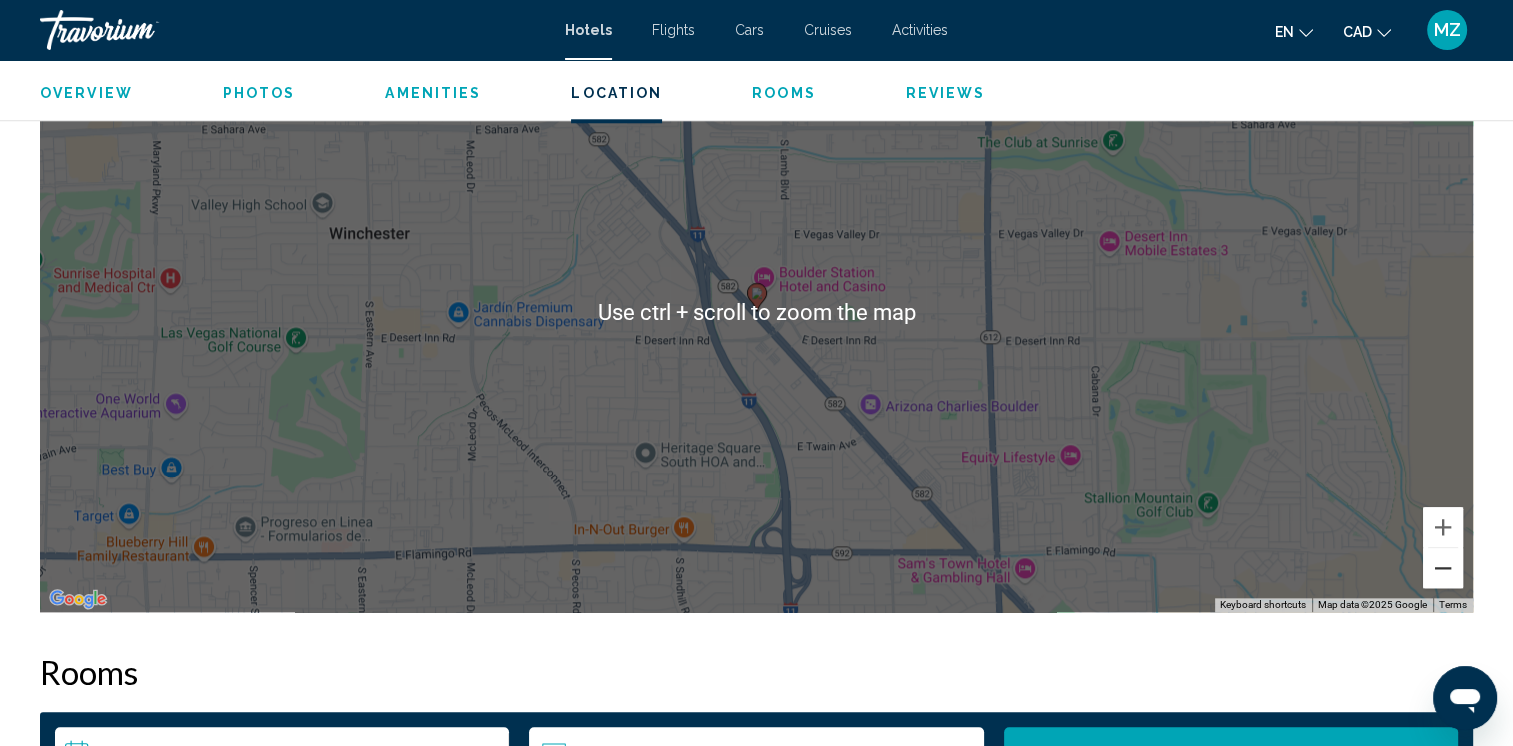 click at bounding box center [1443, 568] 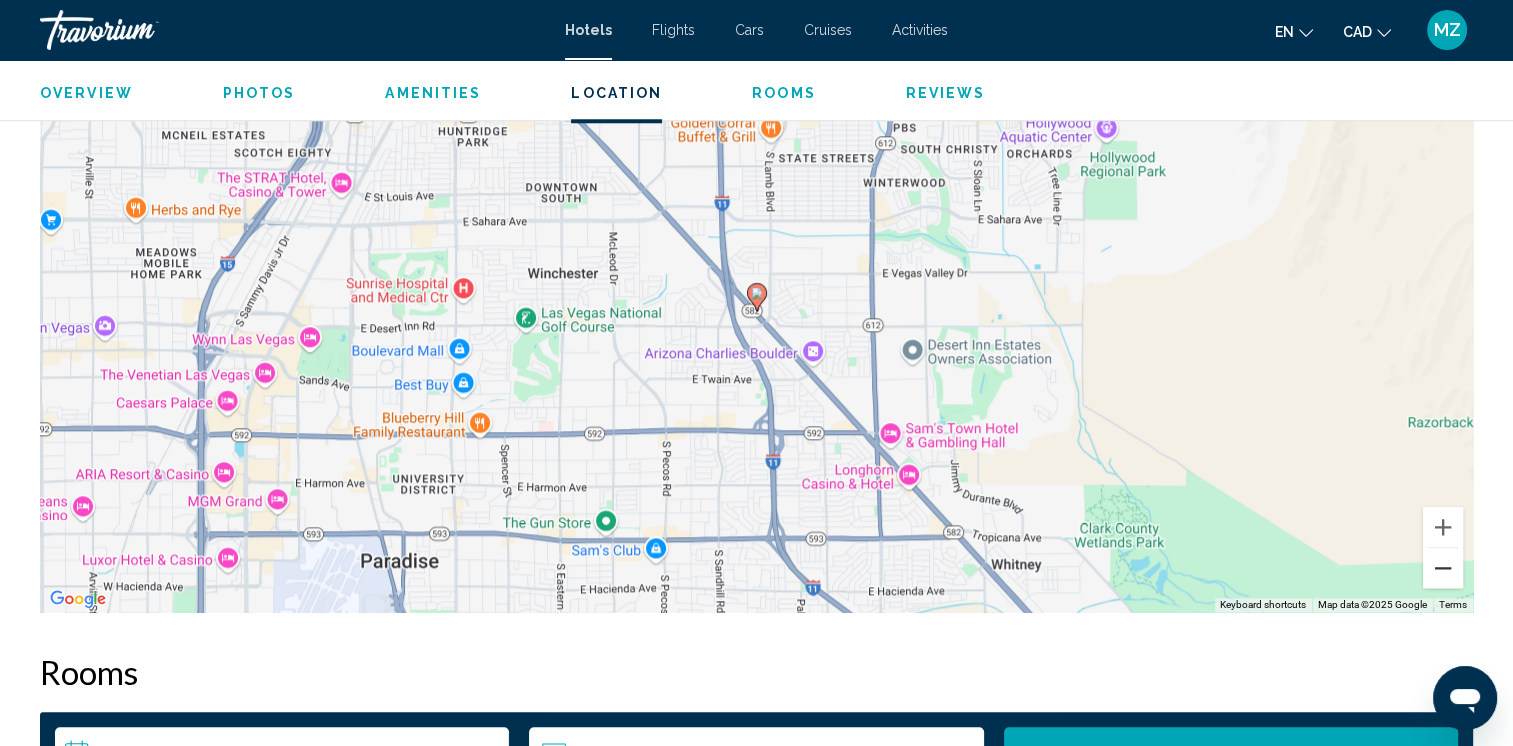 click at bounding box center (1443, 568) 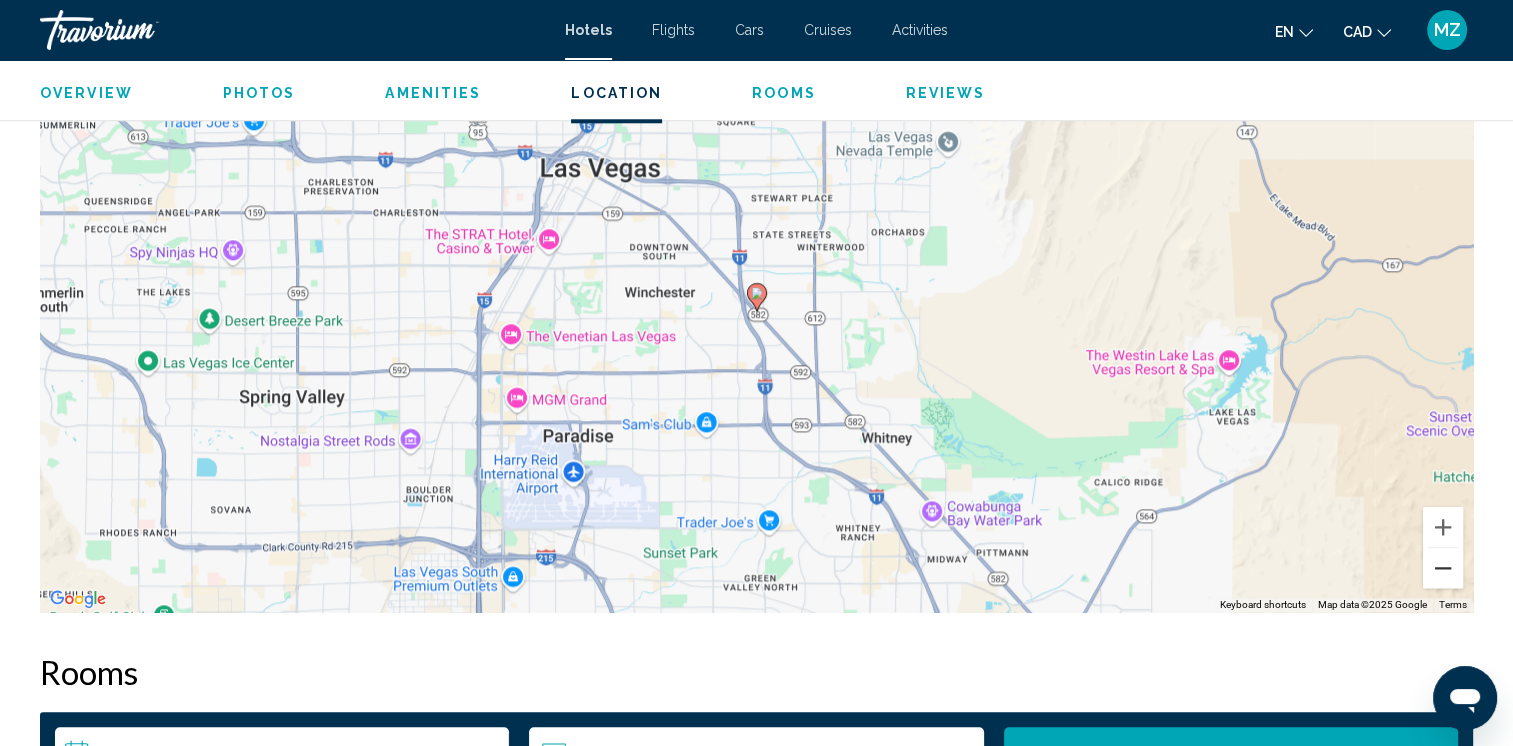 click at bounding box center [1443, 568] 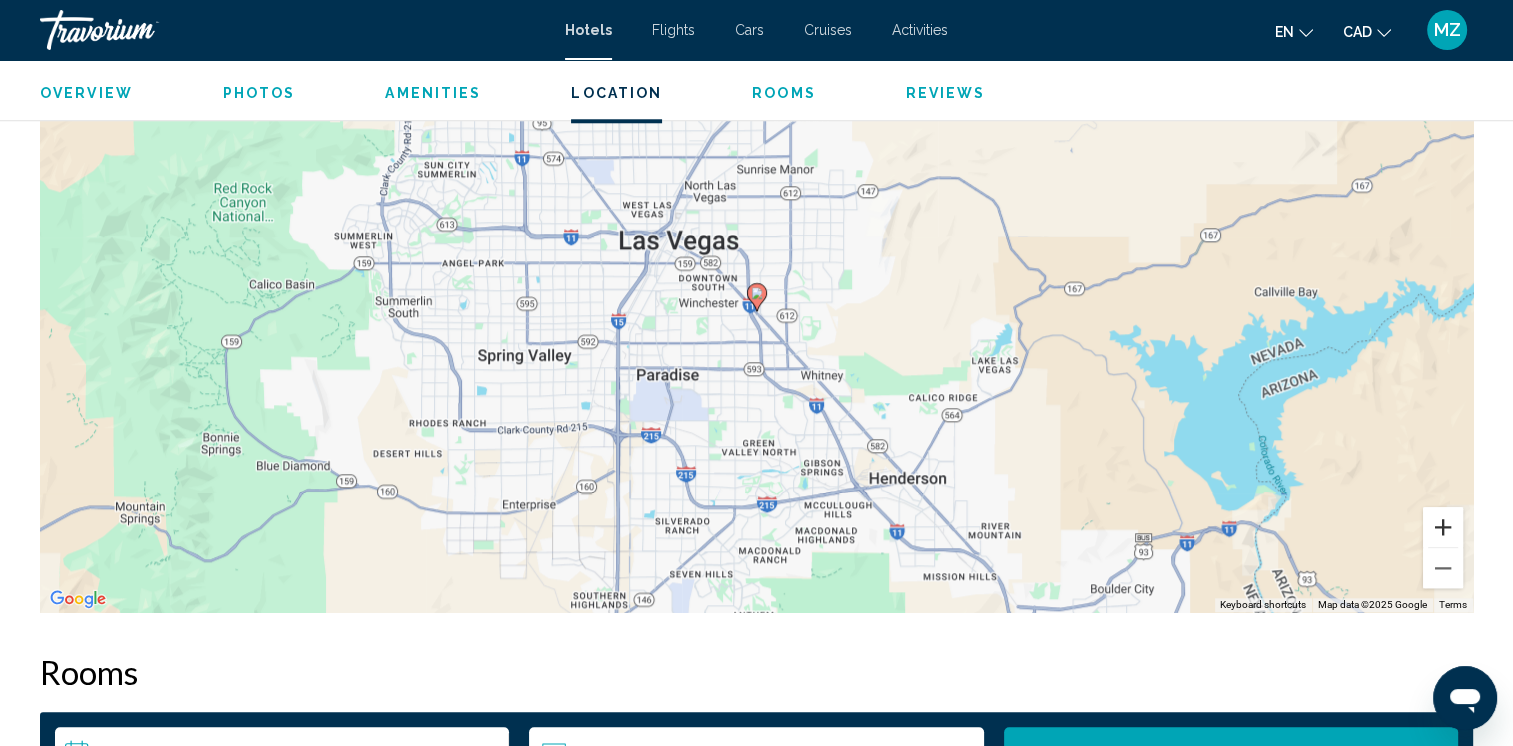 click at bounding box center [1443, 527] 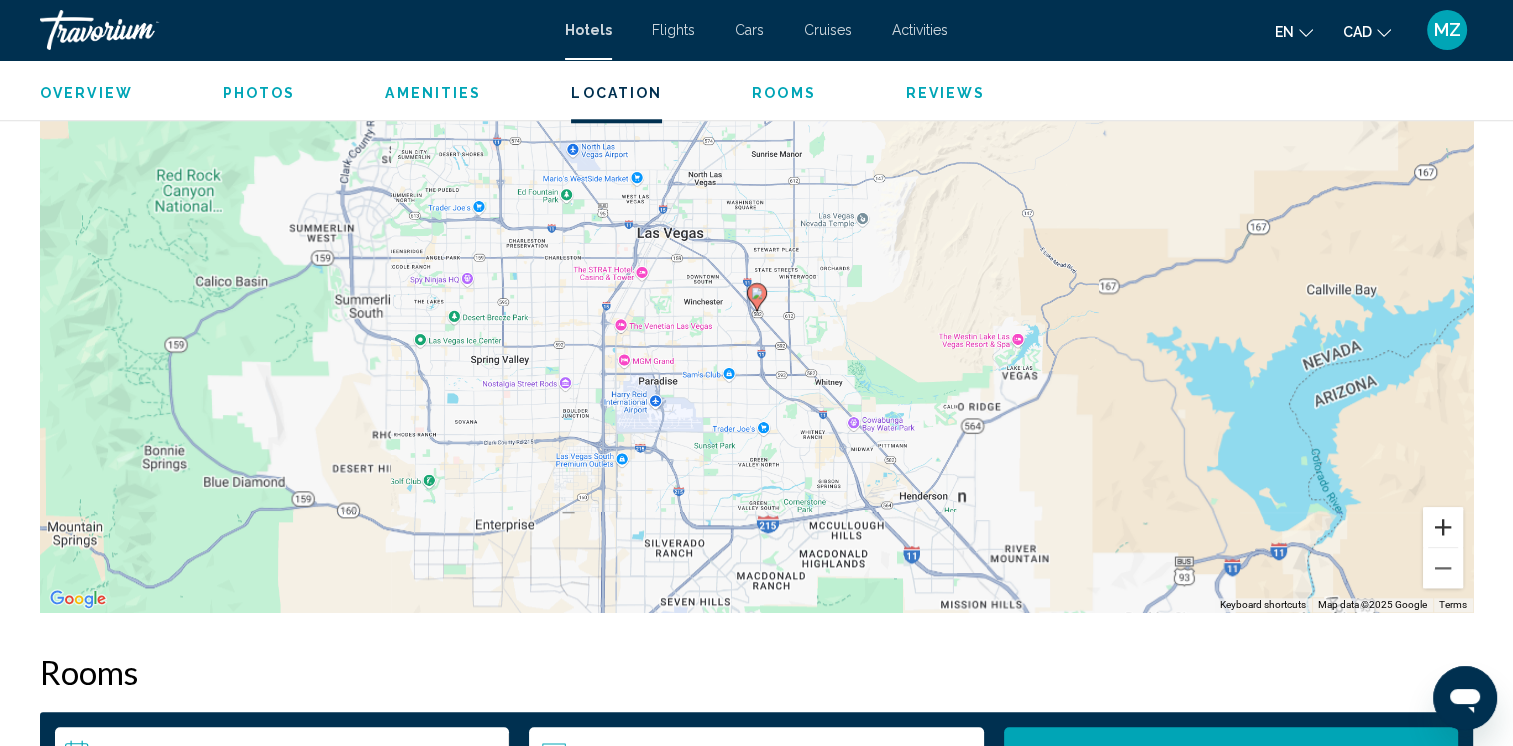 click at bounding box center (1443, 527) 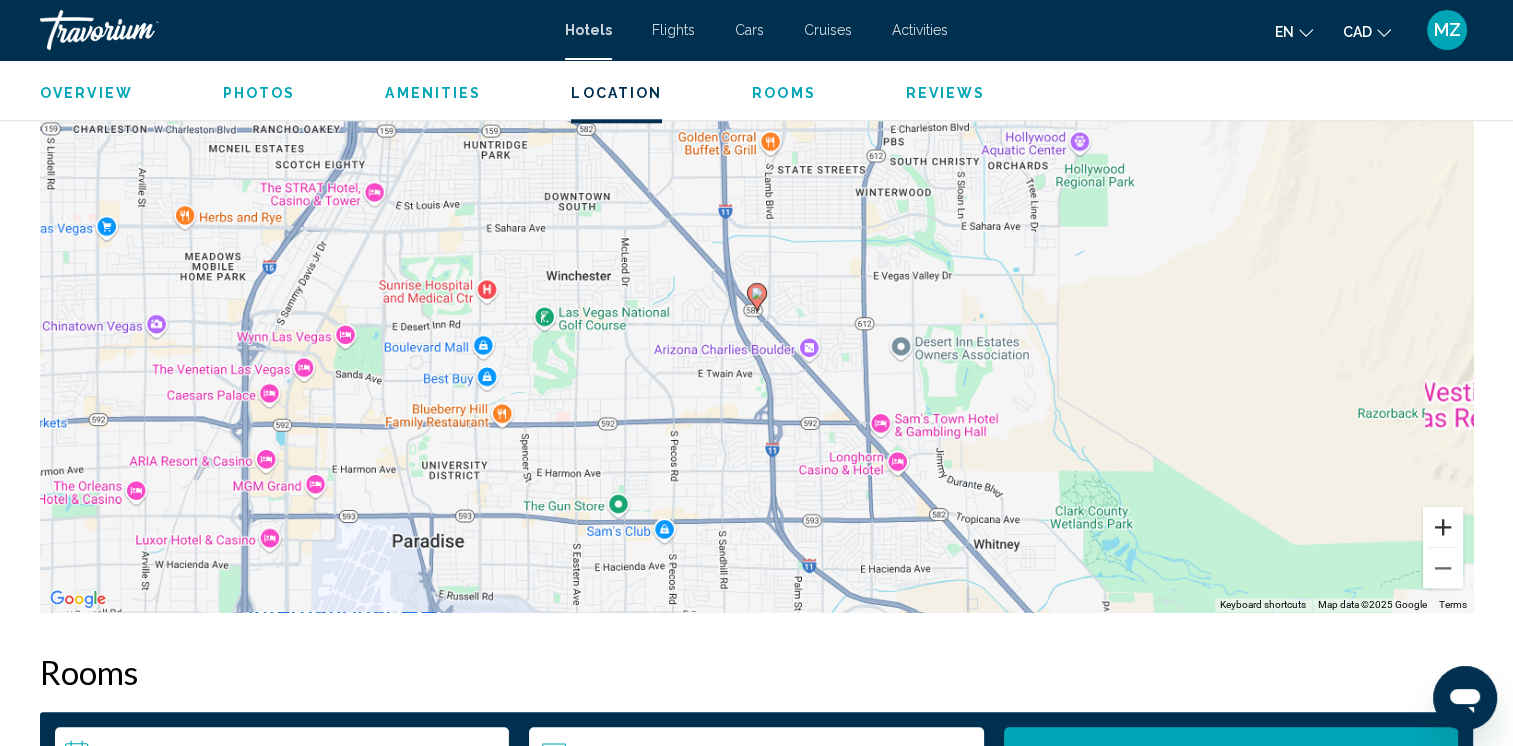 click at bounding box center (1443, 527) 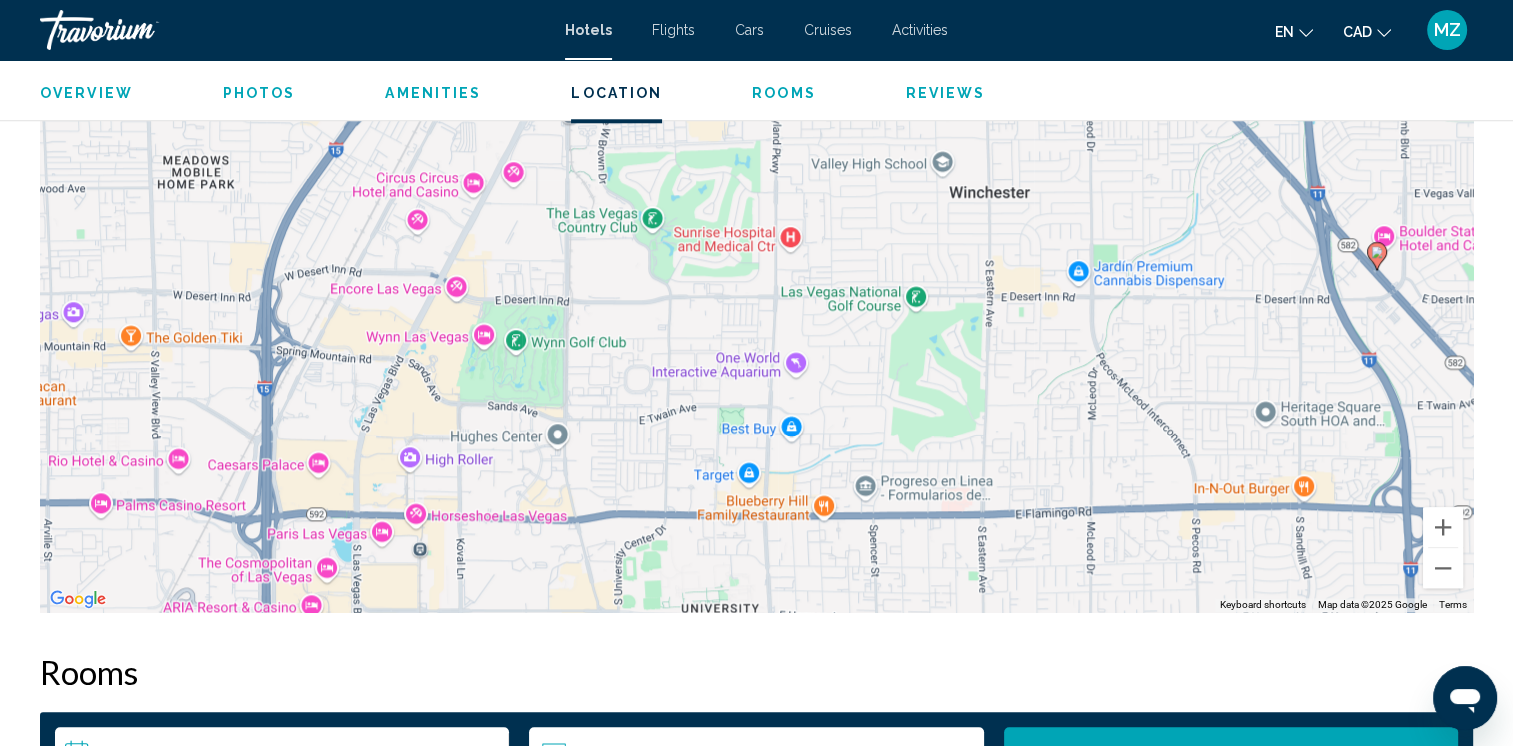 drag, startPoint x: 826, startPoint y: 470, endPoint x: 1448, endPoint y: 429, distance: 623.3498 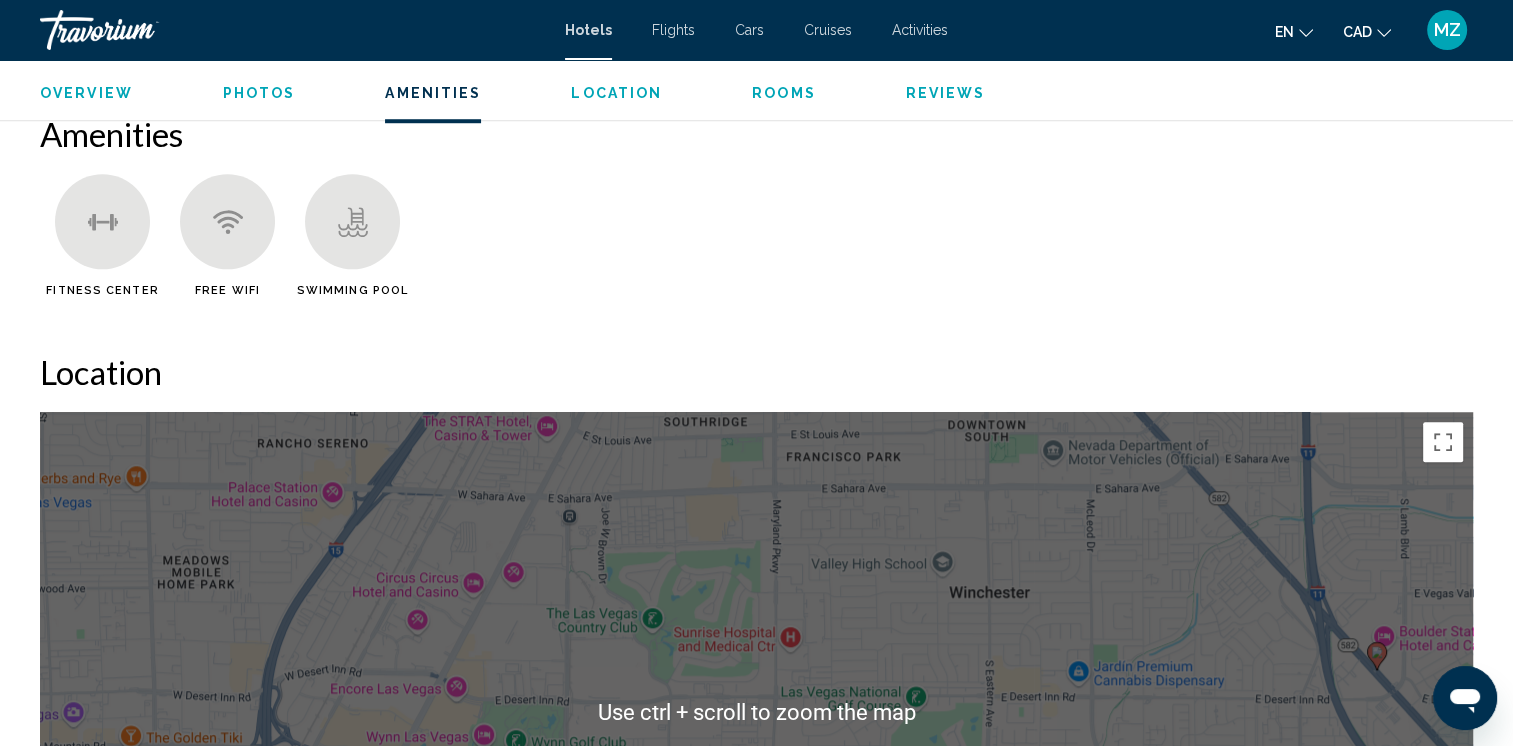 scroll, scrollTop: 1900, scrollLeft: 0, axis: vertical 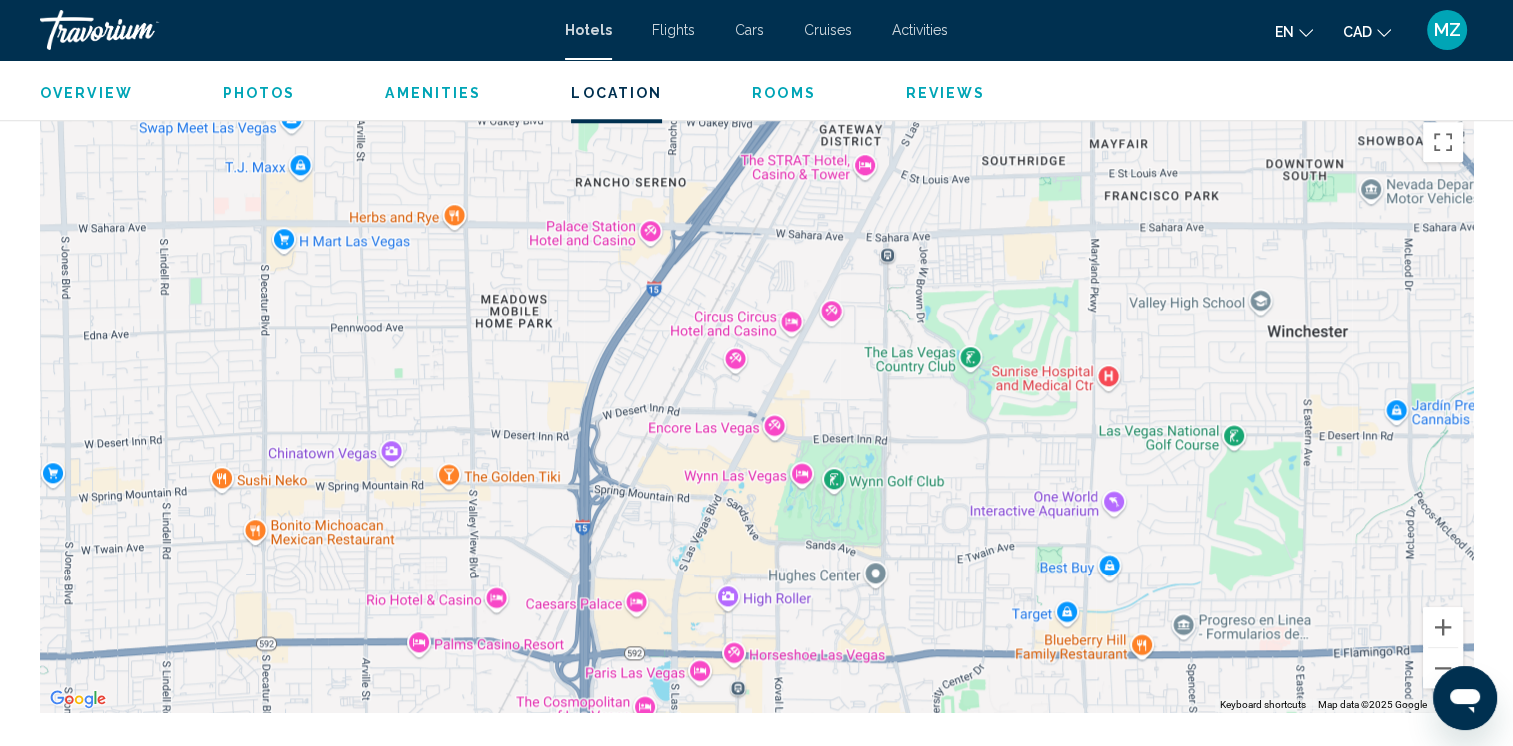 drag, startPoint x: 424, startPoint y: 349, endPoint x: 749, endPoint y: 388, distance: 327.33163 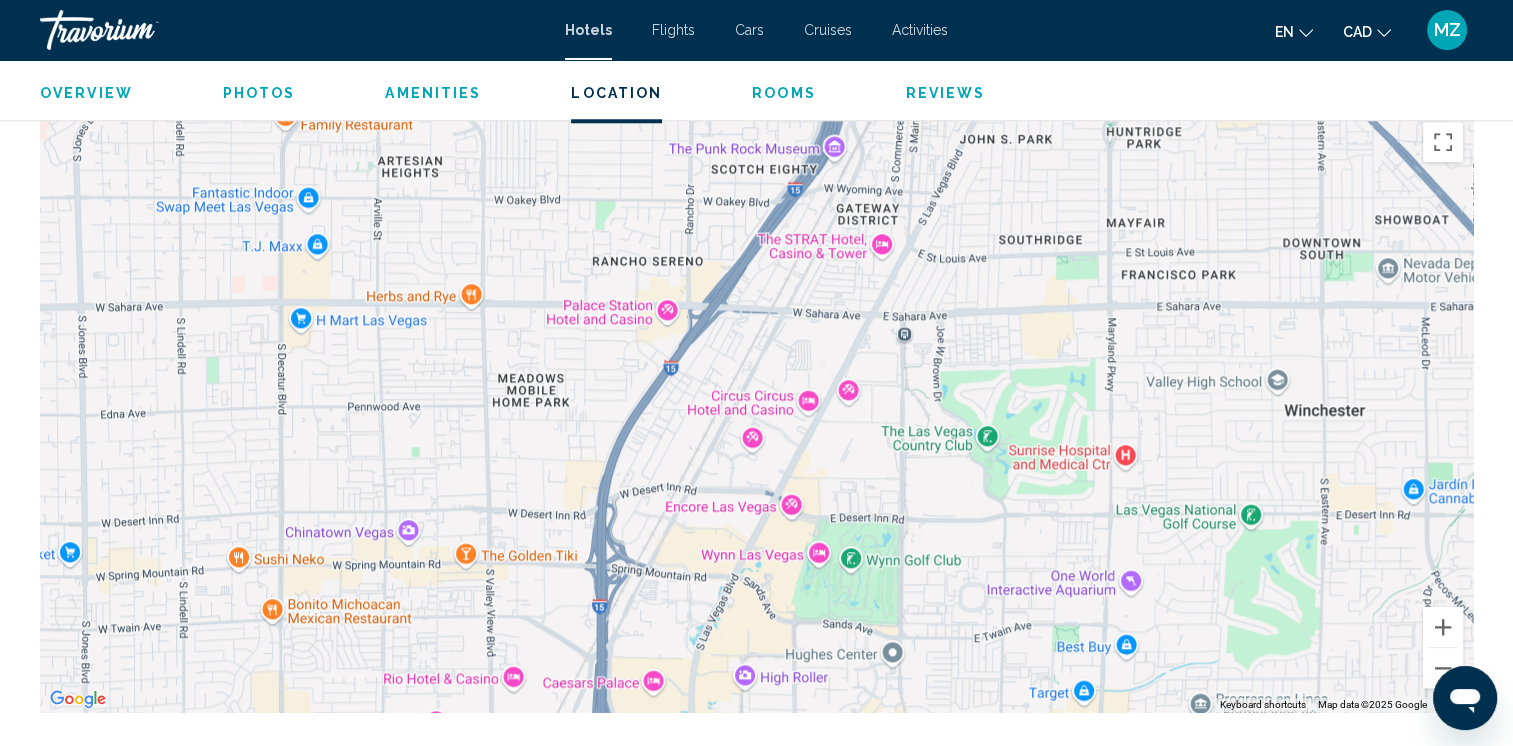 drag, startPoint x: 836, startPoint y: 392, endPoint x: 853, endPoint y: 475, distance: 84.723076 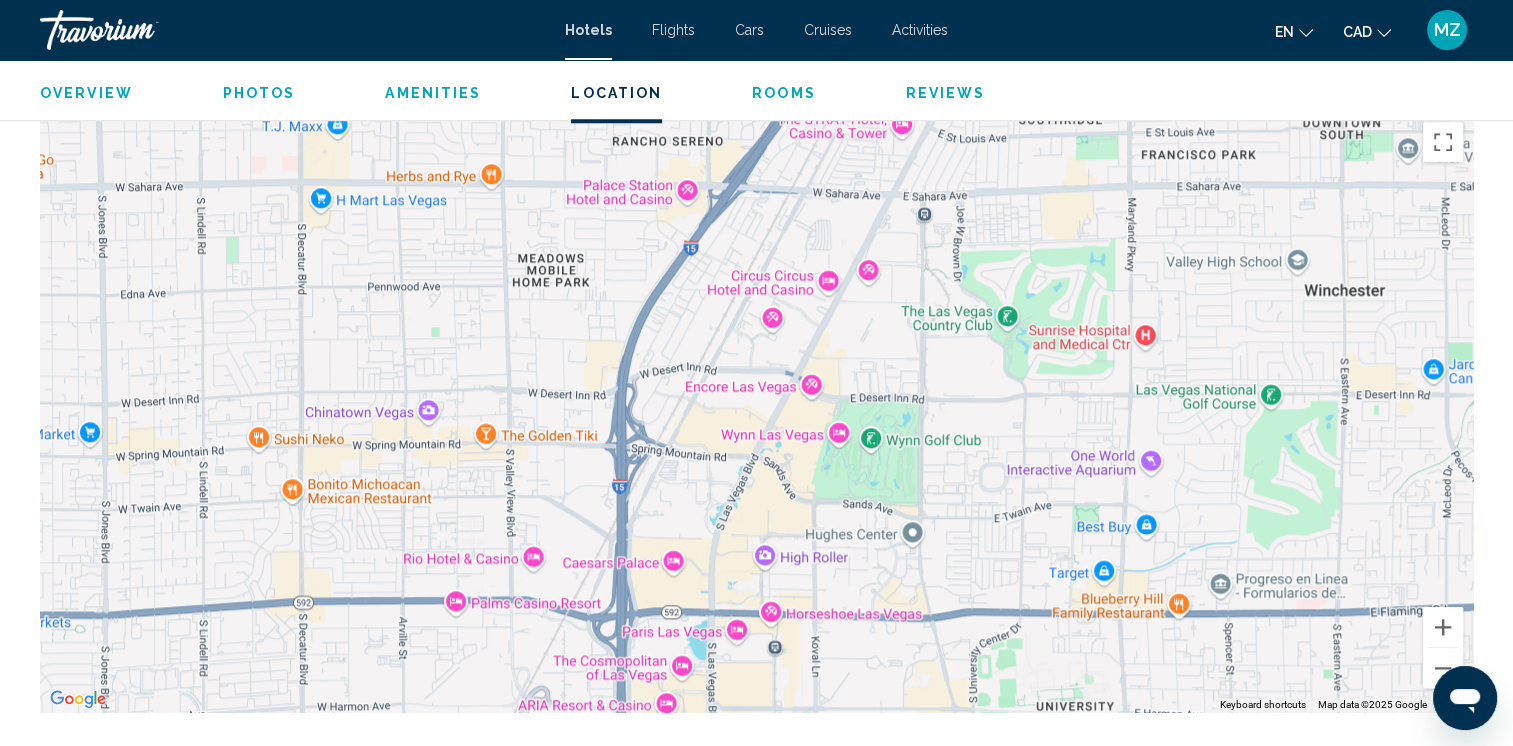 drag, startPoint x: 792, startPoint y: 574, endPoint x: 816, endPoint y: 482, distance: 95.07891 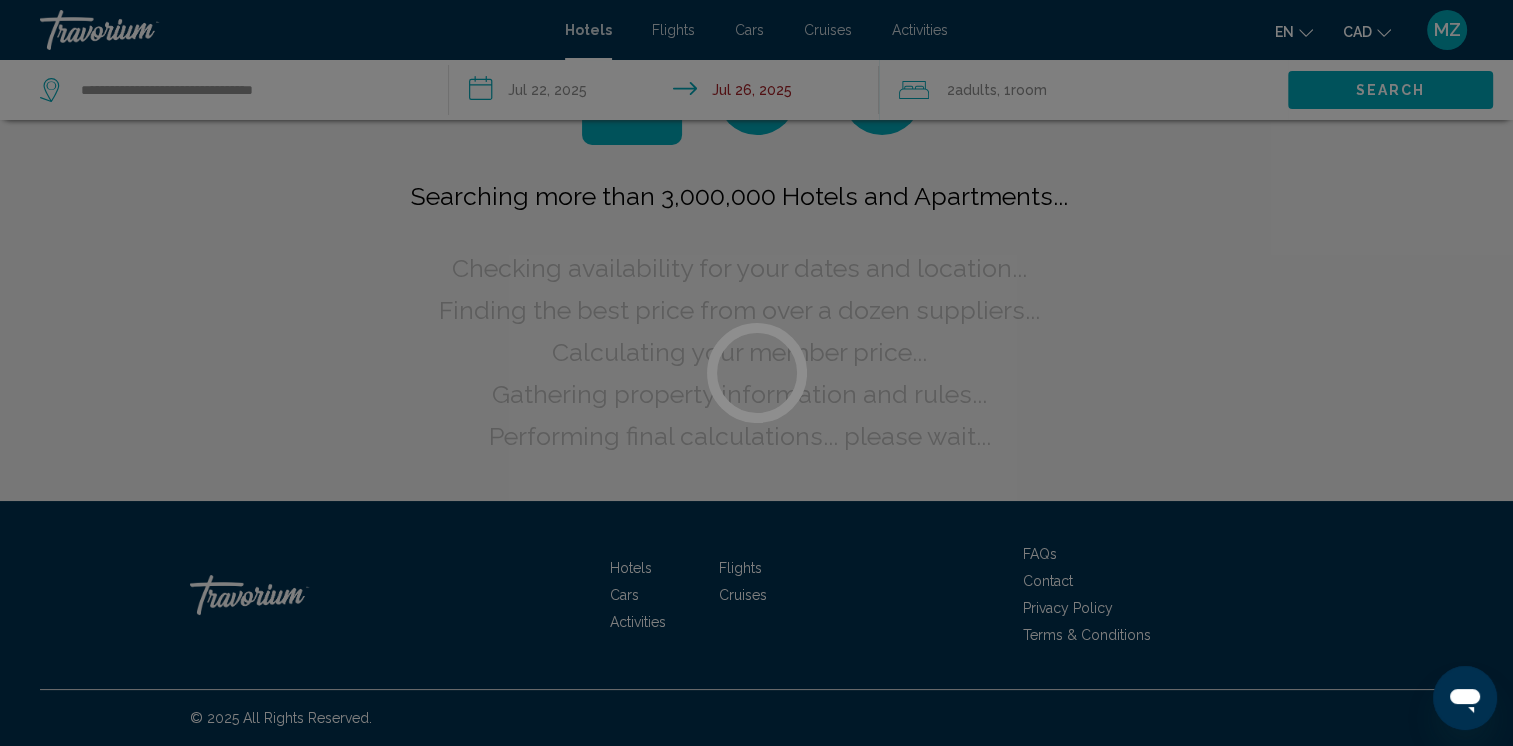 scroll, scrollTop: 0, scrollLeft: 0, axis: both 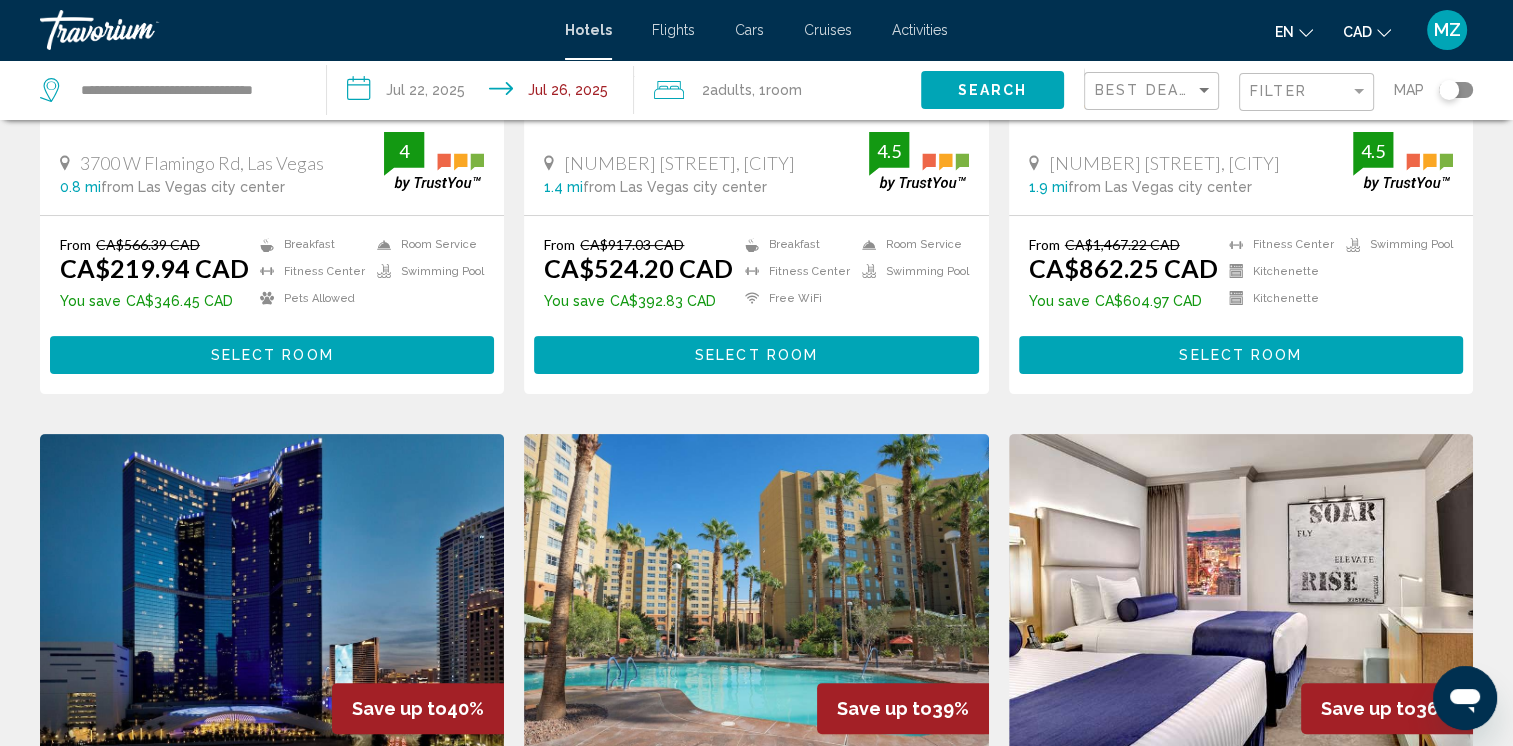 click on "Select Room" at bounding box center (272, 356) 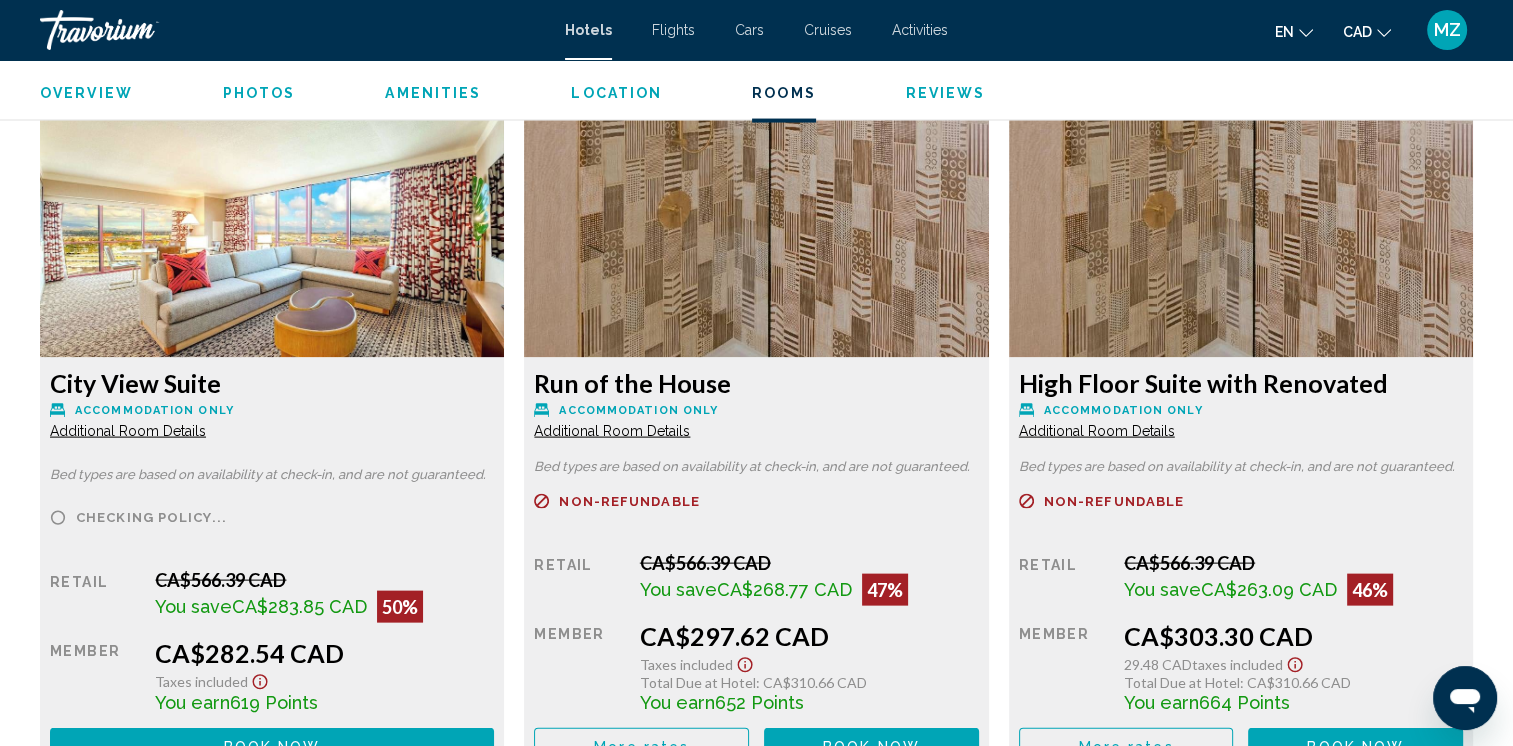 scroll, scrollTop: 4098, scrollLeft: 0, axis: vertical 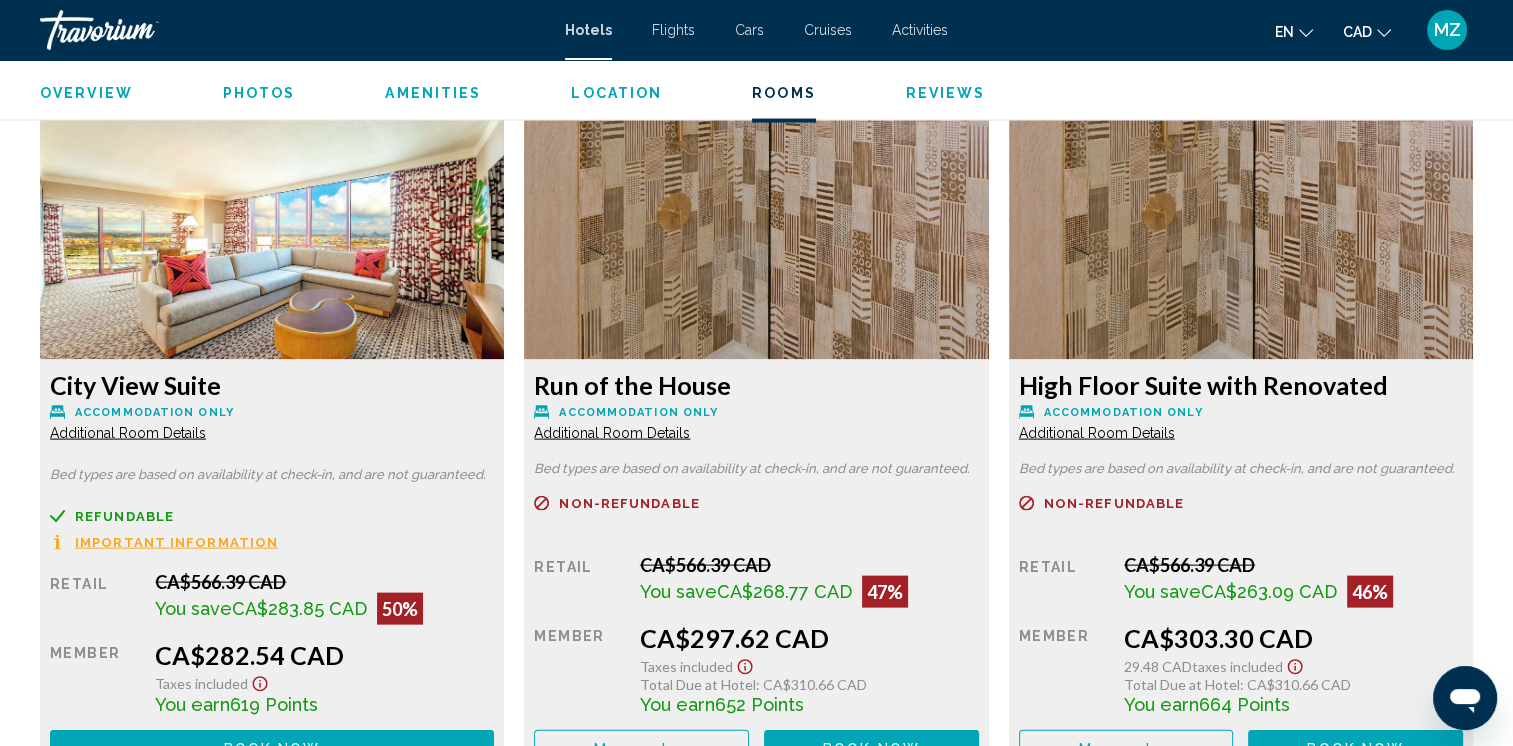 click on "Additional Room Details" at bounding box center (128, -943) 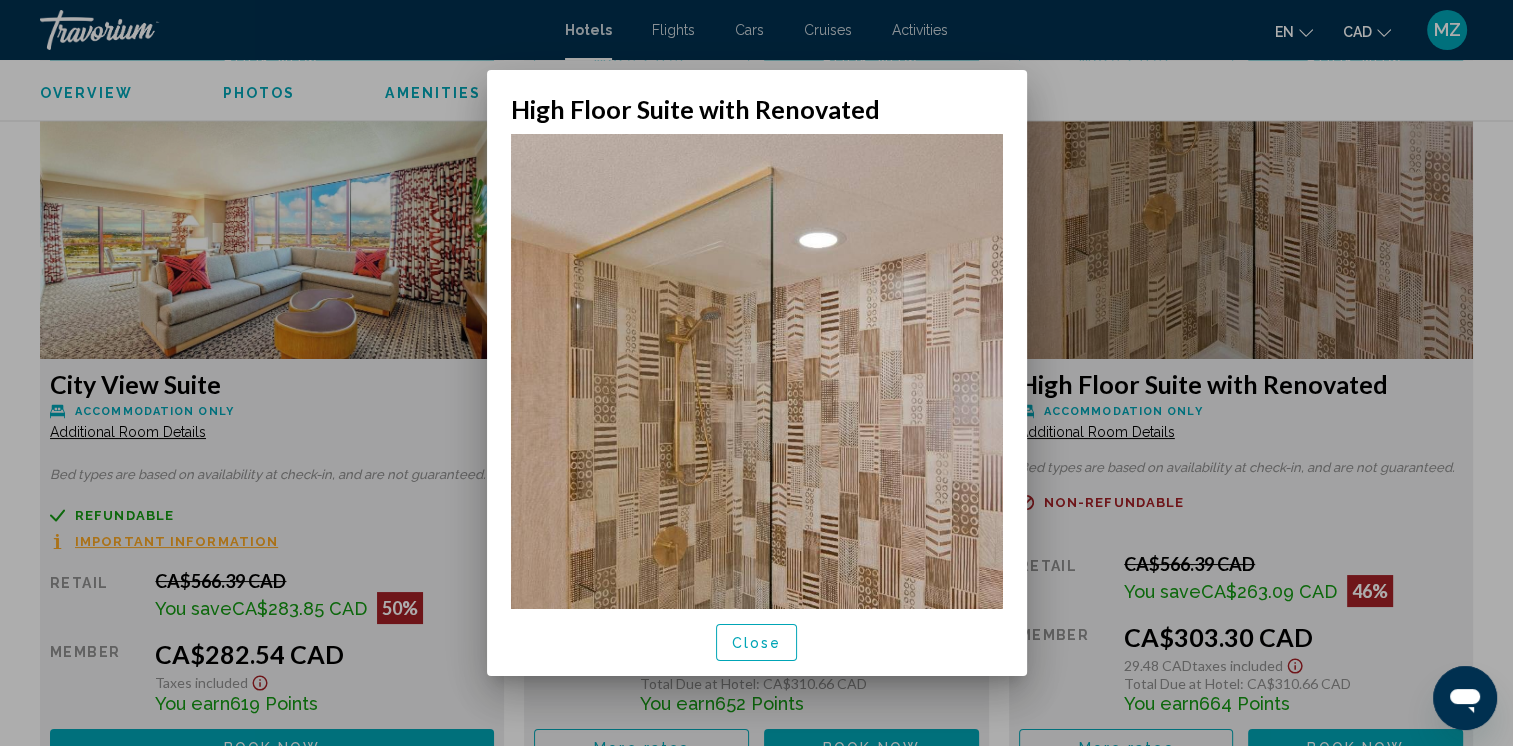 scroll, scrollTop: 0, scrollLeft: 0, axis: both 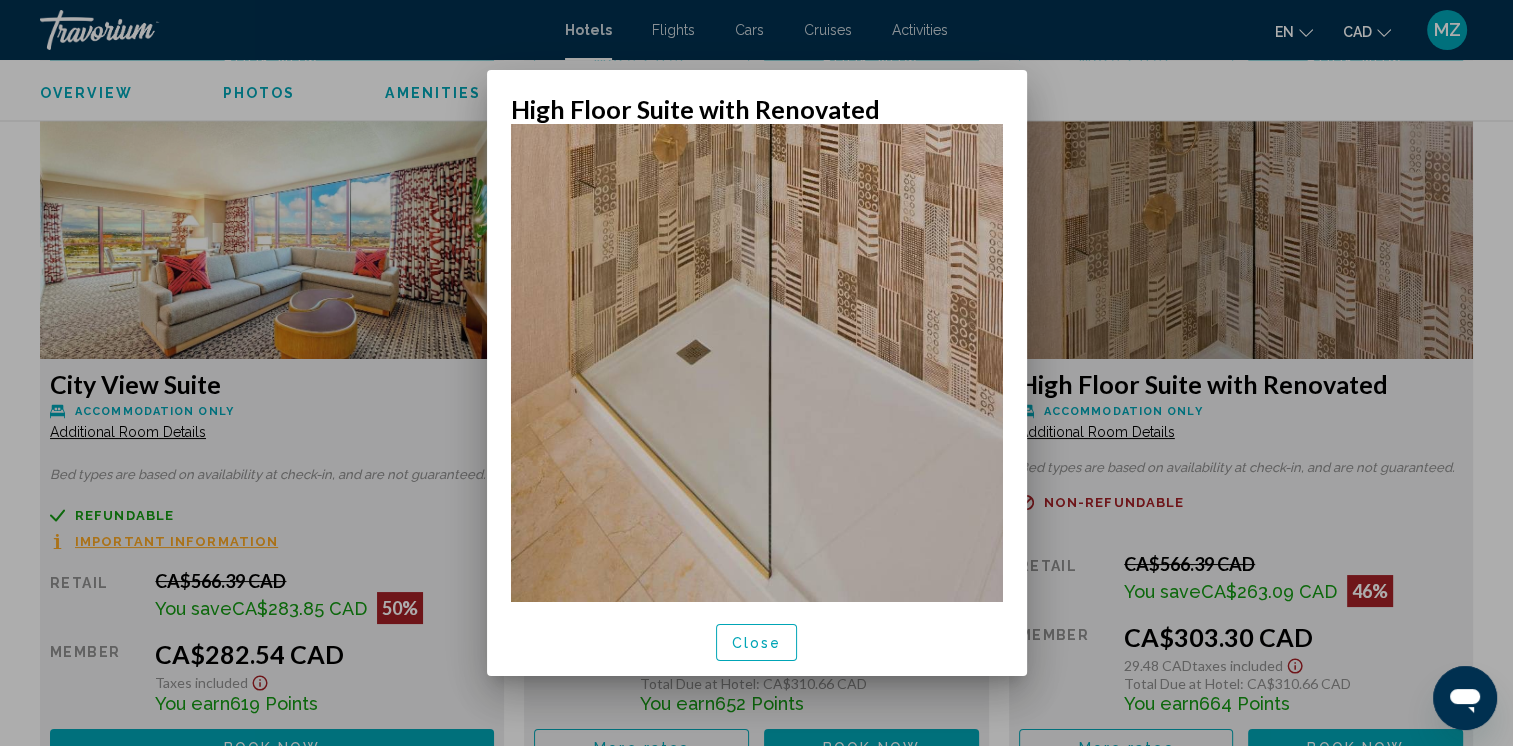 drag, startPoint x: 1152, startPoint y: 309, endPoint x: 1142, endPoint y: 305, distance: 10.770329 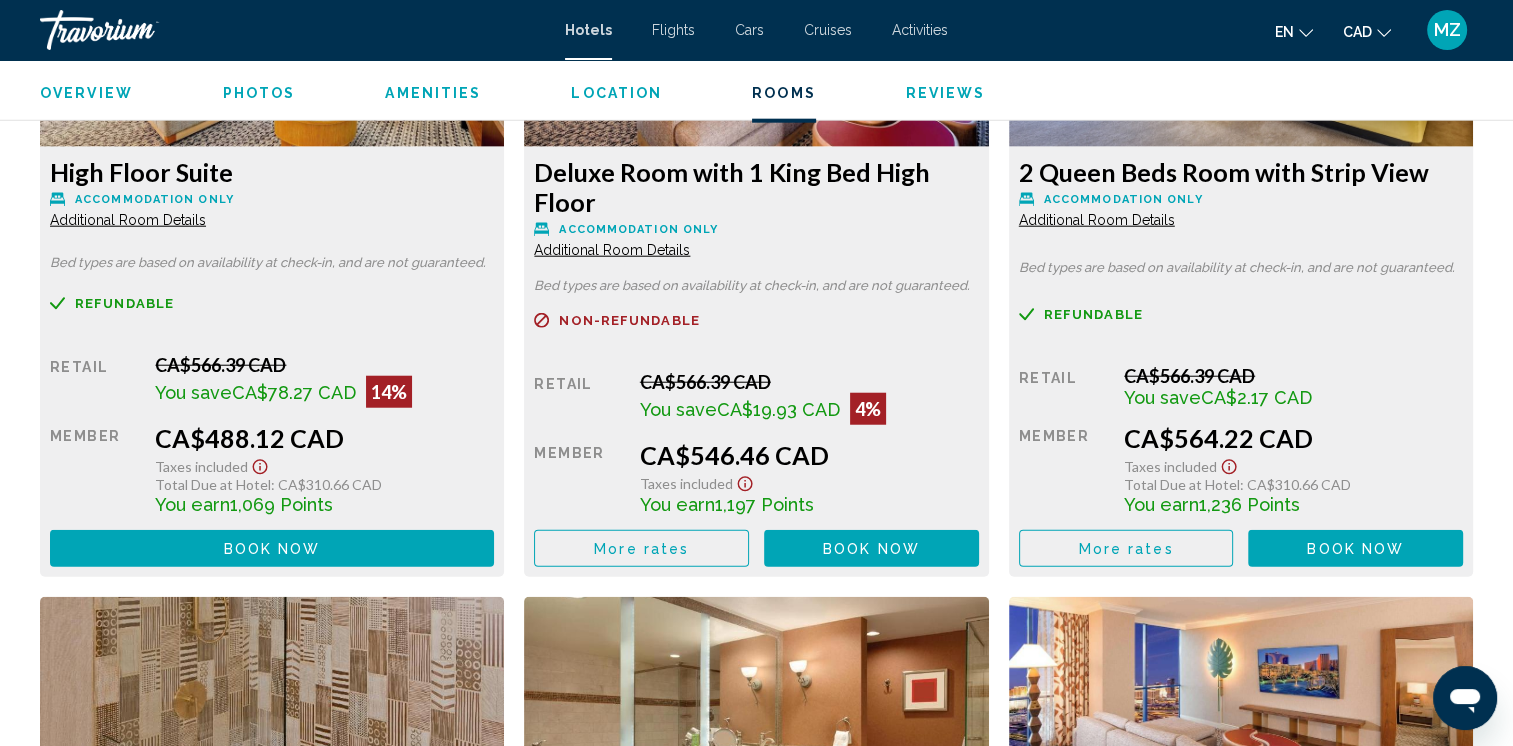 scroll, scrollTop: 4897, scrollLeft: 0, axis: vertical 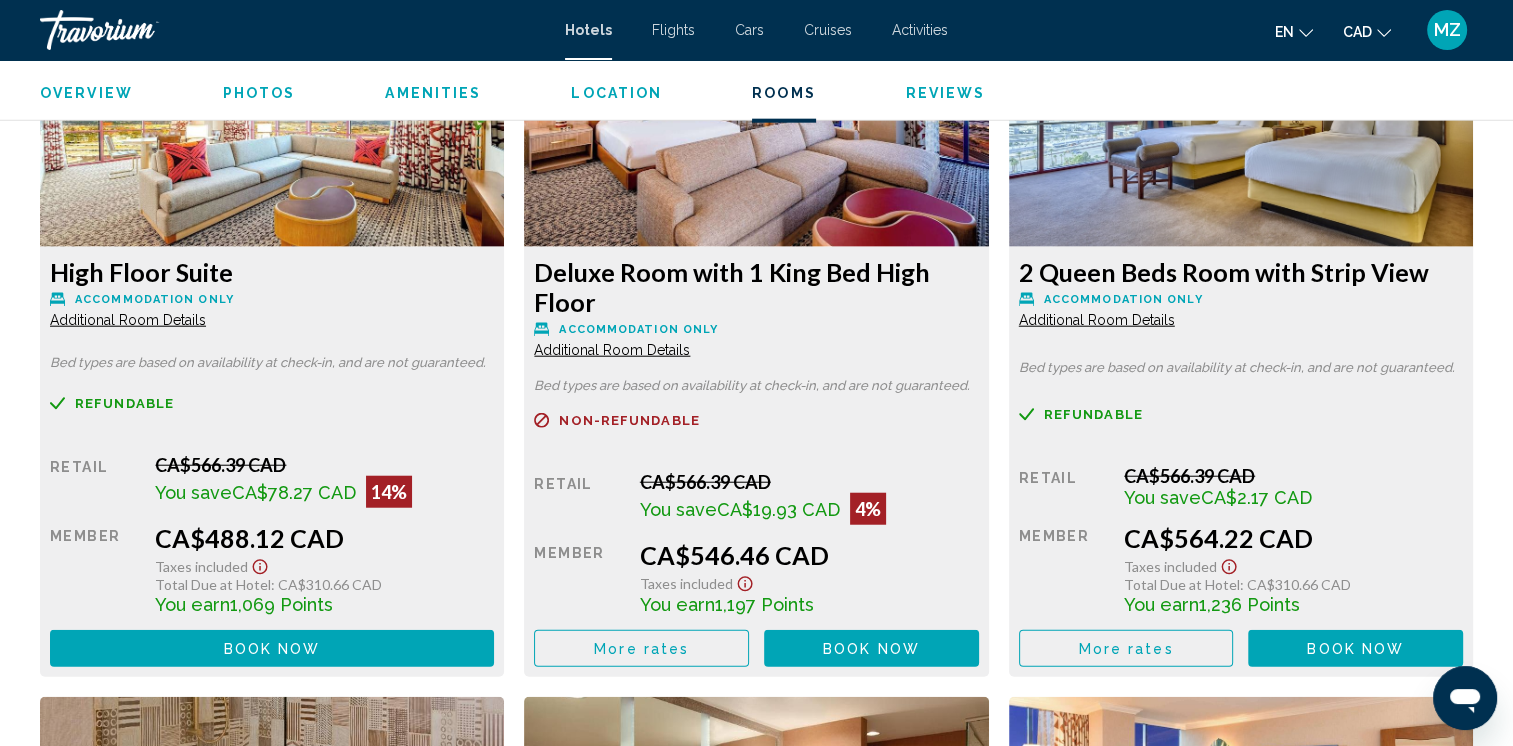 click on "Additional Room Details" at bounding box center (128, -1742) 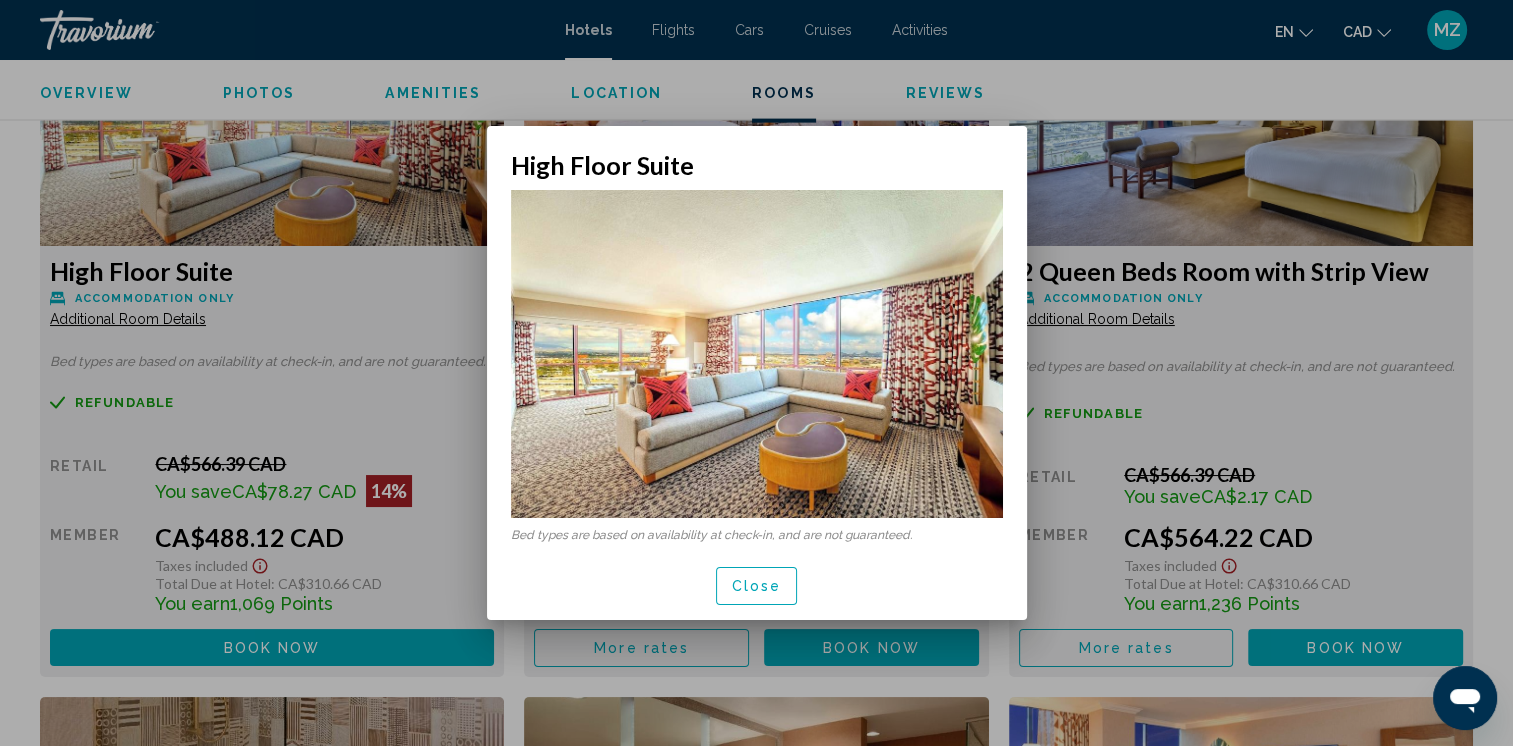 scroll, scrollTop: 0, scrollLeft: 0, axis: both 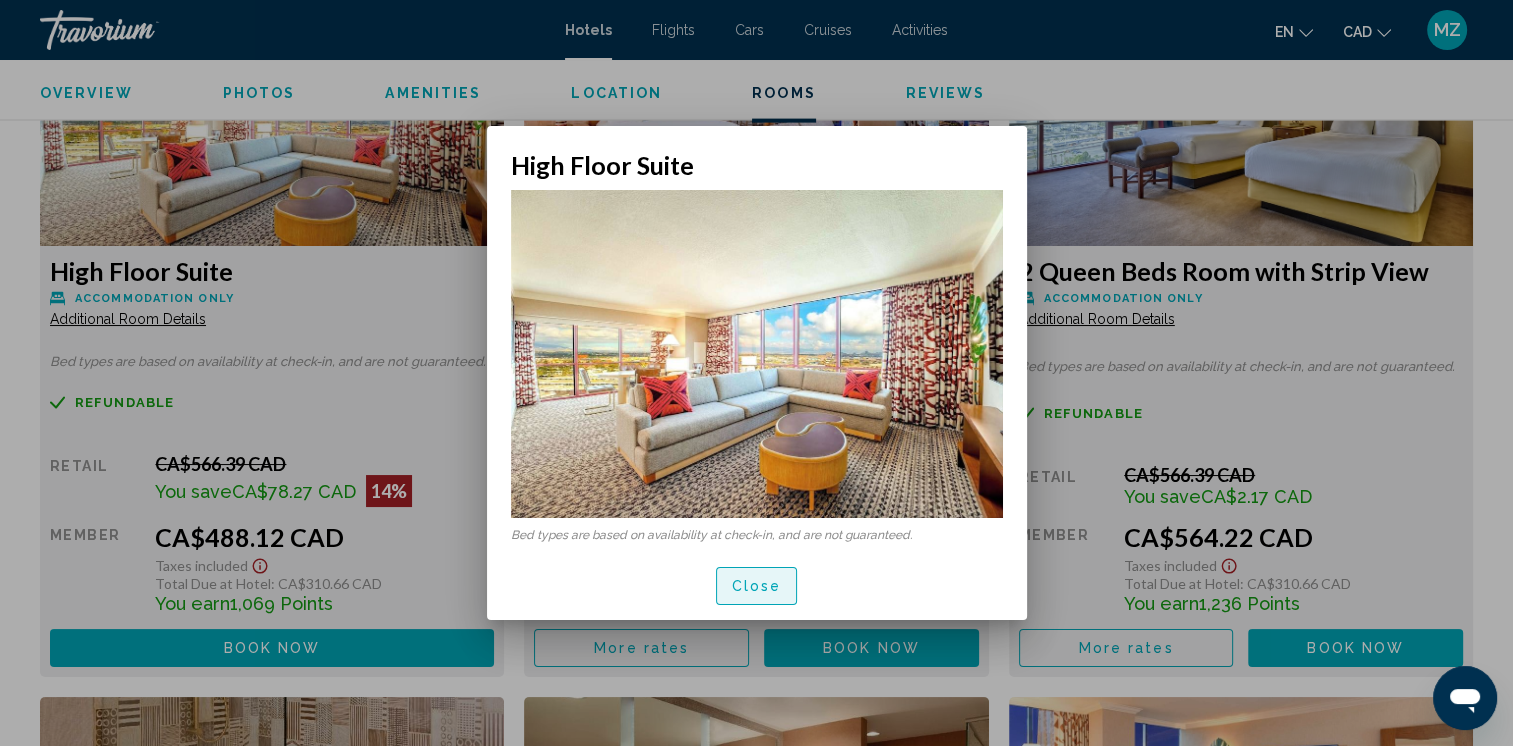 click on "Close" at bounding box center [757, 587] 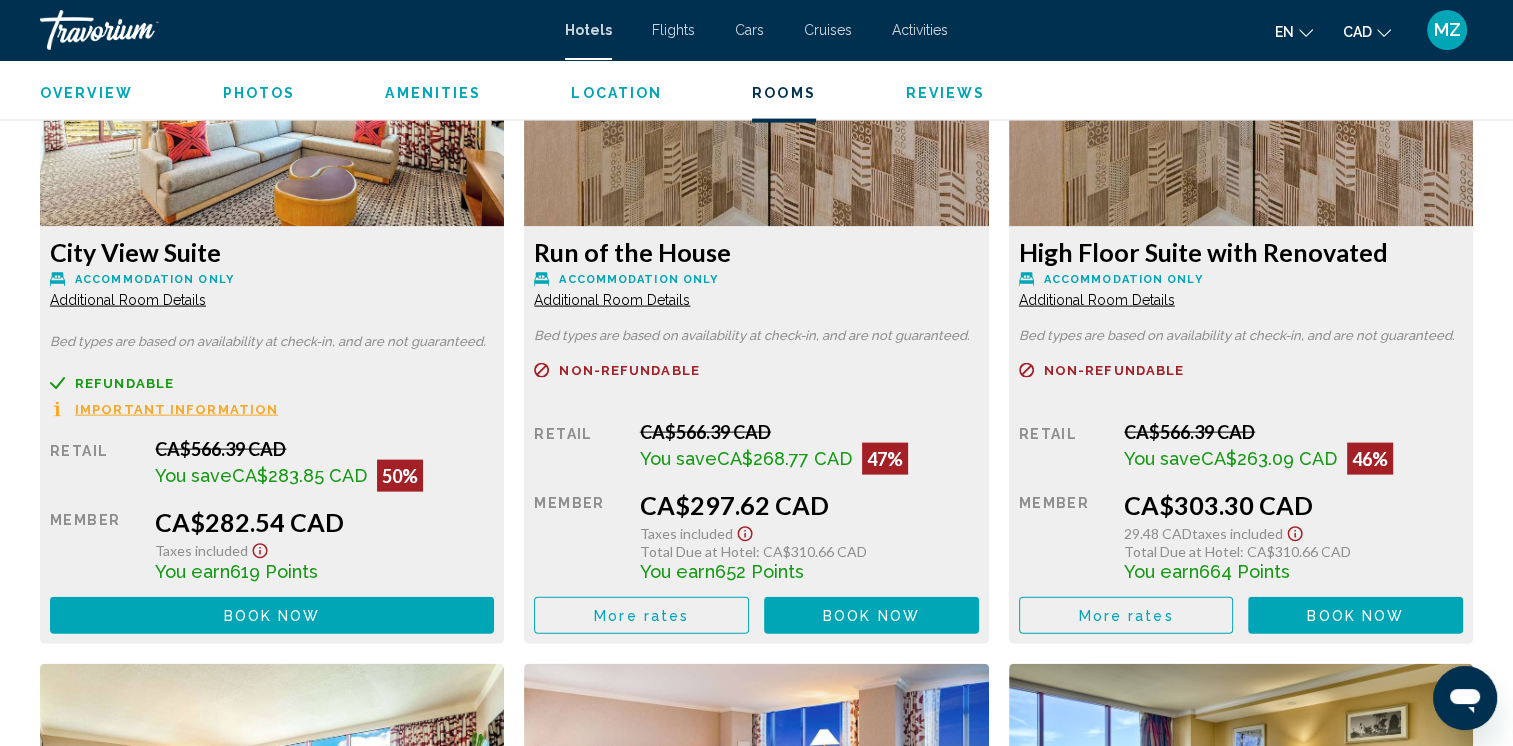 scroll, scrollTop: 4197, scrollLeft: 0, axis: vertical 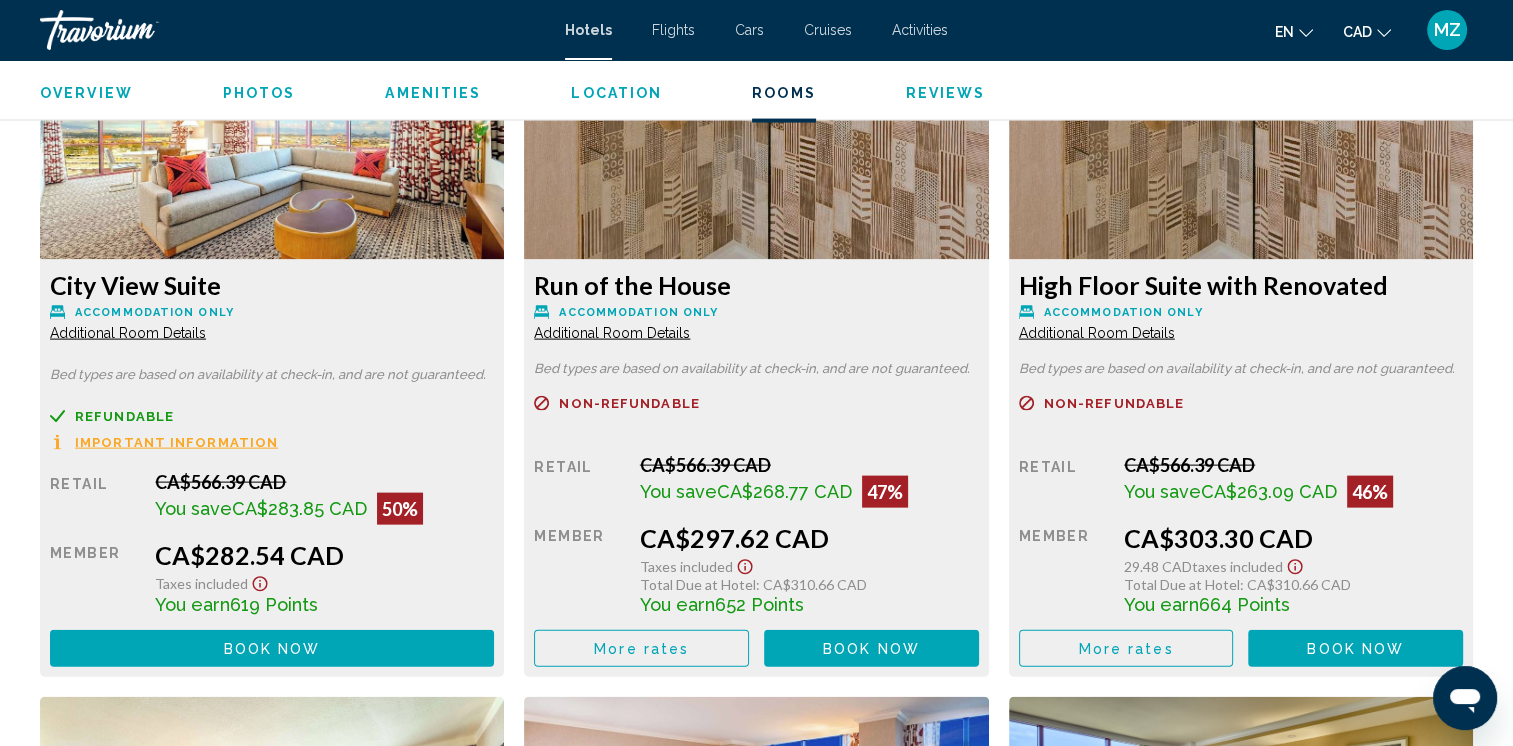 click on "Additional Room Details" at bounding box center (128, -1042) 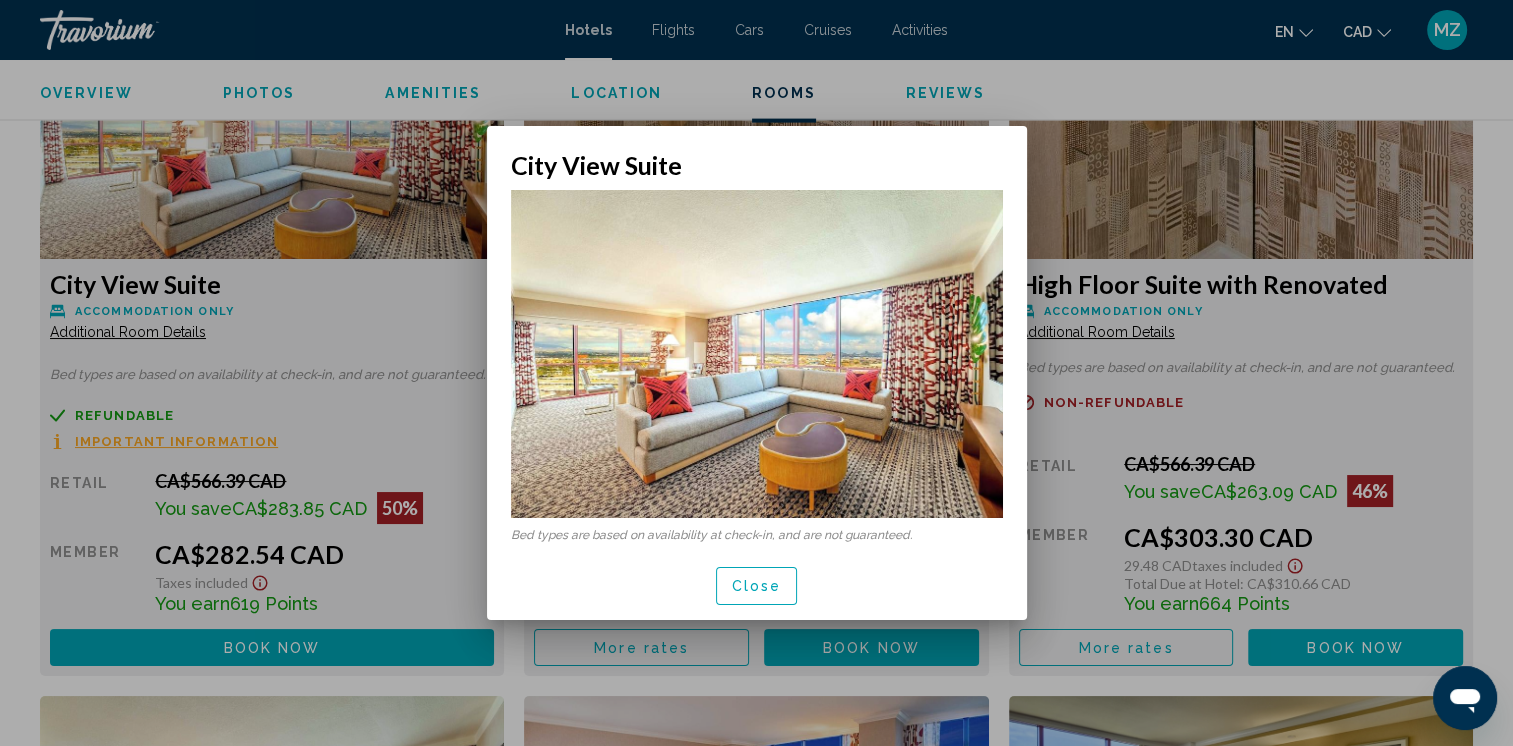 scroll, scrollTop: 0, scrollLeft: 0, axis: both 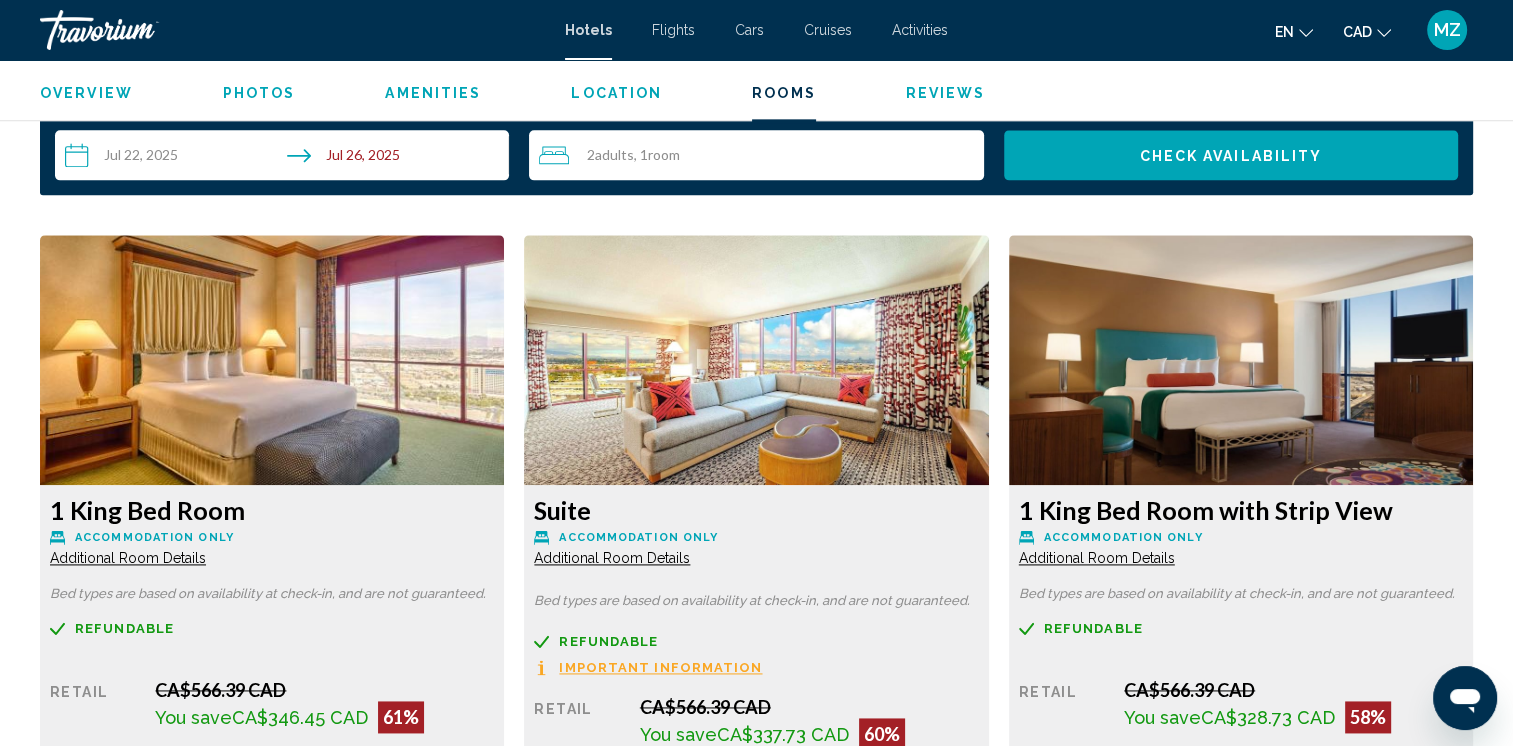 click on "Additional Room Details" at bounding box center (128, 558) 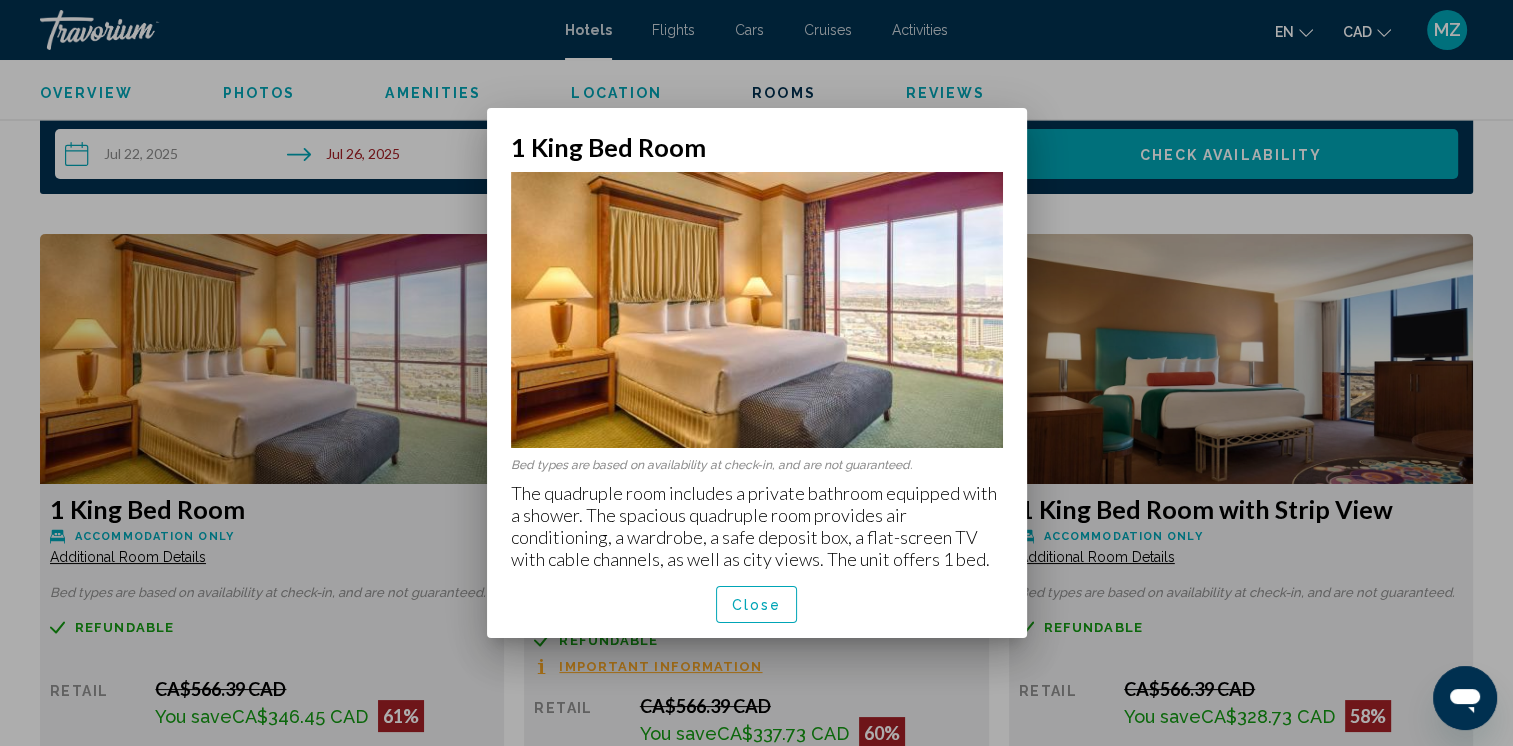 click on "Close" at bounding box center (757, 604) 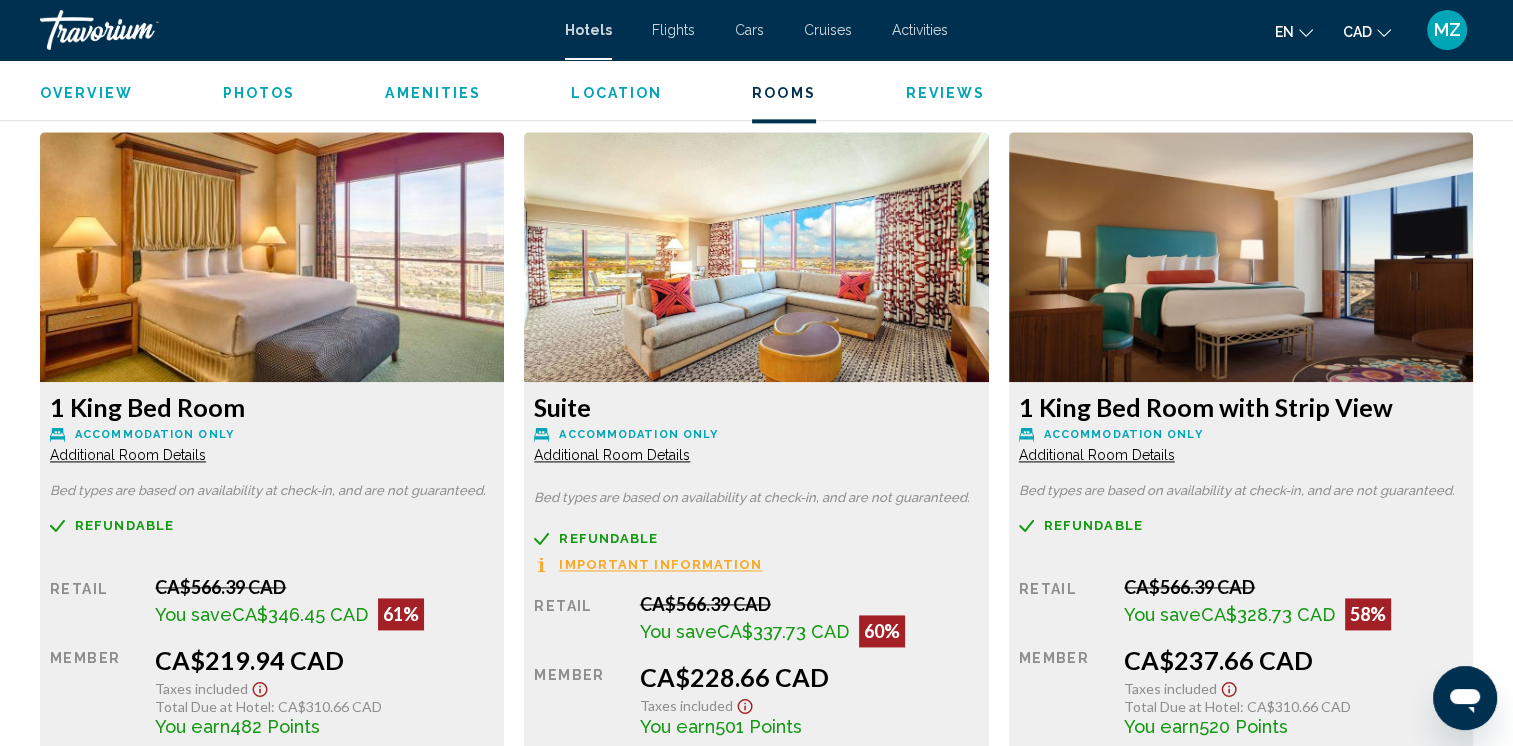 scroll, scrollTop: 2697, scrollLeft: 0, axis: vertical 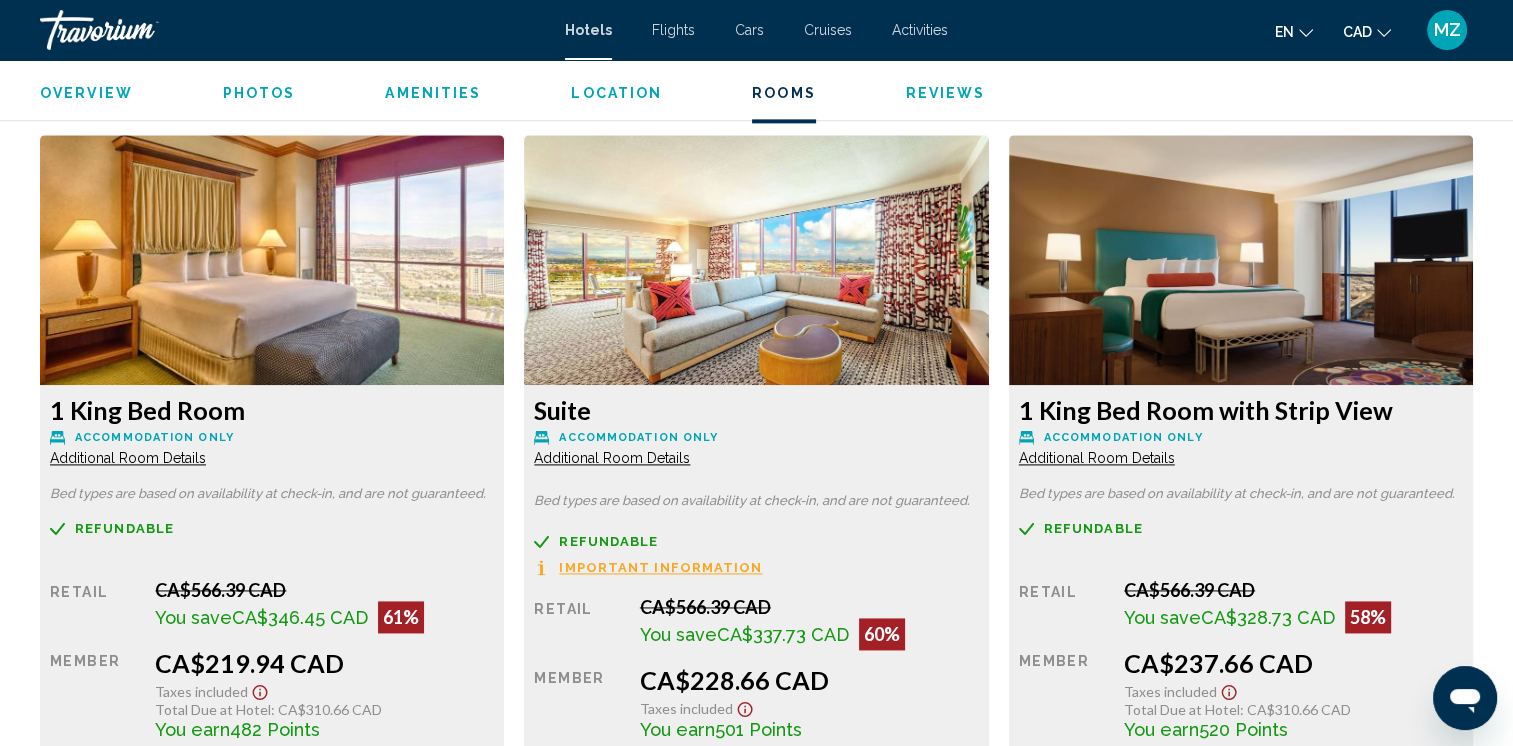 click on "Additional Room Details" at bounding box center [128, 458] 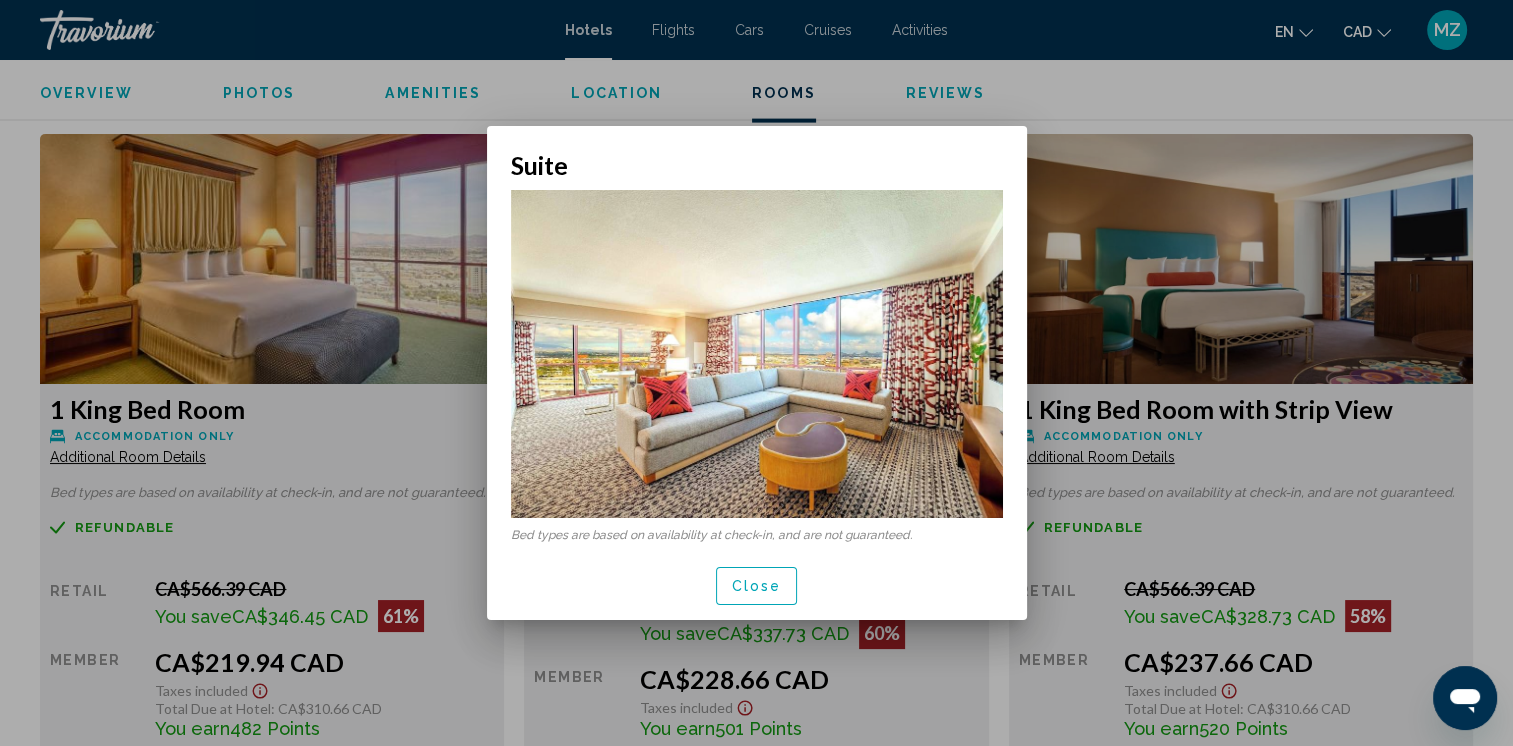 scroll, scrollTop: 0, scrollLeft: 0, axis: both 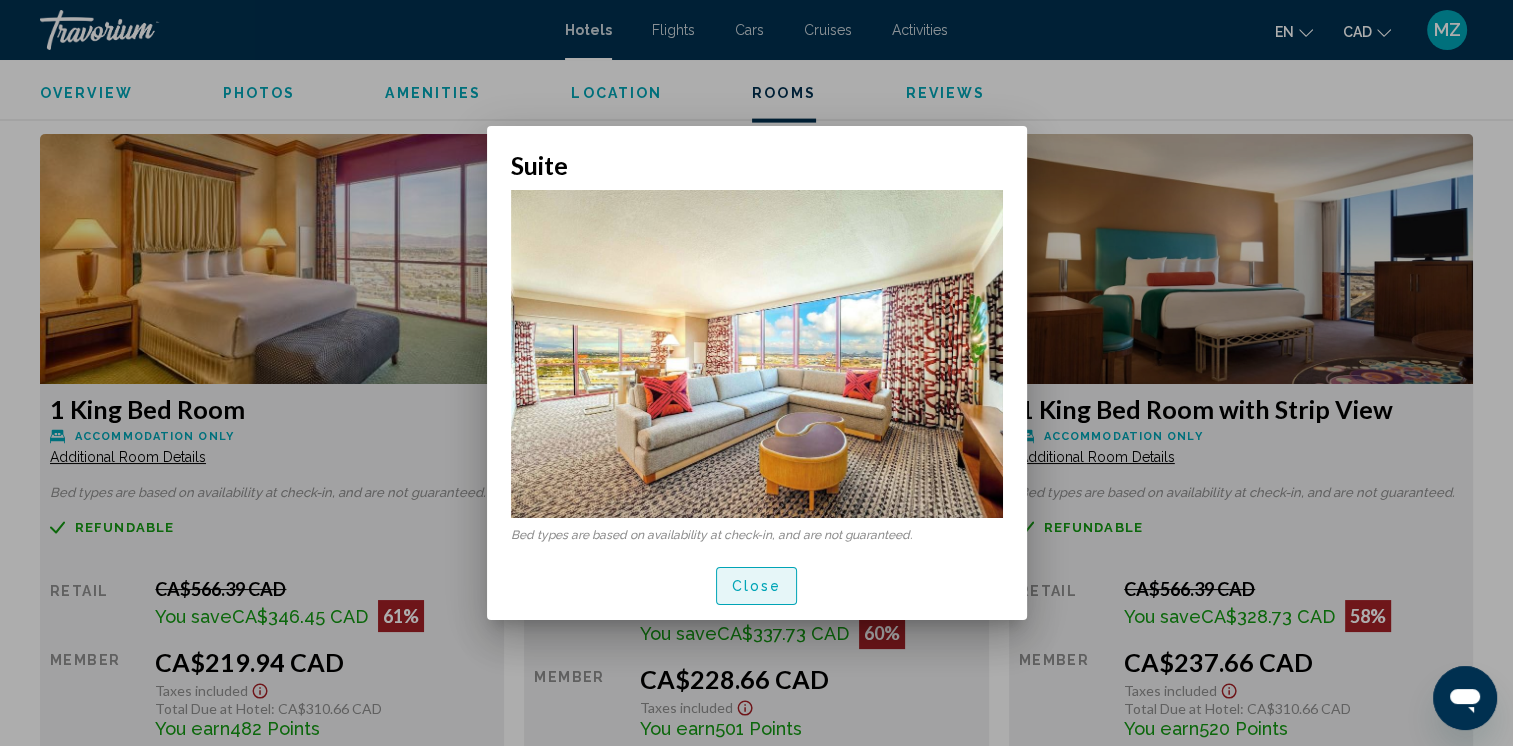 click on "Close" at bounding box center [757, 585] 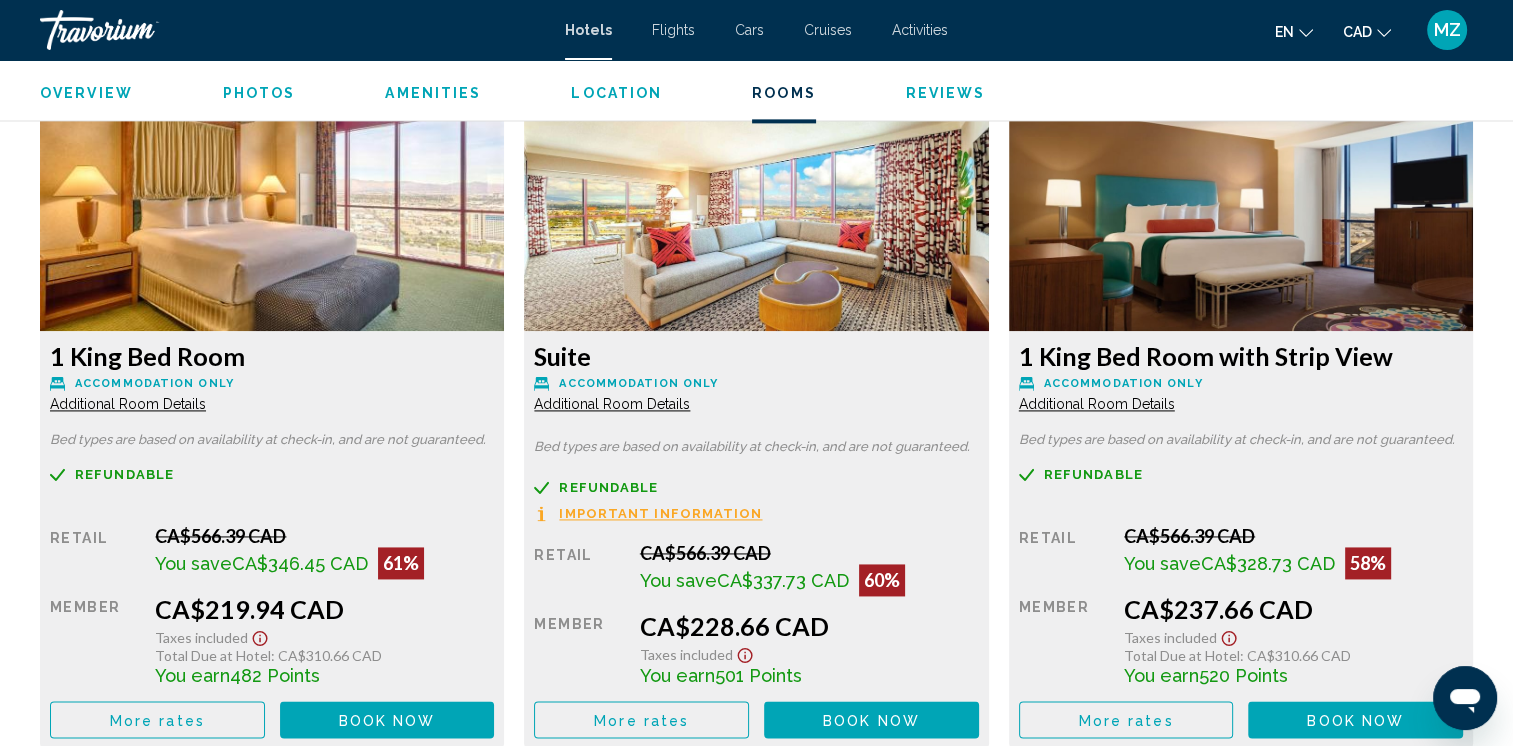 scroll, scrollTop: 2797, scrollLeft: 0, axis: vertical 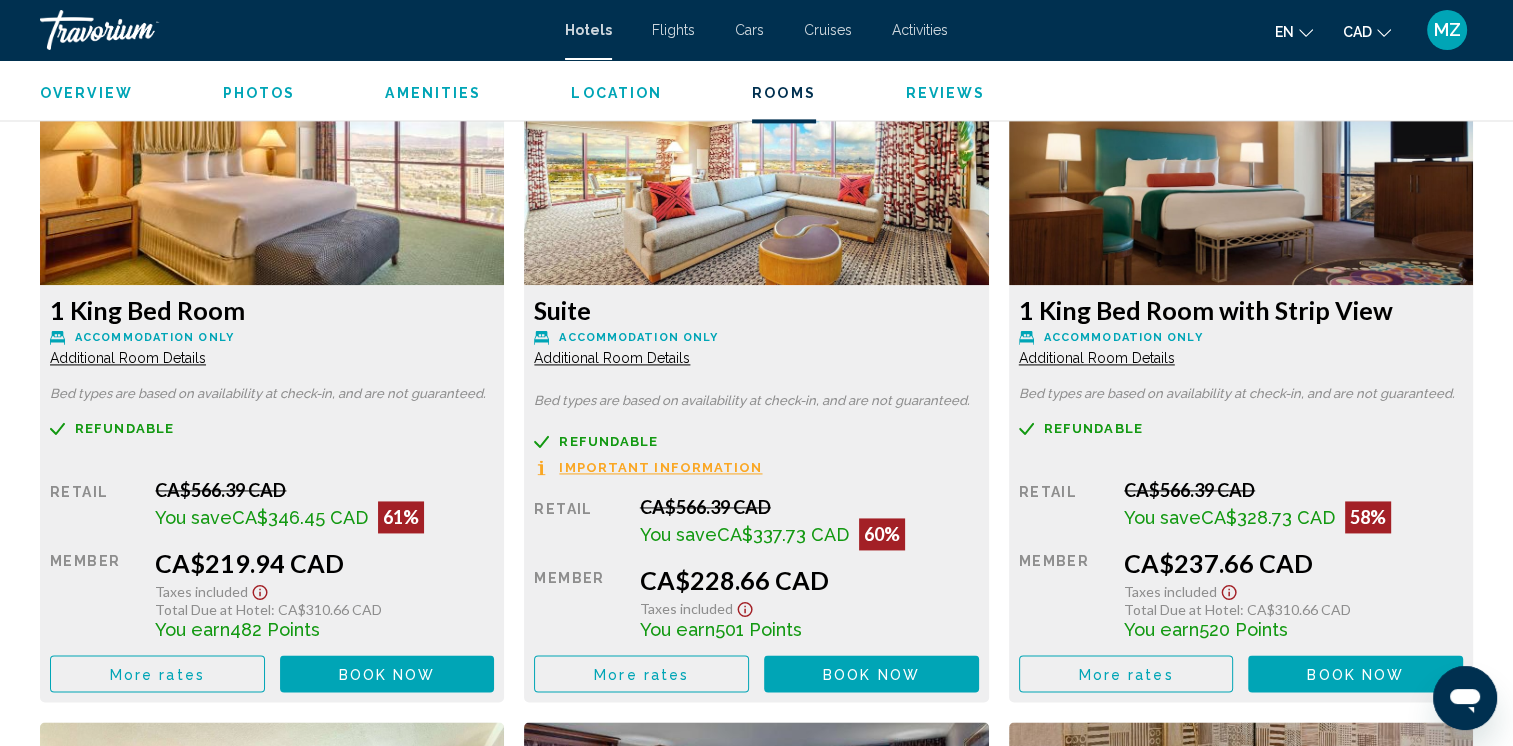 click on "Important Information" at bounding box center [660, 467] 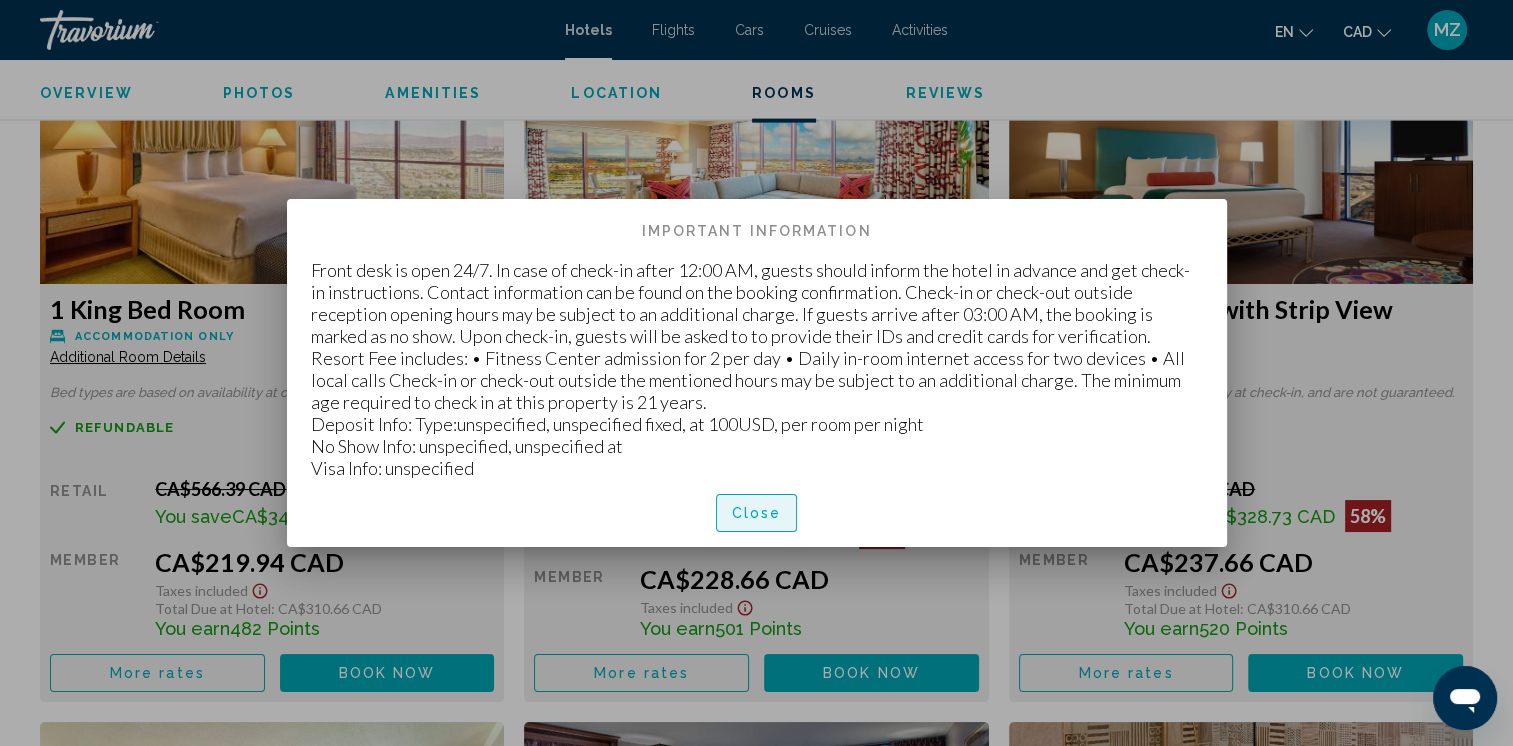 click on "Close" at bounding box center [757, 514] 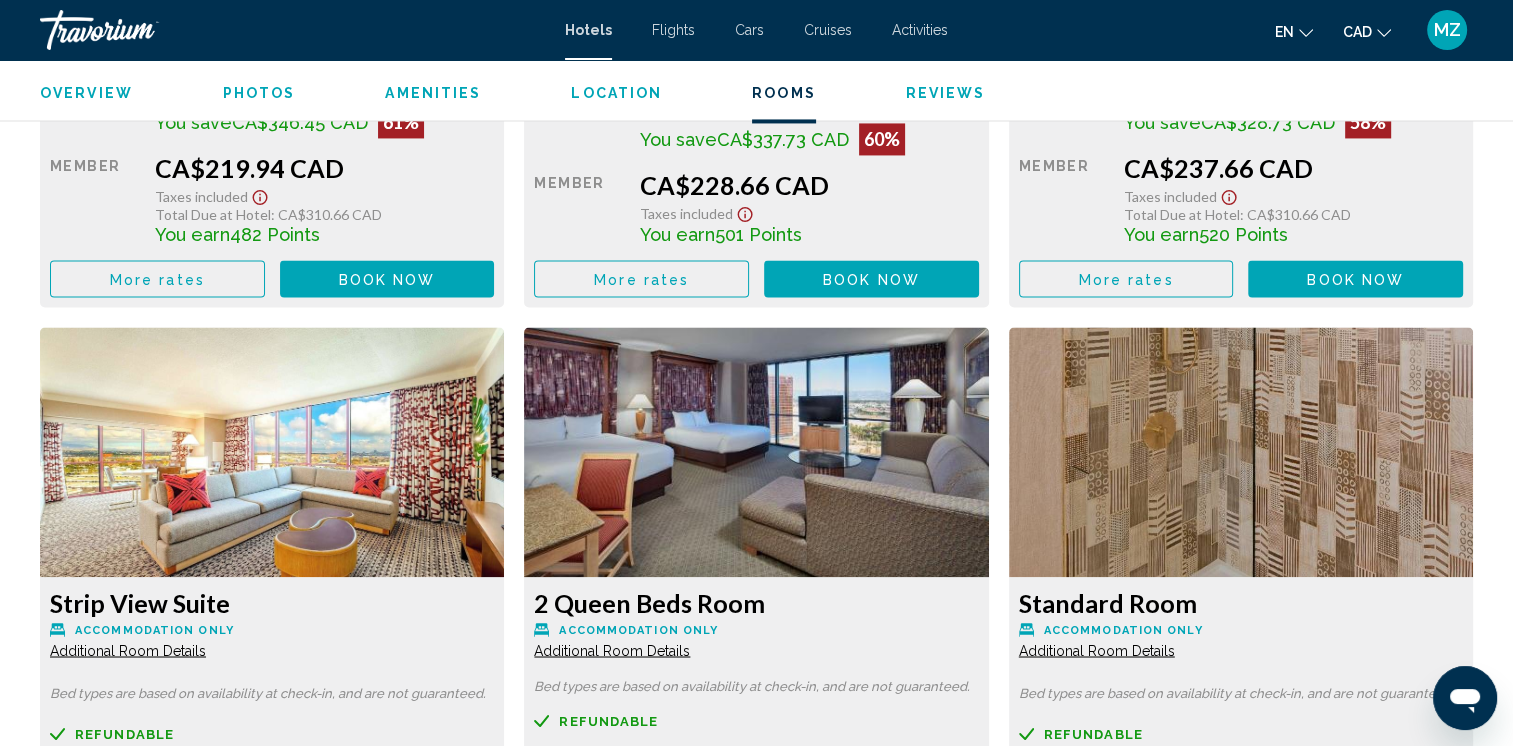 scroll, scrollTop: 3397, scrollLeft: 0, axis: vertical 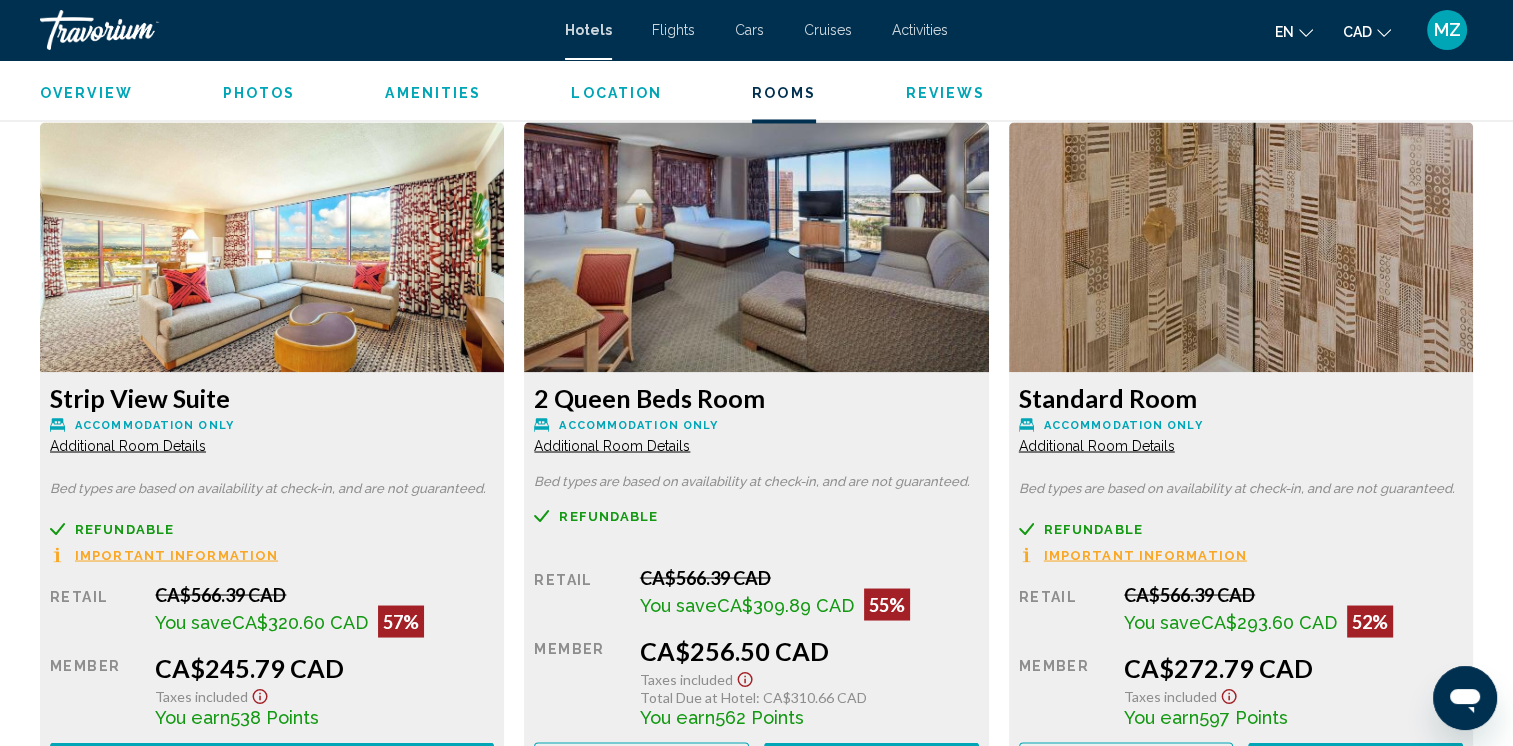 click on "Additional Room Details" at bounding box center (128, -242) 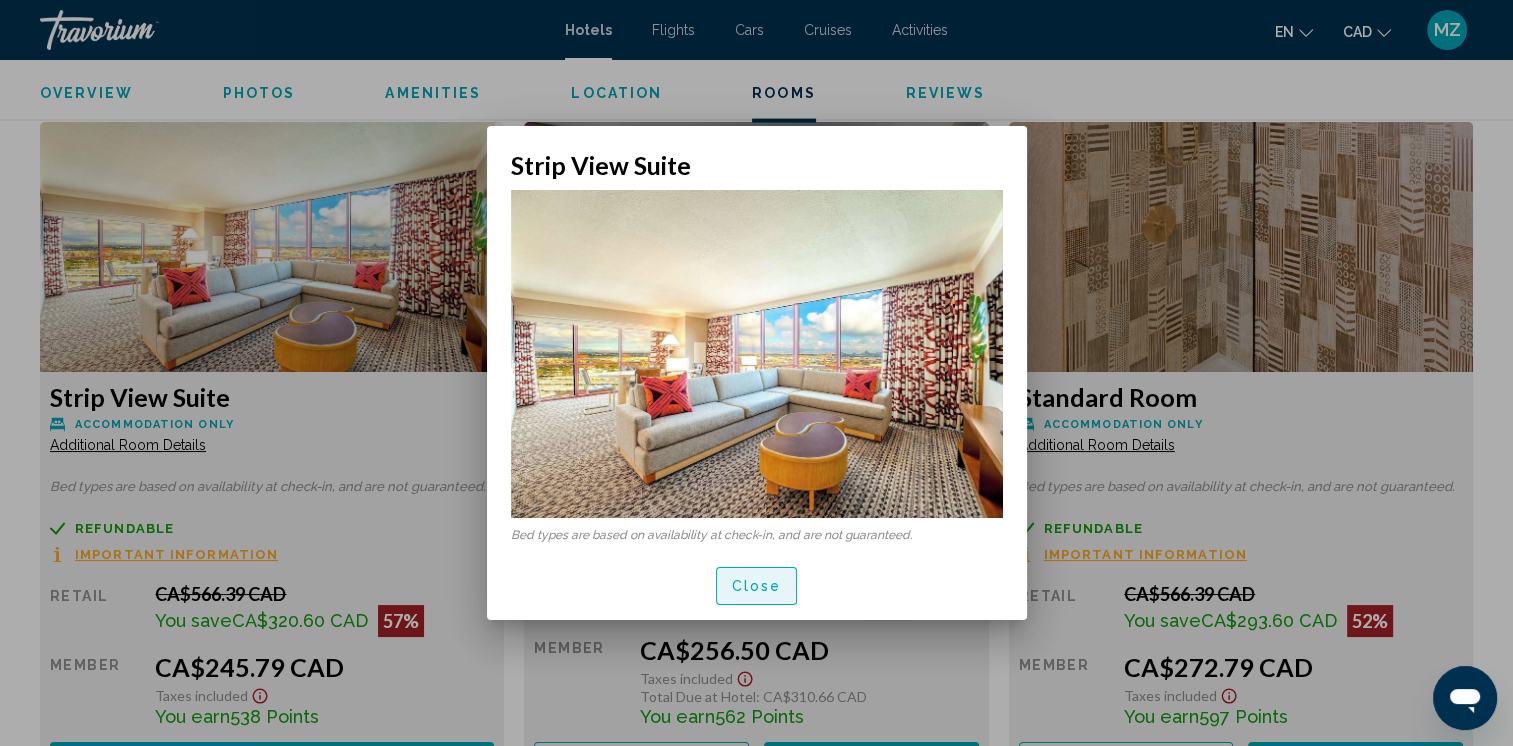 click on "Close" at bounding box center (757, 585) 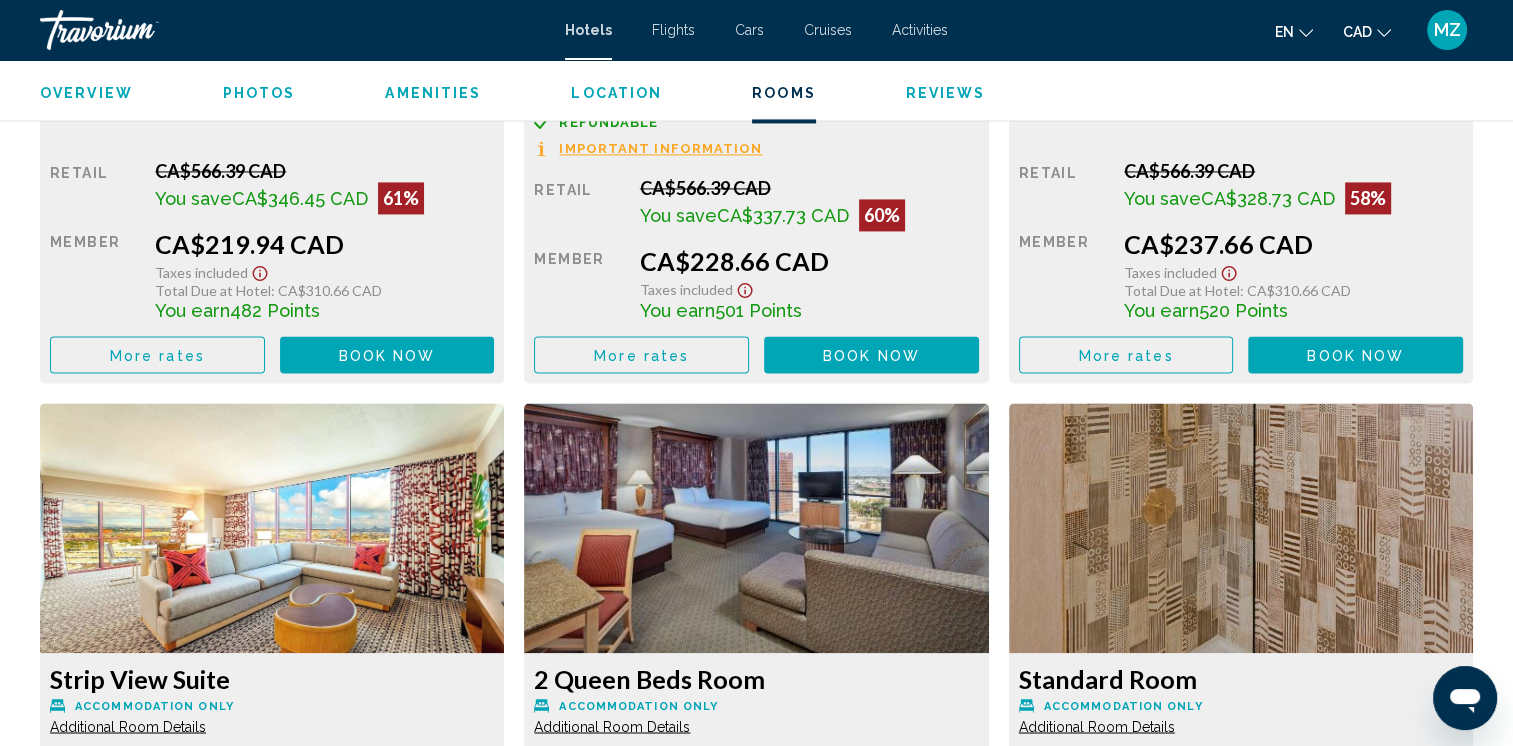 scroll, scrollTop: 2897, scrollLeft: 0, axis: vertical 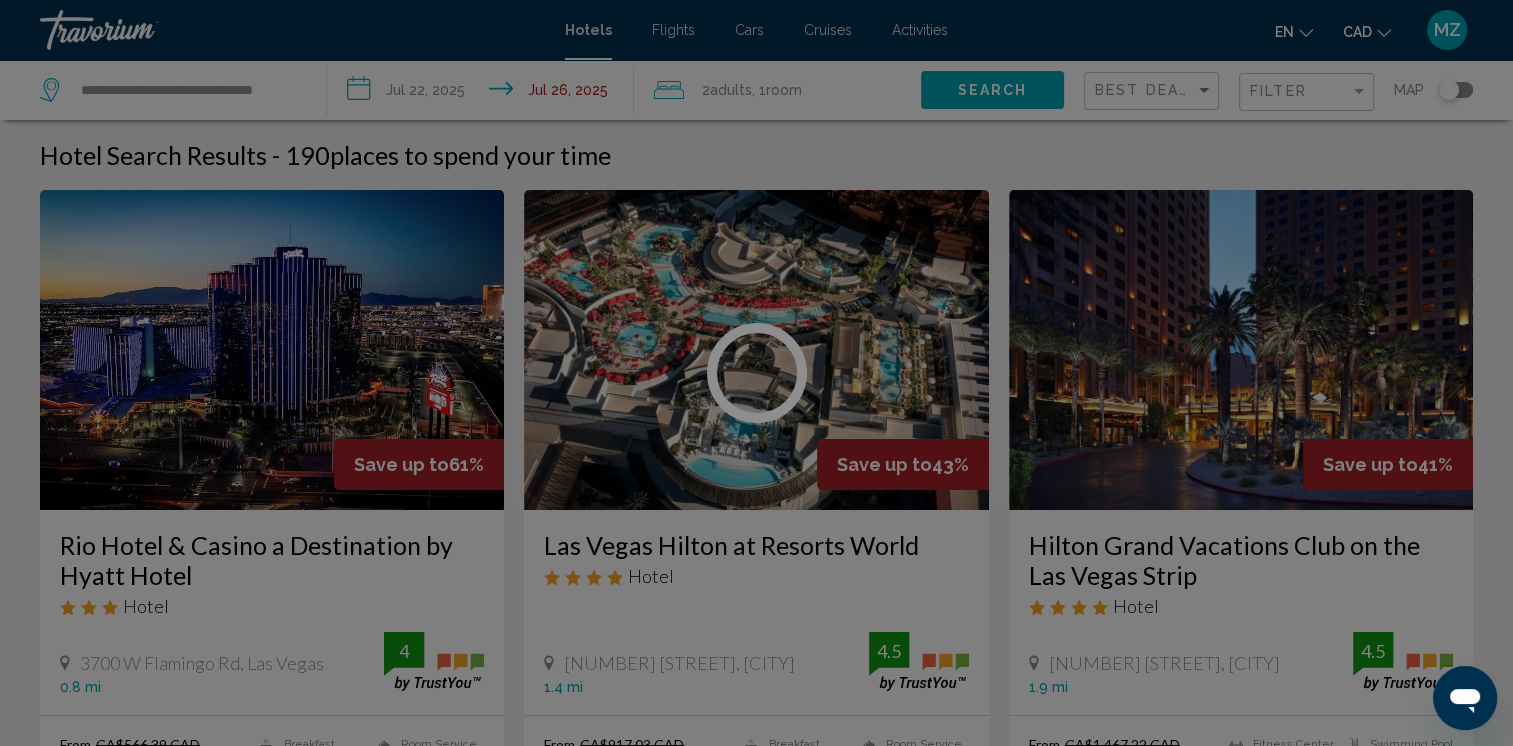 click at bounding box center (756, 373) 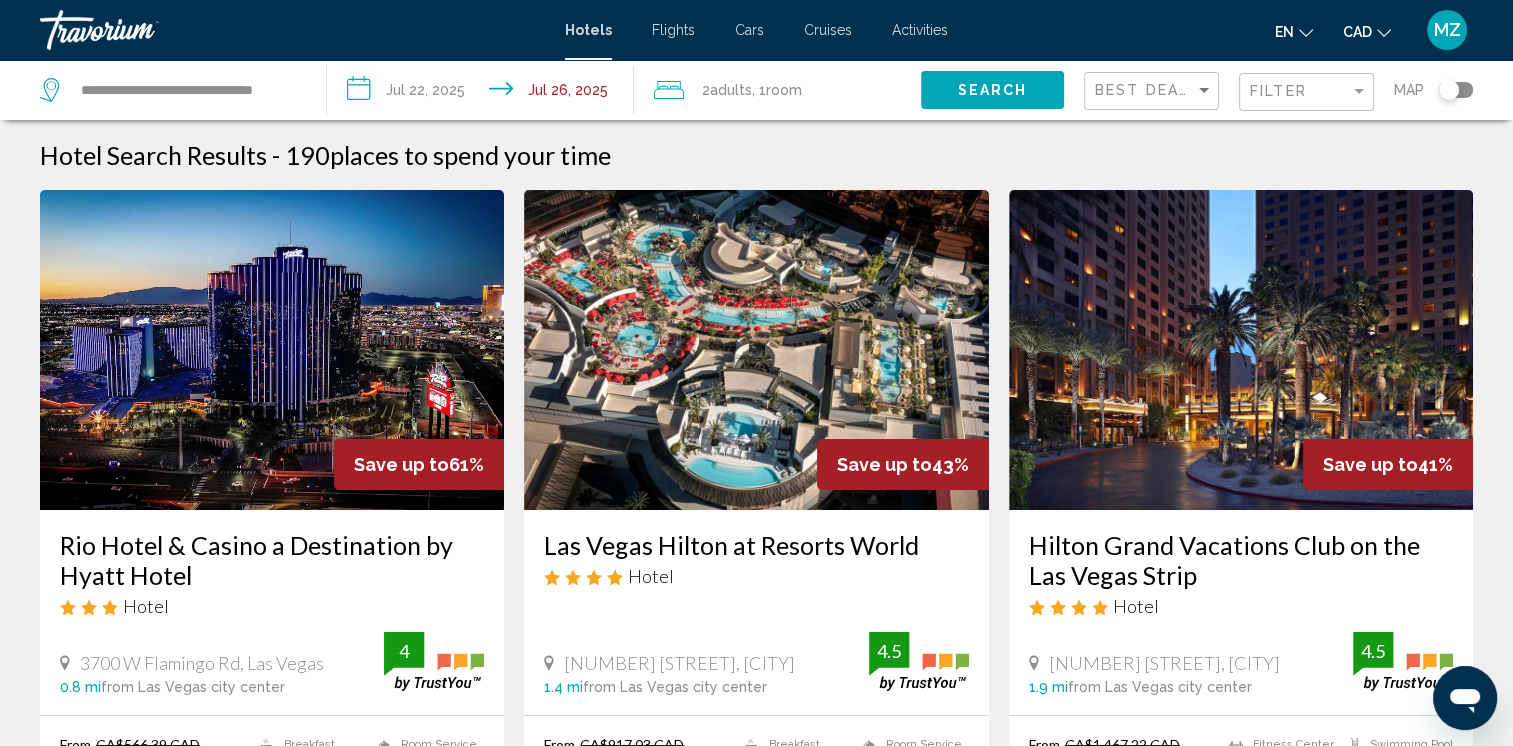 click on "Best Deals" 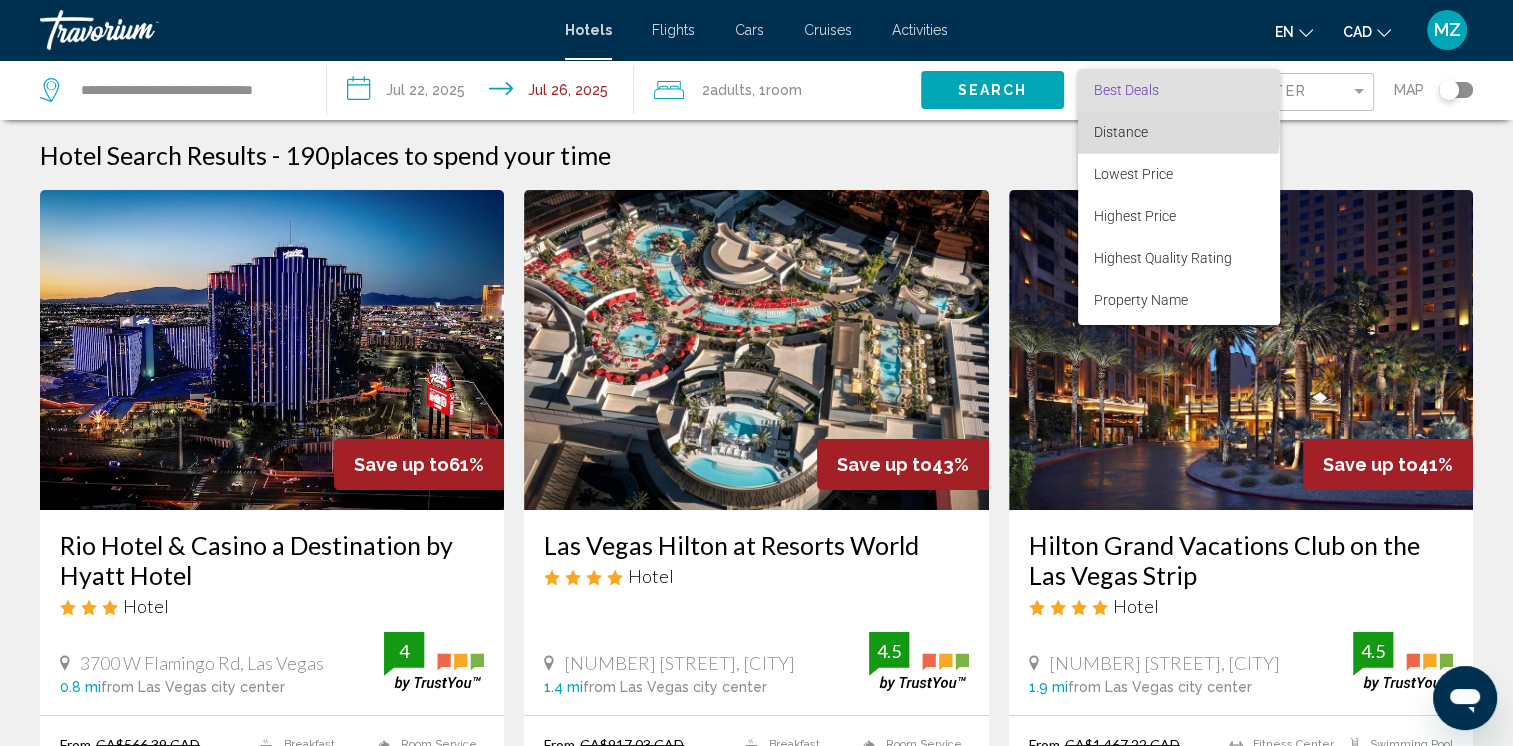 click on "Distance" at bounding box center (1121, 132) 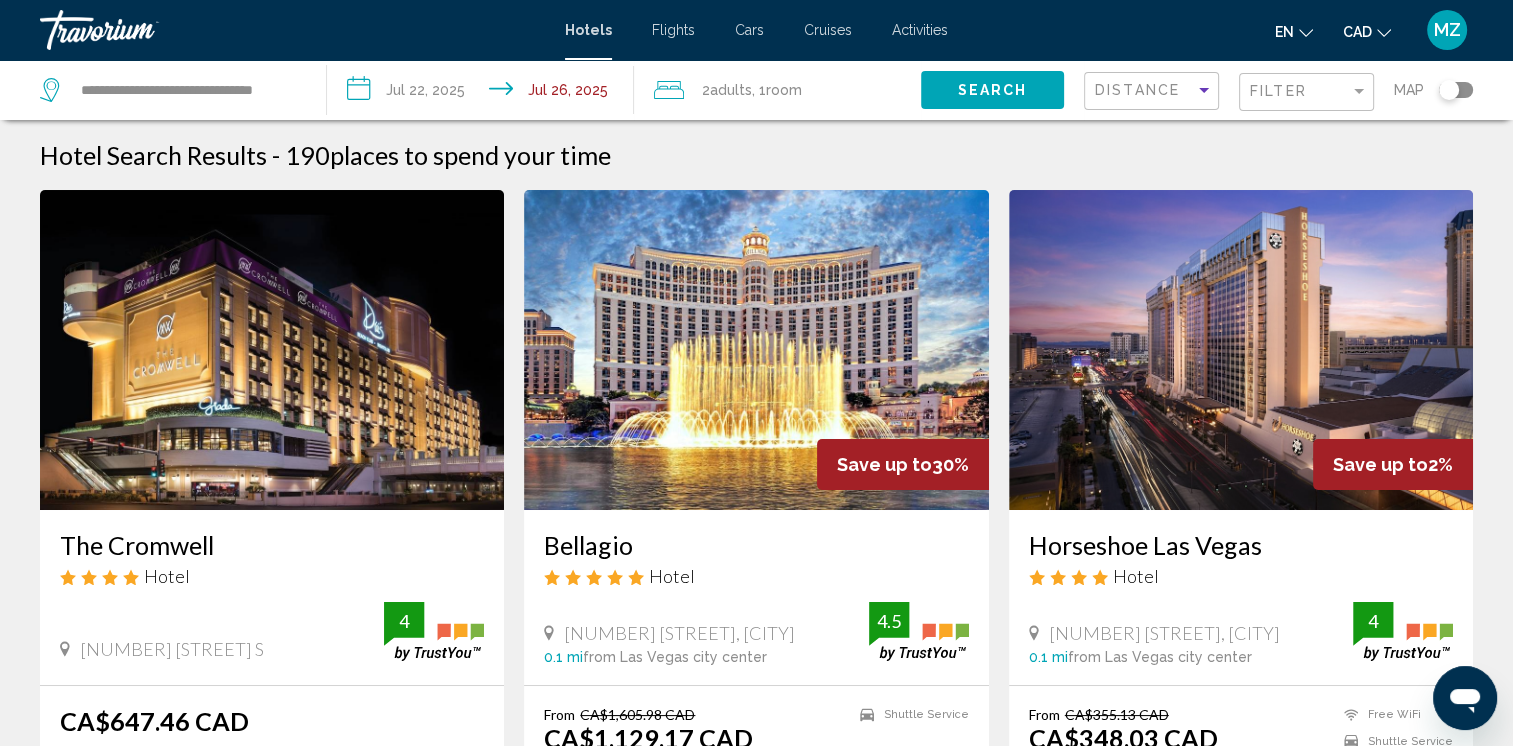 click on "Distance" 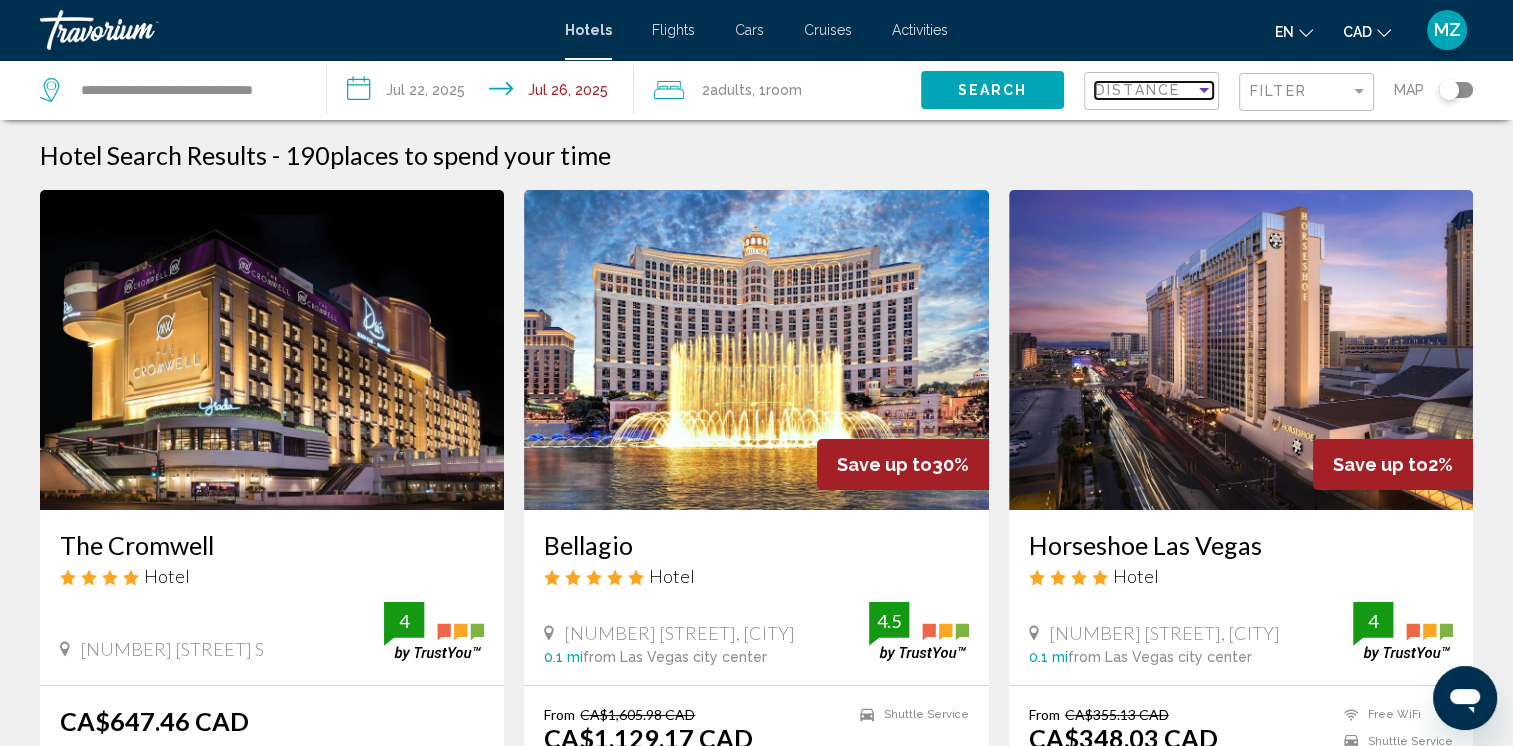 click on "Distance" at bounding box center [1137, 90] 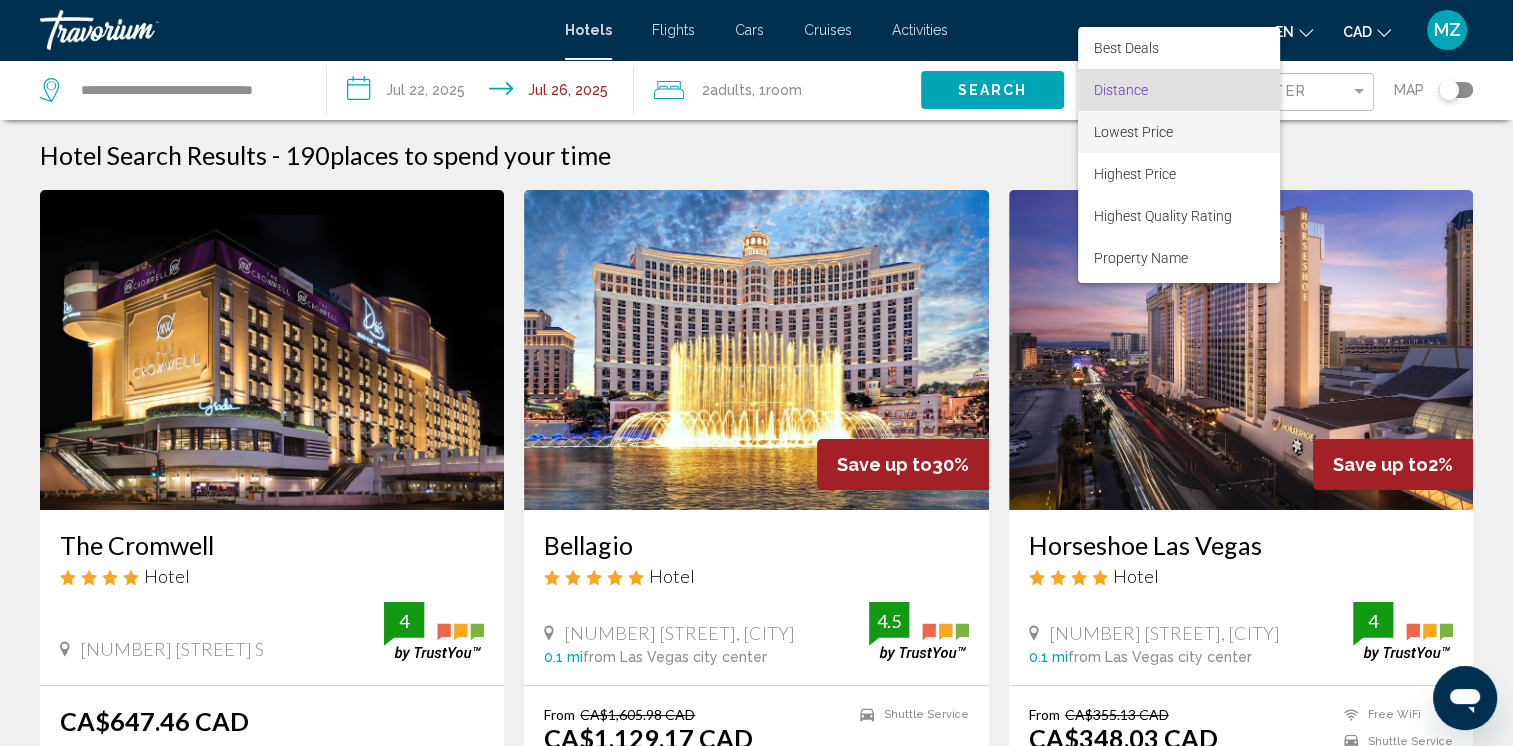 click on "Lowest Price" at bounding box center [1133, 132] 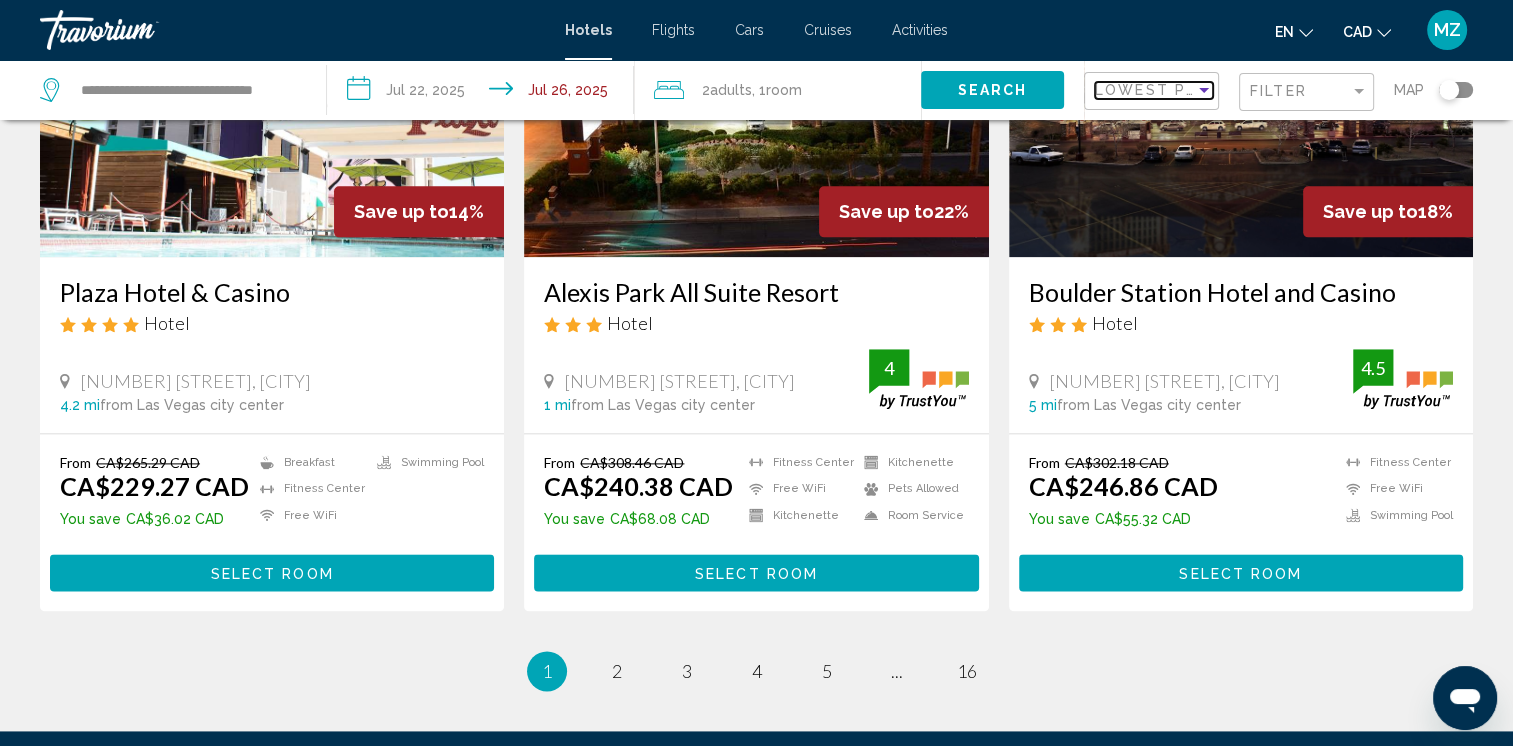 scroll, scrollTop: 2500, scrollLeft: 0, axis: vertical 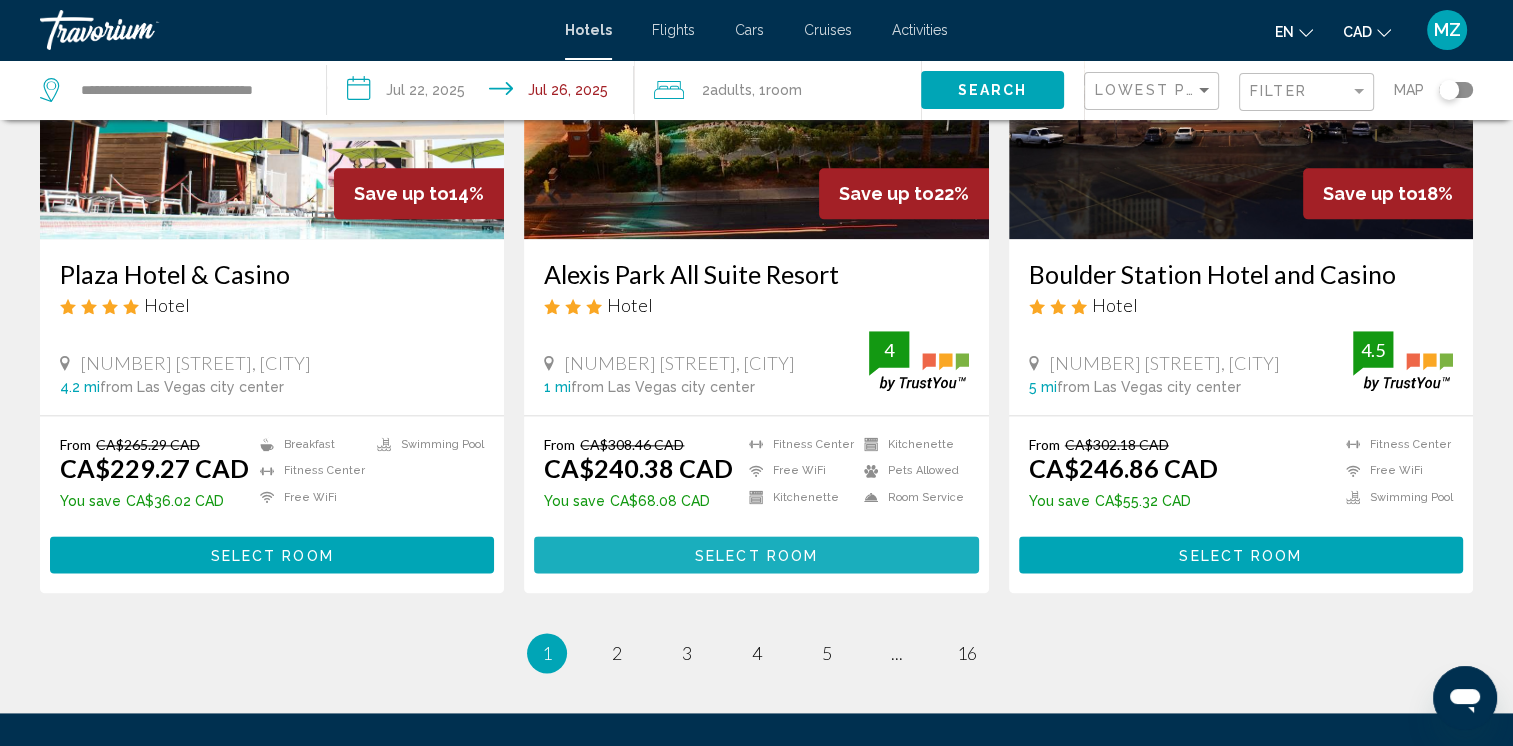 click on "Select Room" at bounding box center (756, 555) 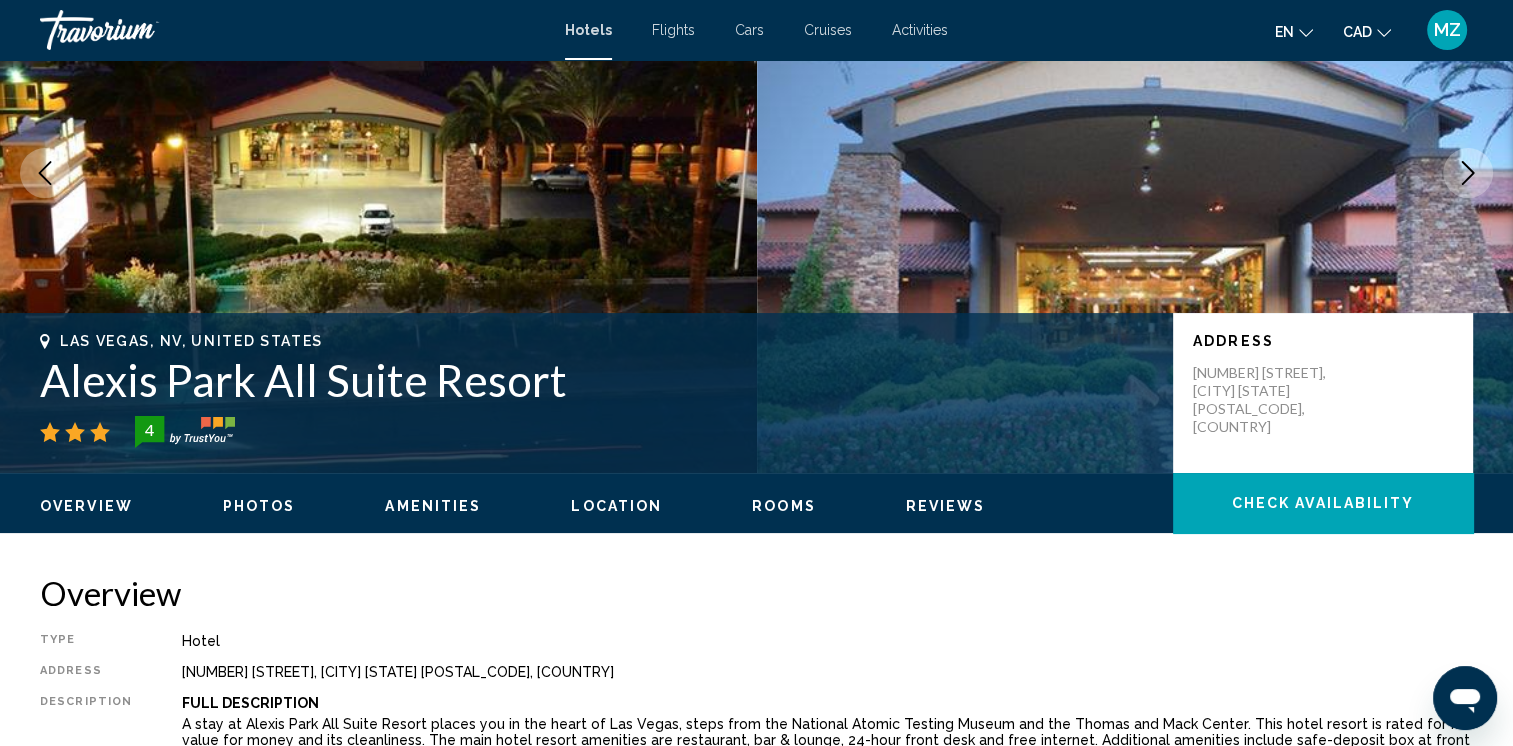 scroll, scrollTop: 400, scrollLeft: 0, axis: vertical 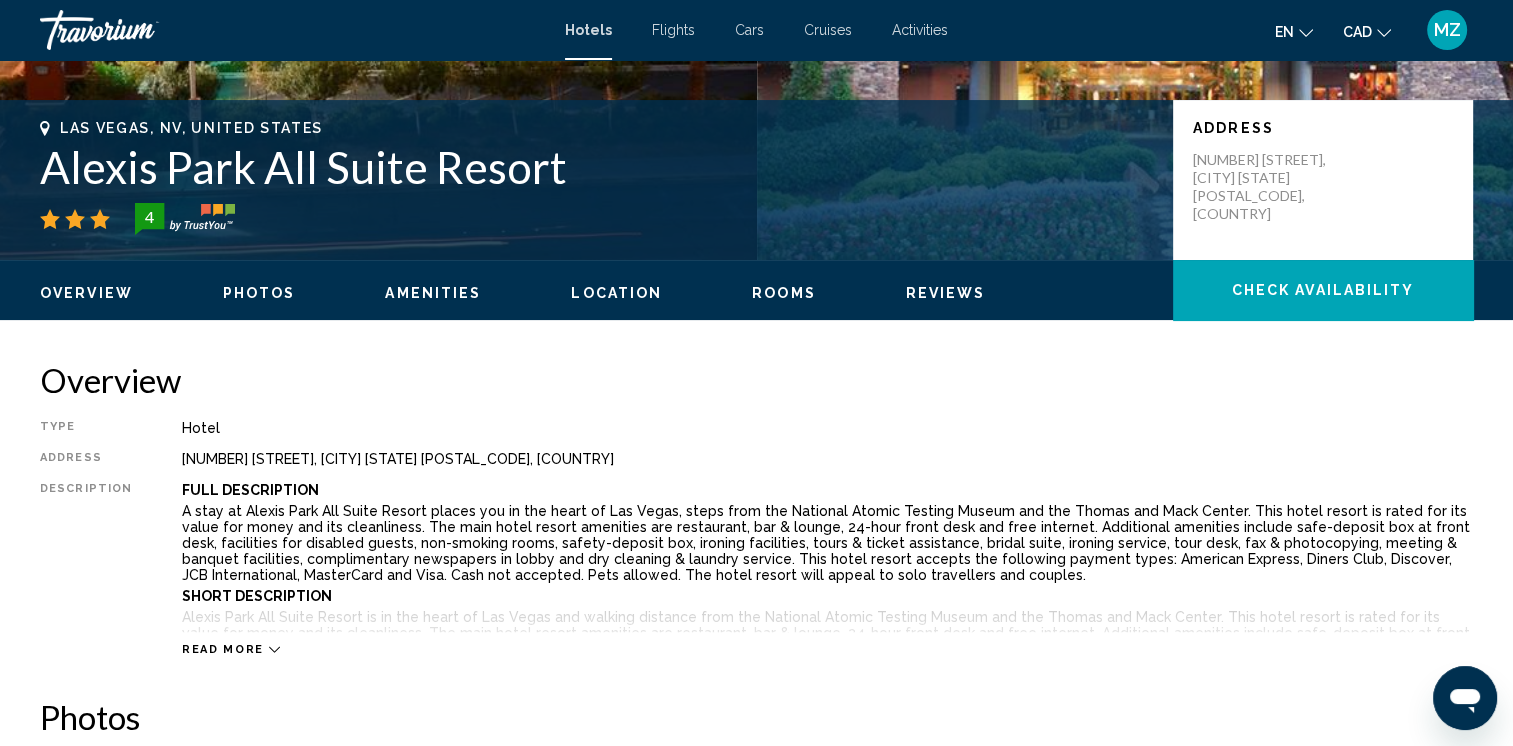 click on "Read more" at bounding box center (223, 649) 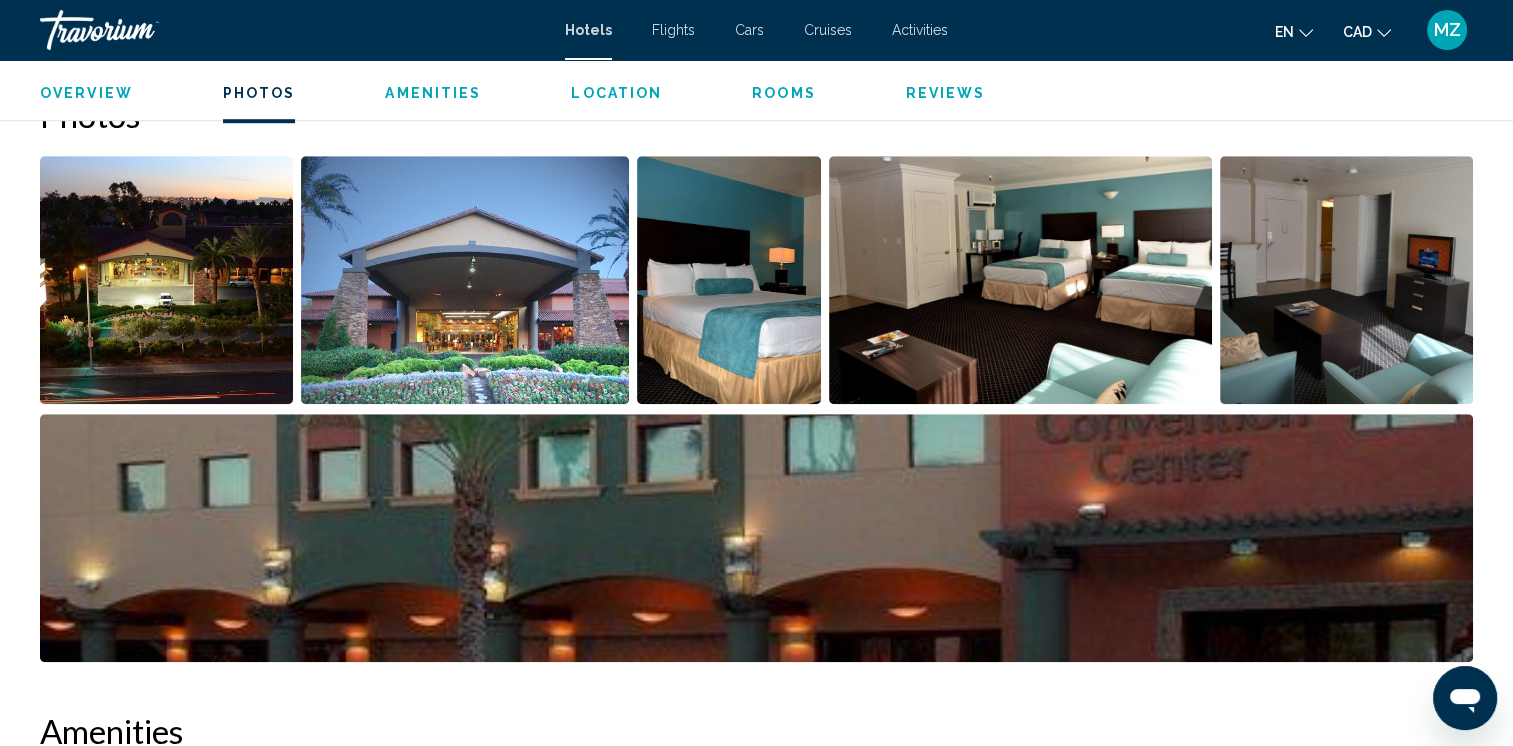 scroll, scrollTop: 1500, scrollLeft: 0, axis: vertical 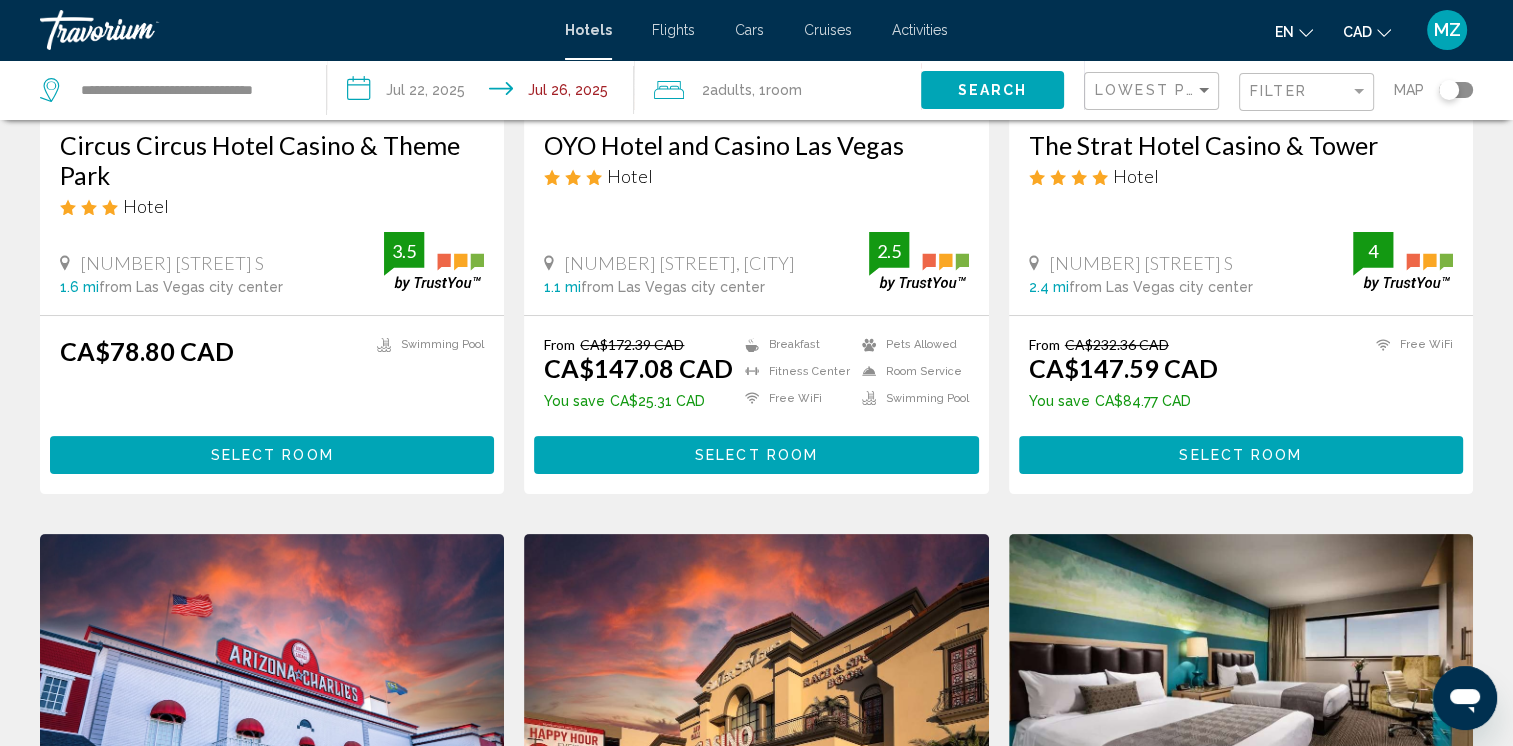 click on "Select Room" at bounding box center [1240, 456] 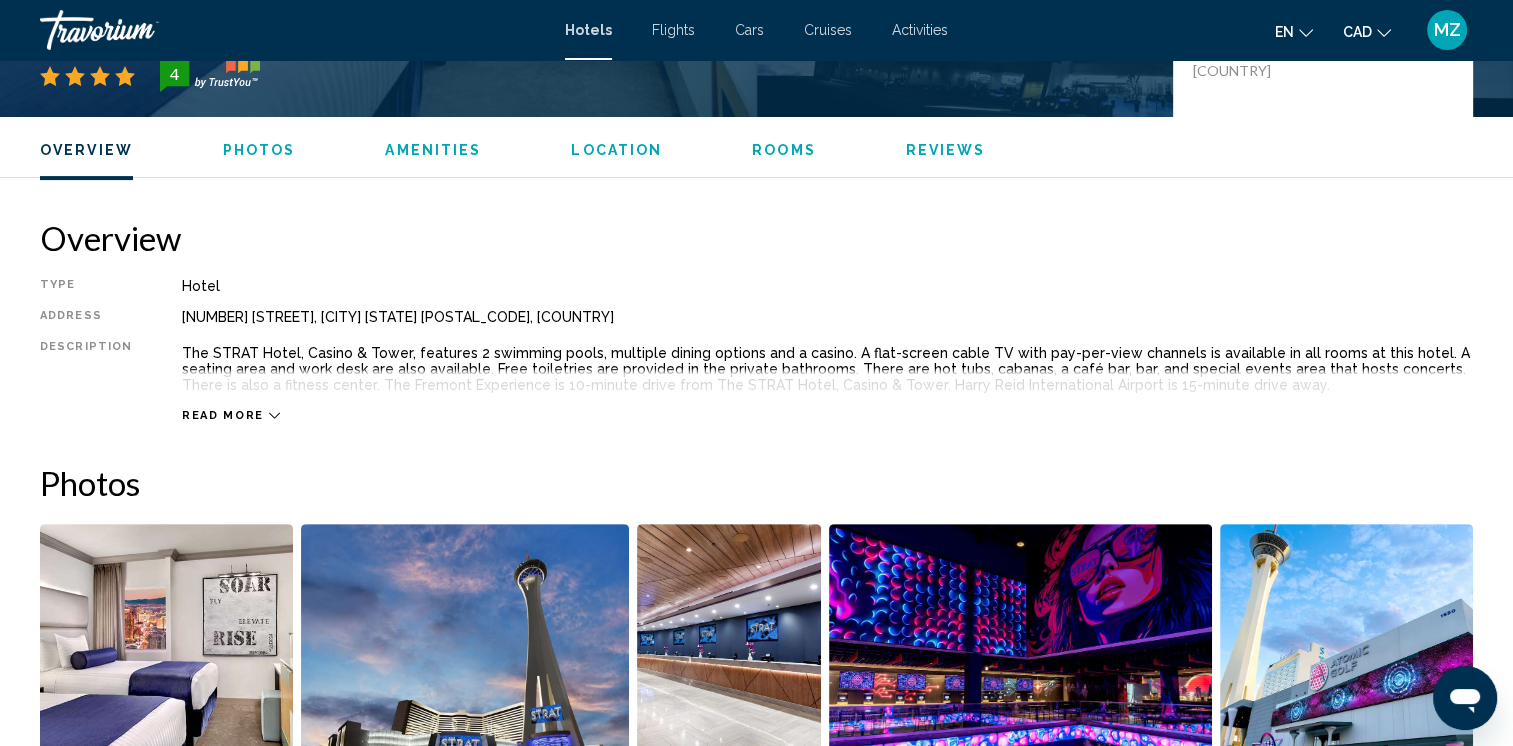 scroll, scrollTop: 700, scrollLeft: 0, axis: vertical 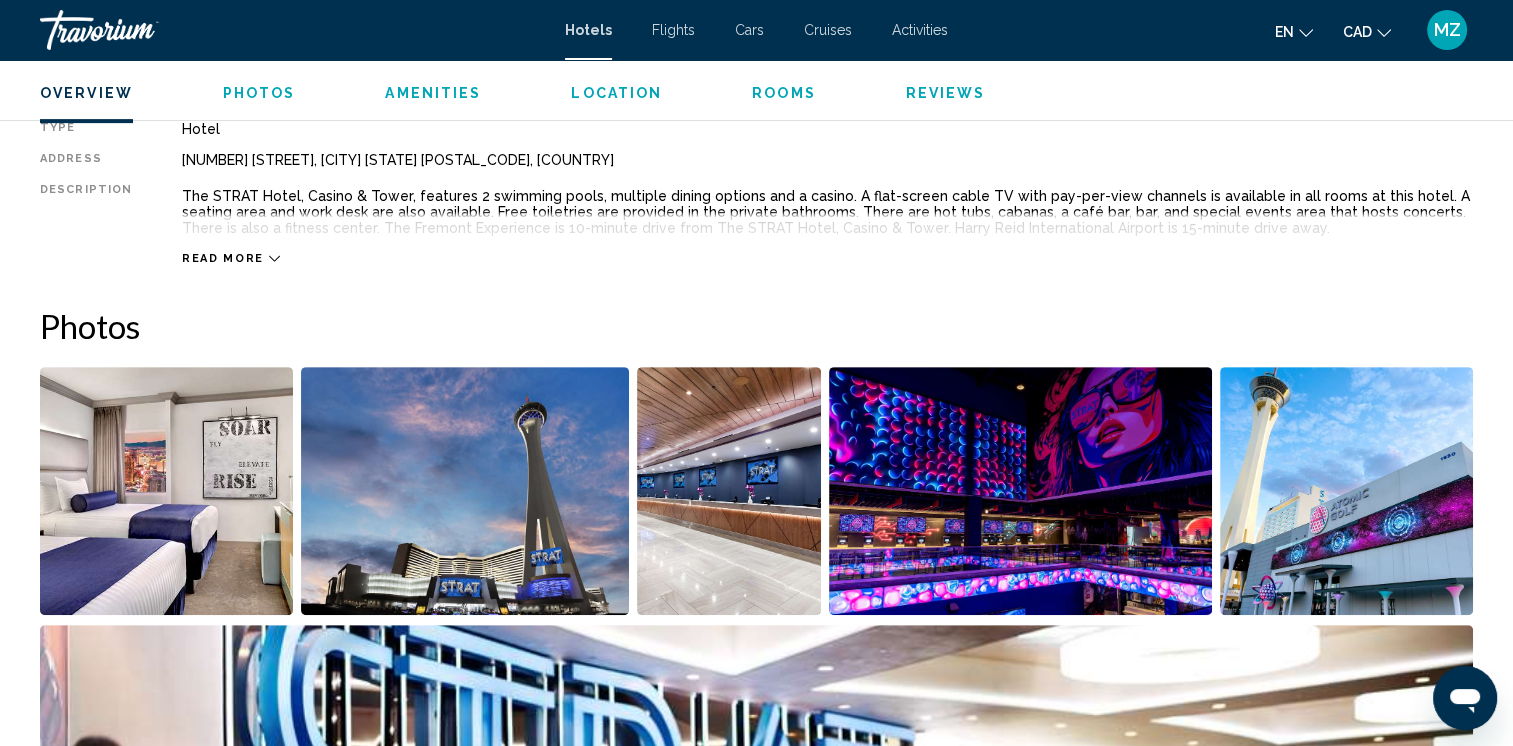 click on "Read more" at bounding box center (223, 258) 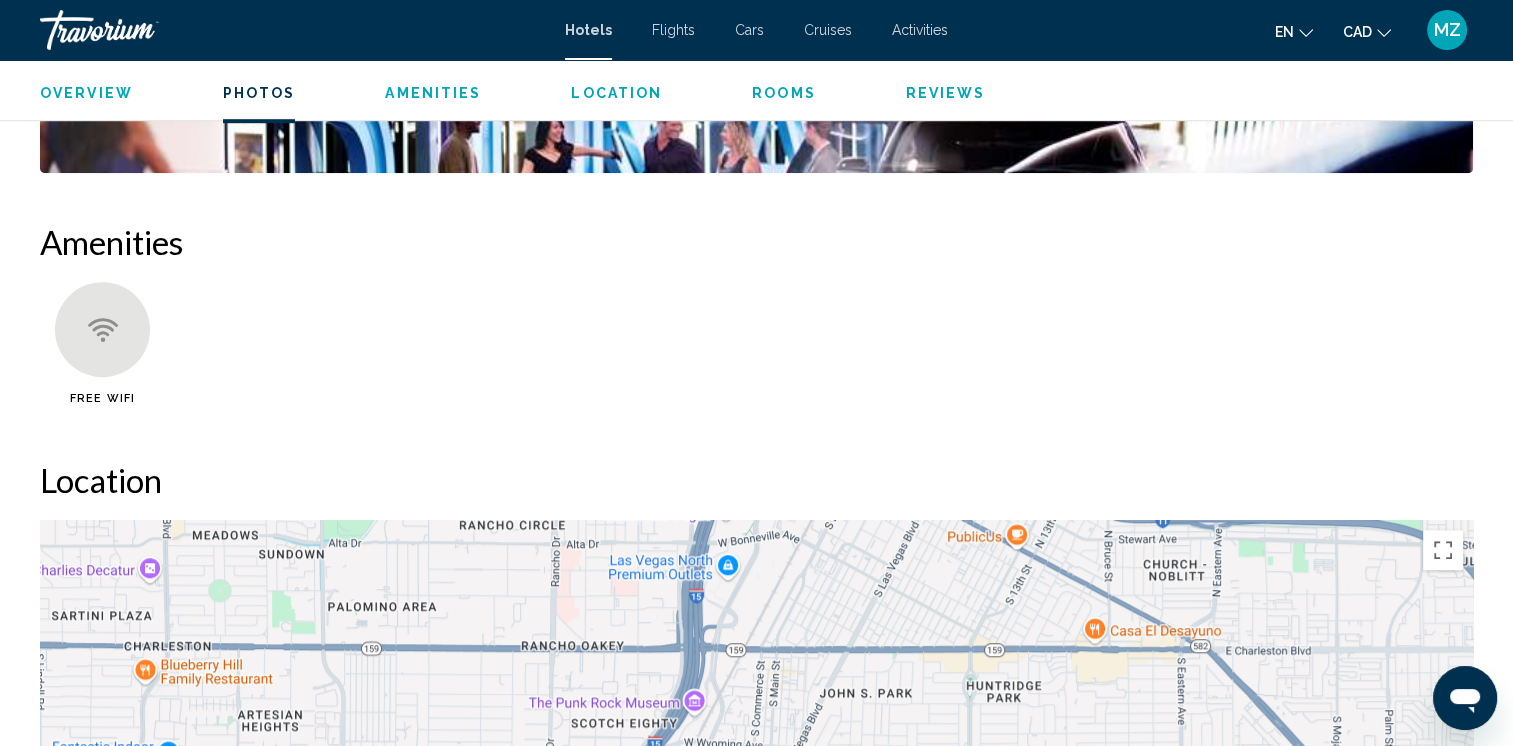 scroll, scrollTop: 1900, scrollLeft: 0, axis: vertical 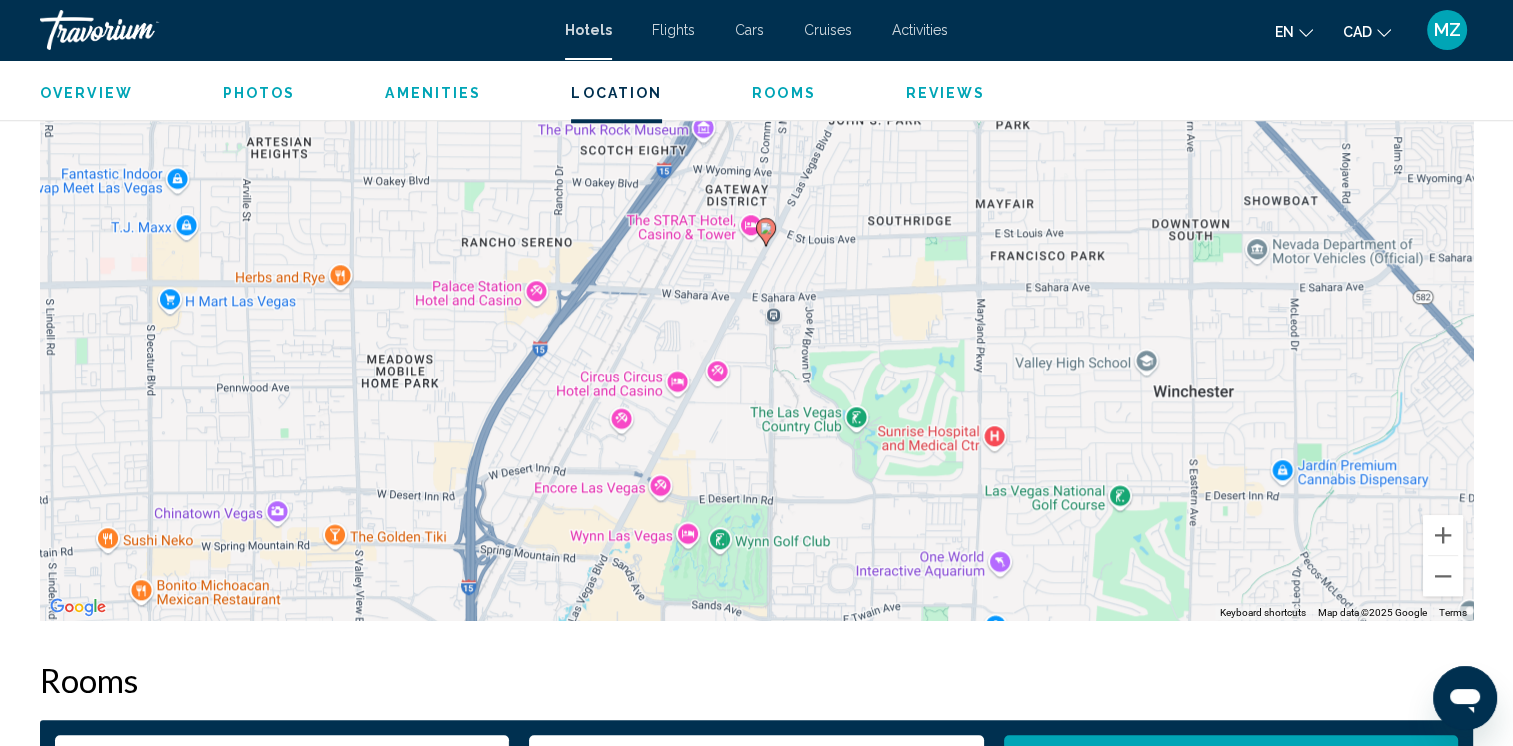 drag, startPoint x: 820, startPoint y: 568, endPoint x: 828, endPoint y: 492, distance: 76.41989 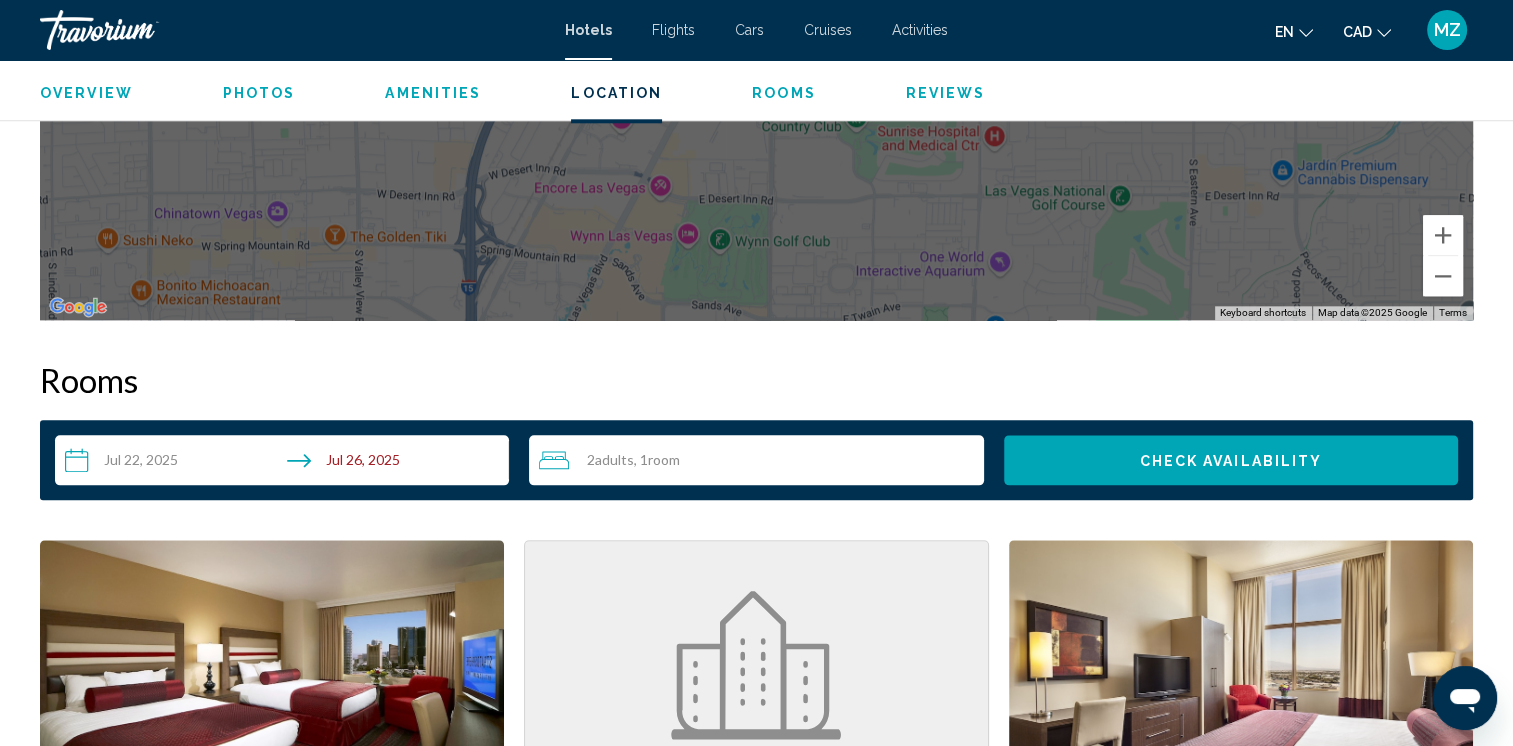 scroll, scrollTop: 1900, scrollLeft: 0, axis: vertical 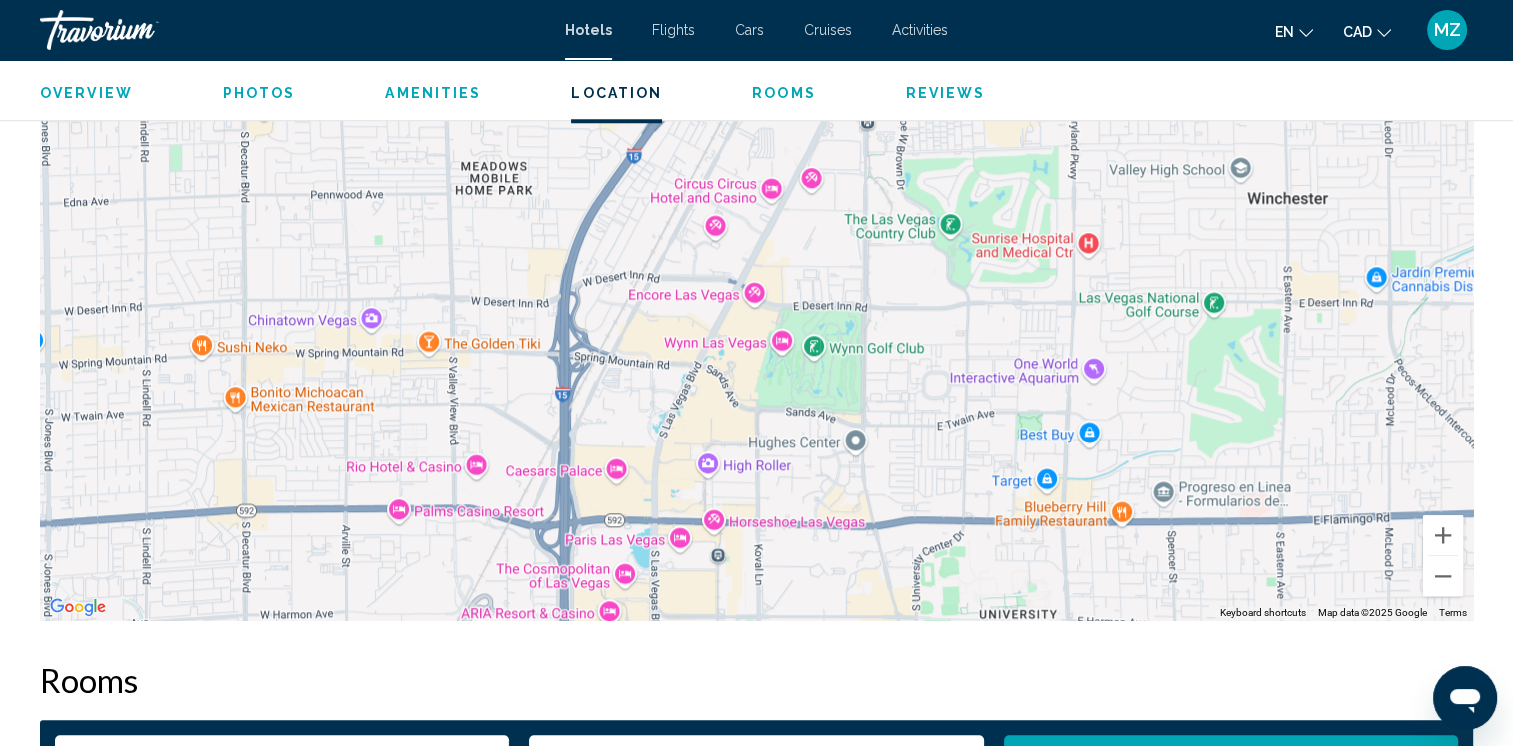 drag, startPoint x: 820, startPoint y: 492, endPoint x: 912, endPoint y: 310, distance: 203.93137 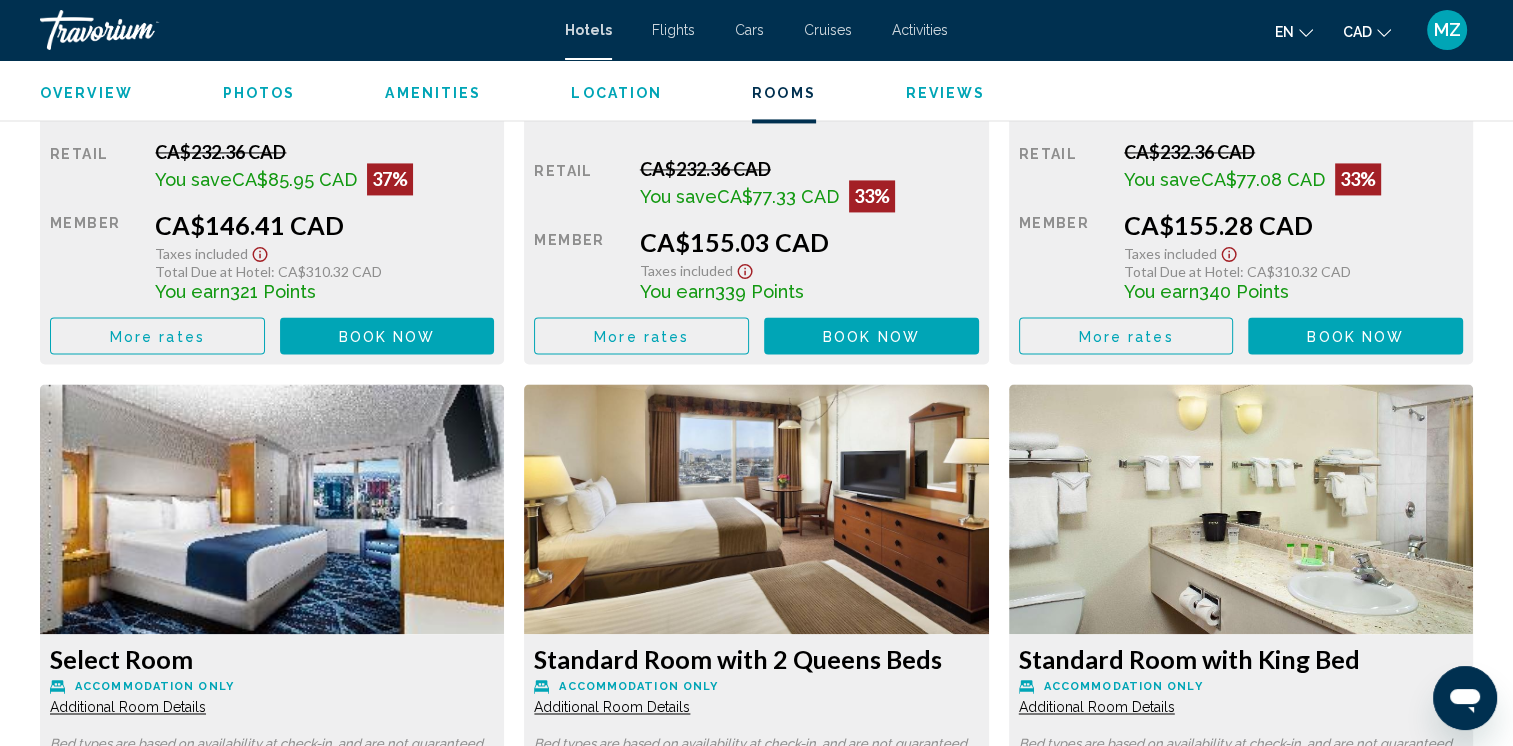 scroll, scrollTop: 2800, scrollLeft: 0, axis: vertical 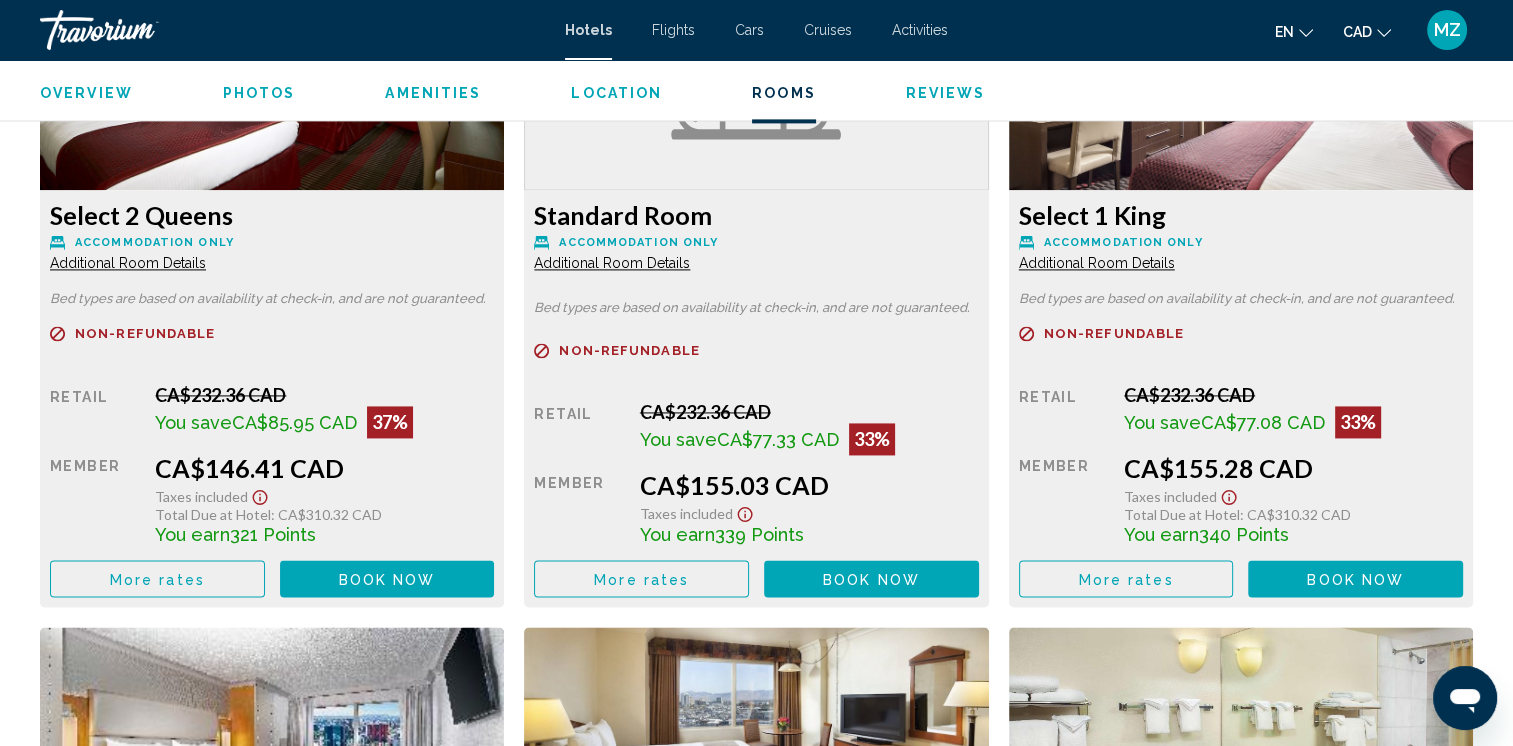 click on "Select 1 King
Accommodation Only Additional Room Details" at bounding box center (272, 236) 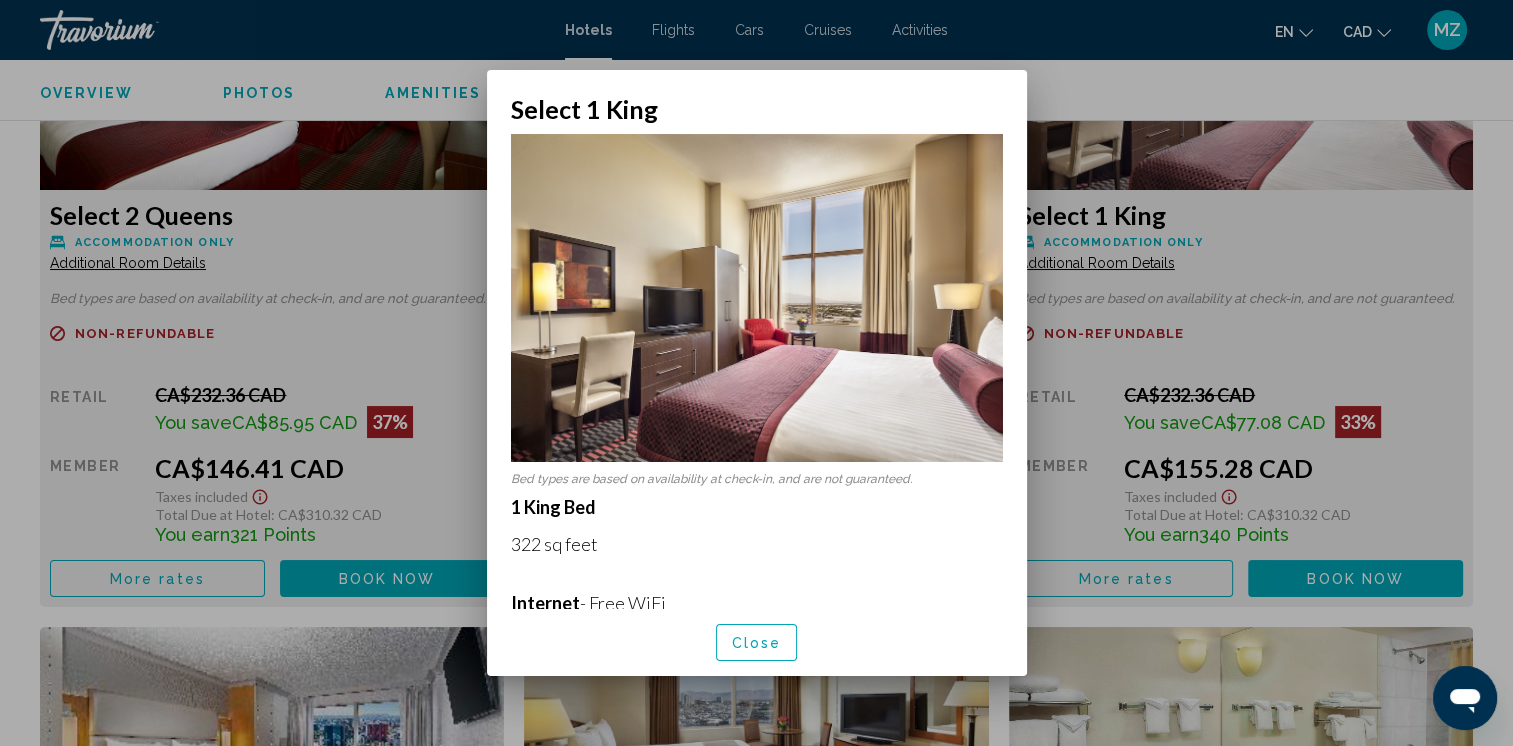 scroll, scrollTop: 0, scrollLeft: 0, axis: both 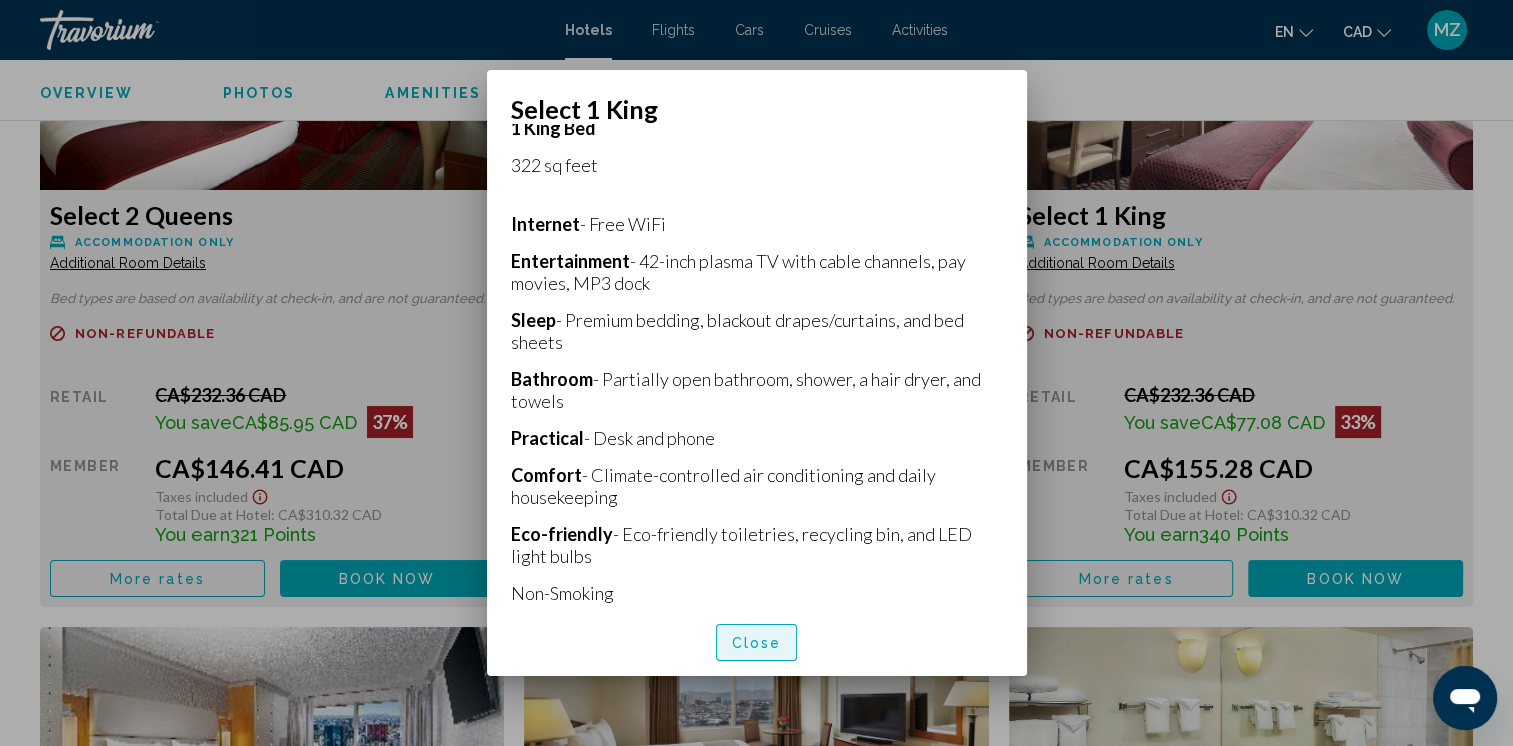 click on "Close" at bounding box center (757, 642) 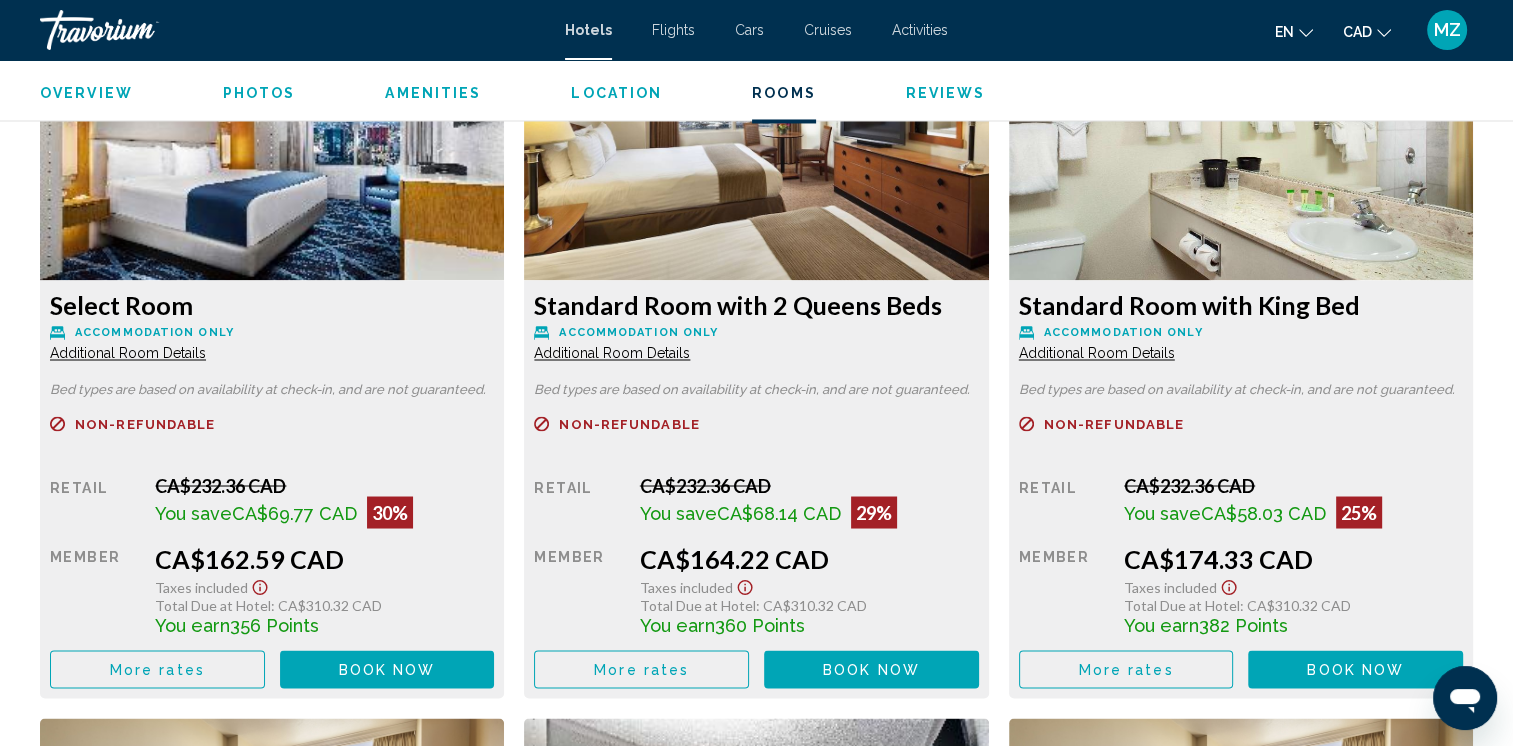 scroll, scrollTop: 3400, scrollLeft: 0, axis: vertical 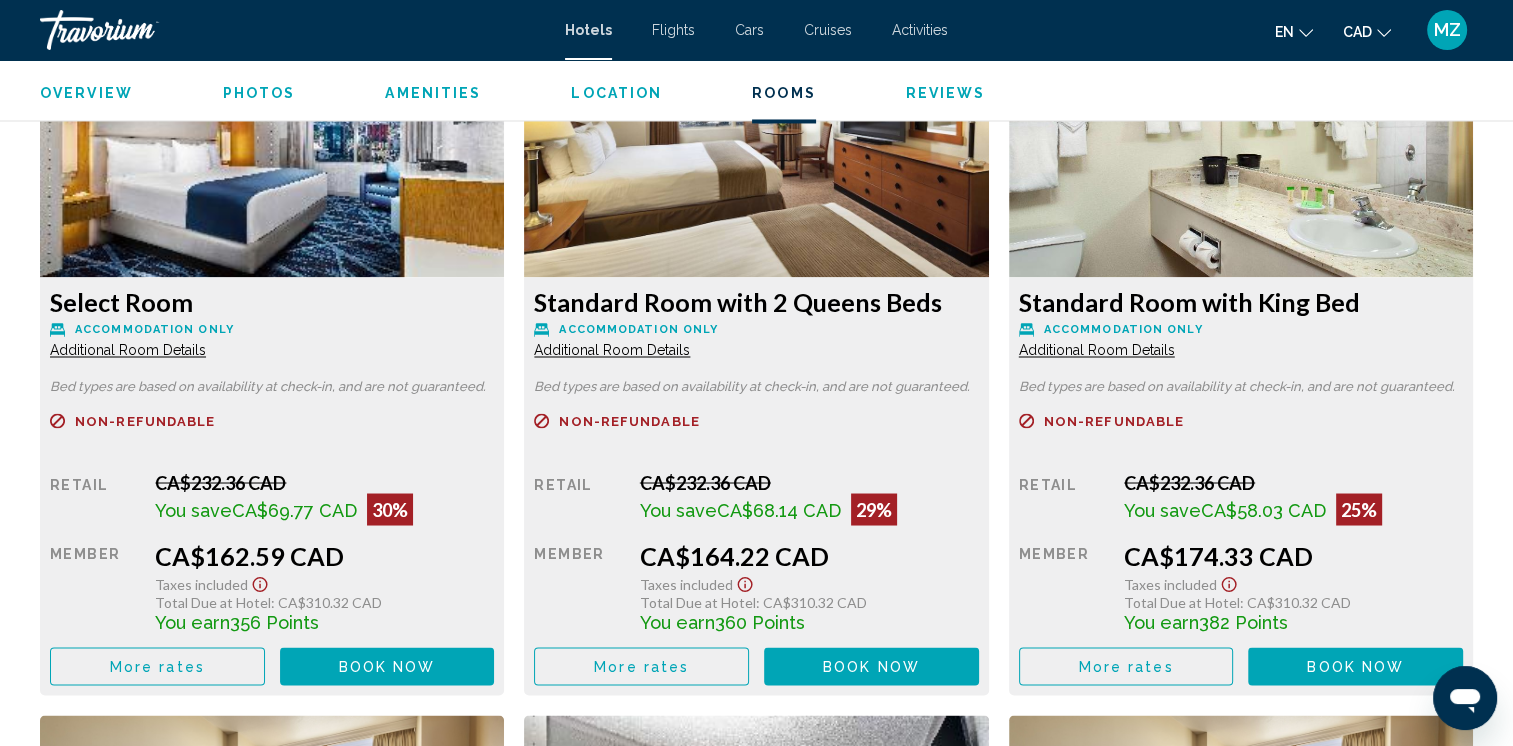 click on "Additional Room Details" at bounding box center [128, -337] 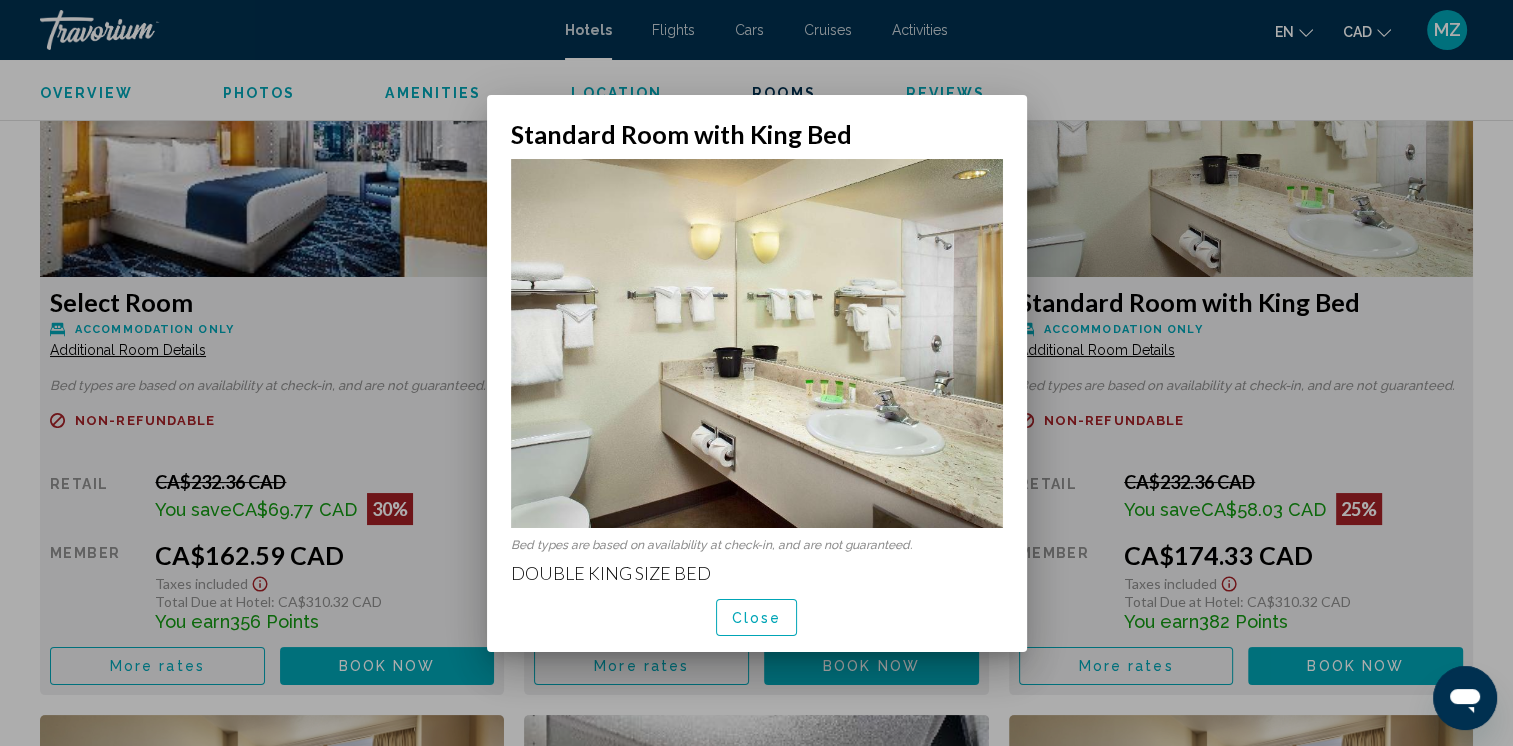 scroll, scrollTop: 0, scrollLeft: 0, axis: both 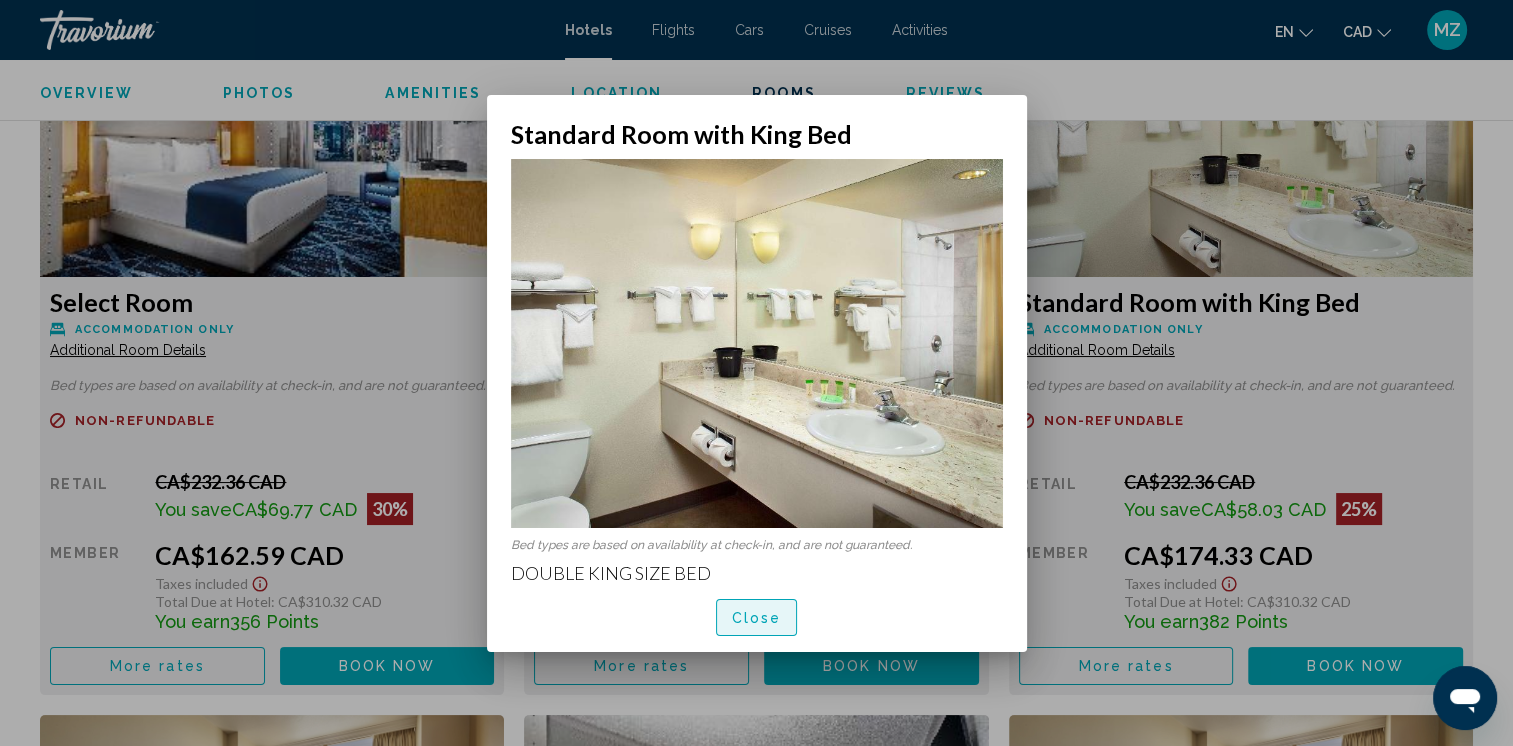 click on "Close" at bounding box center (757, 618) 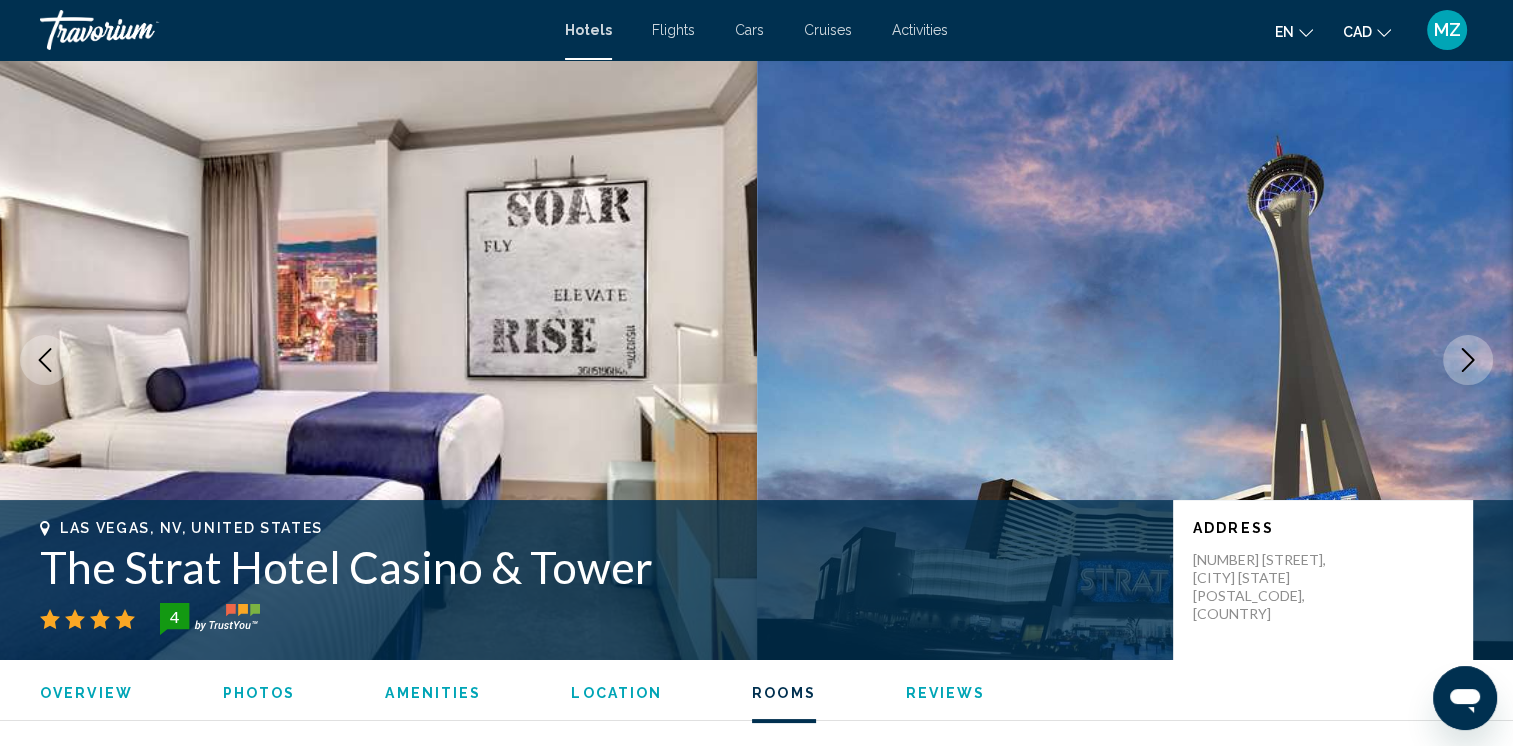scroll, scrollTop: 3400, scrollLeft: 0, axis: vertical 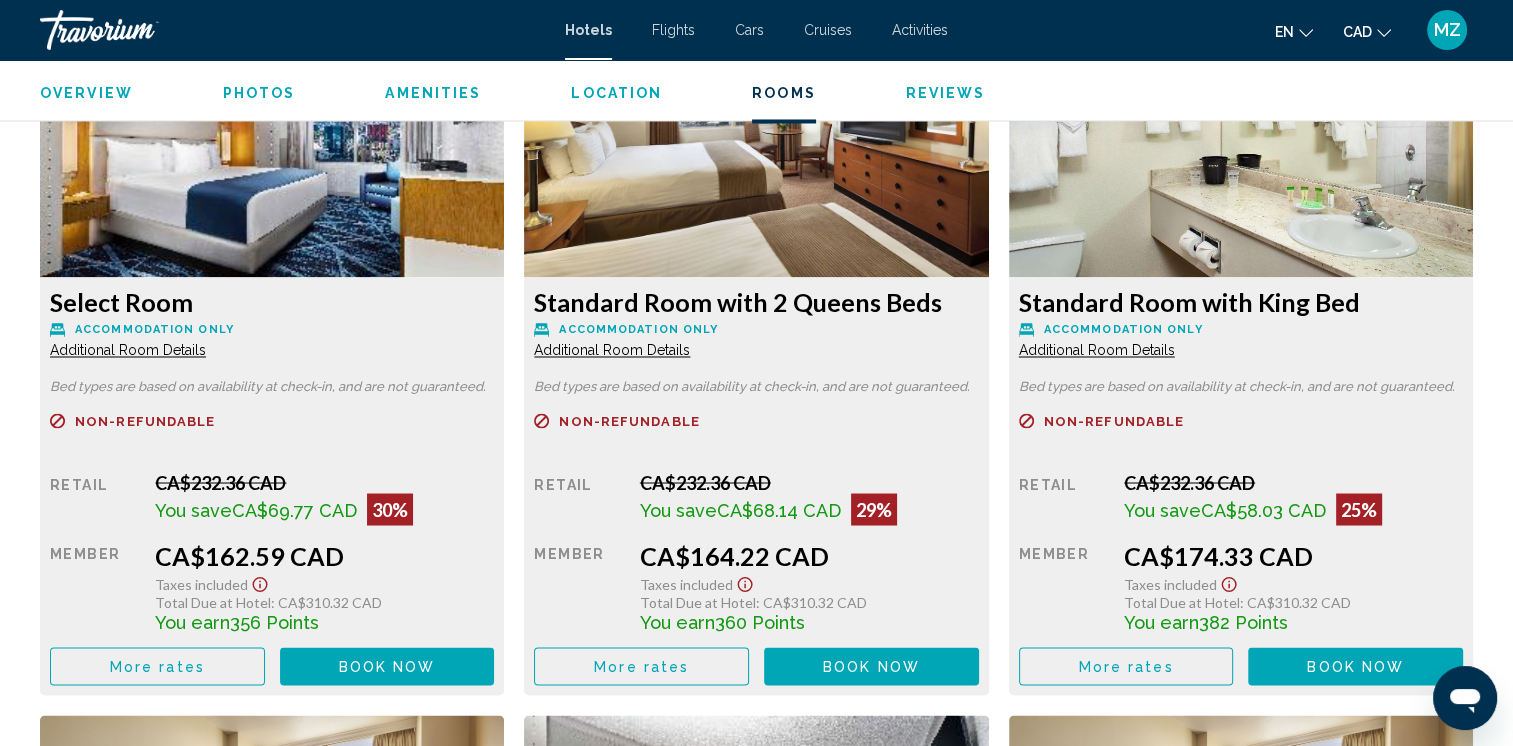 click on "Additional Room Details" at bounding box center (128, -337) 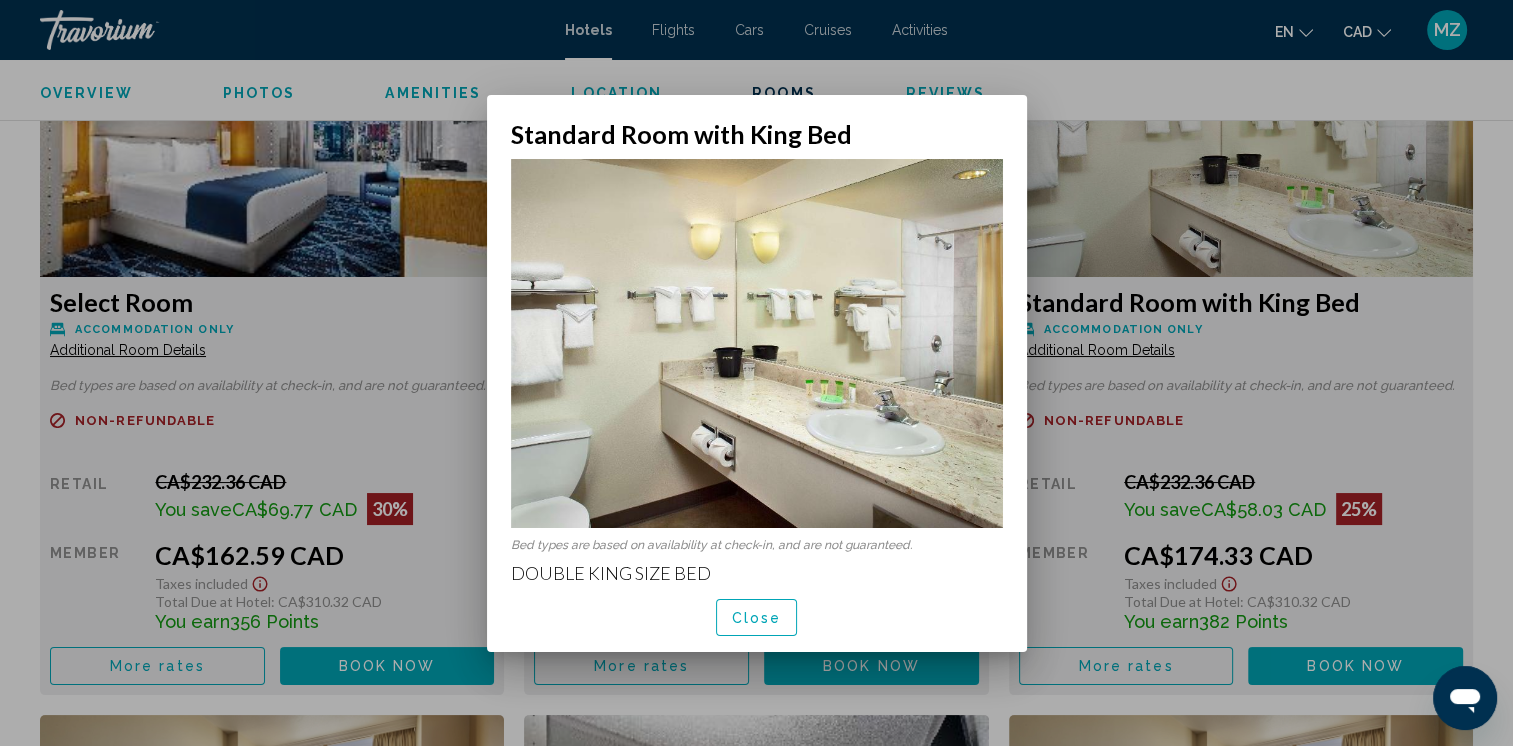 click on "Close" at bounding box center [757, 618] 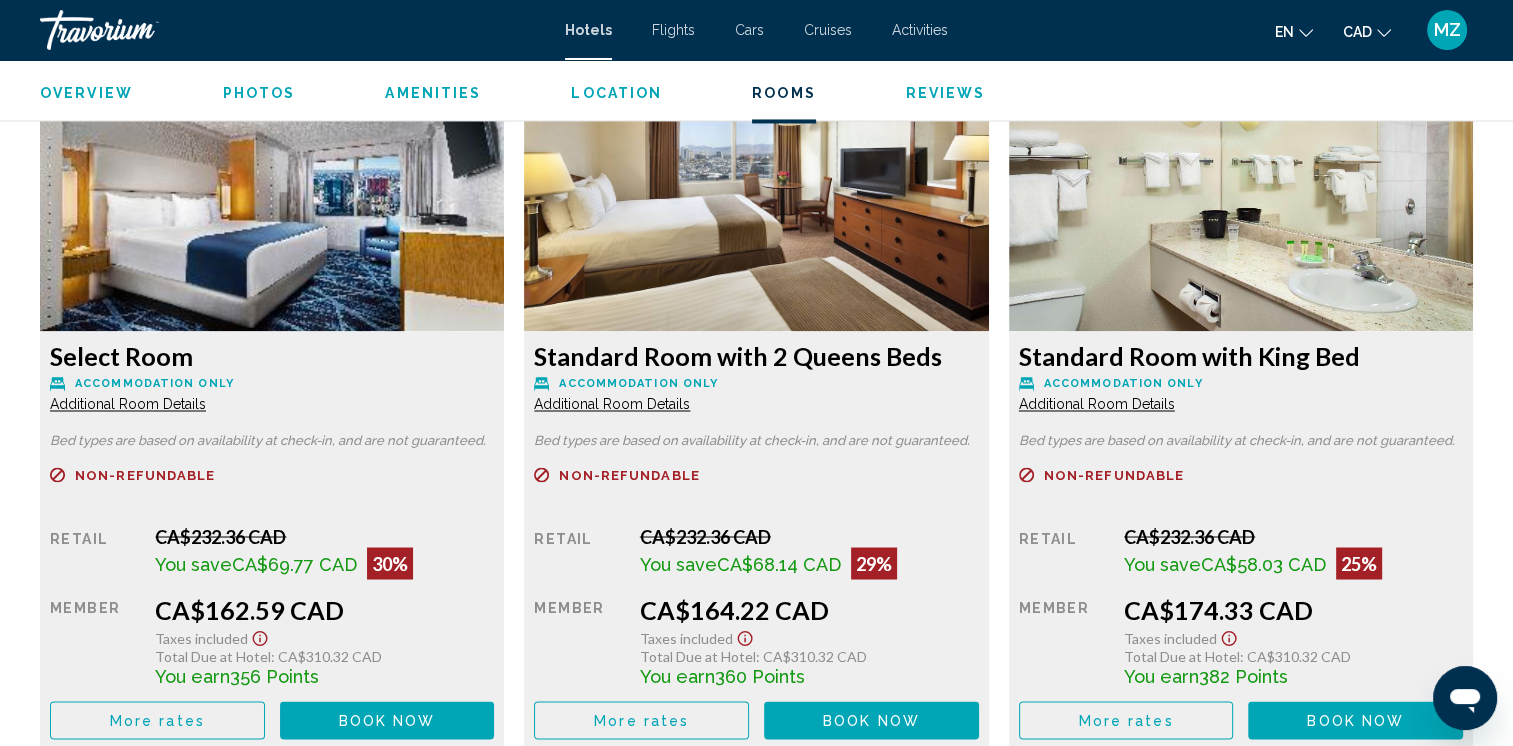 scroll, scrollTop: 3300, scrollLeft: 0, axis: vertical 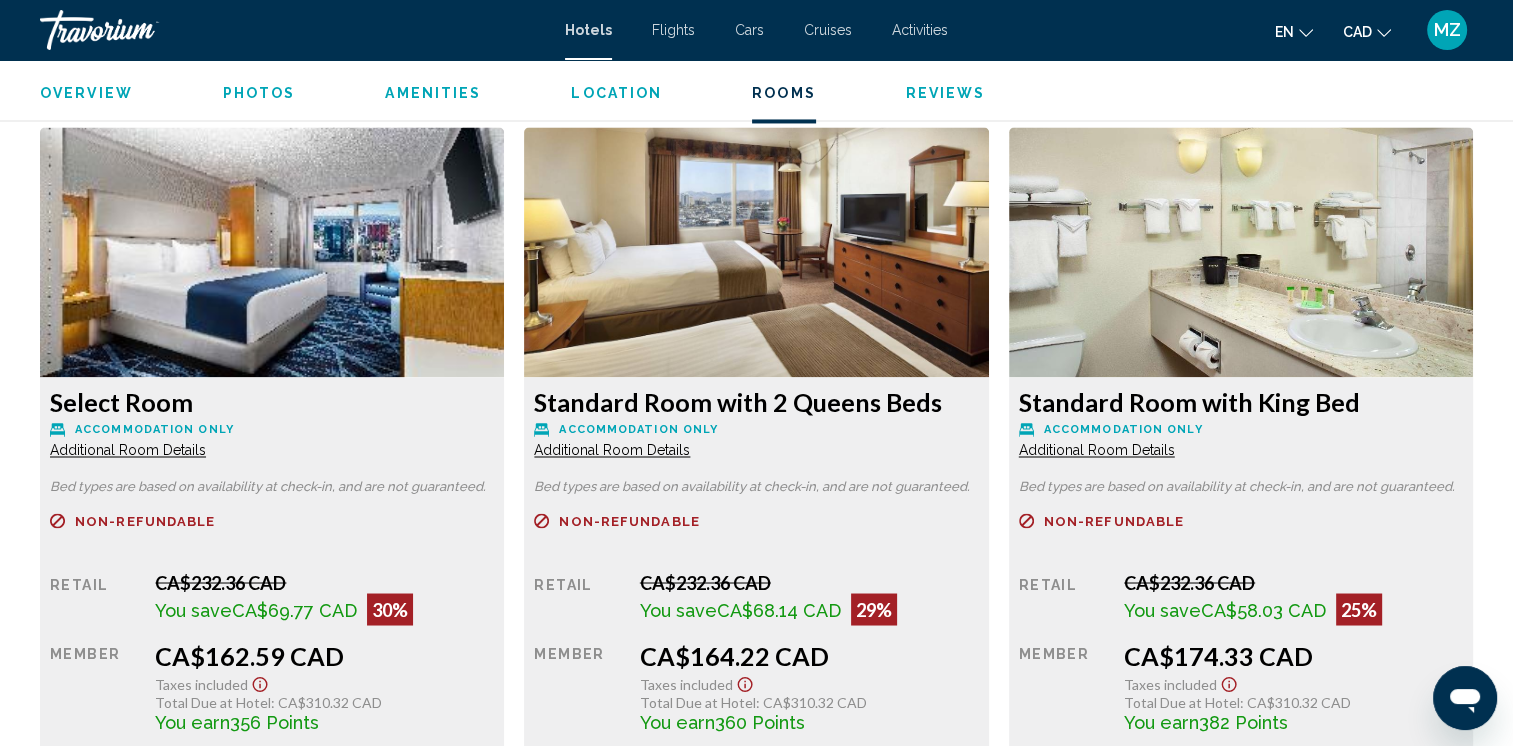 click on "Additional Room Details" at bounding box center [128, -237] 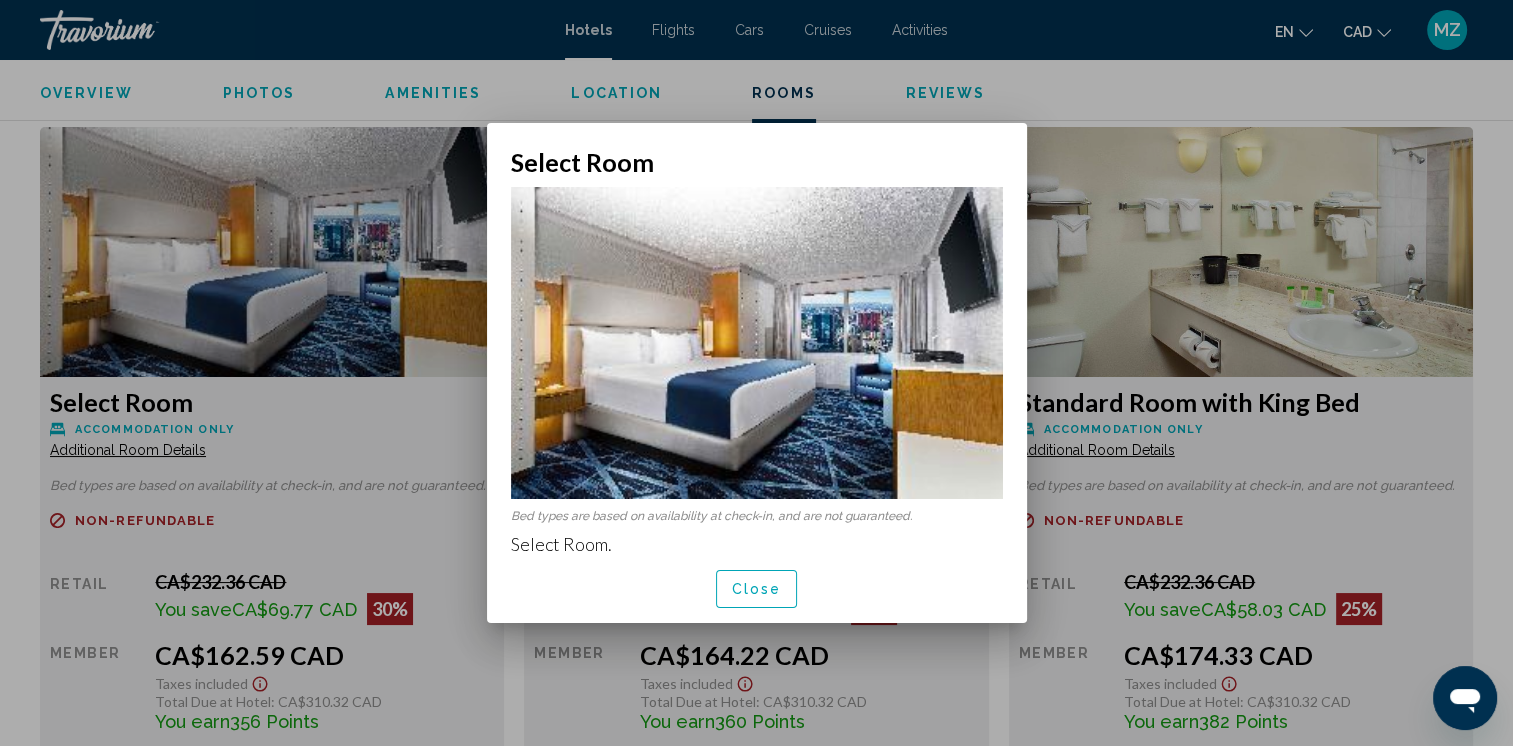click on "Close" at bounding box center (757, 590) 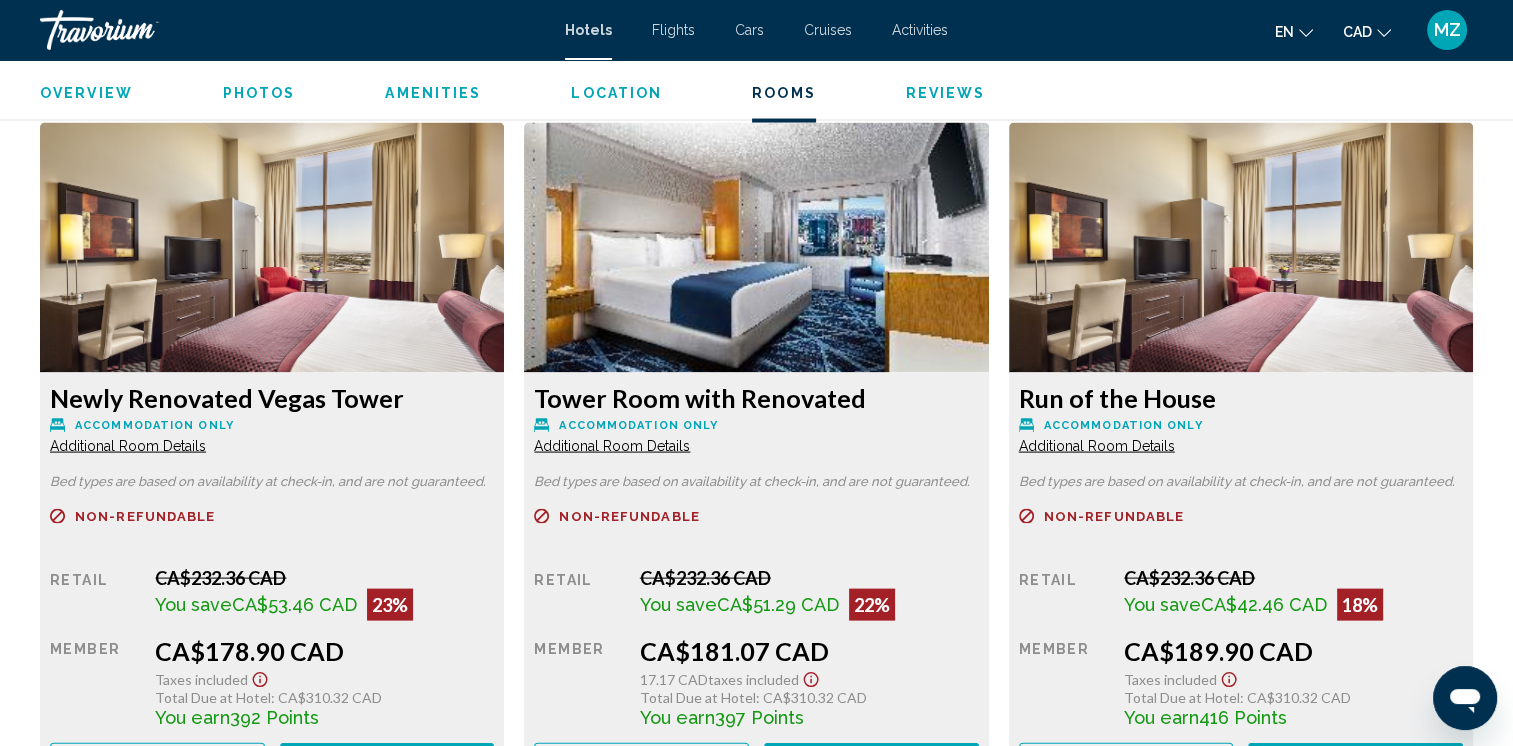scroll, scrollTop: 4000, scrollLeft: 0, axis: vertical 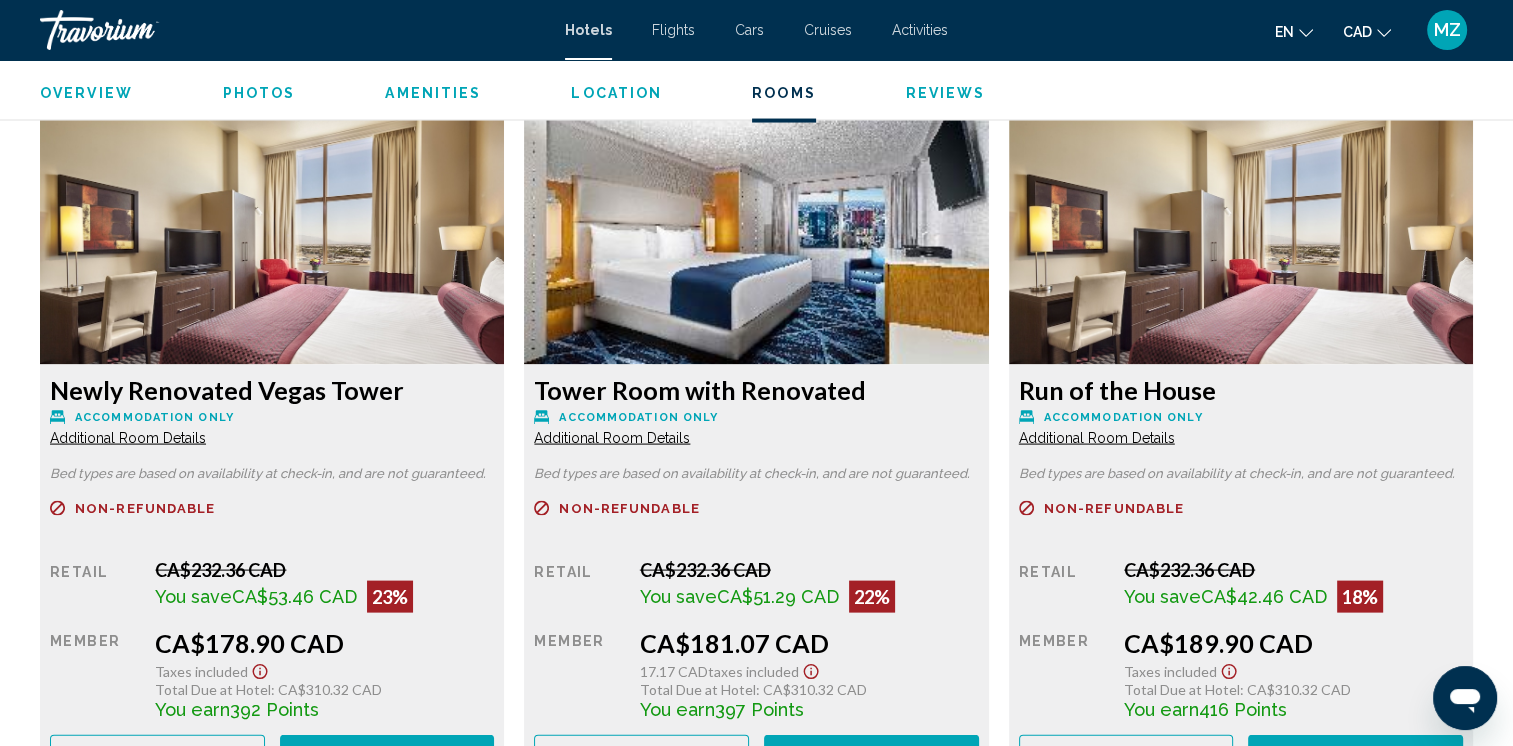 click on "Additional Room Details" at bounding box center (128, -937) 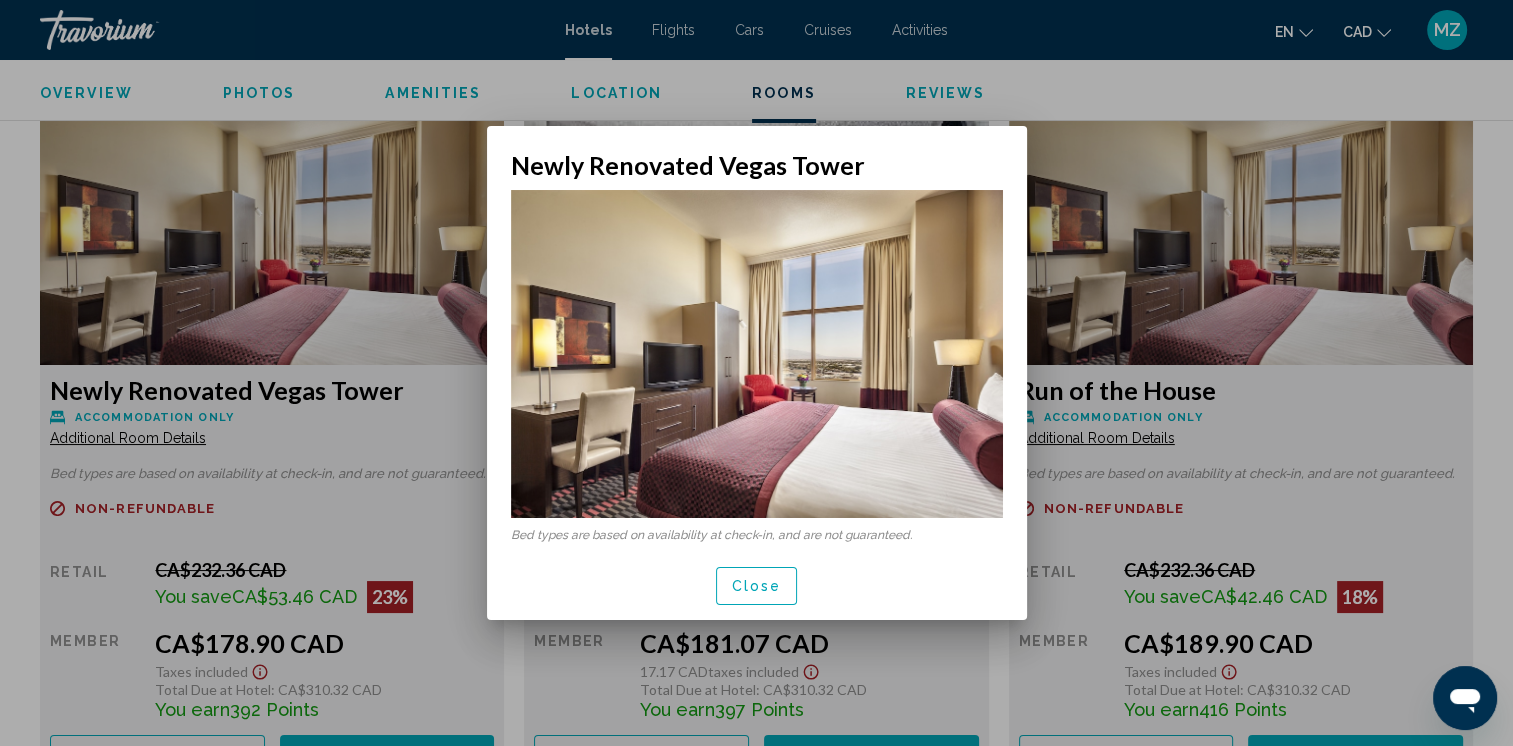 click on "Close" at bounding box center (757, 587) 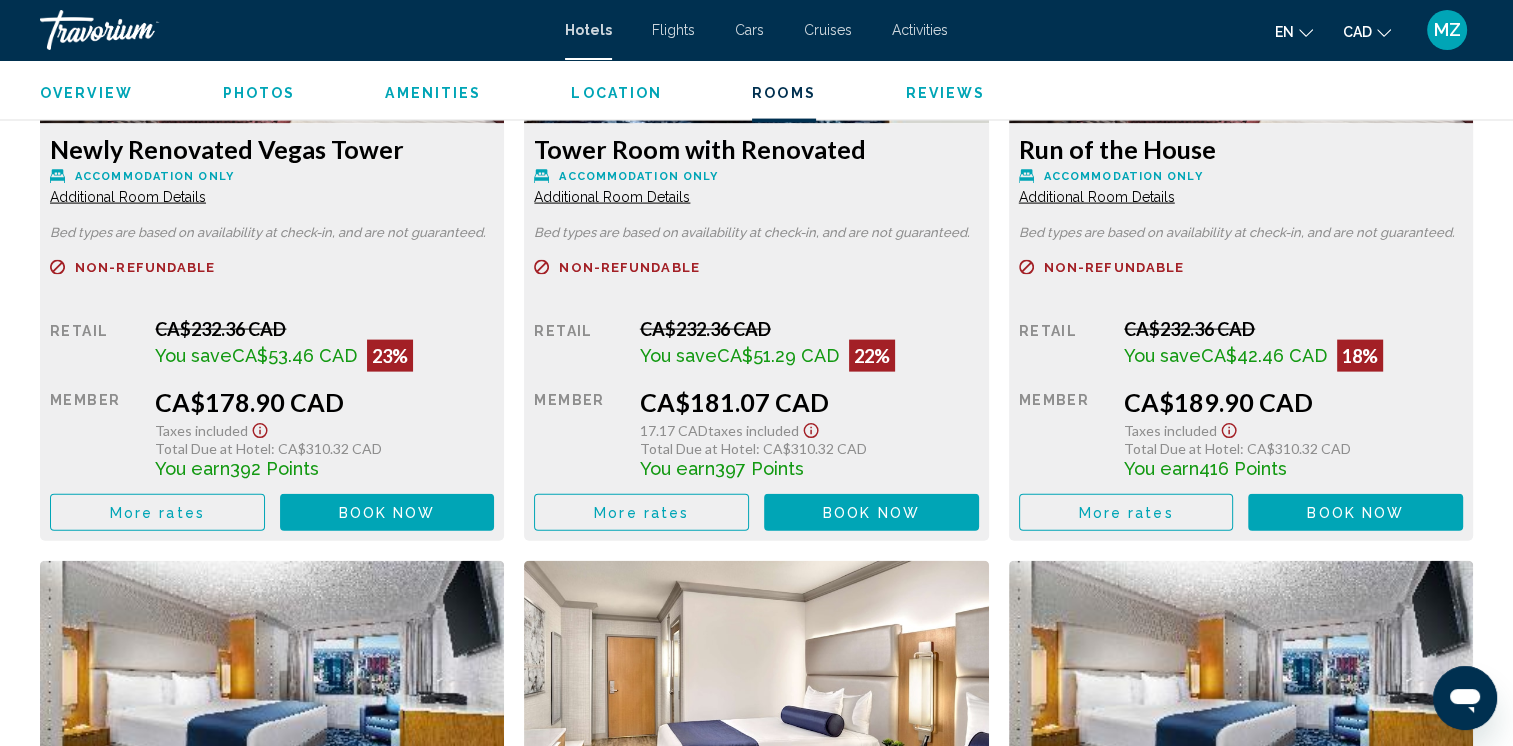 scroll, scrollTop: 4000, scrollLeft: 0, axis: vertical 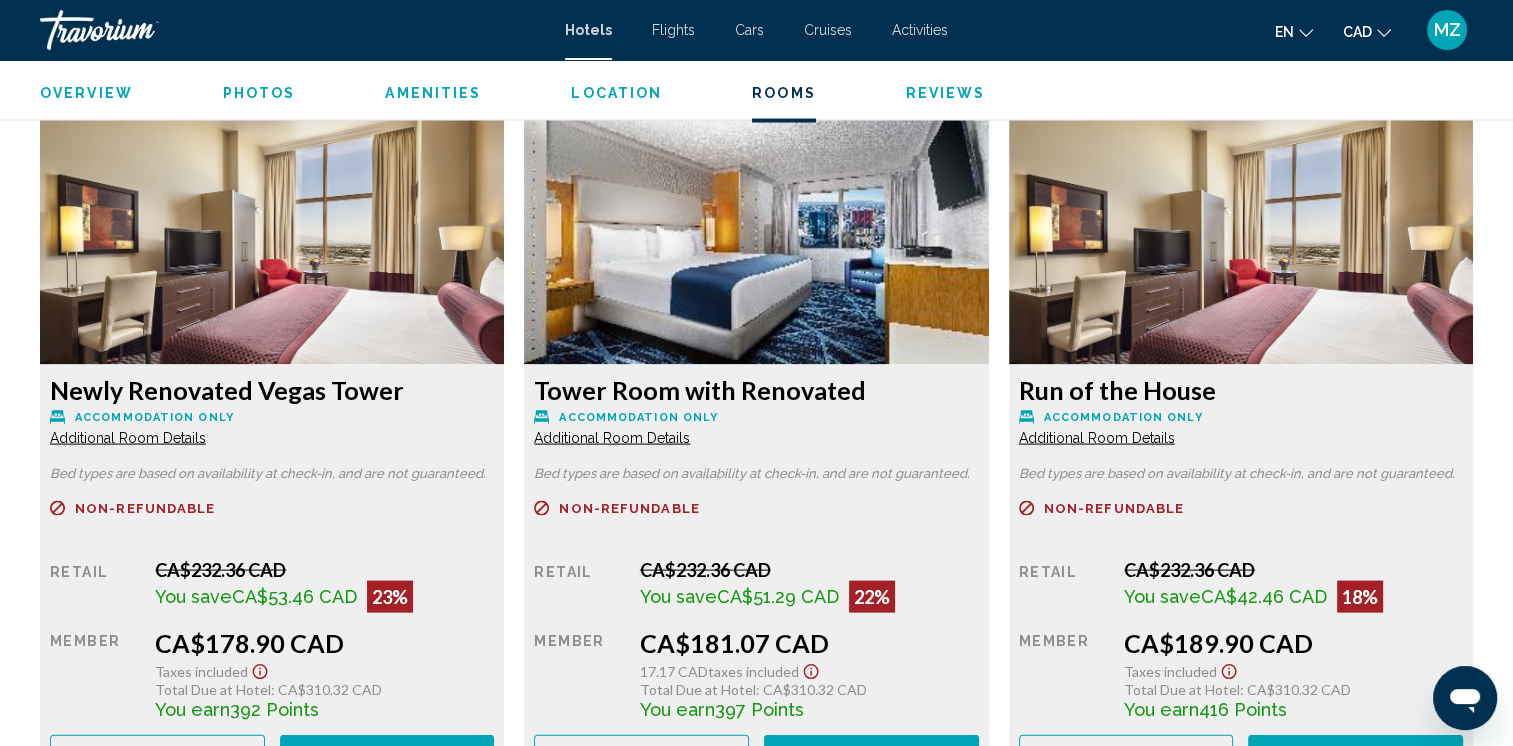 click on "Additional Room Details" at bounding box center (128, -937) 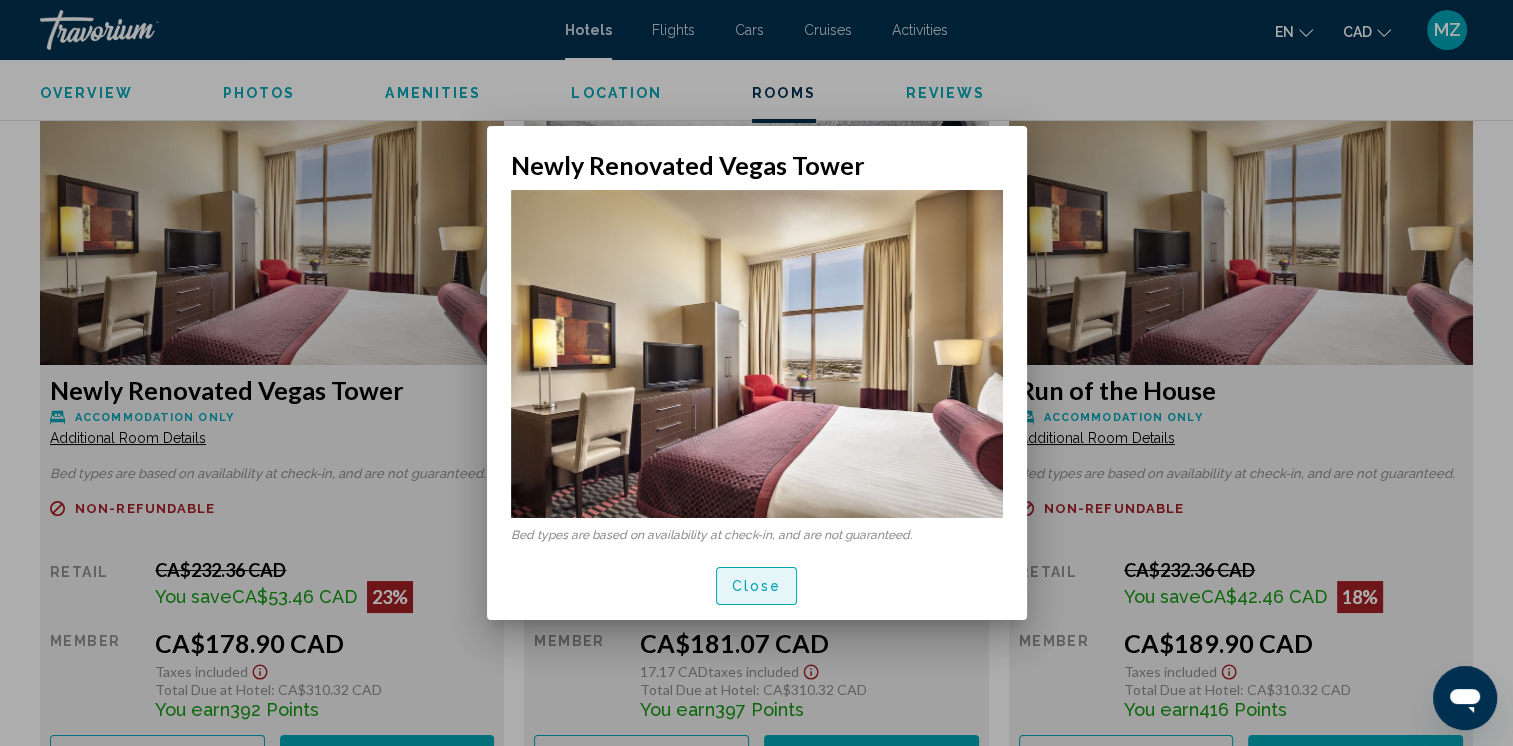 click on "Close" at bounding box center (757, 585) 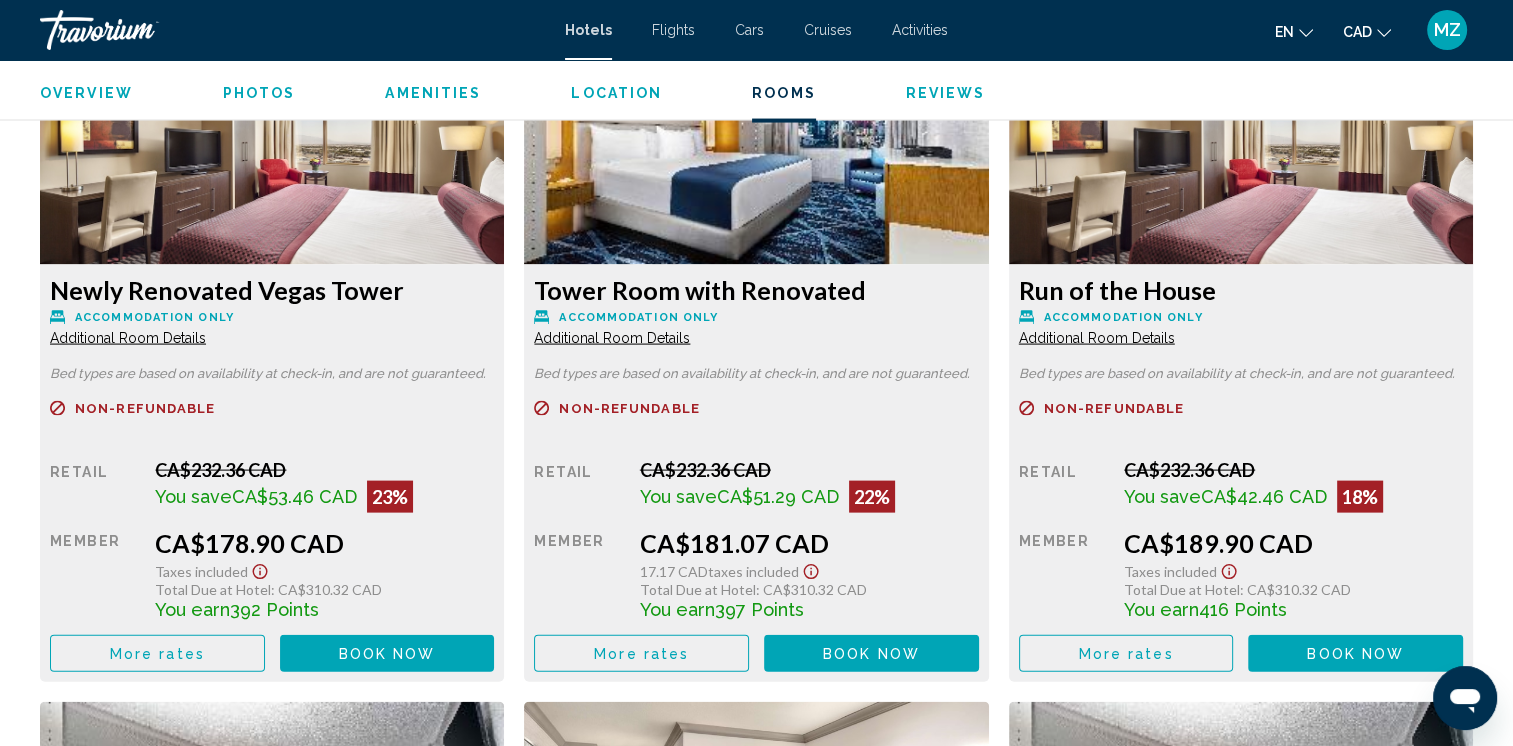 scroll, scrollTop: 3800, scrollLeft: 0, axis: vertical 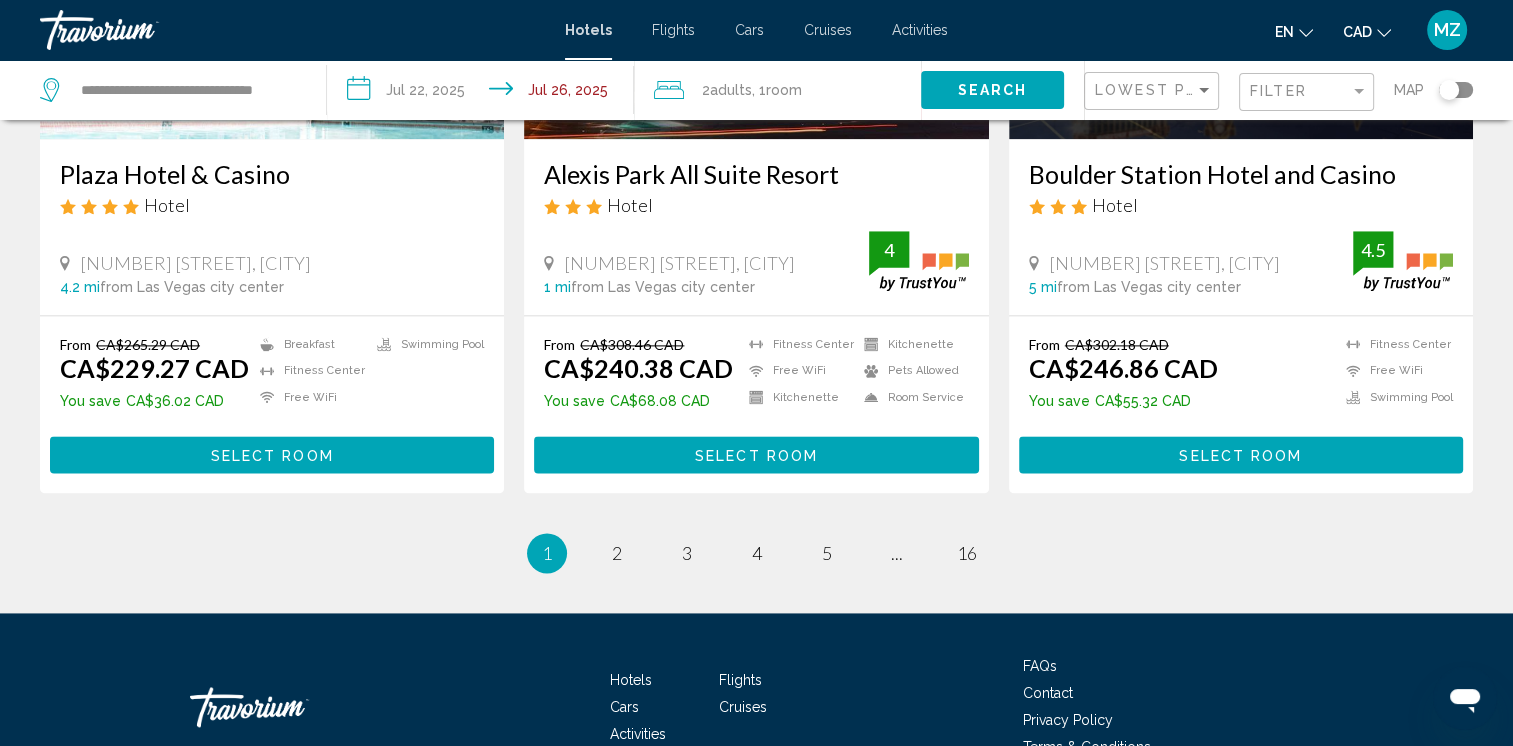 click on "Select Room" at bounding box center [272, 454] 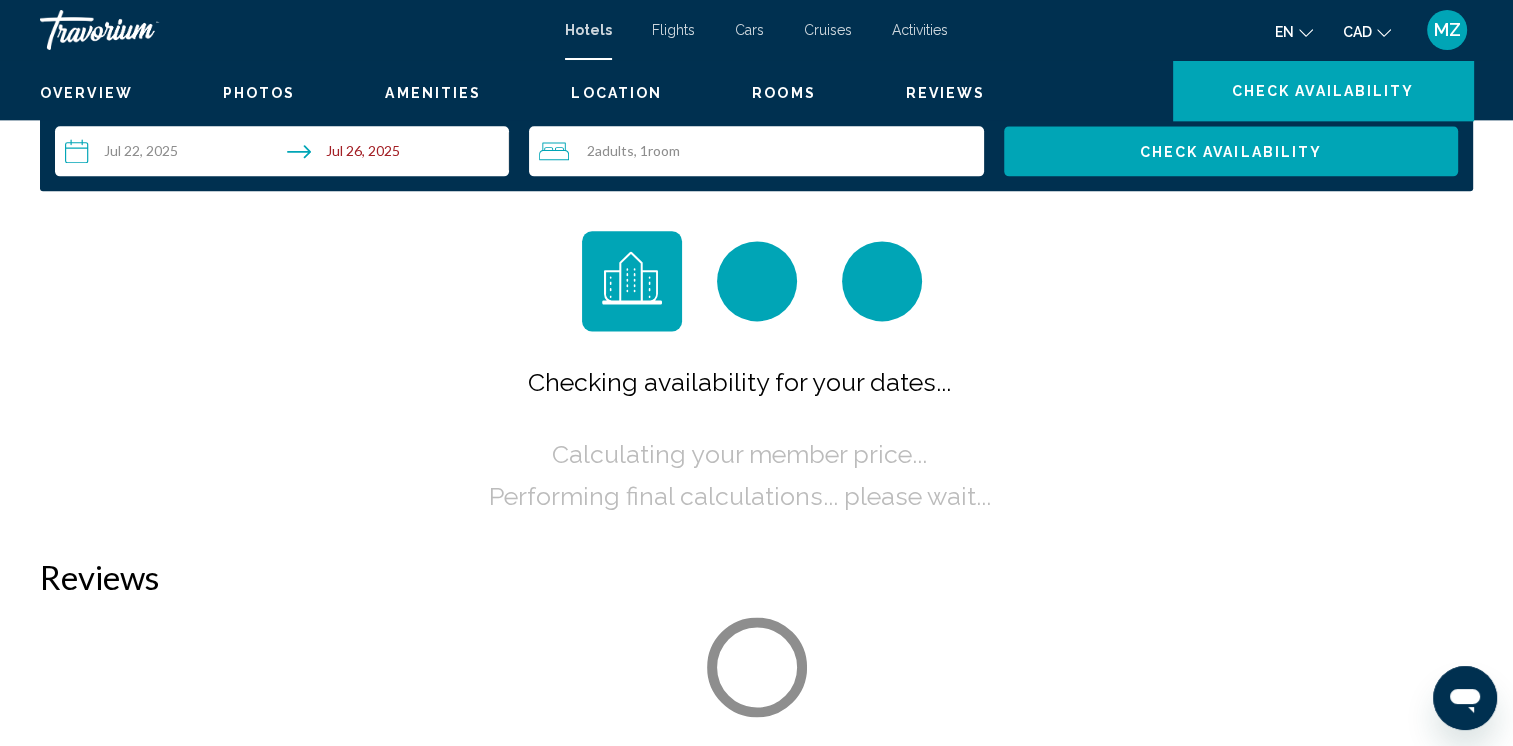 scroll, scrollTop: 0, scrollLeft: 0, axis: both 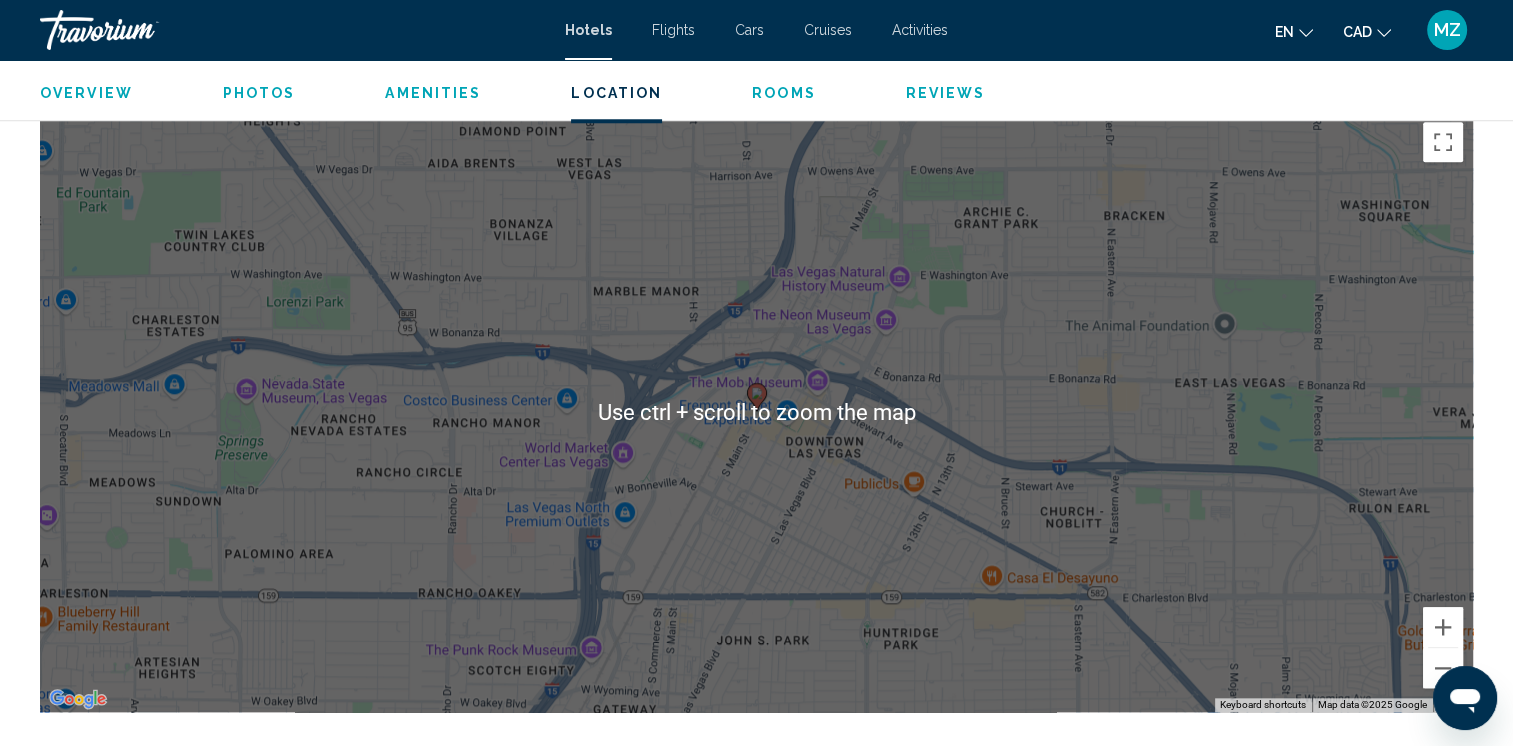 click on "To activate drag with keyboard, press Alt + Enter. Once in keyboard drag state, use the arrow keys to move the marker. To complete the drag, press the Enter key. To cancel, press Escape." at bounding box center (756, 412) 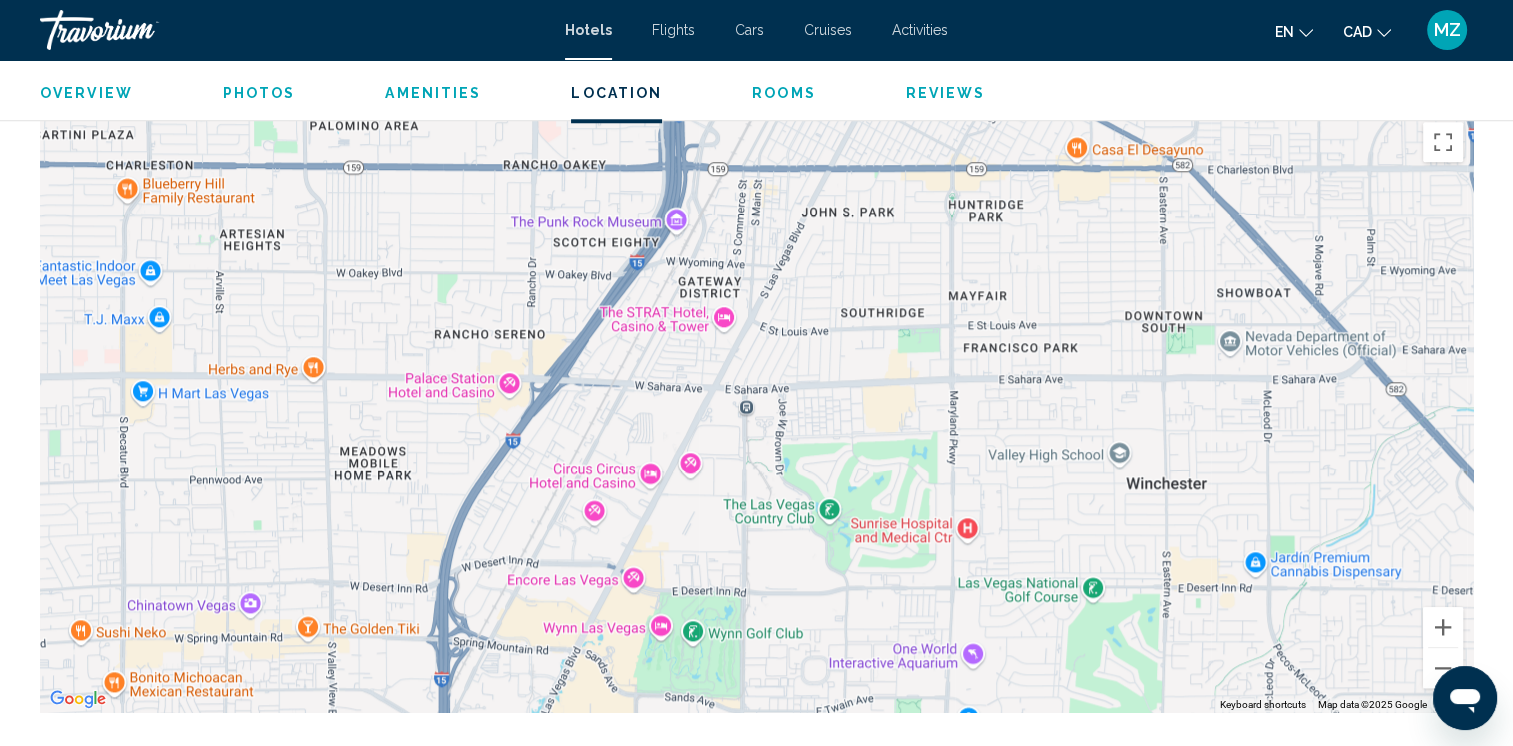 drag, startPoint x: 907, startPoint y: 651, endPoint x: 992, endPoint y: 221, distance: 438.32065 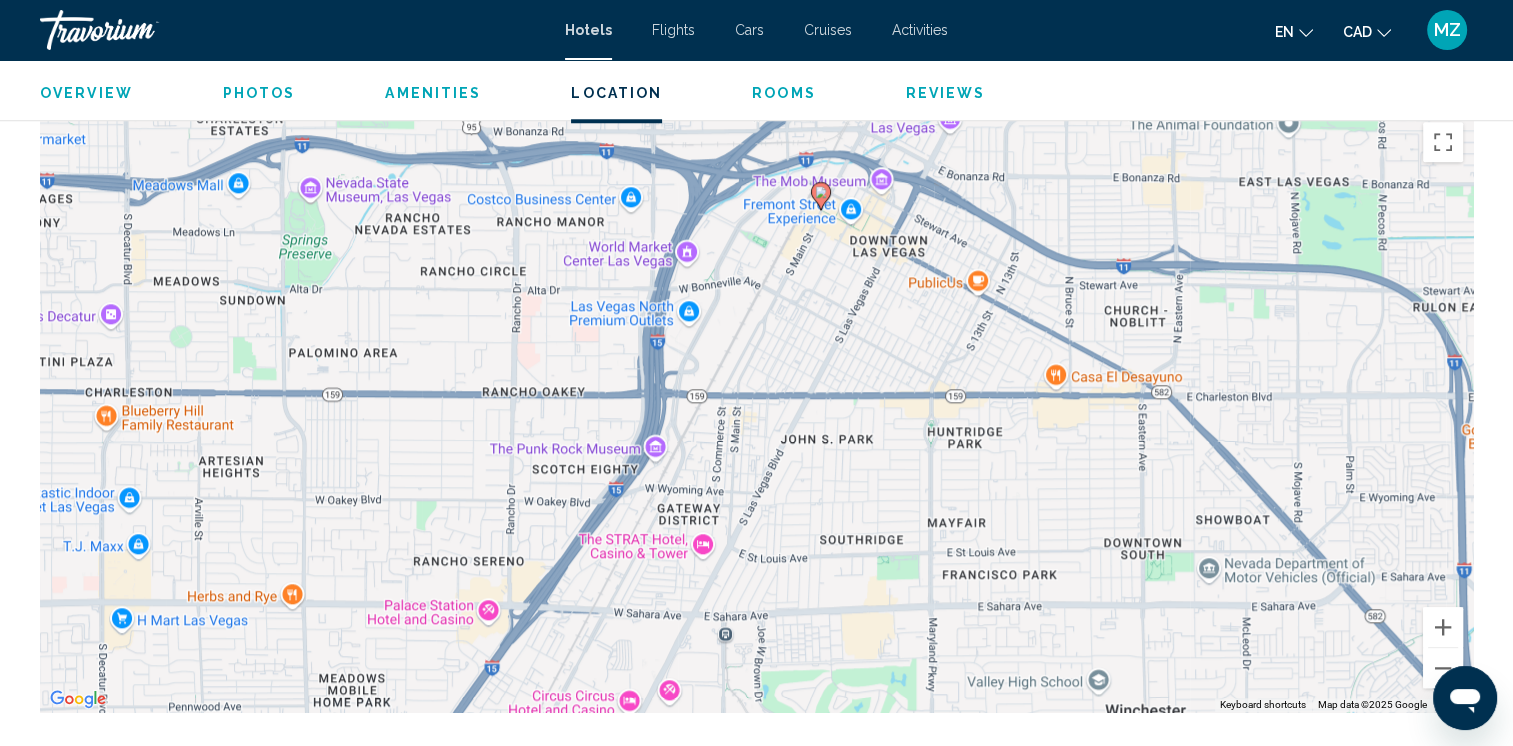 drag, startPoint x: 900, startPoint y: 287, endPoint x: 877, endPoint y: 500, distance: 214.23819 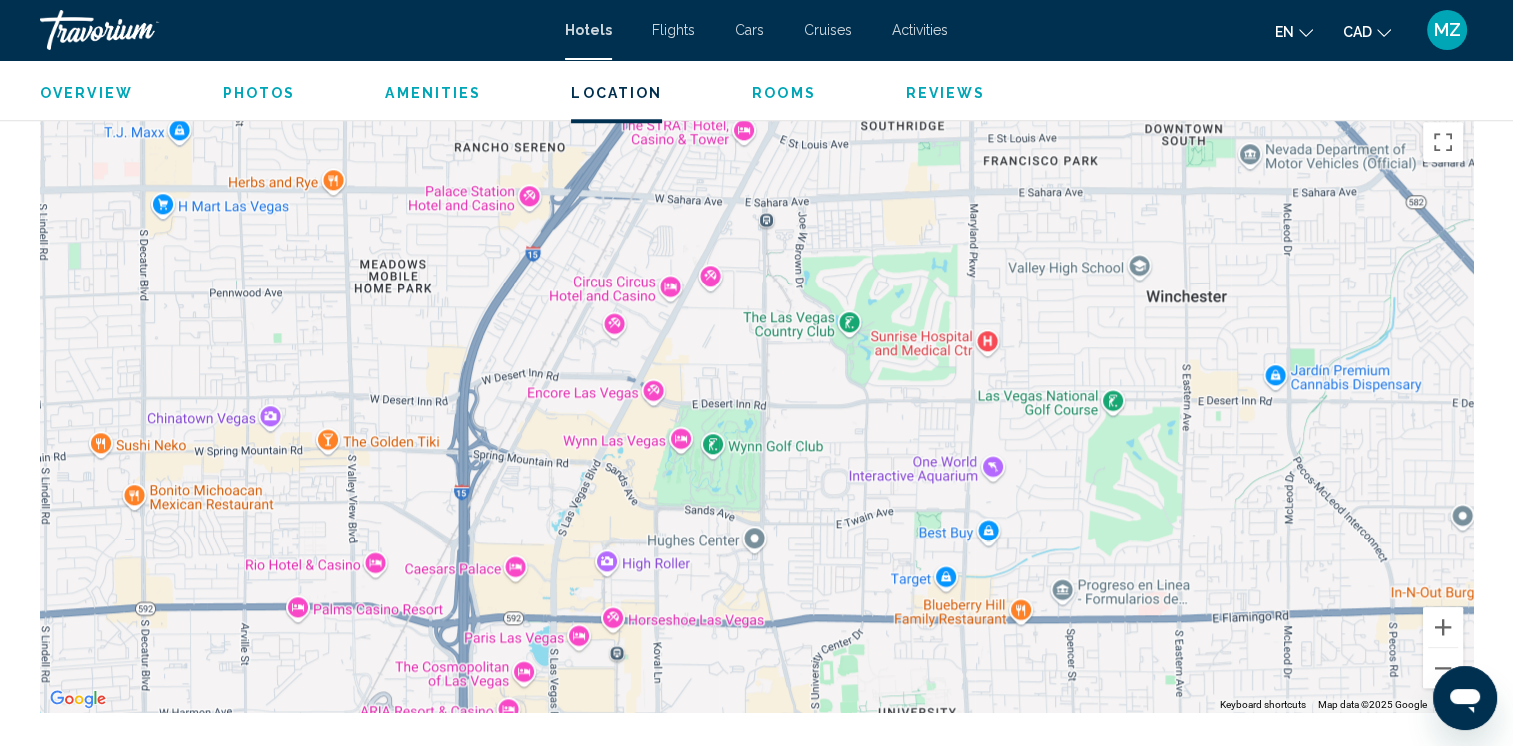 drag, startPoint x: 909, startPoint y: 584, endPoint x: 952, endPoint y: 131, distance: 455.03625 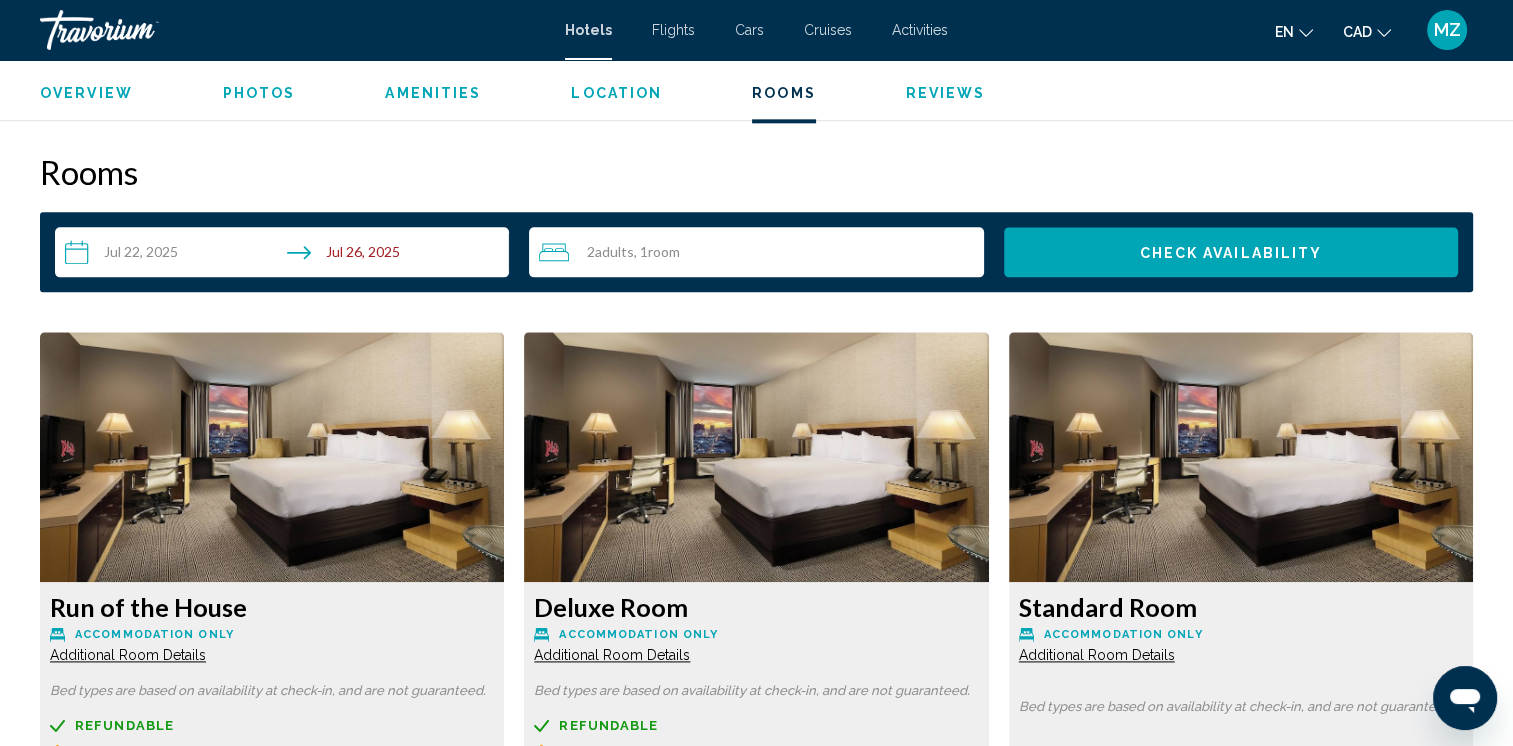 scroll, scrollTop: 2900, scrollLeft: 0, axis: vertical 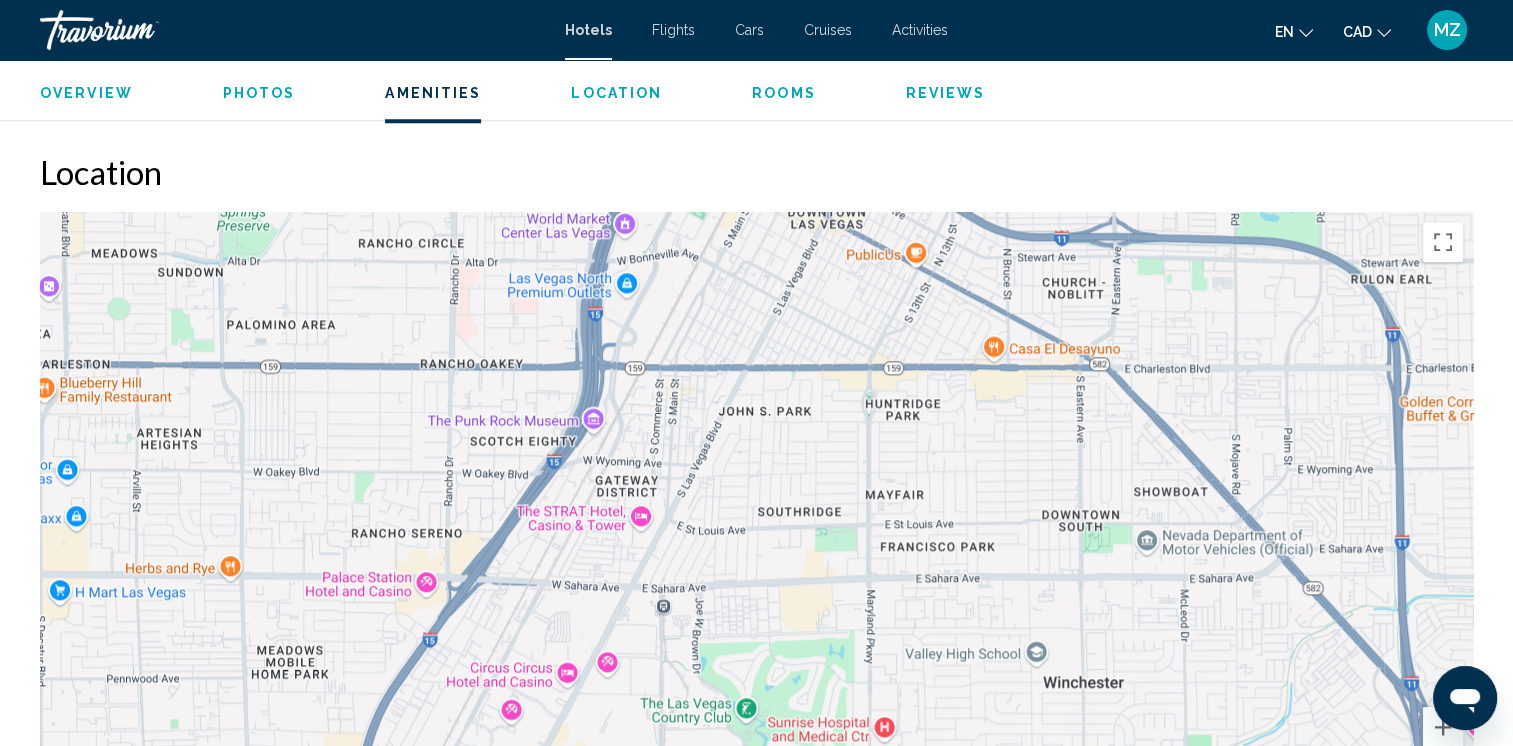 drag, startPoint x: 836, startPoint y: 527, endPoint x: 737, endPoint y: 789, distance: 280.08035 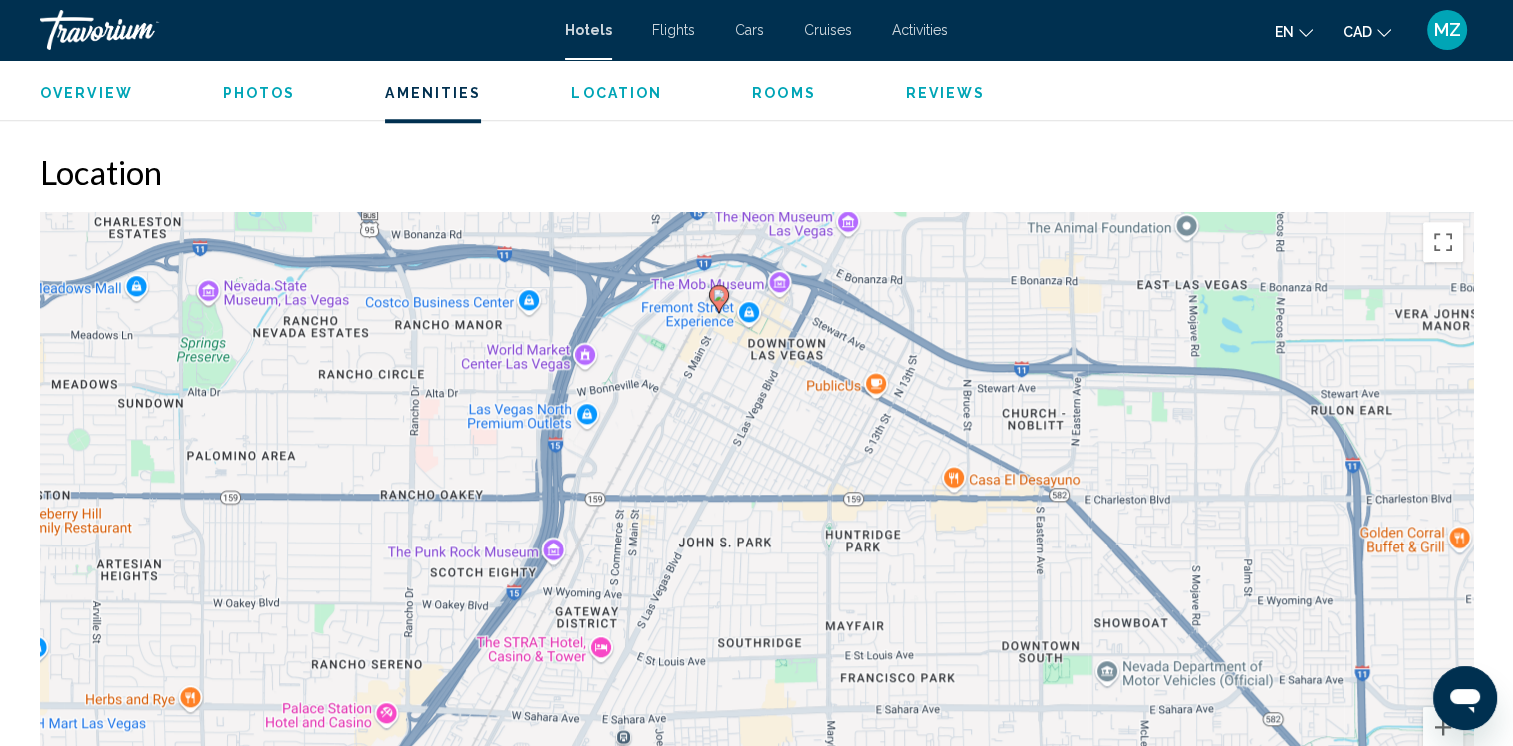 drag, startPoint x: 827, startPoint y: 606, endPoint x: 824, endPoint y: 620, distance: 14.3178215 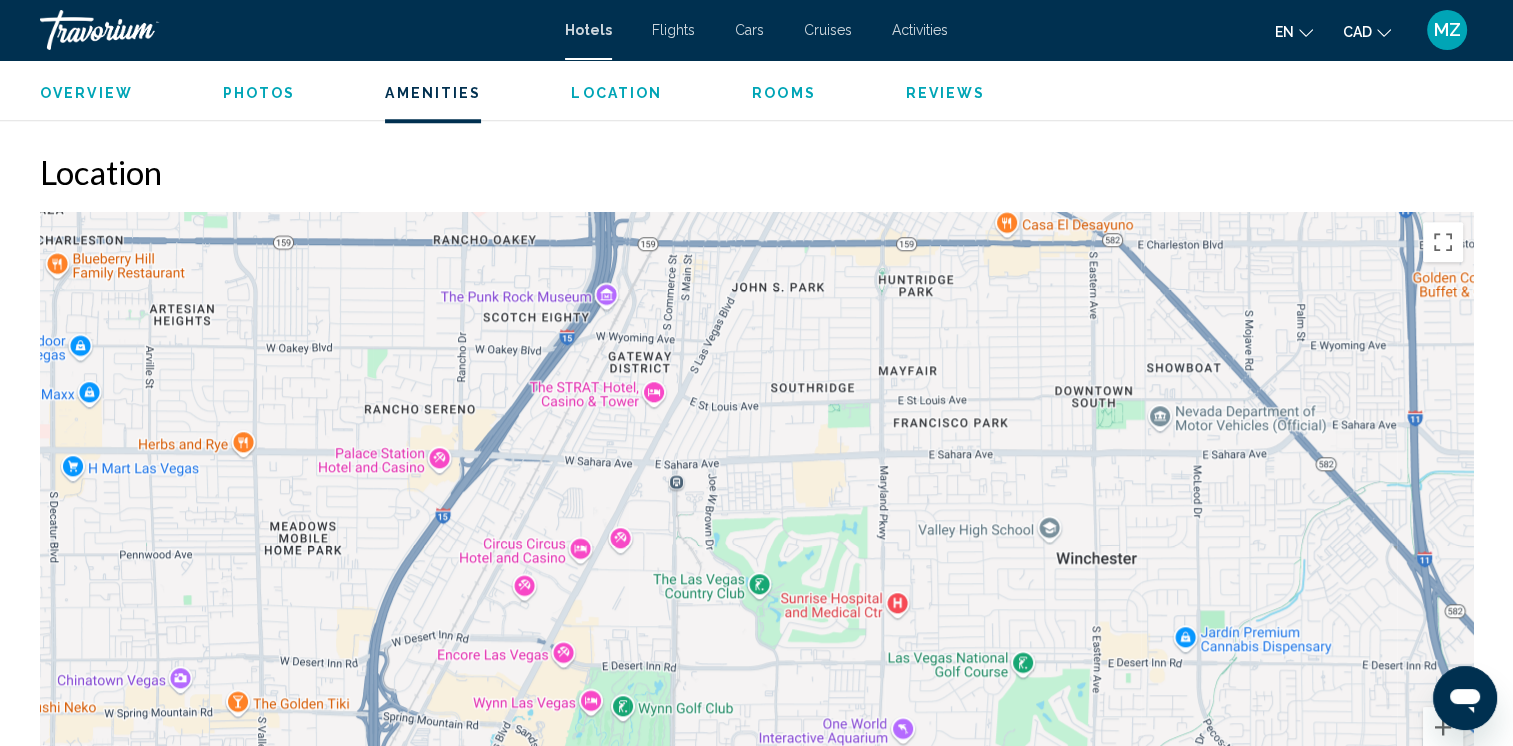drag, startPoint x: 784, startPoint y: 666, endPoint x: 831, endPoint y: 430, distance: 240.63458 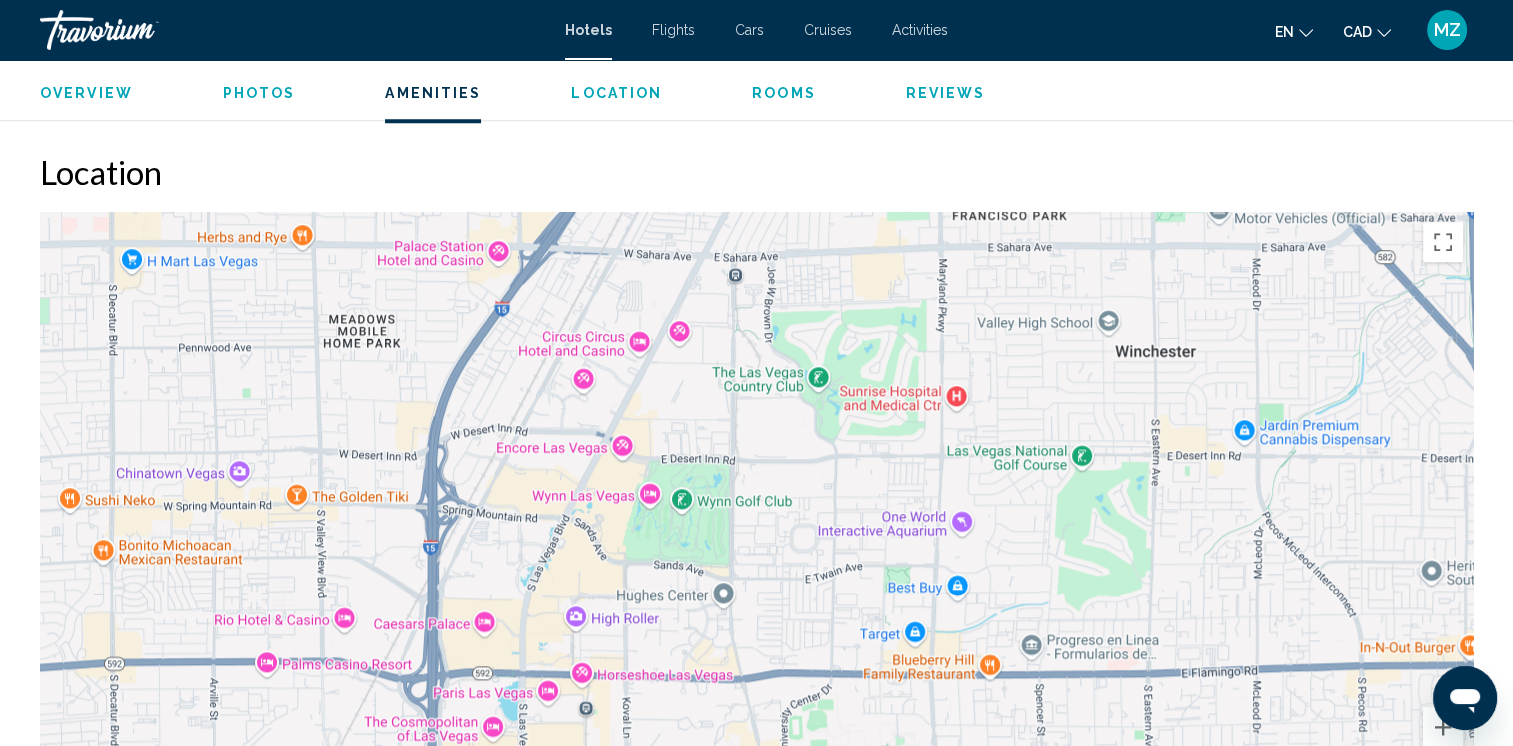 drag, startPoint x: 782, startPoint y: 593, endPoint x: 886, endPoint y: 297, distance: 313.73874 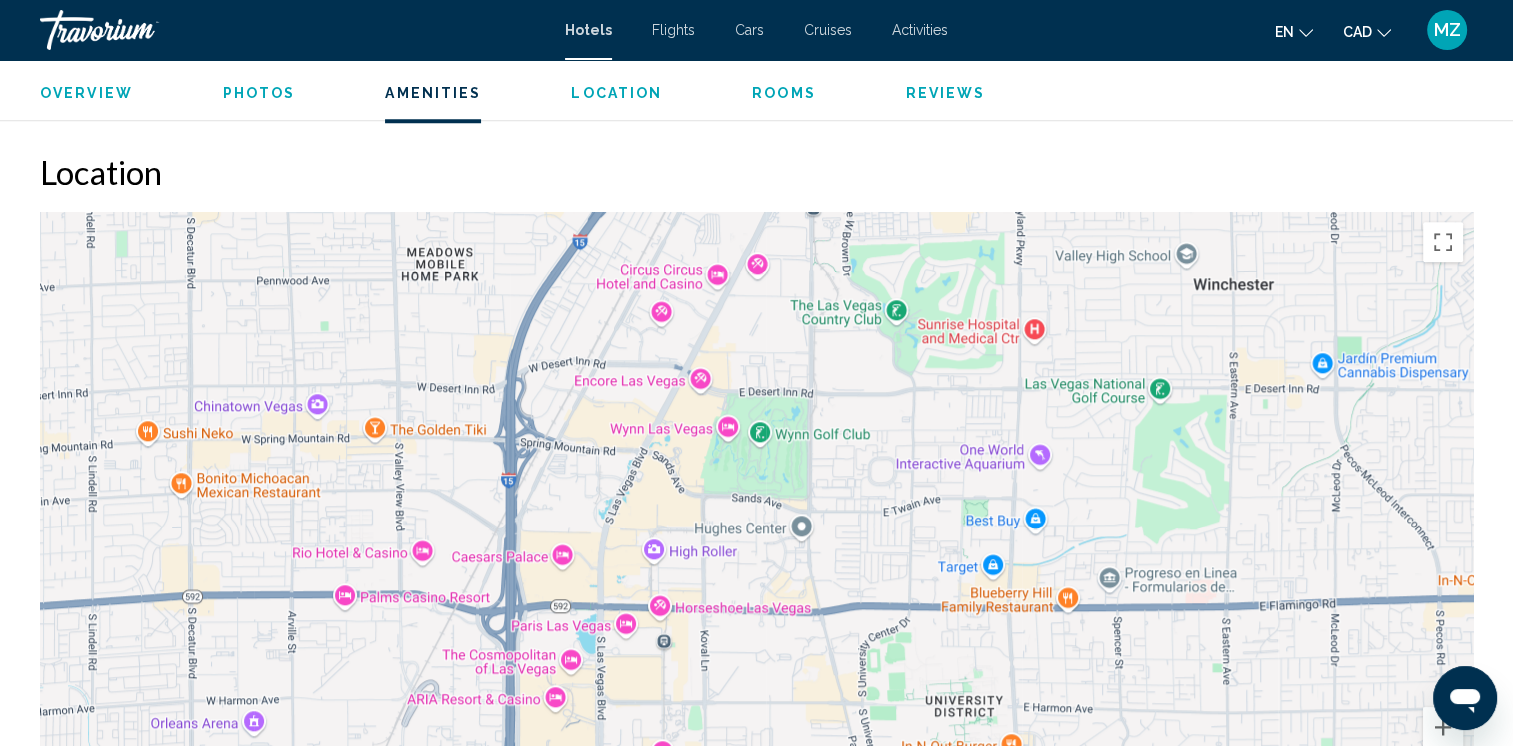drag, startPoint x: 910, startPoint y: 364, endPoint x: 867, endPoint y: 550, distance: 190.90573 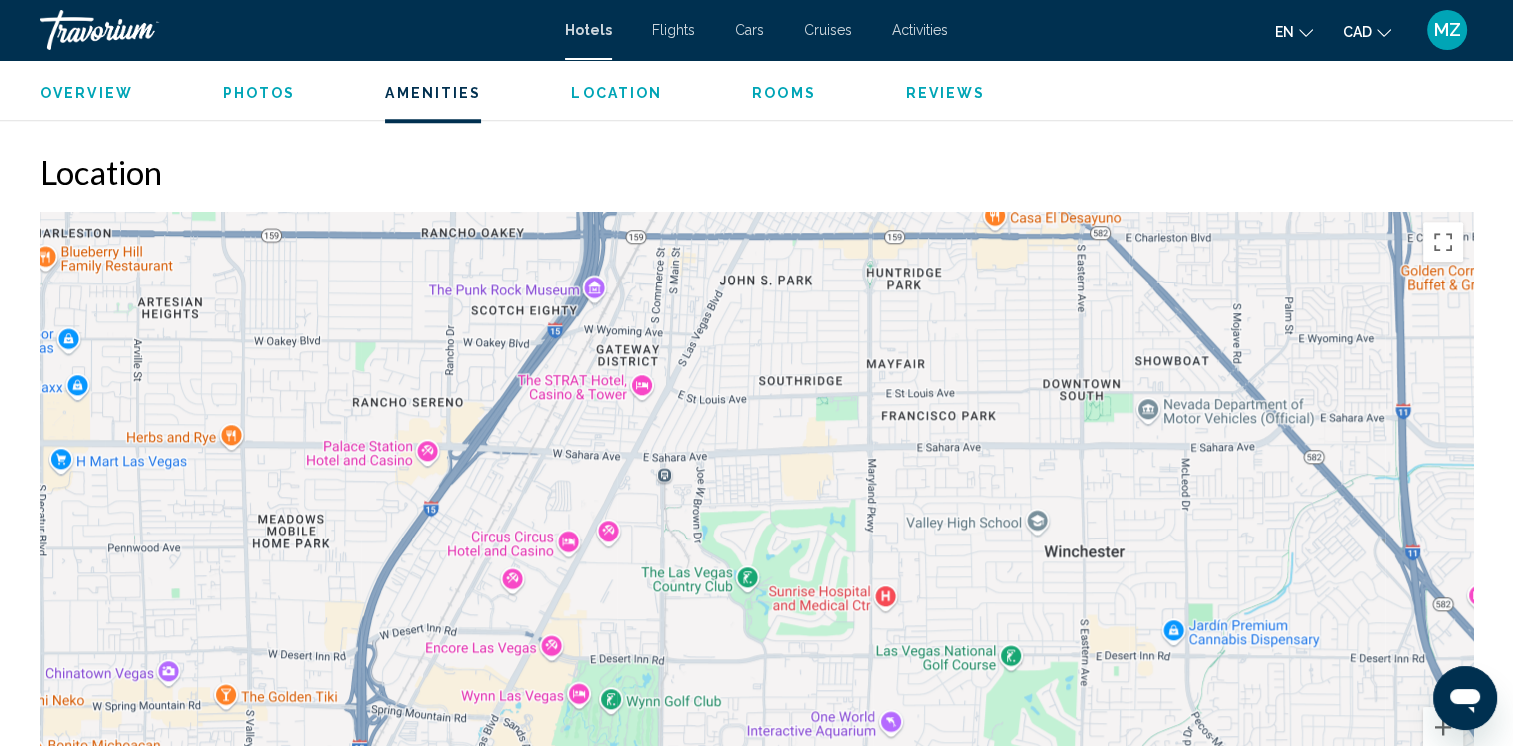 drag, startPoint x: 966, startPoint y: 379, endPoint x: 816, endPoint y: 686, distance: 341.68552 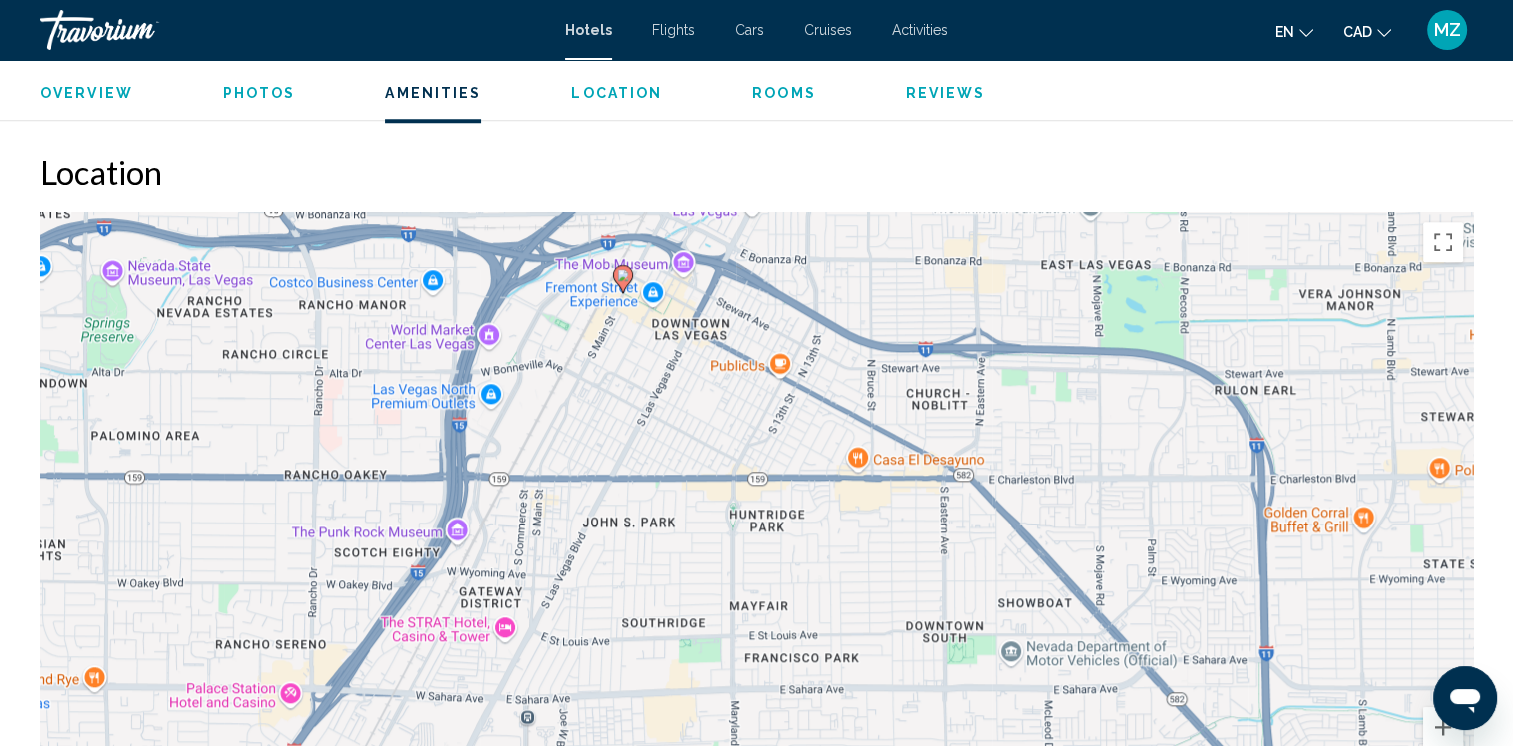 drag, startPoint x: 927, startPoint y: 352, endPoint x: 802, endPoint y: 535, distance: 221.61679 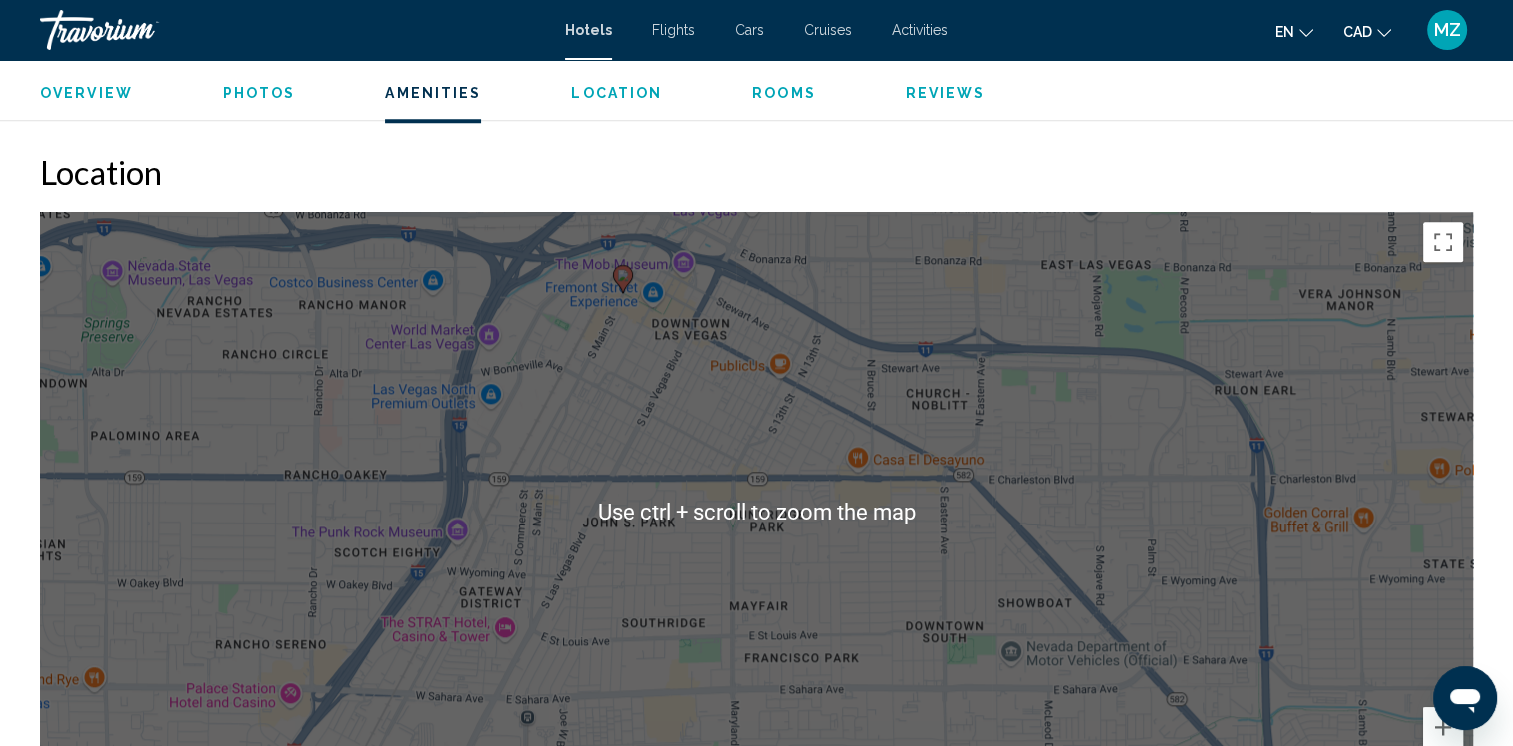 scroll, scrollTop: 1700, scrollLeft: 0, axis: vertical 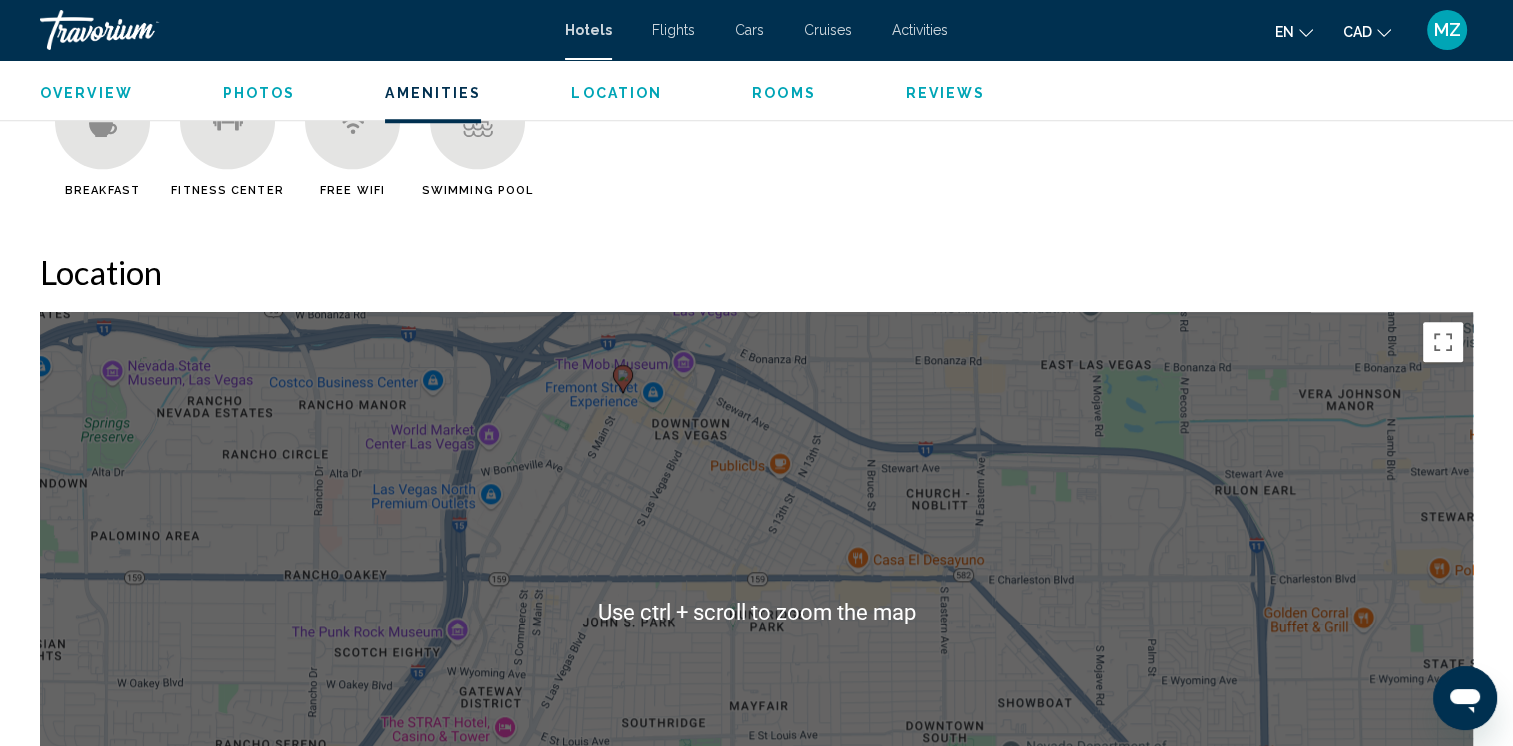drag, startPoint x: 1035, startPoint y: 580, endPoint x: 1084, endPoint y: 582, distance: 49.0408 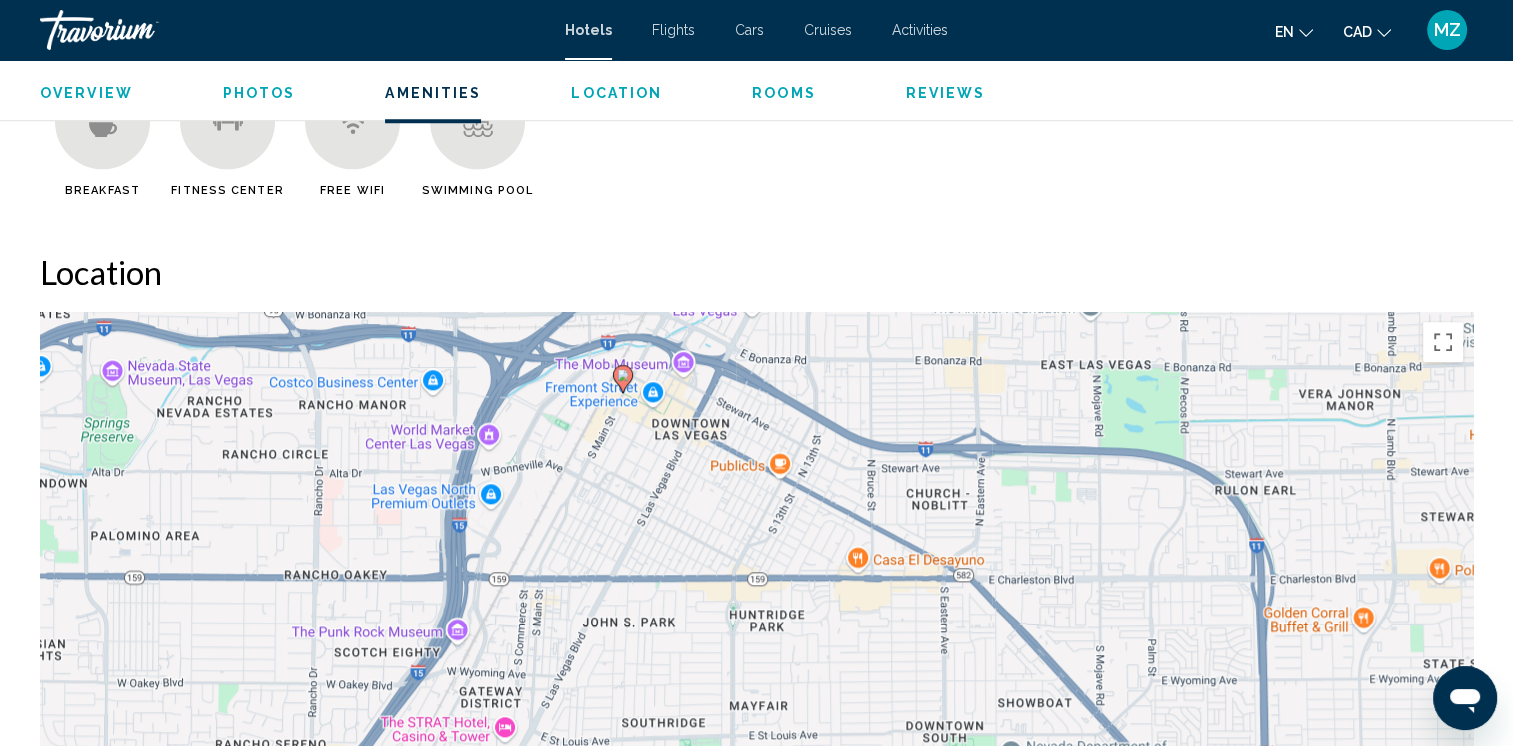 drag, startPoint x: 1050, startPoint y: 597, endPoint x: 1010, endPoint y: 448, distance: 154.27573 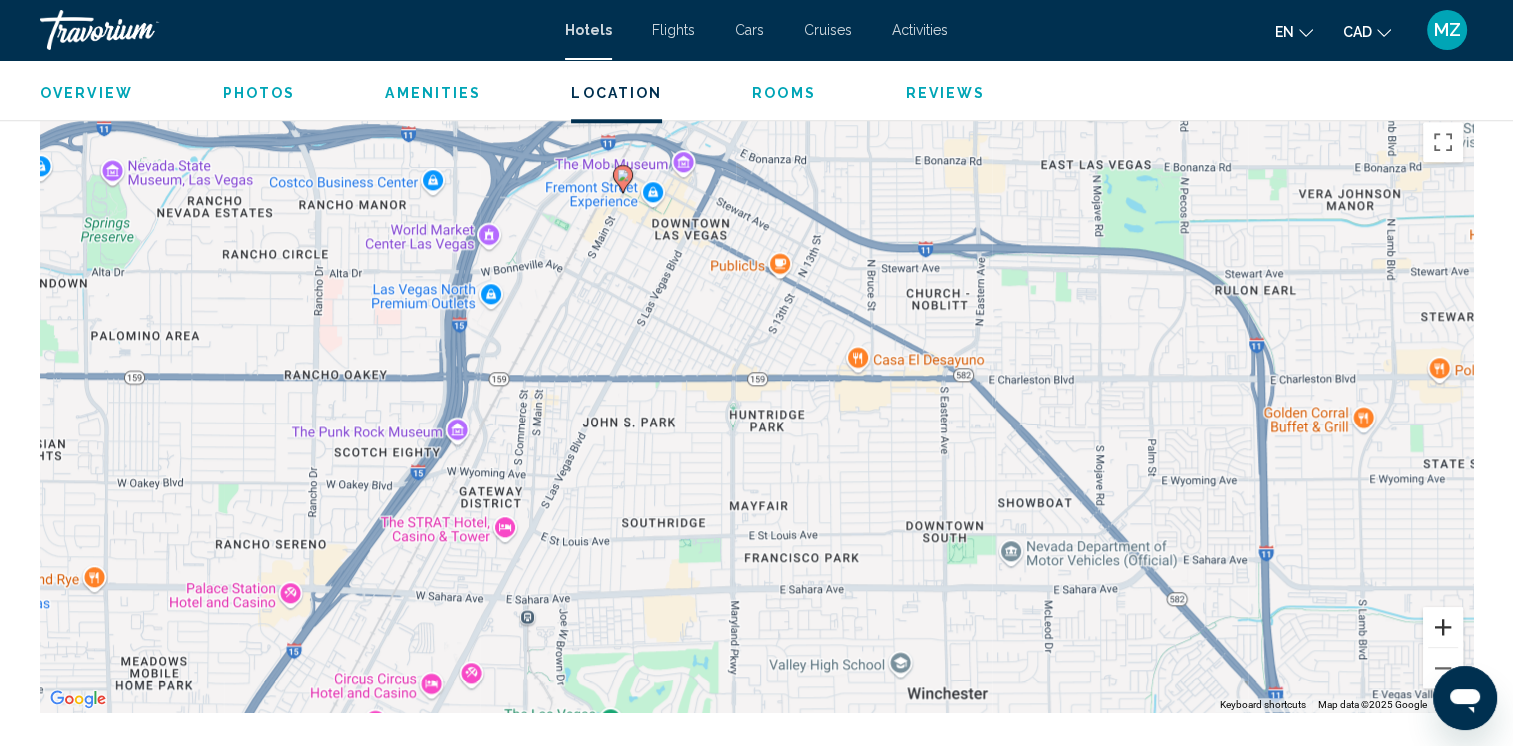 click at bounding box center (1443, 627) 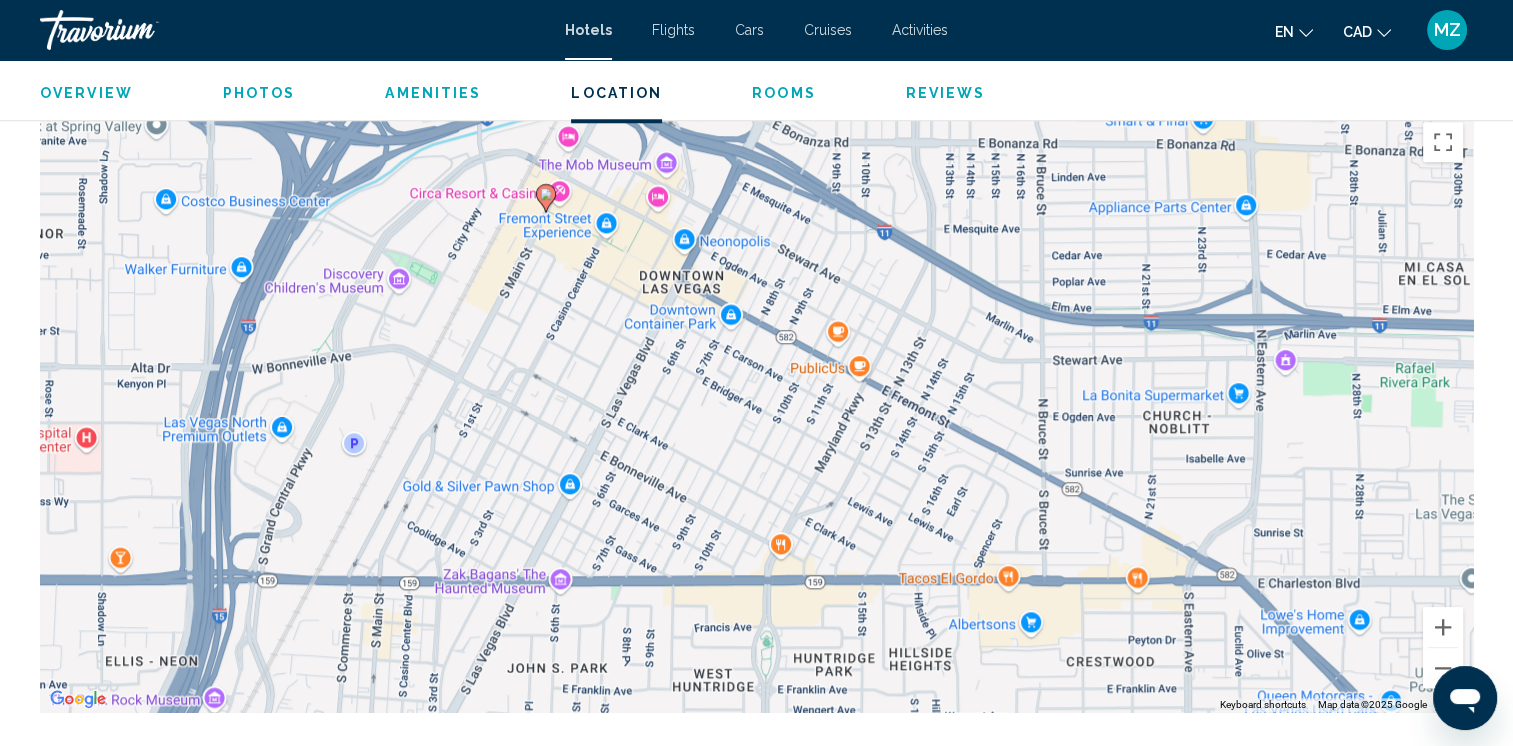drag, startPoint x: 800, startPoint y: 374, endPoint x: 850, endPoint y: 557, distance: 189.70767 